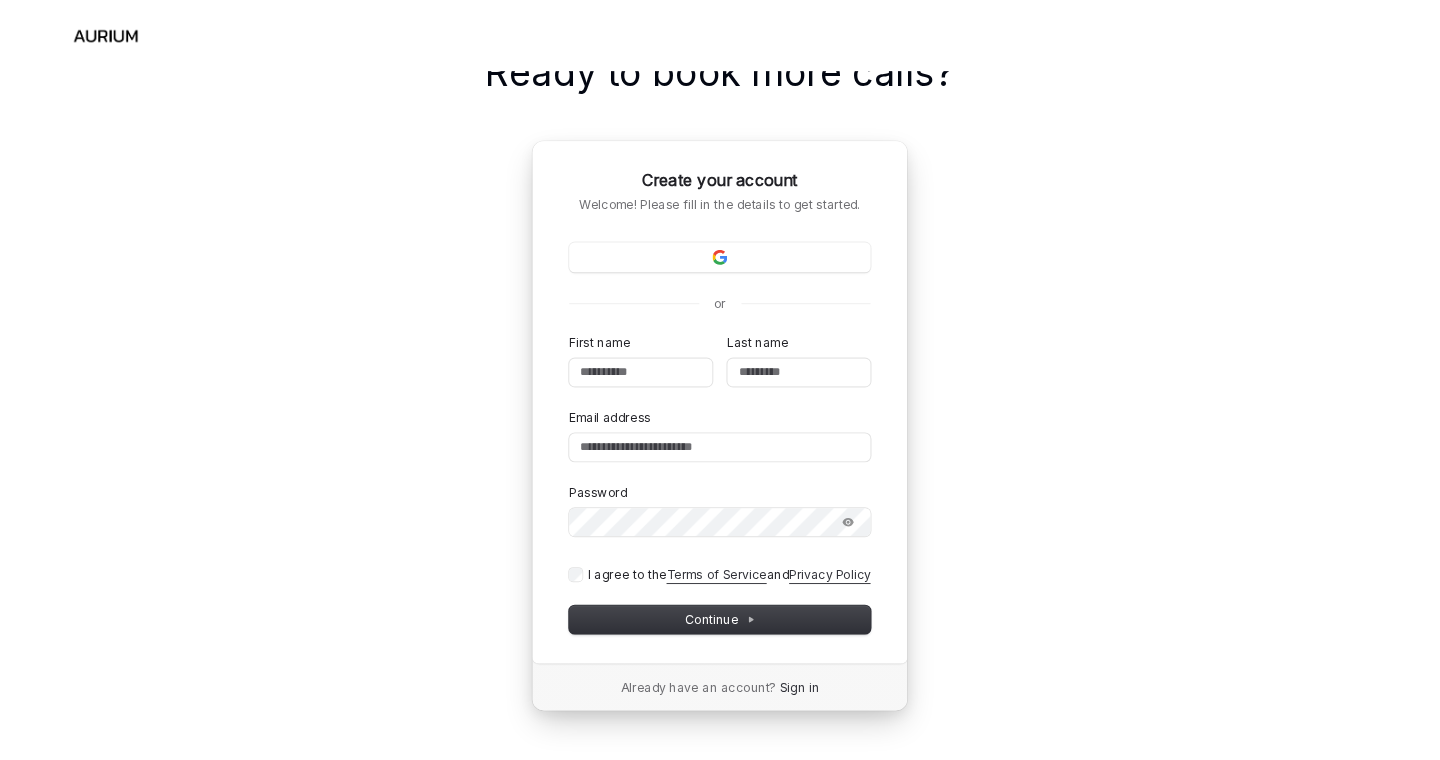 scroll, scrollTop: 0, scrollLeft: 0, axis: both 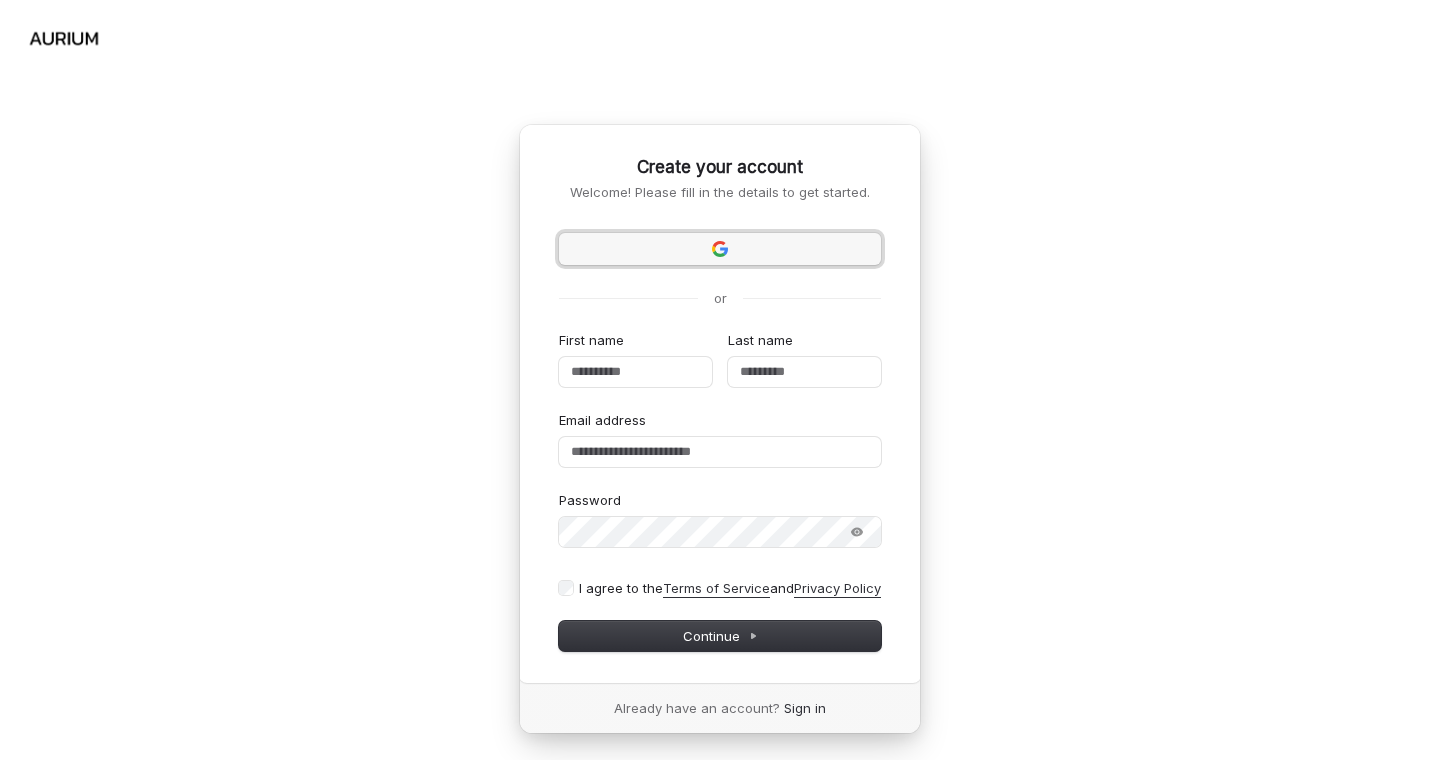 click at bounding box center [720, 249] 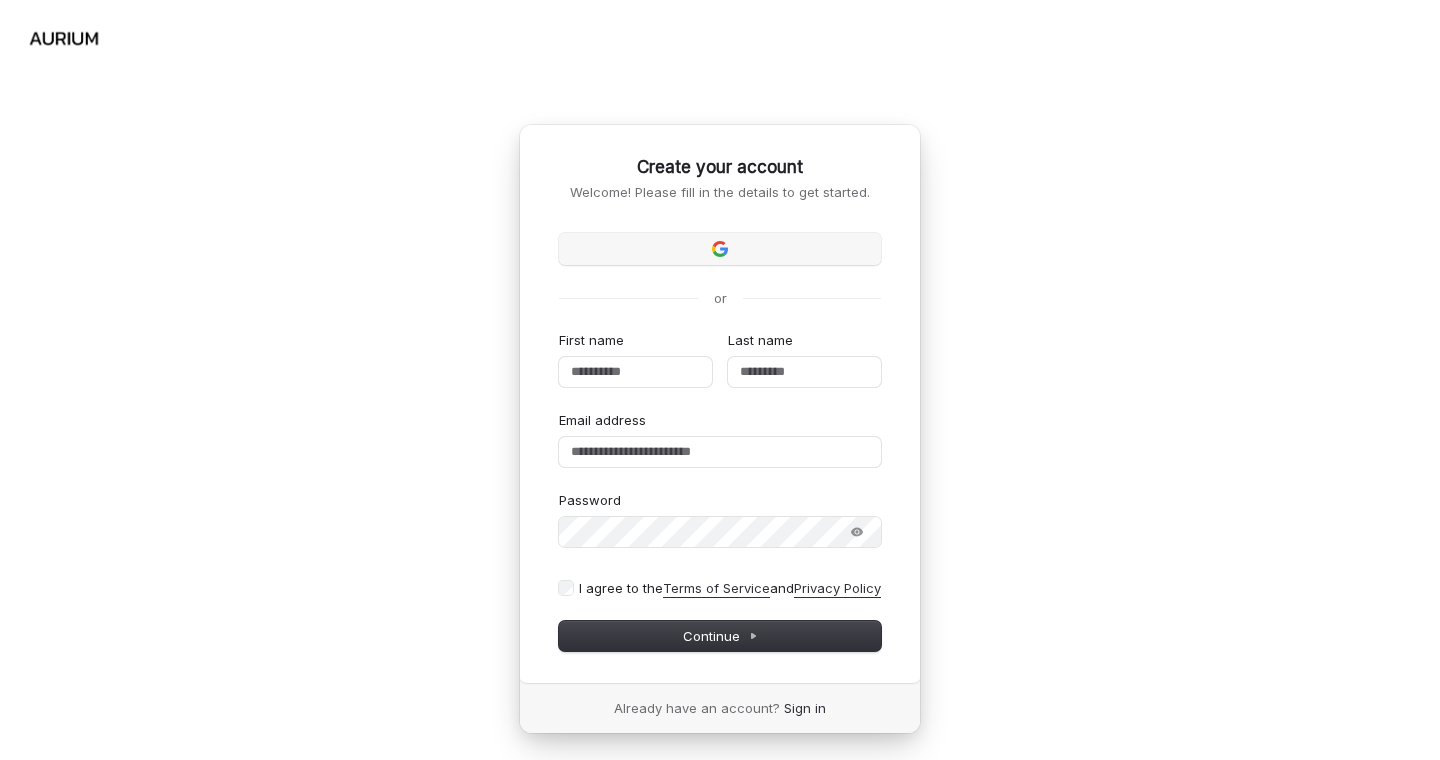 type 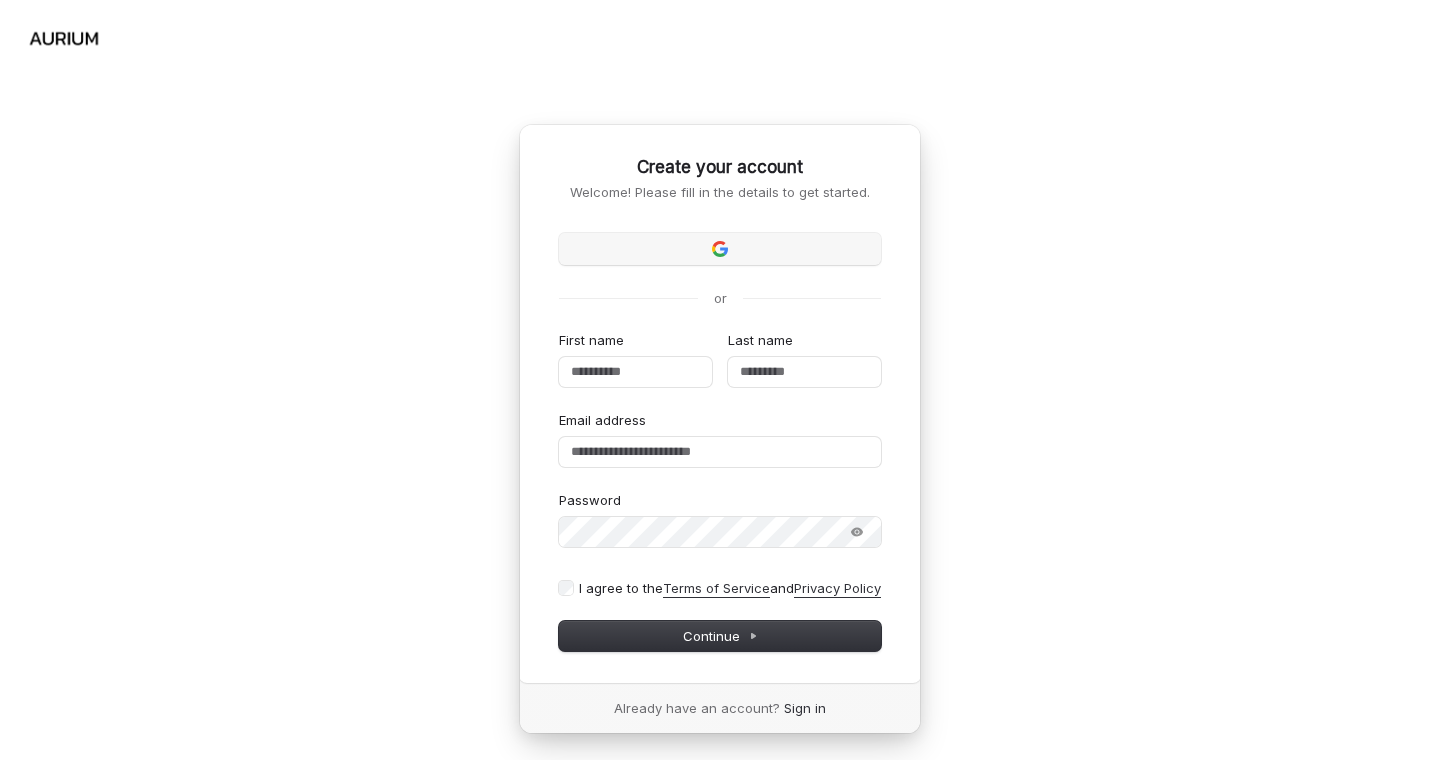 type 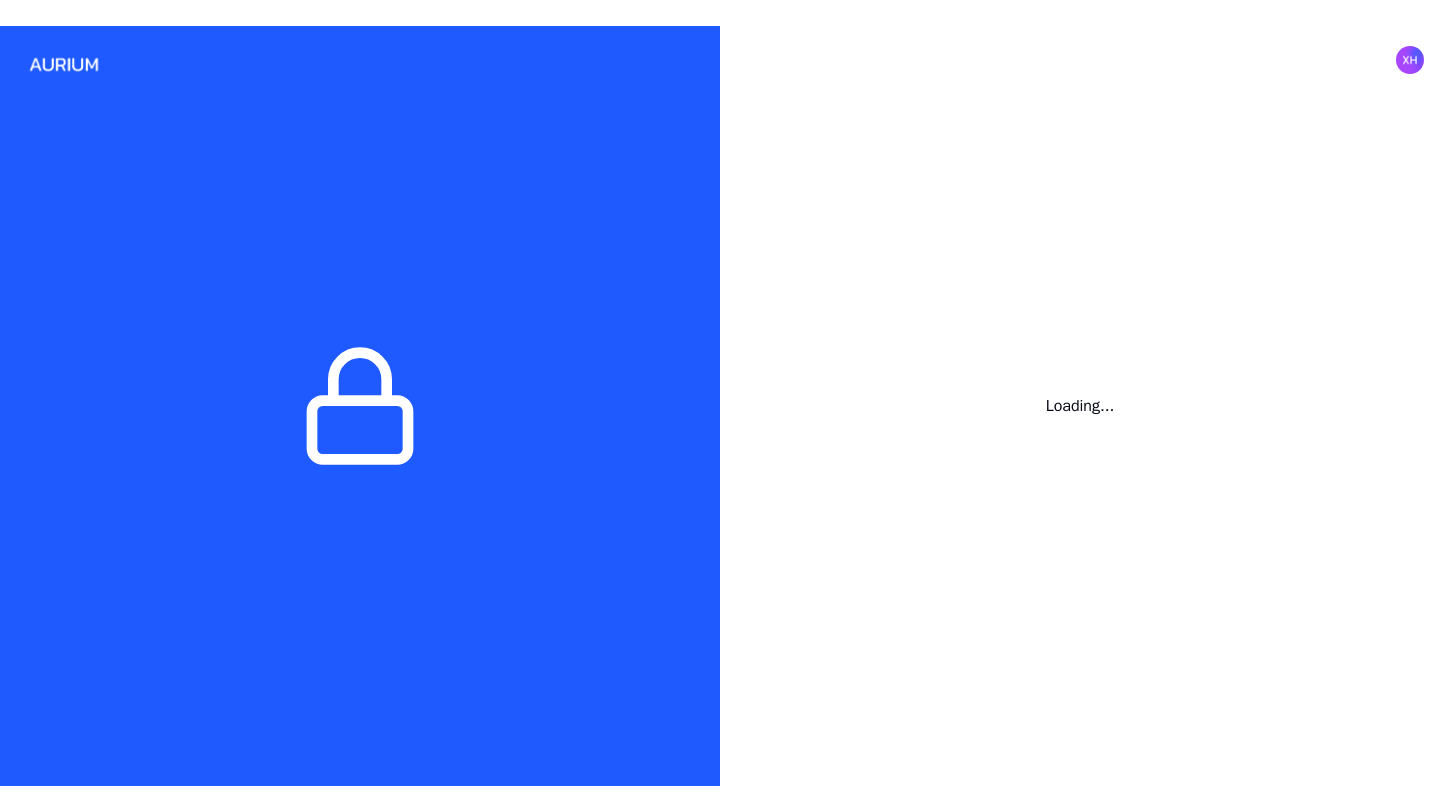 scroll, scrollTop: 0, scrollLeft: 0, axis: both 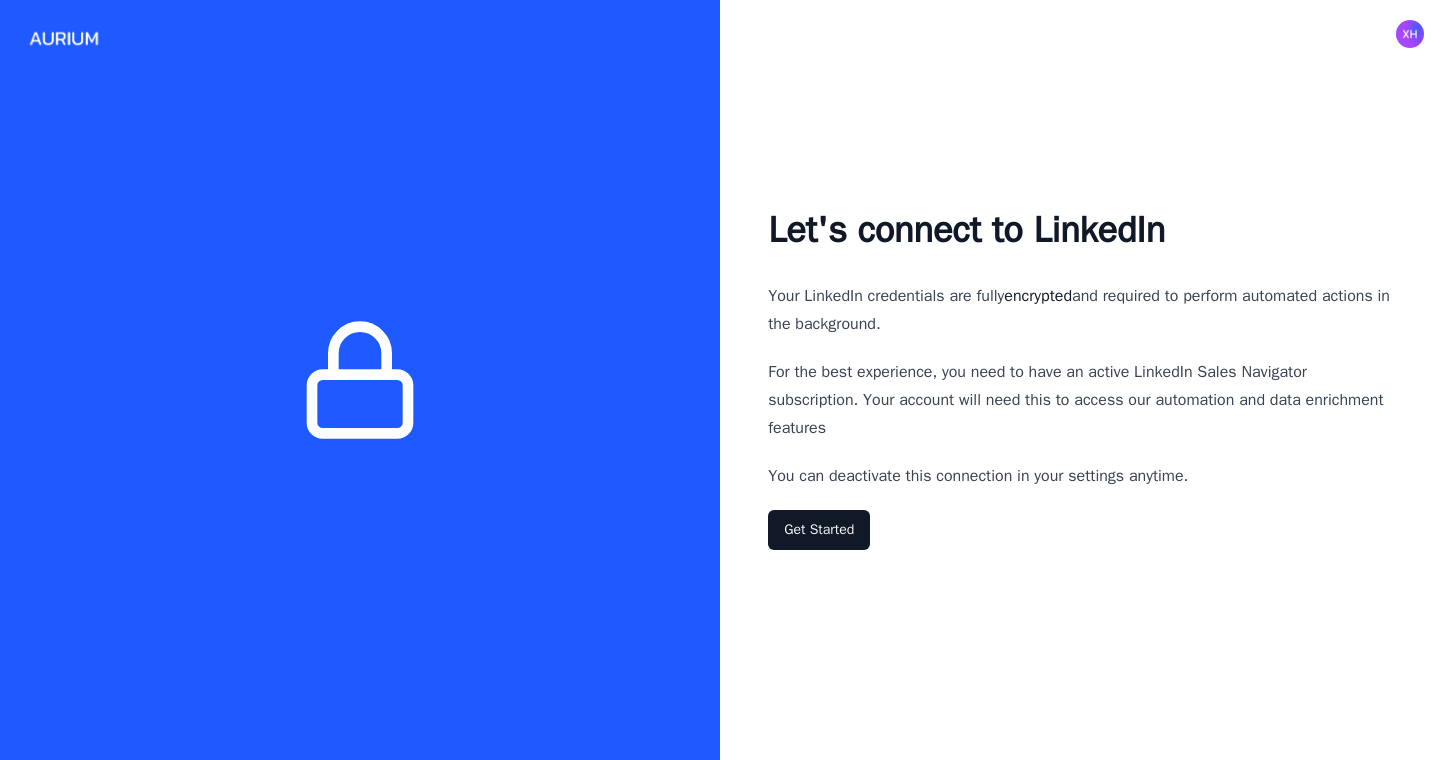 click on "Your LinkedIn credentials are fully  encrypted  and required to perform automated actions in the background." at bounding box center (1080, 310) 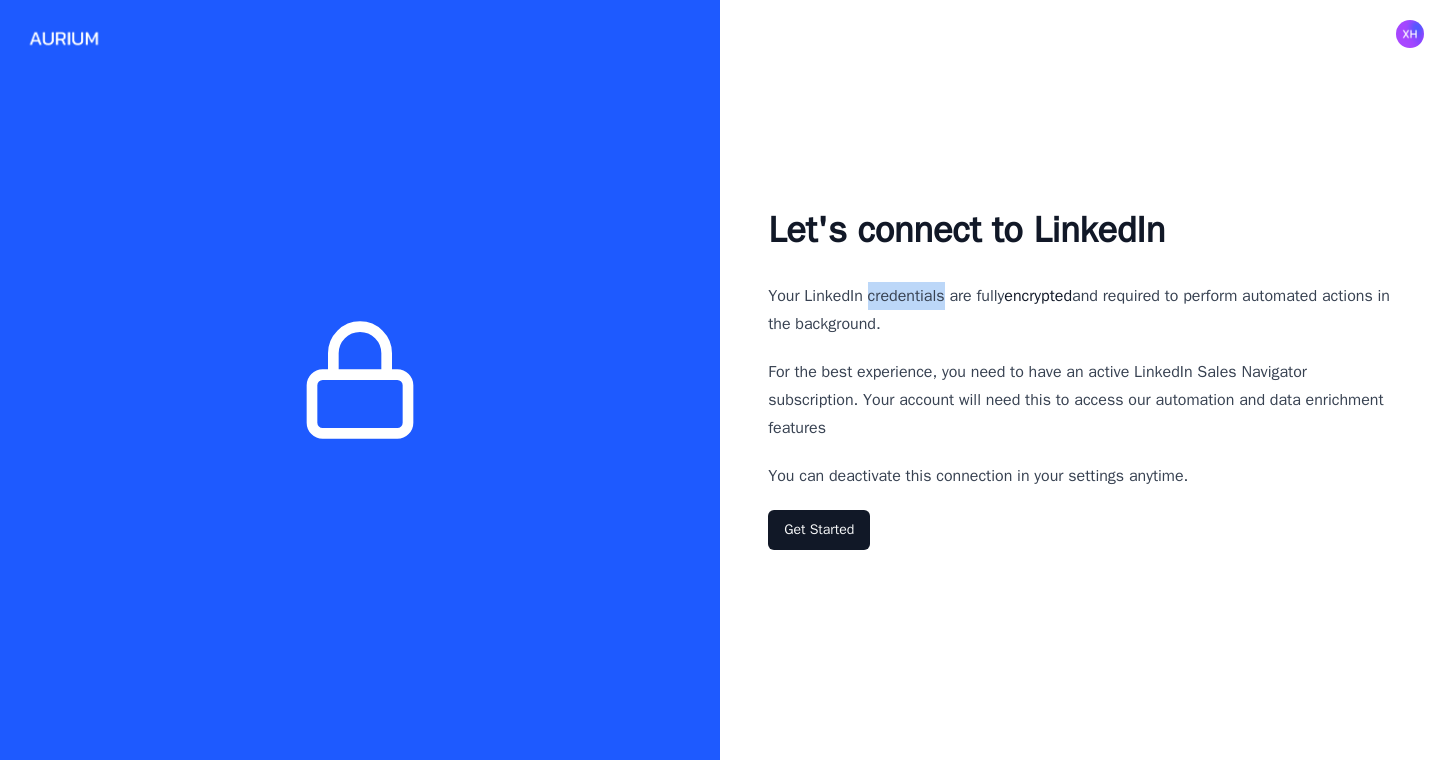 click on "Your LinkedIn credentials are fully  encrypted  and required to perform automated actions in the background." at bounding box center (1080, 310) 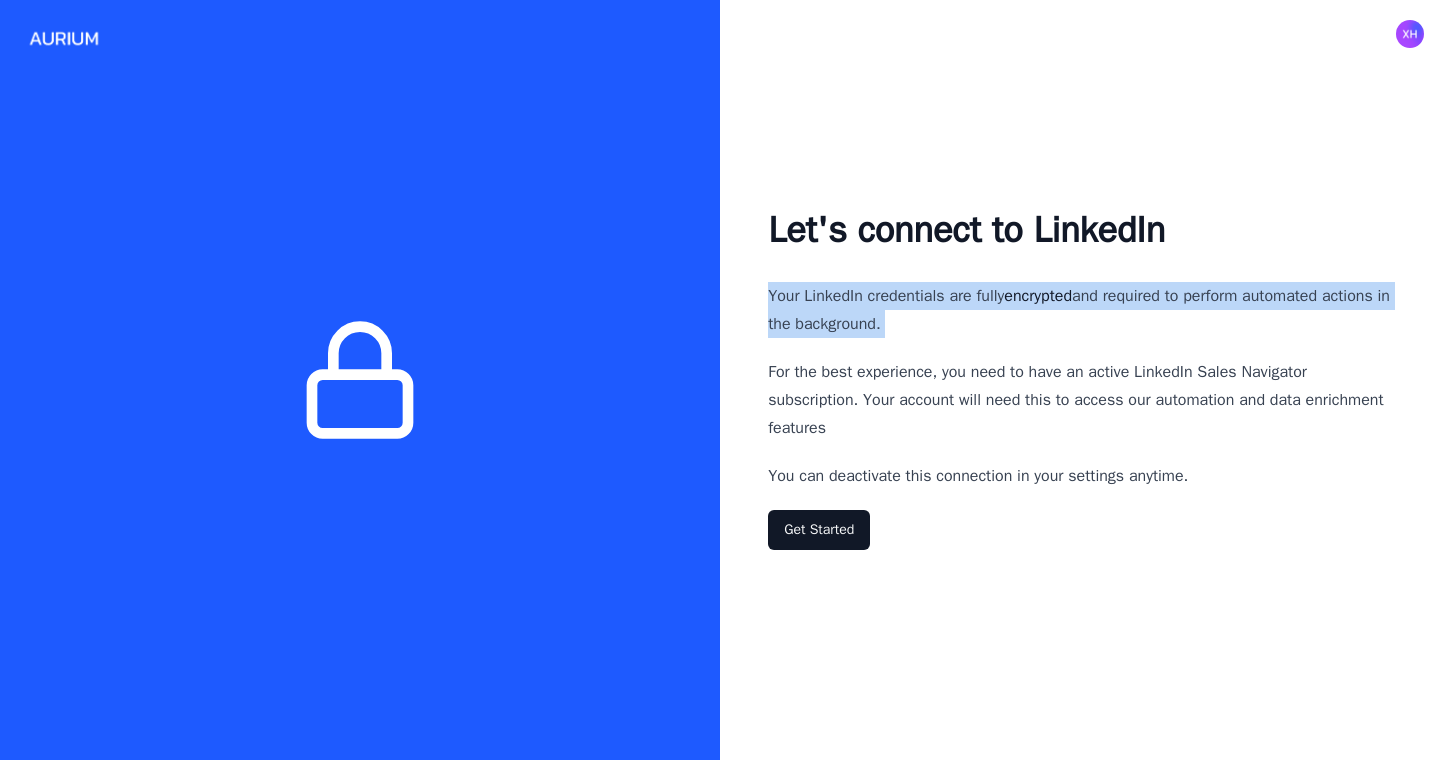 click on "Your LinkedIn credentials are fully  encrypted  and required to perform automated actions in the background." at bounding box center [1080, 310] 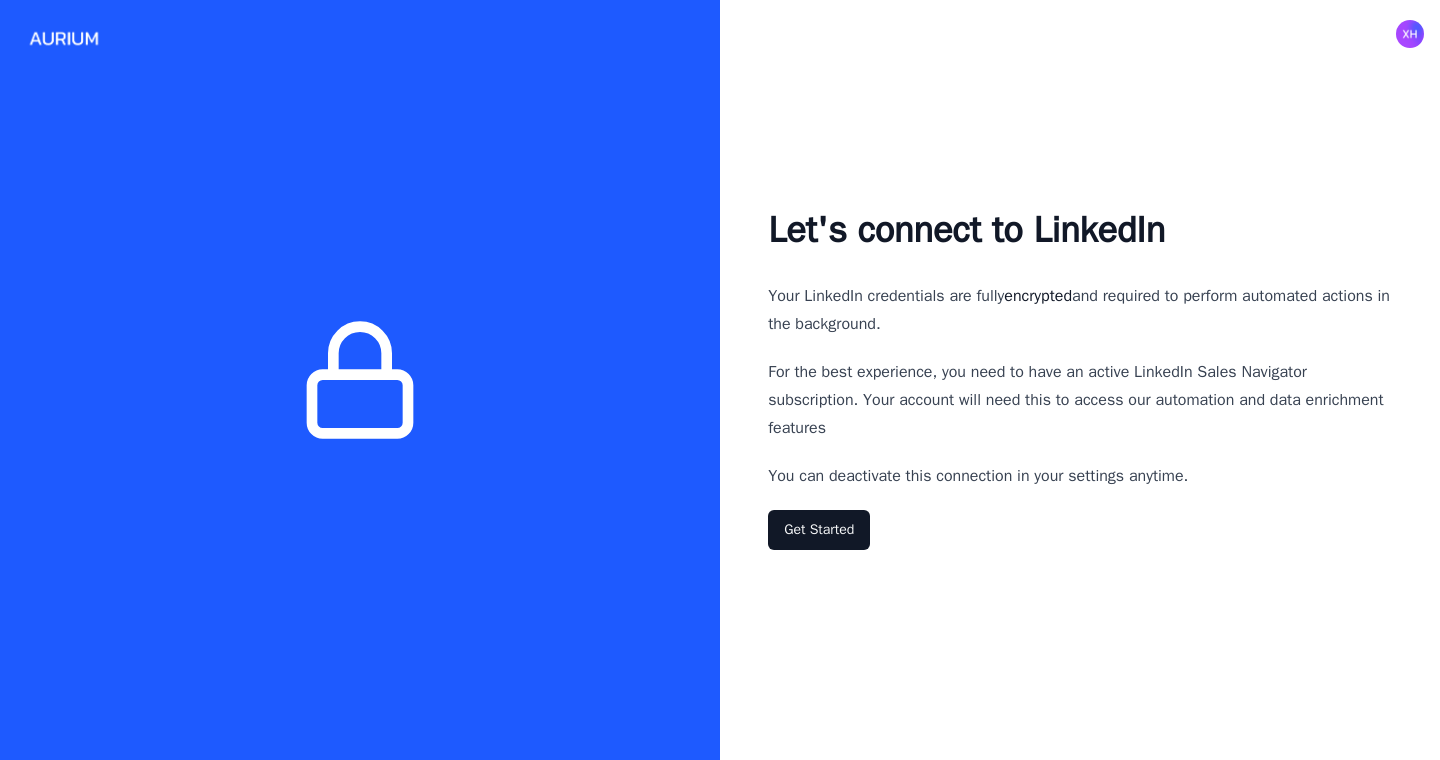 click on "For the best experience, you need to have an active LinkedIn Sales Navigator subscription. Your account will need this to access our automation and data enrichment features" at bounding box center [1080, 400] 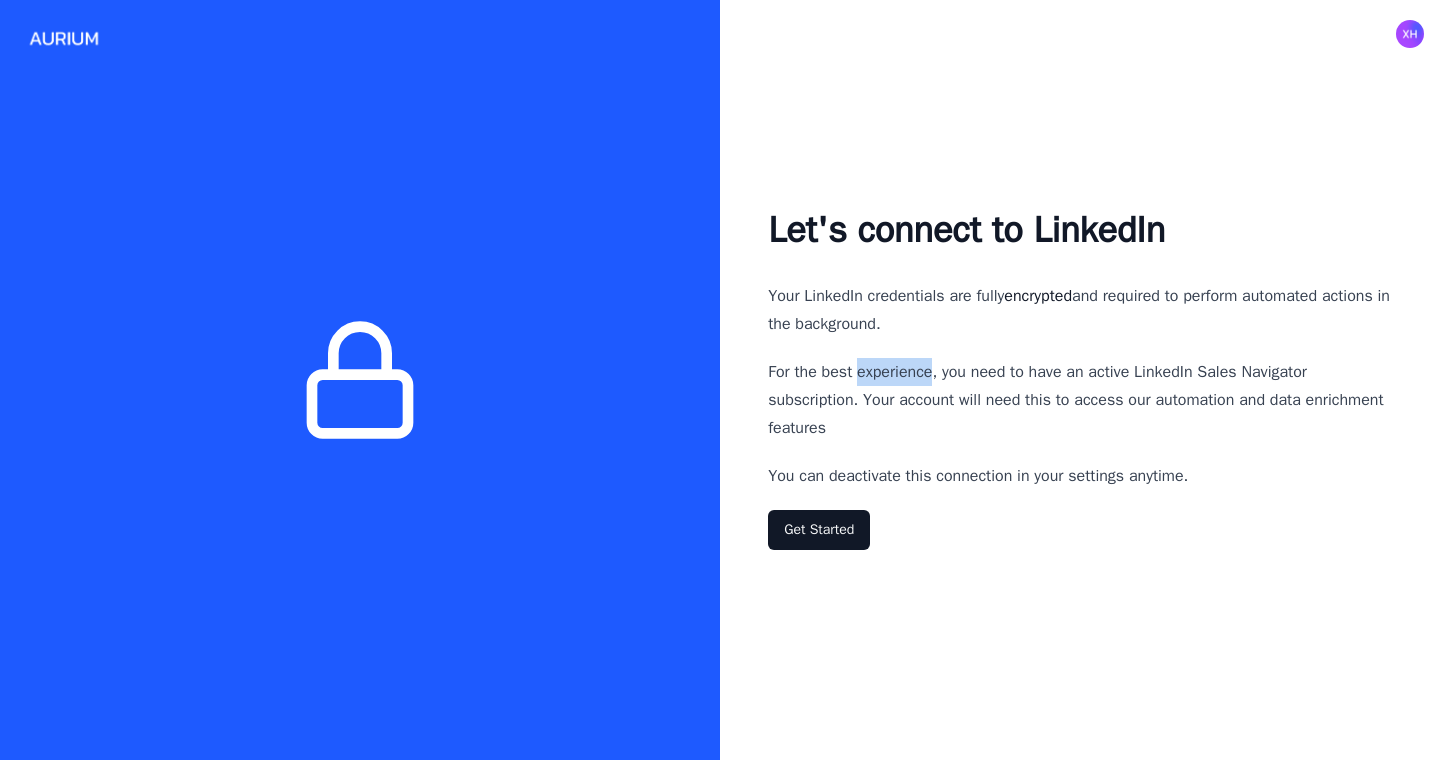 click on "For the best experience, you need to have an active LinkedIn Sales Navigator subscription. Your account will need this to access our automation and data enrichment features" at bounding box center (1080, 400) 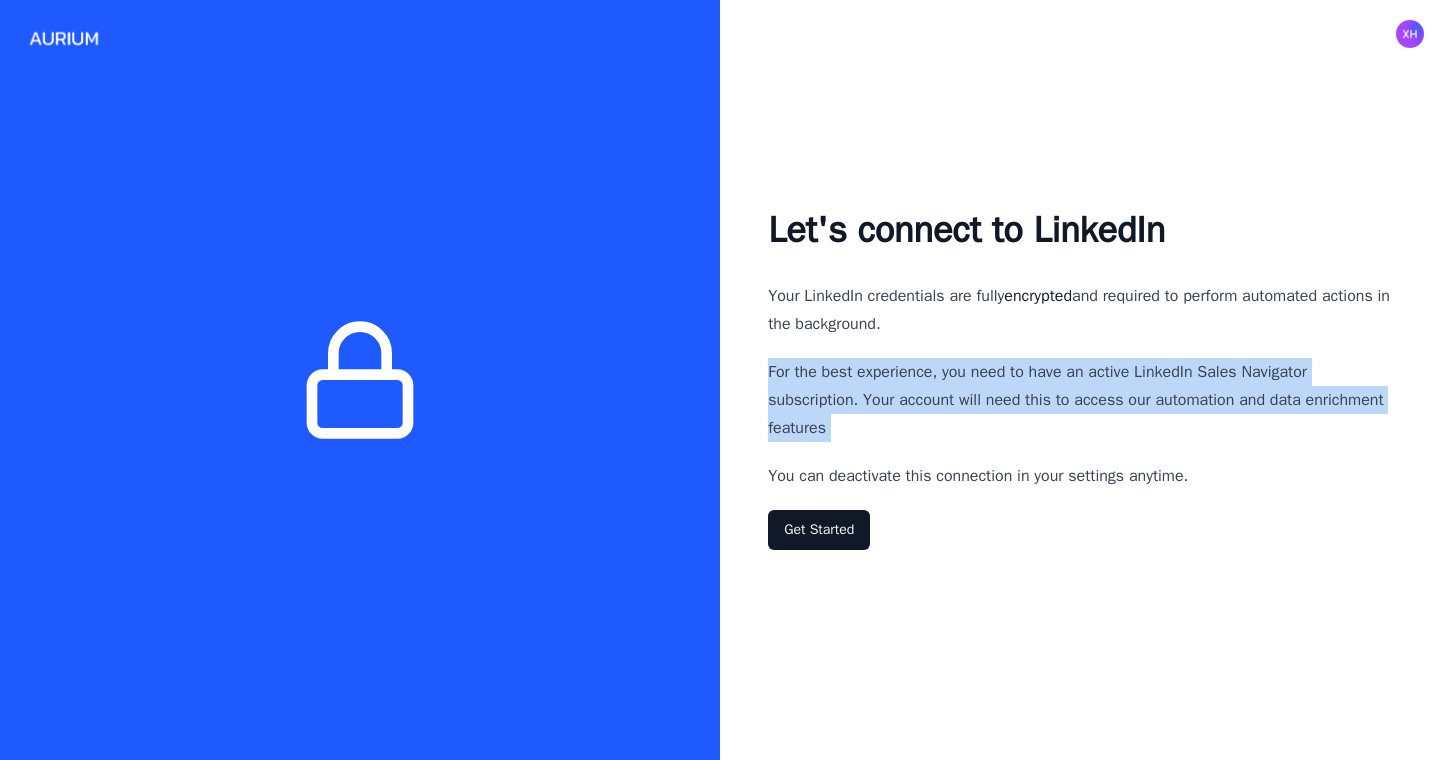 click on "For the best experience, you need to have an active LinkedIn Sales Navigator subscription. Your account will need this to access our automation and data enrichment features" at bounding box center (1080, 400) 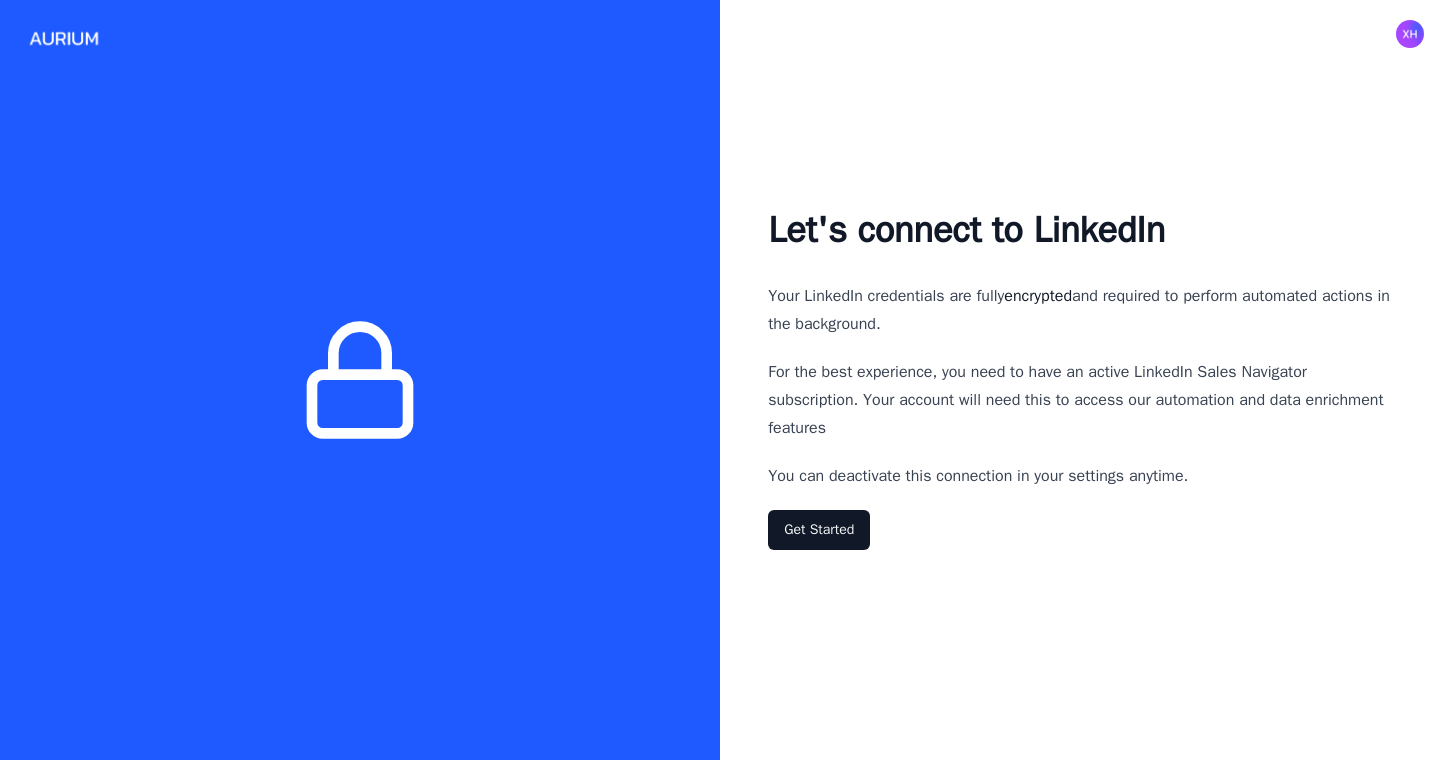 click on "Let's connect to LinkedIn Your LinkedIn credentials are fully  encrypted  and required to perform automated actions in the background. For the best experience, you need to have an active LinkedIn Sales Navigator subscription. Your account will need this to access our automation and data enrichment features You can deactivate this connection in your settings anytime. Get Started" at bounding box center [1080, 380] 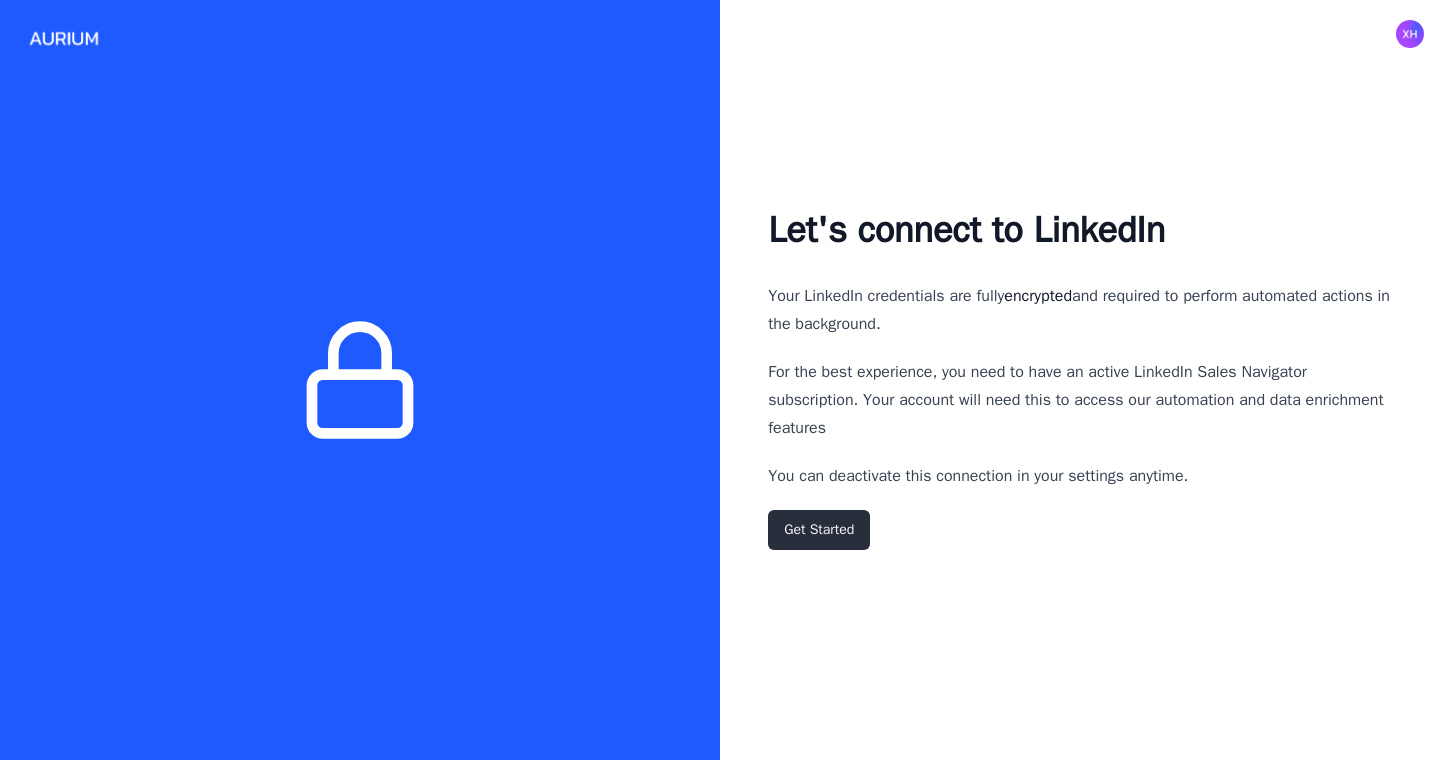 click on "Get Started" at bounding box center [819, 530] 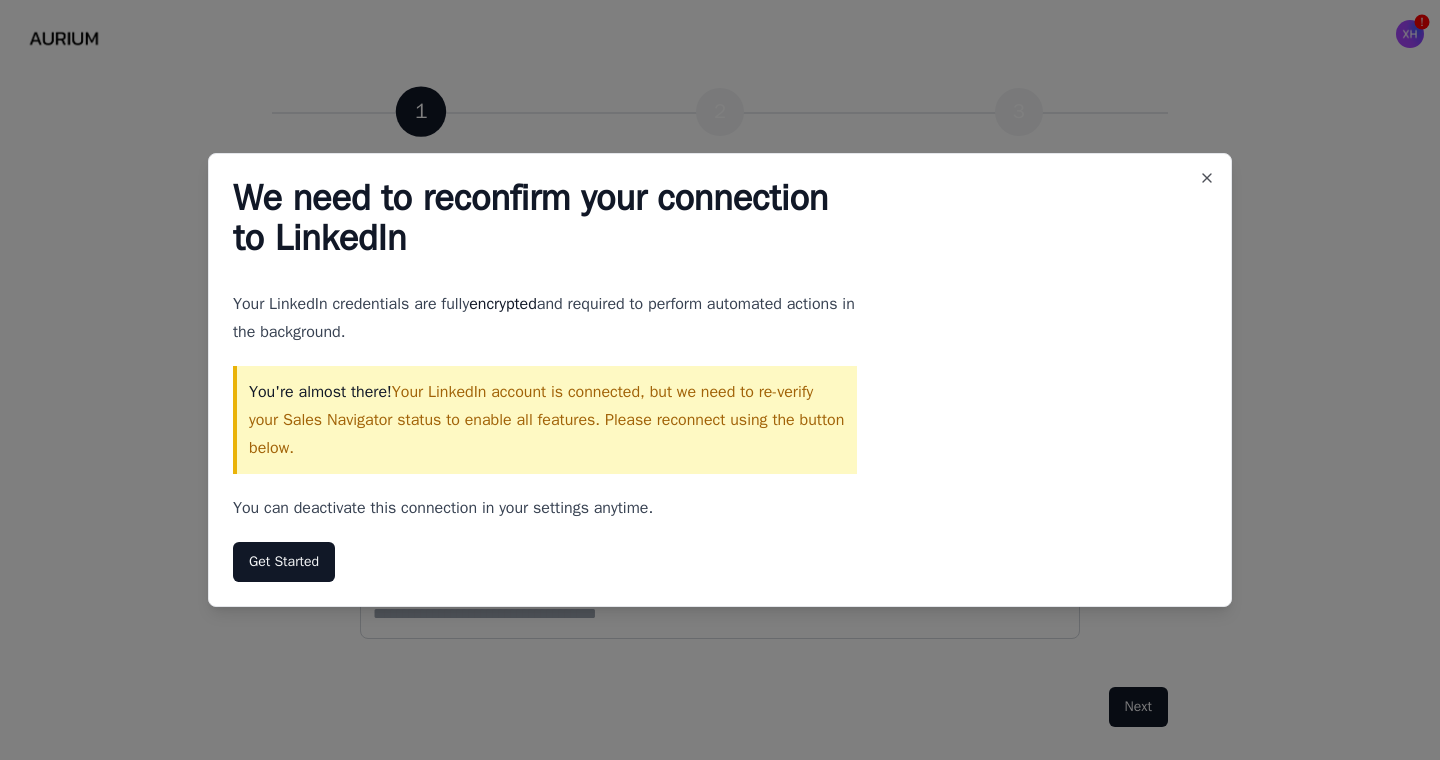 type on "**********" 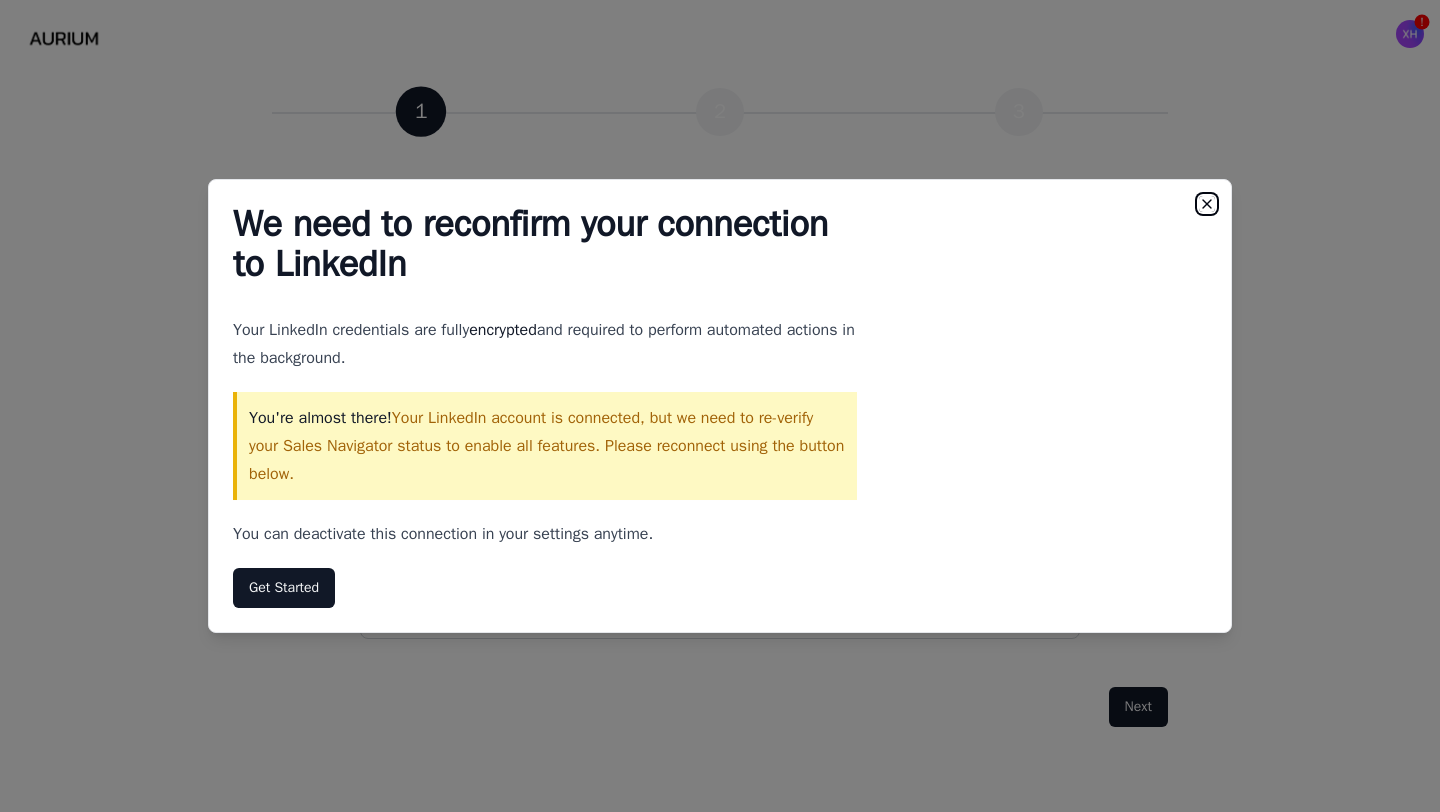 click 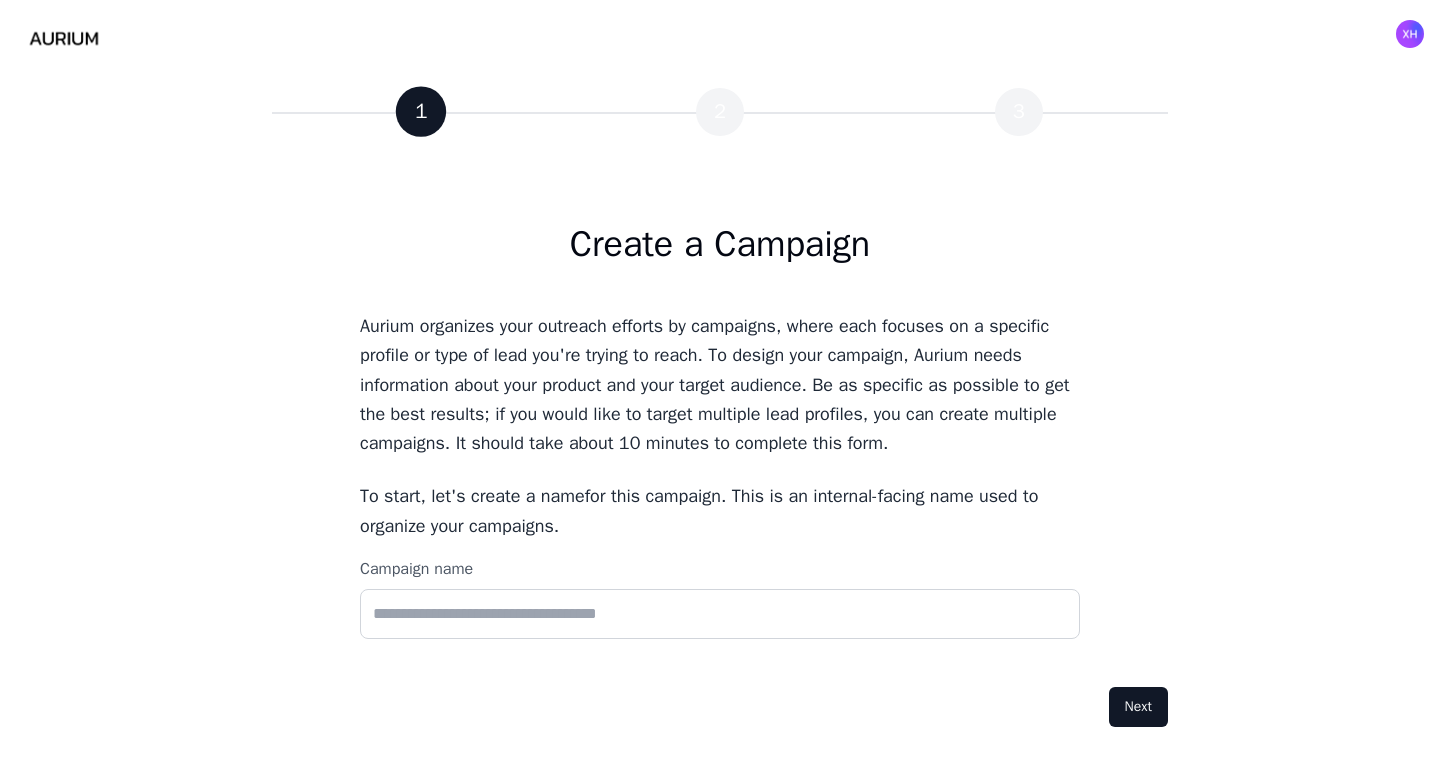scroll, scrollTop: 0, scrollLeft: 0, axis: both 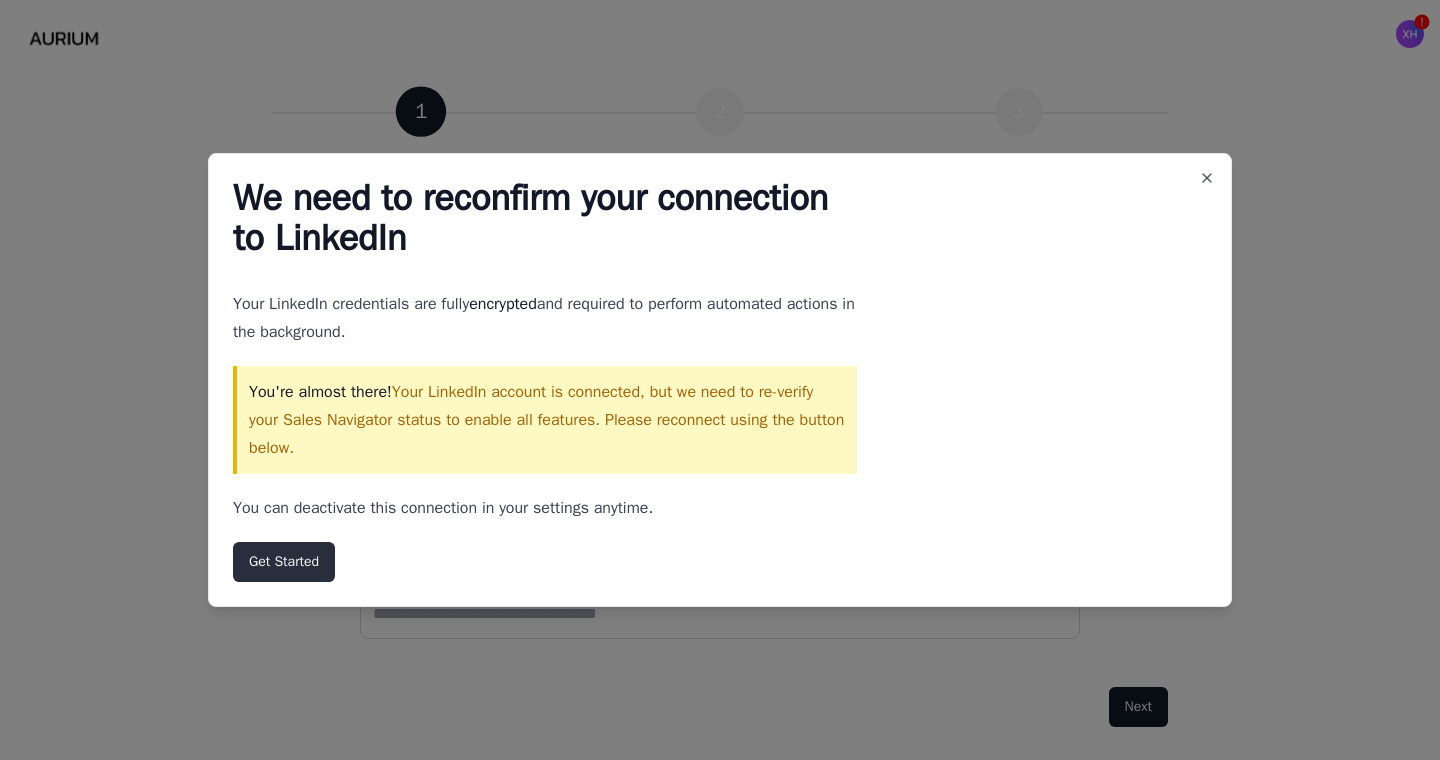 click on "Get Started" at bounding box center [284, 562] 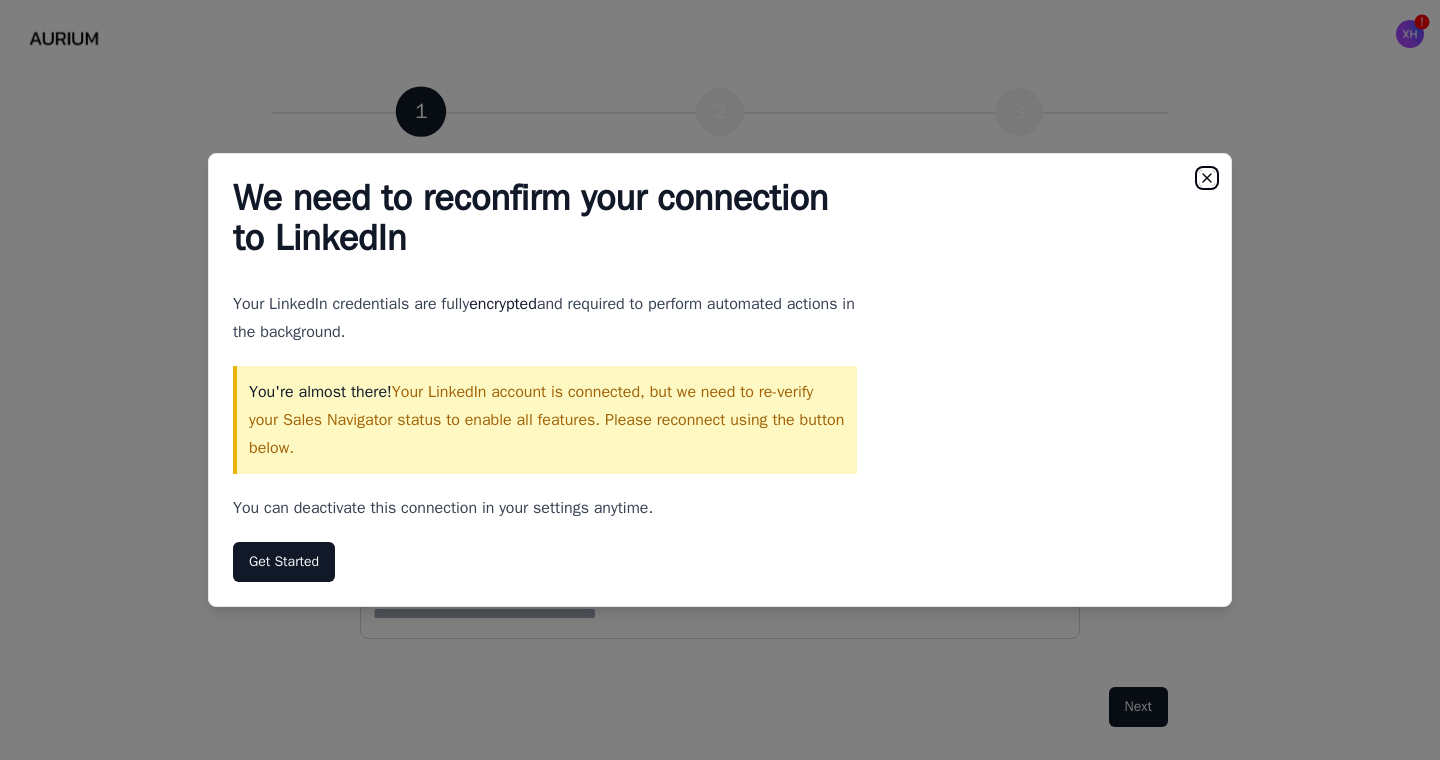 click 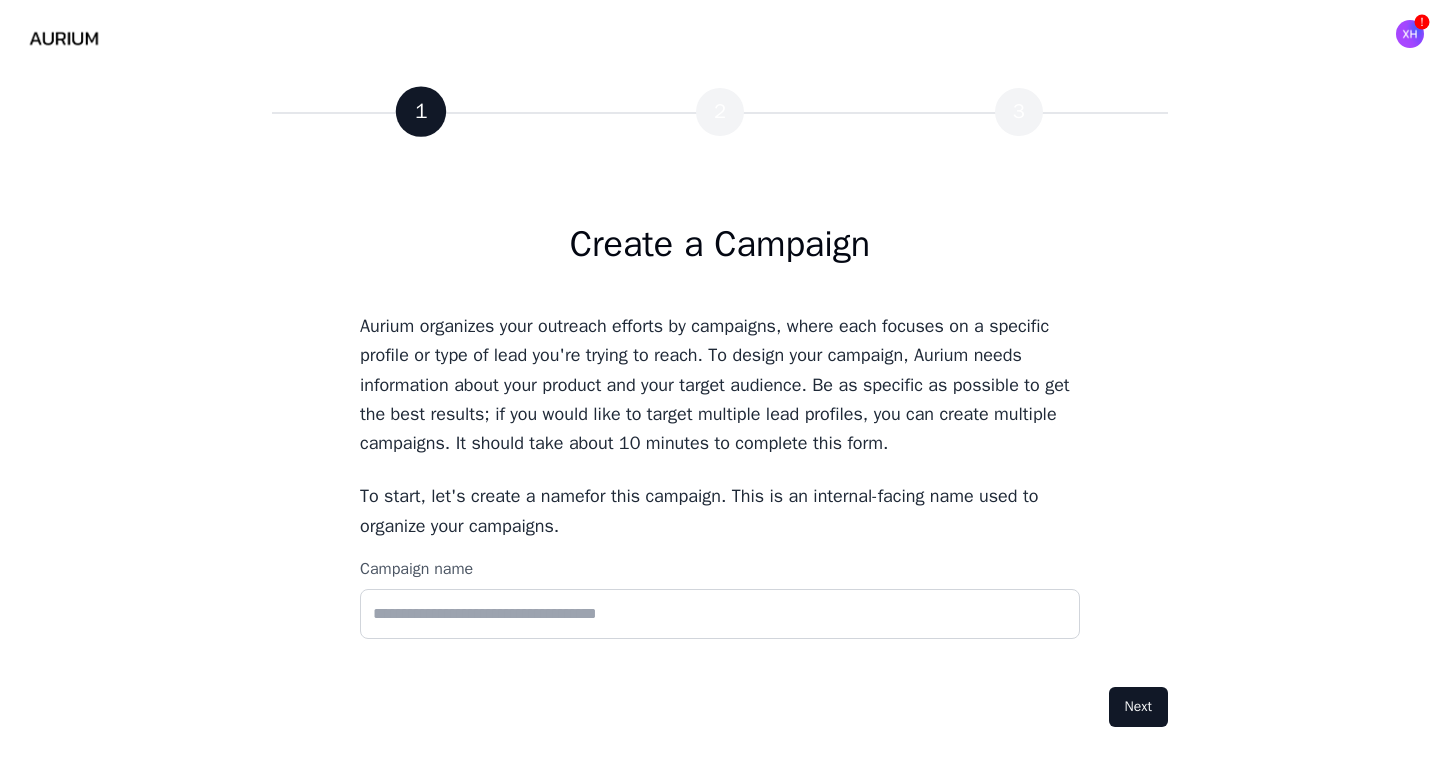 click on "Aurium organizes your outreach efforts by   campaigns , where each focuses on a specific profile or type of lead you're trying to reach. To design your campaign, Aurium needs information about your product and your target audience. Be as specific as possible to get the best results; if you would like to target multiple lead profiles, you can create multiple campaigns. It should take about 10 minutes to complete this form." at bounding box center (720, 385) 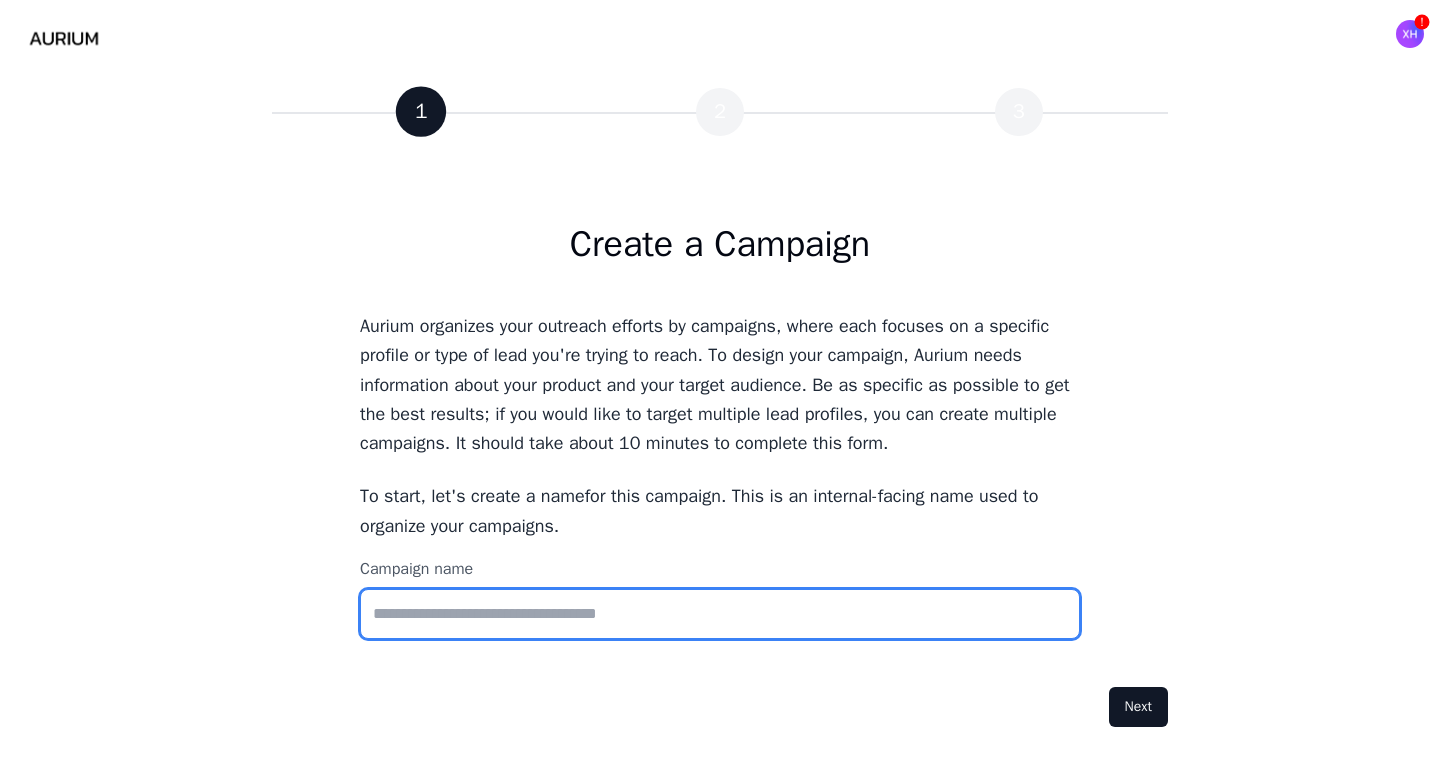 click on "Campaign name" at bounding box center (720, 614) 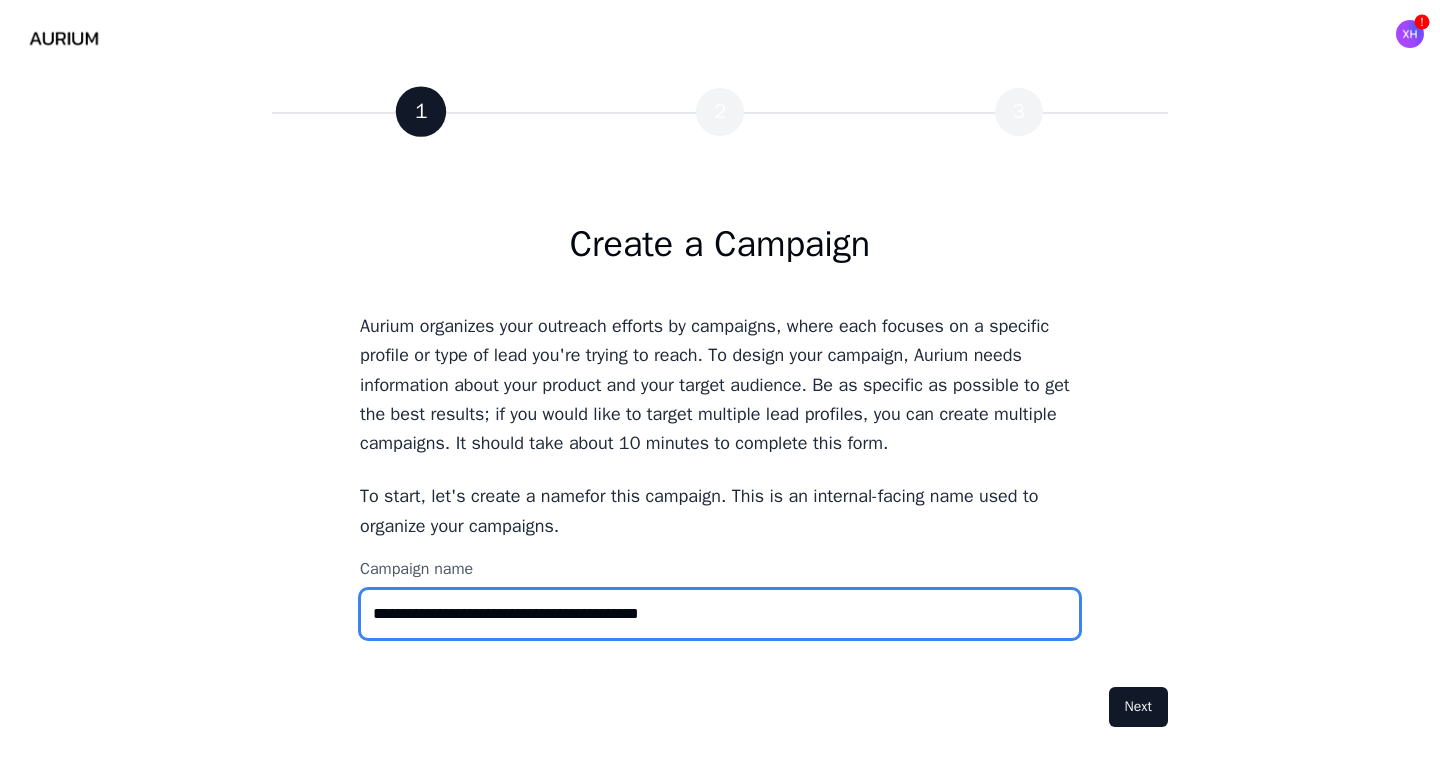 click on "**********" at bounding box center (720, 614) 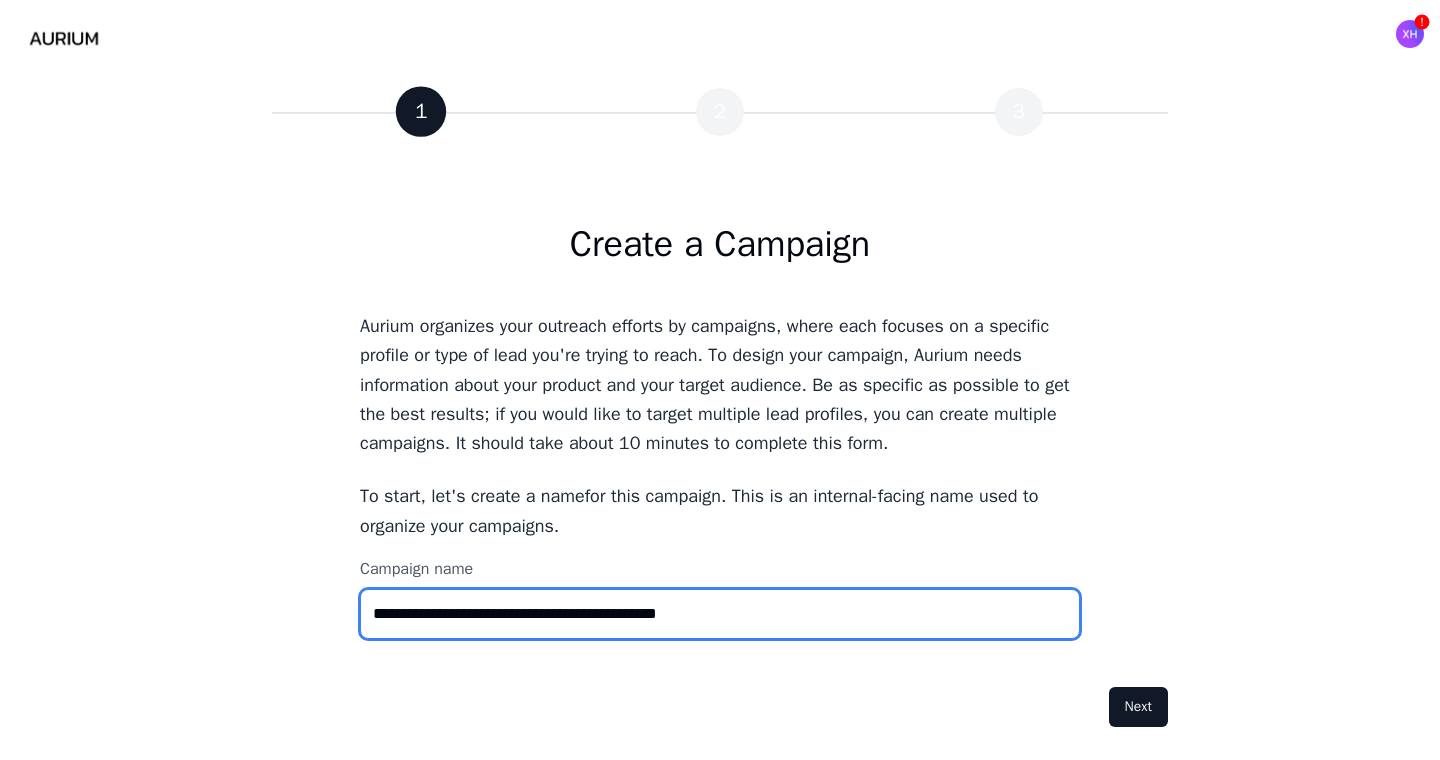 type on "**********" 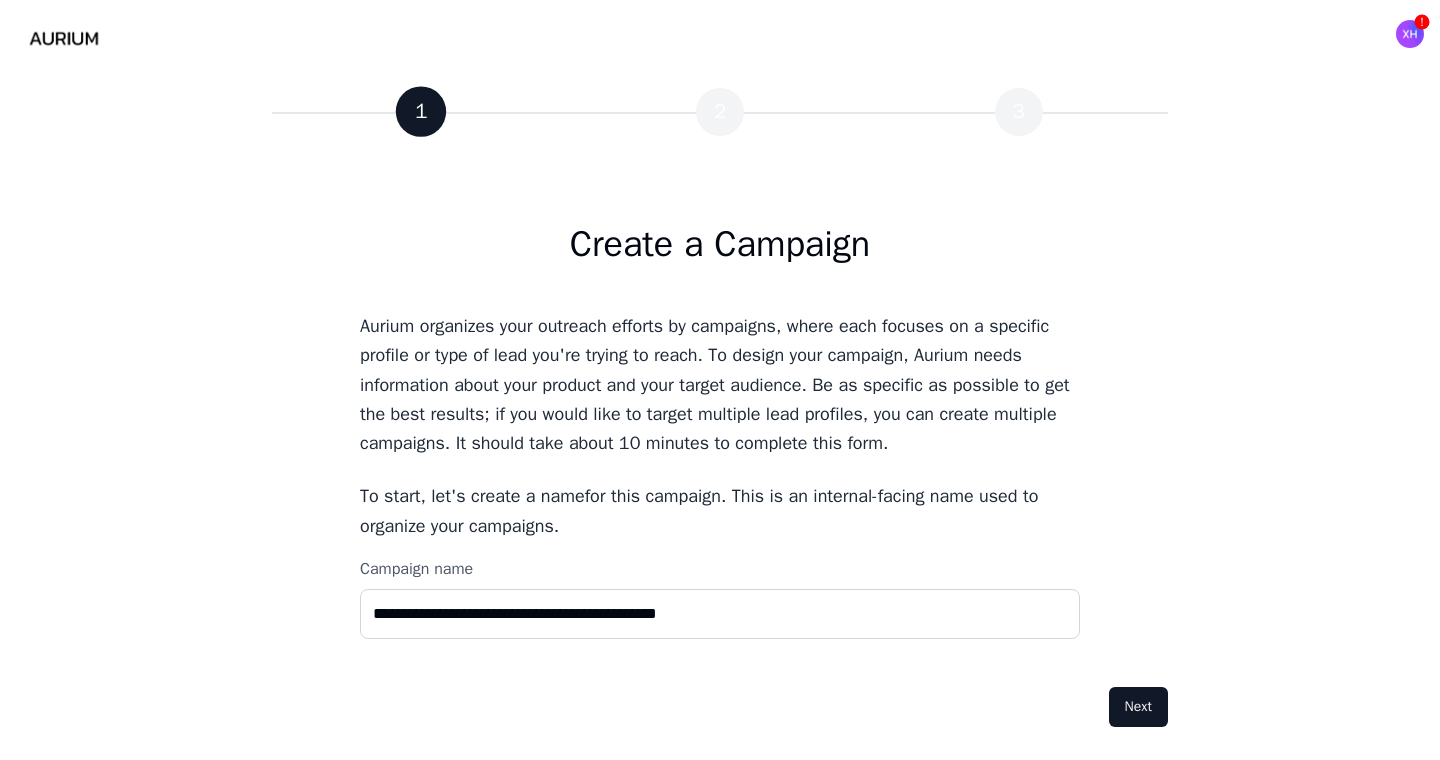 click on "**********" at bounding box center (720, 371) 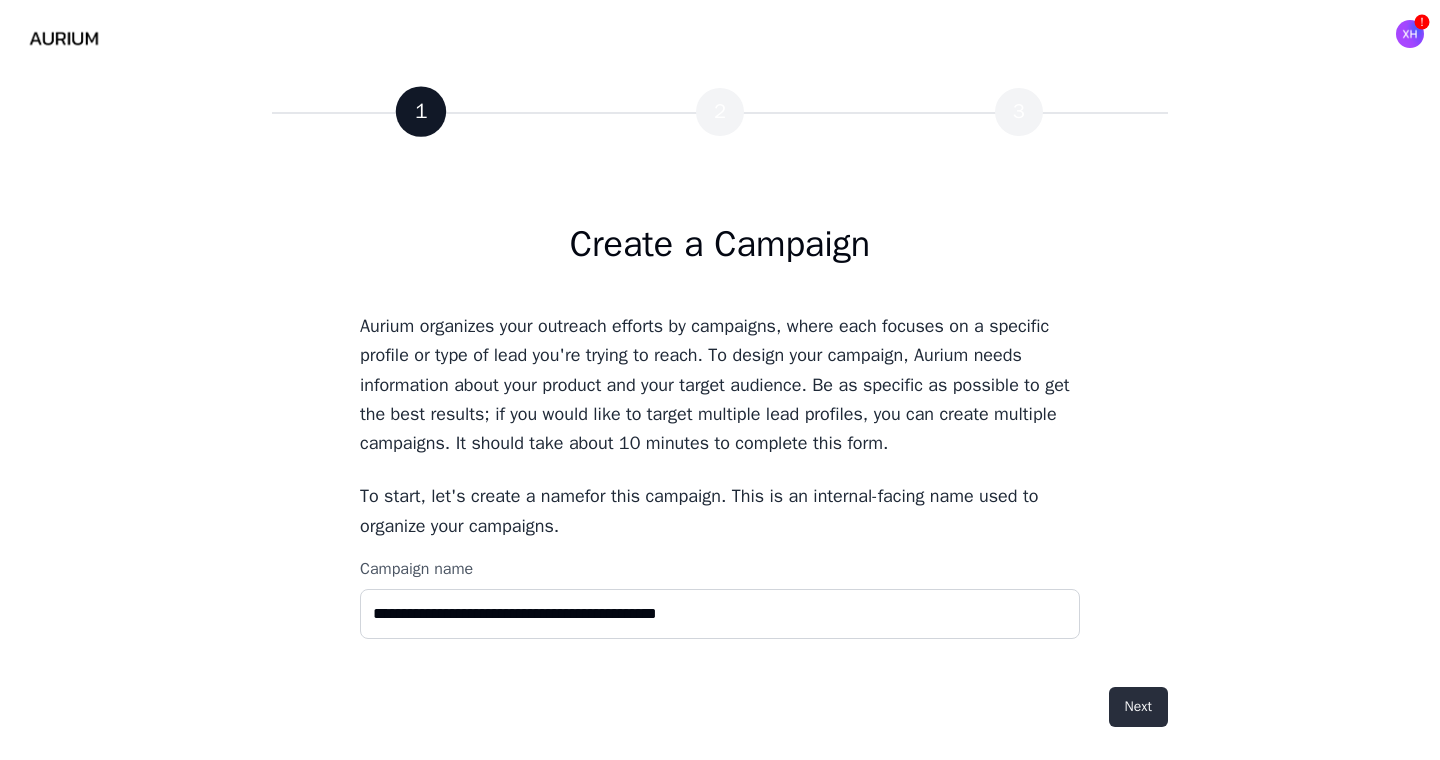 click on "Next" at bounding box center [1138, 707] 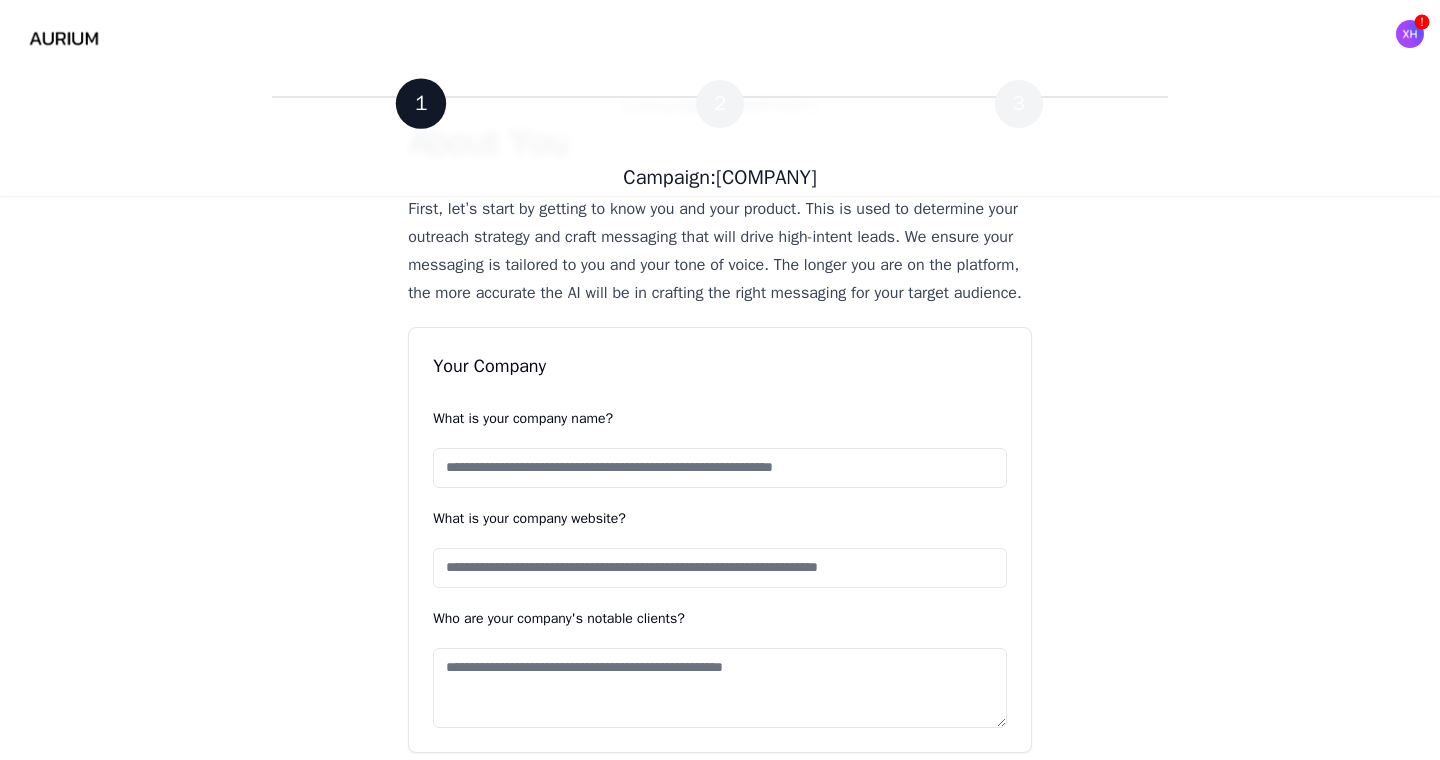 scroll, scrollTop: 137, scrollLeft: 0, axis: vertical 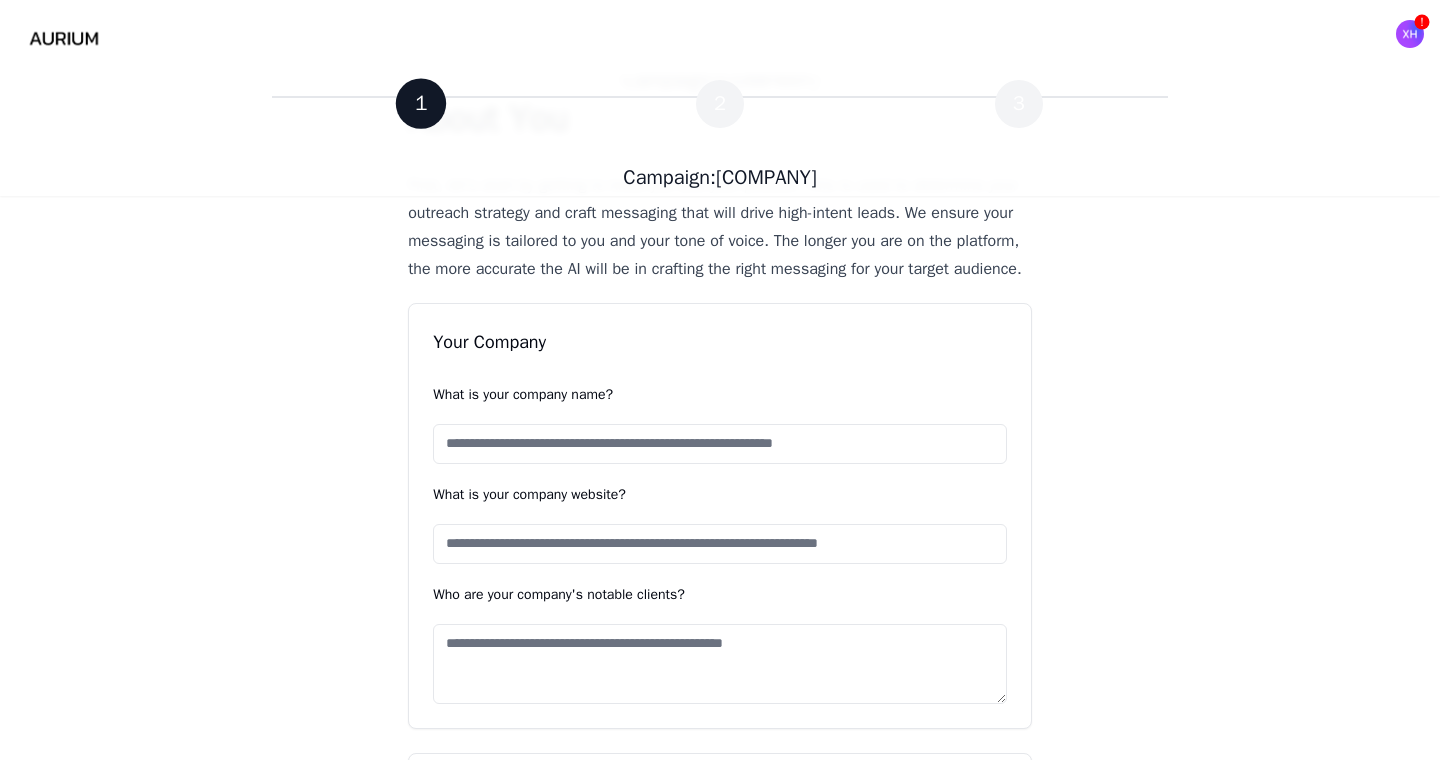 click on "What is your company name?" at bounding box center [720, 444] 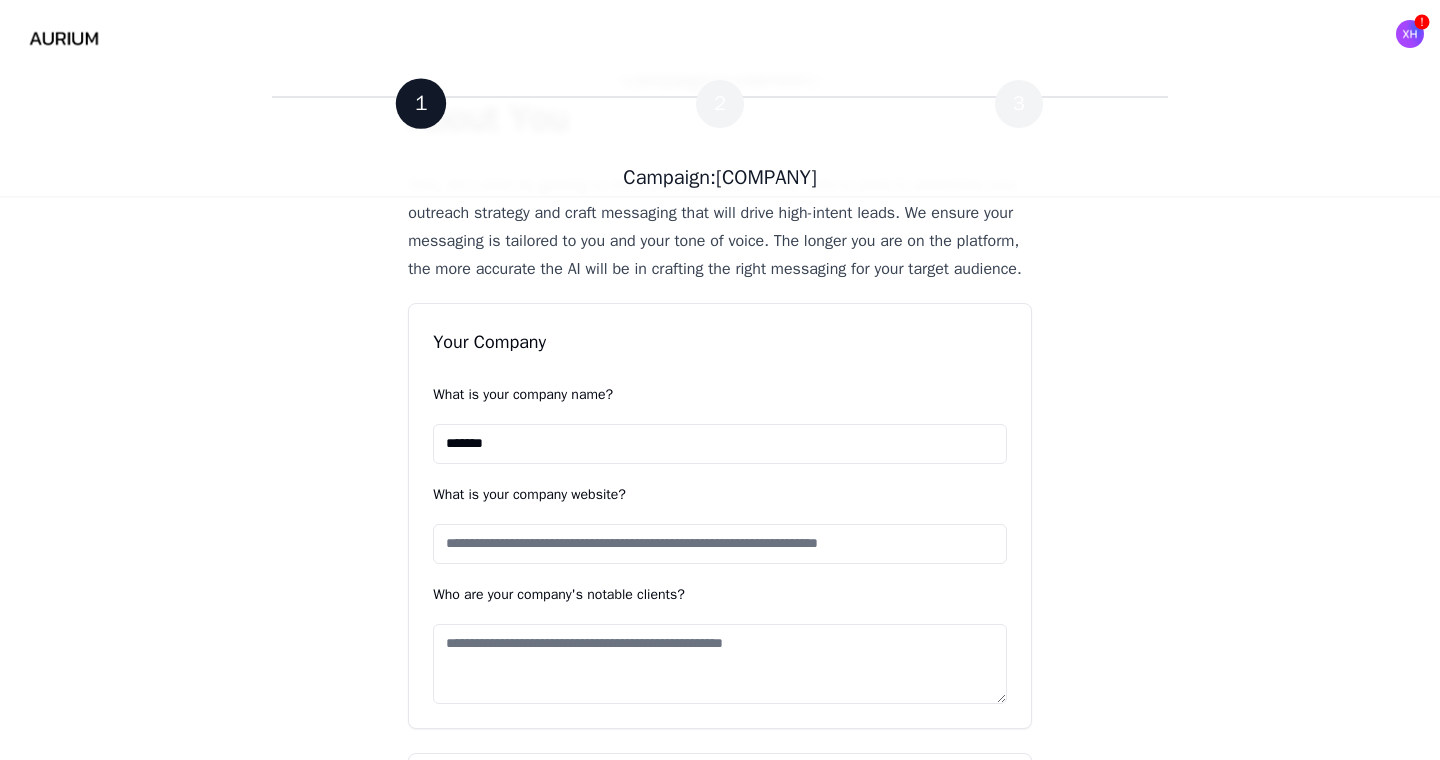 type on "*******" 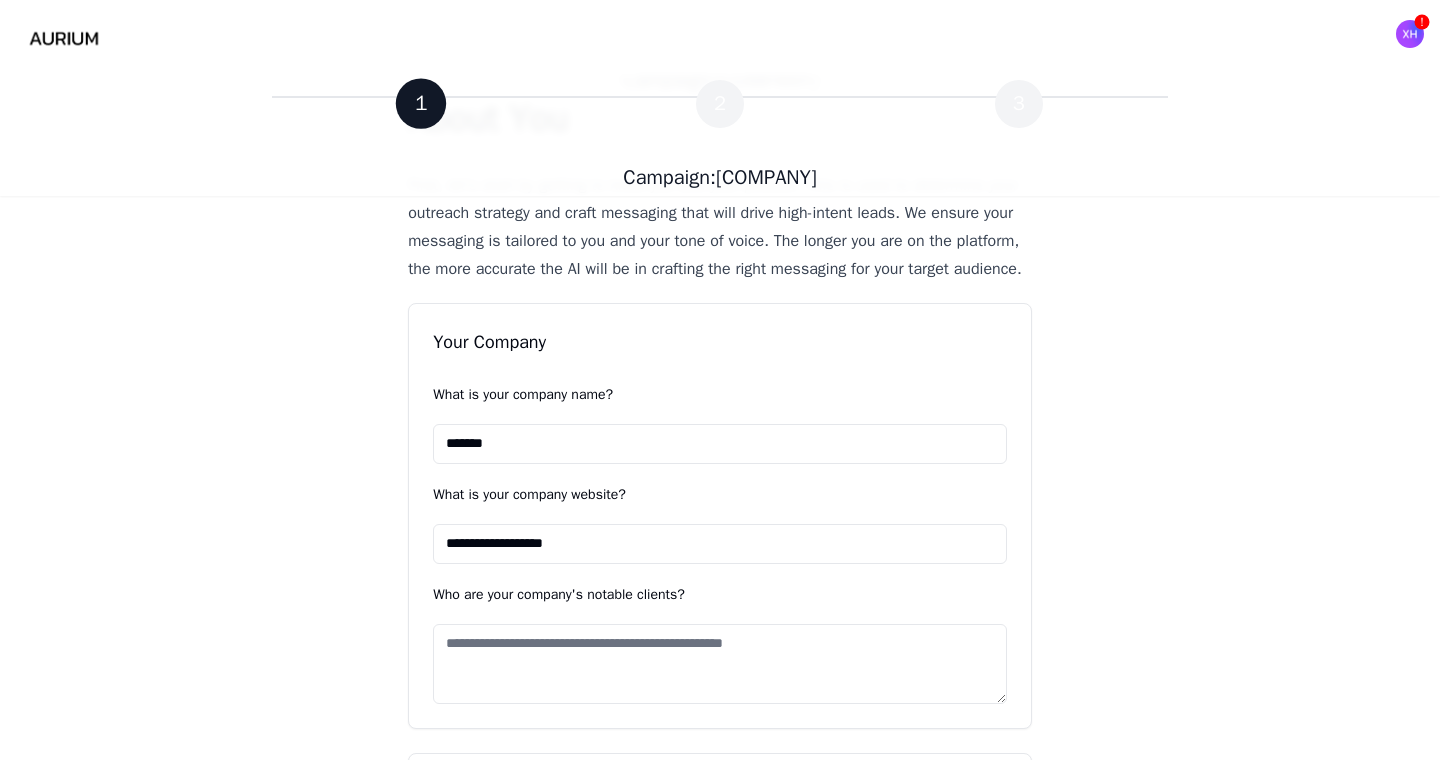 type on "**********" 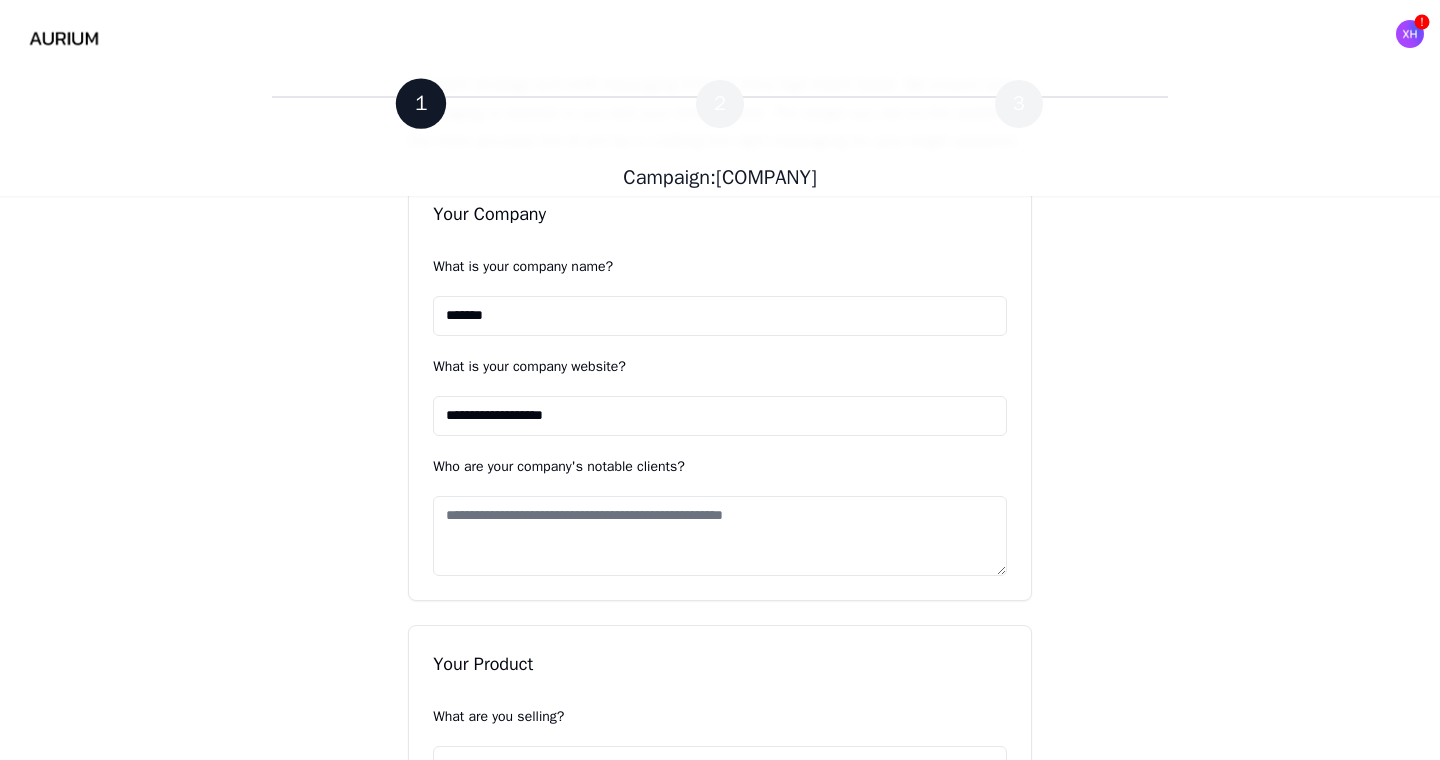 scroll, scrollTop: 267, scrollLeft: 0, axis: vertical 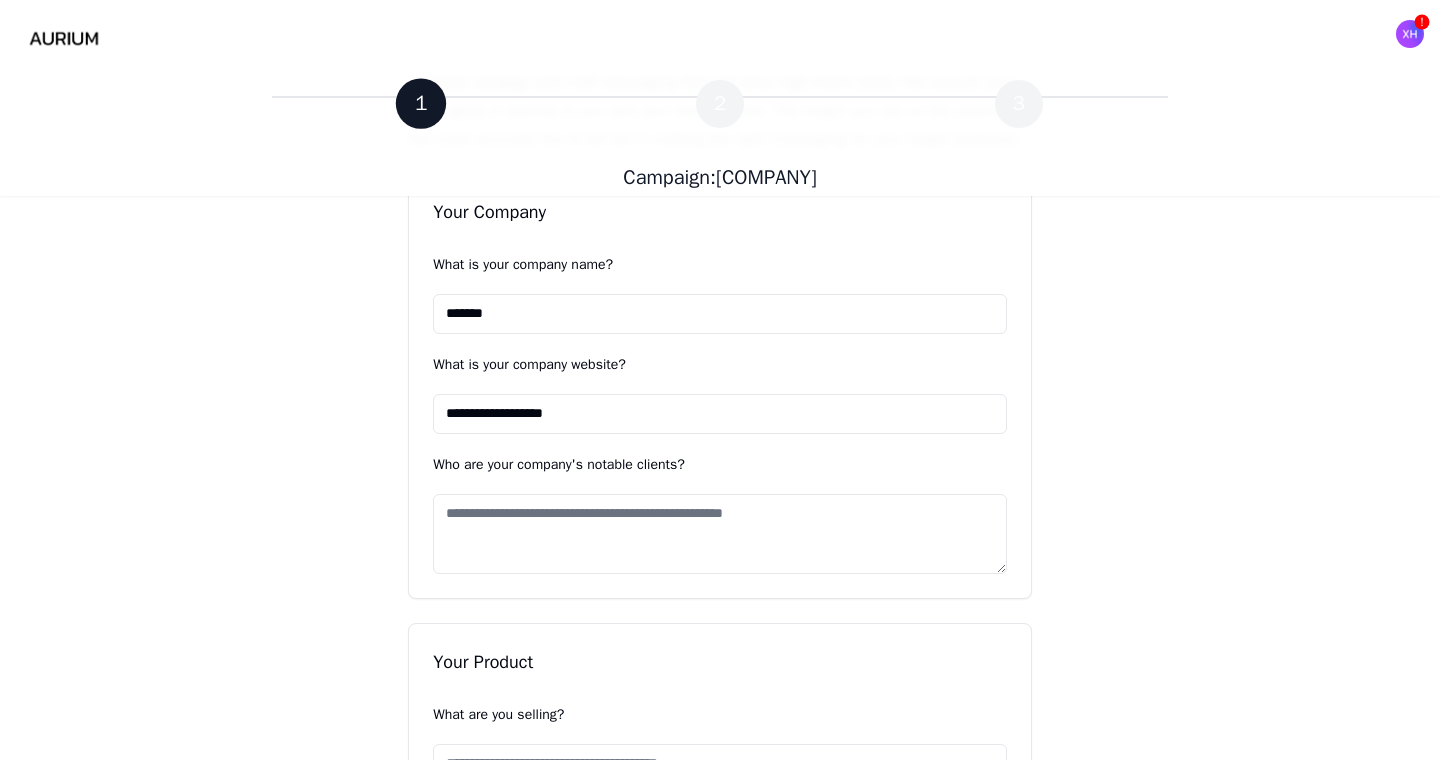 click on "Who are your company's notable clients?" at bounding box center [720, 534] 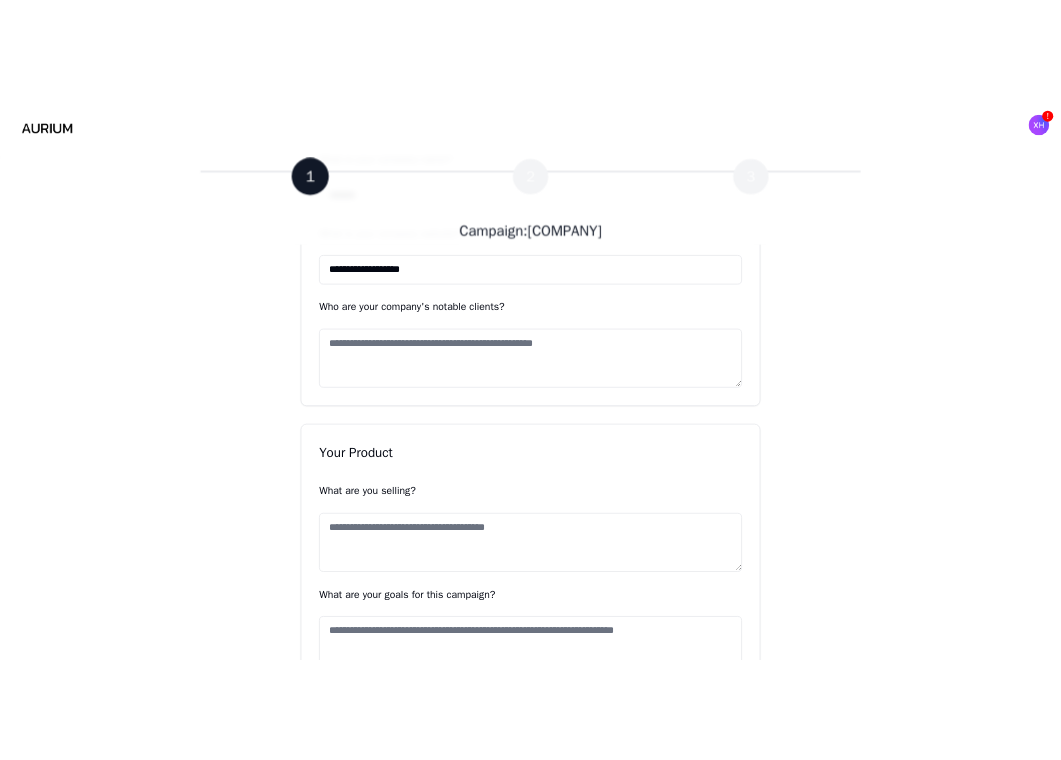 scroll, scrollTop: 453, scrollLeft: 0, axis: vertical 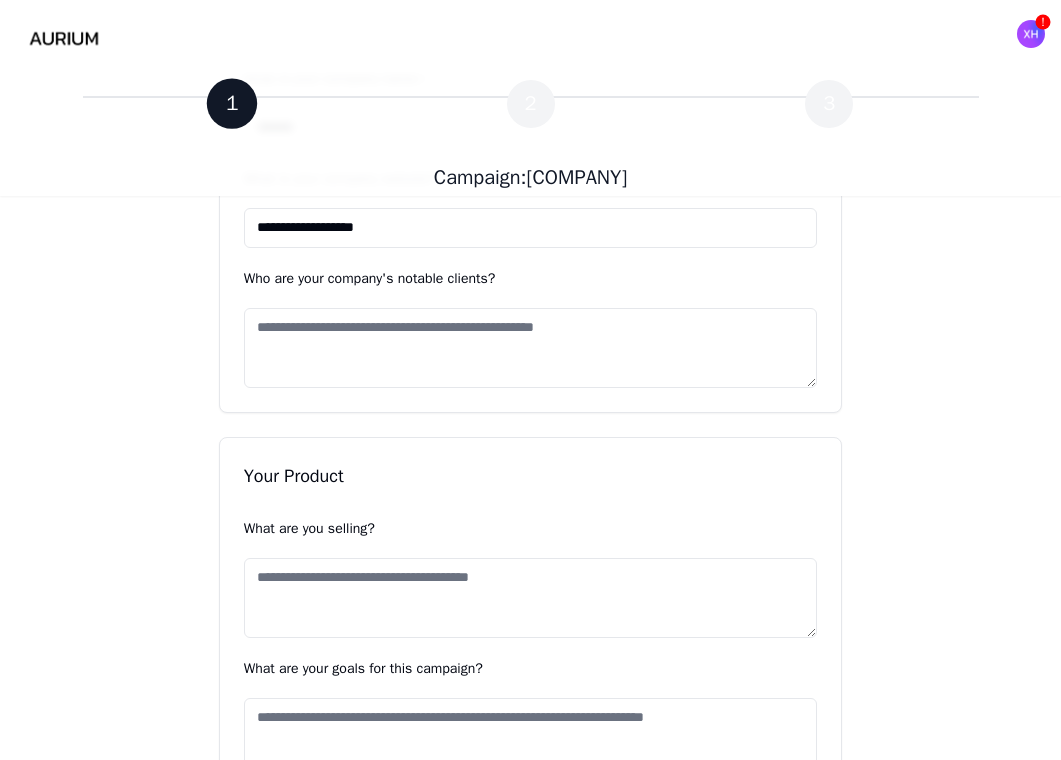 click on "Who are your company's notable clients?" at bounding box center (531, 348) 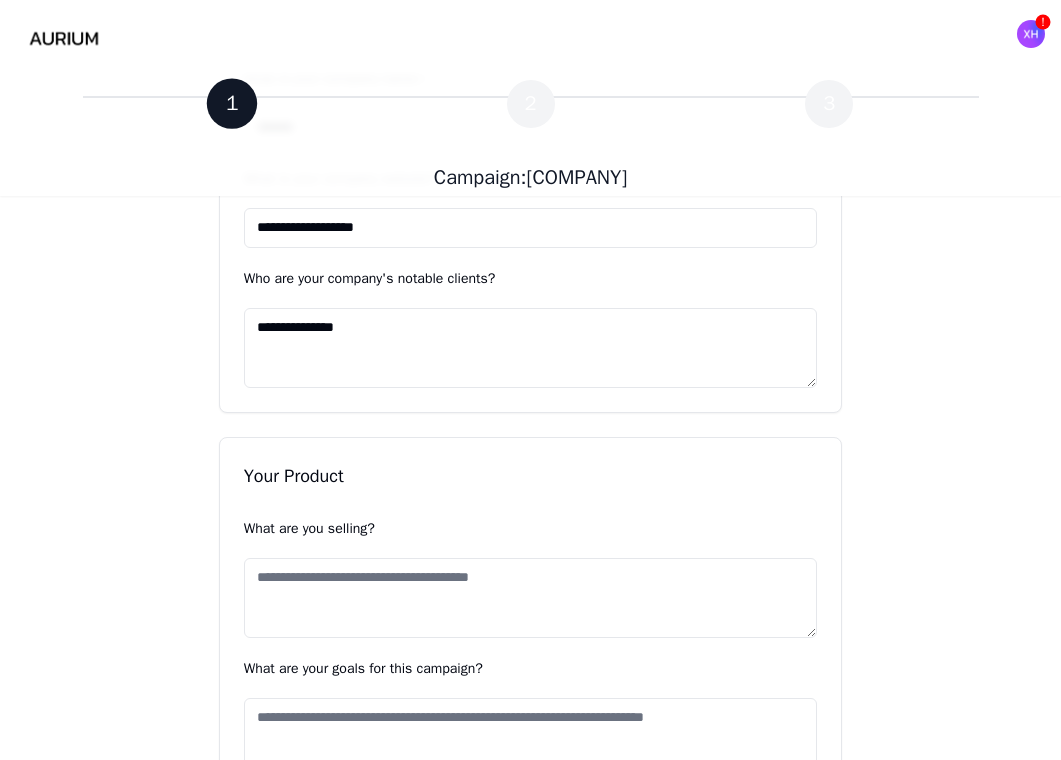 paste on "**********" 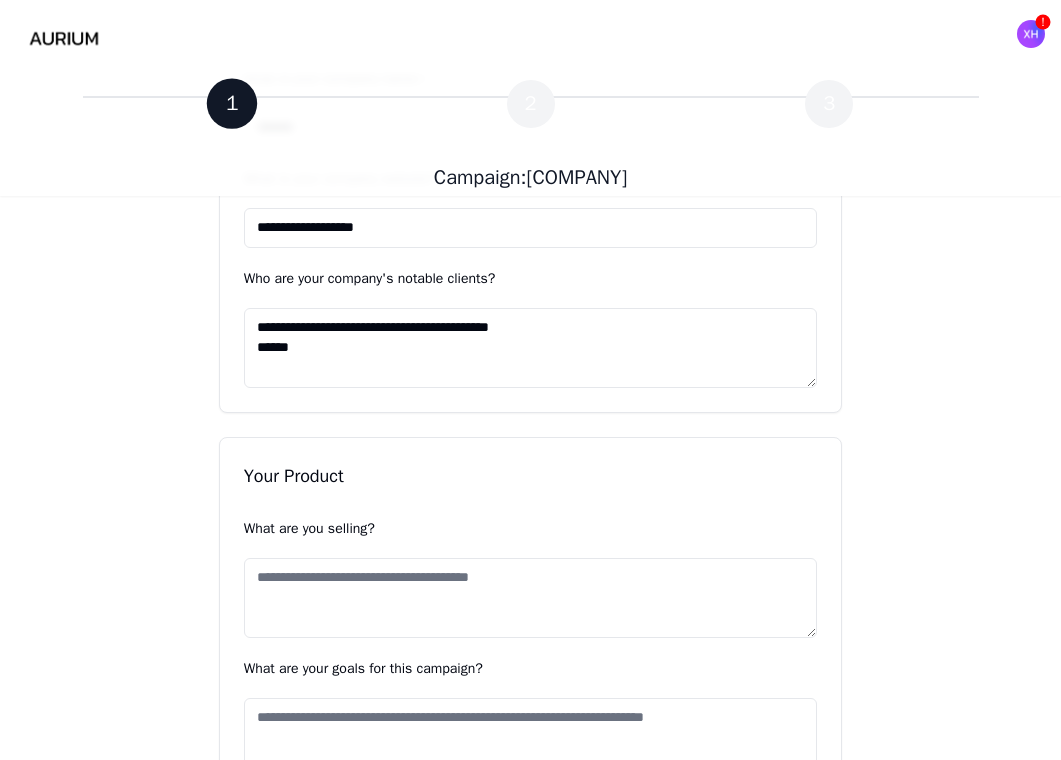 click on "**********" at bounding box center (531, 348) 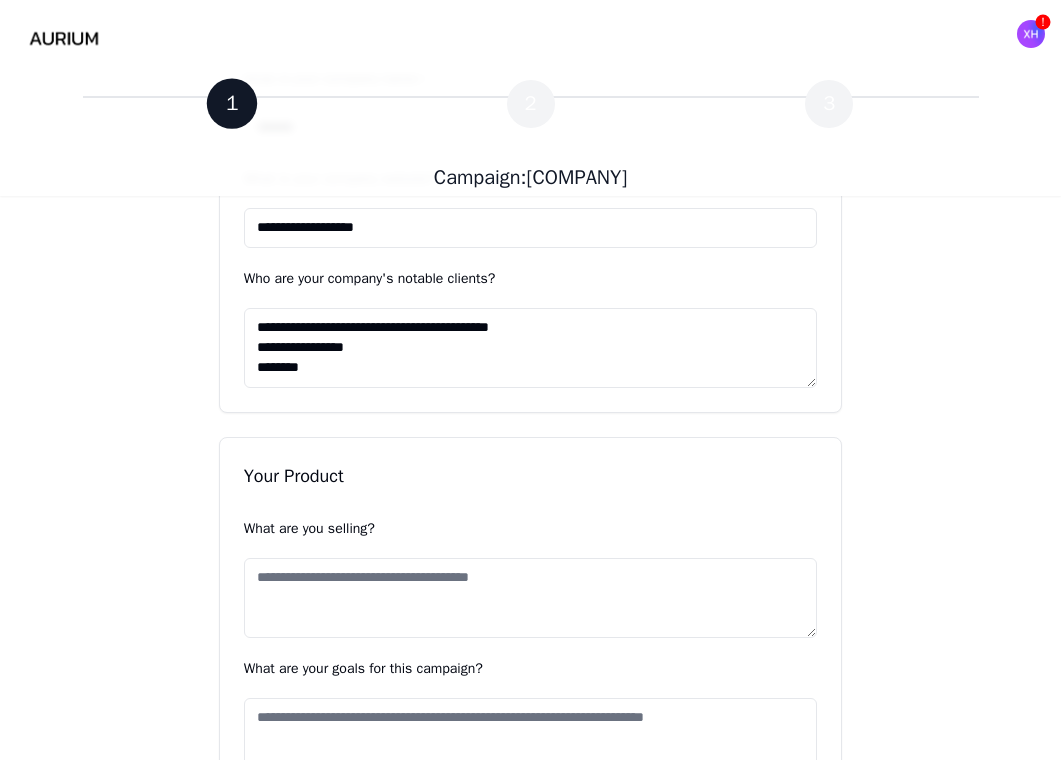 scroll, scrollTop: 8, scrollLeft: 0, axis: vertical 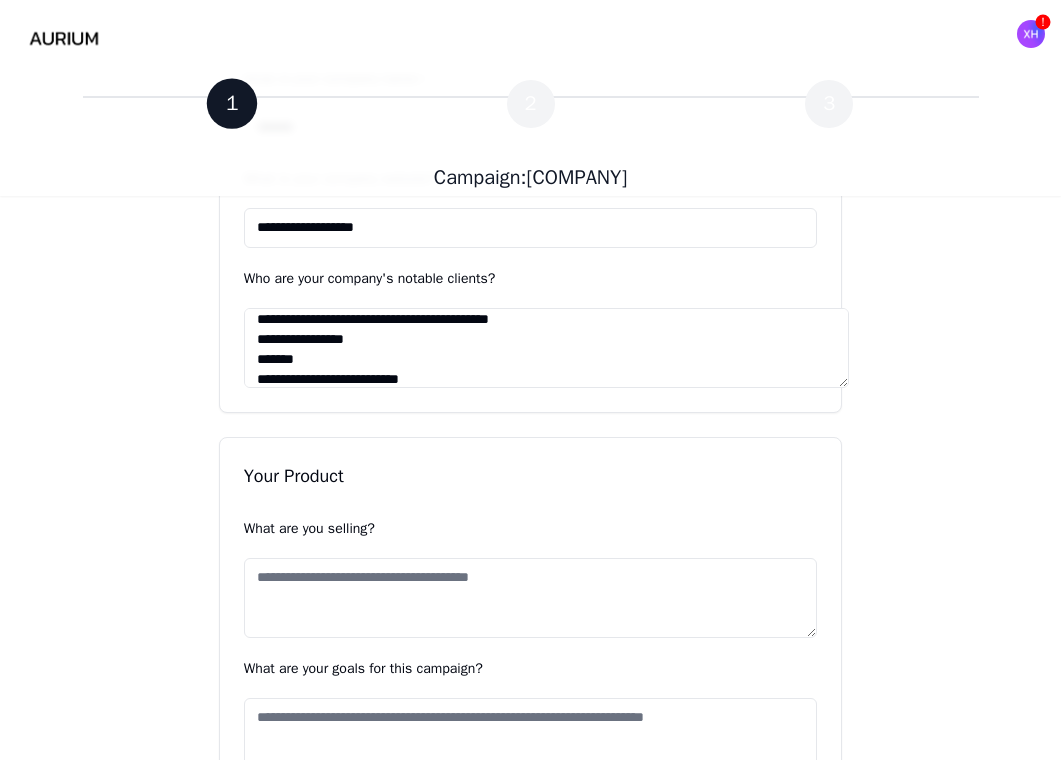 click on "**********" at bounding box center [546, 348] 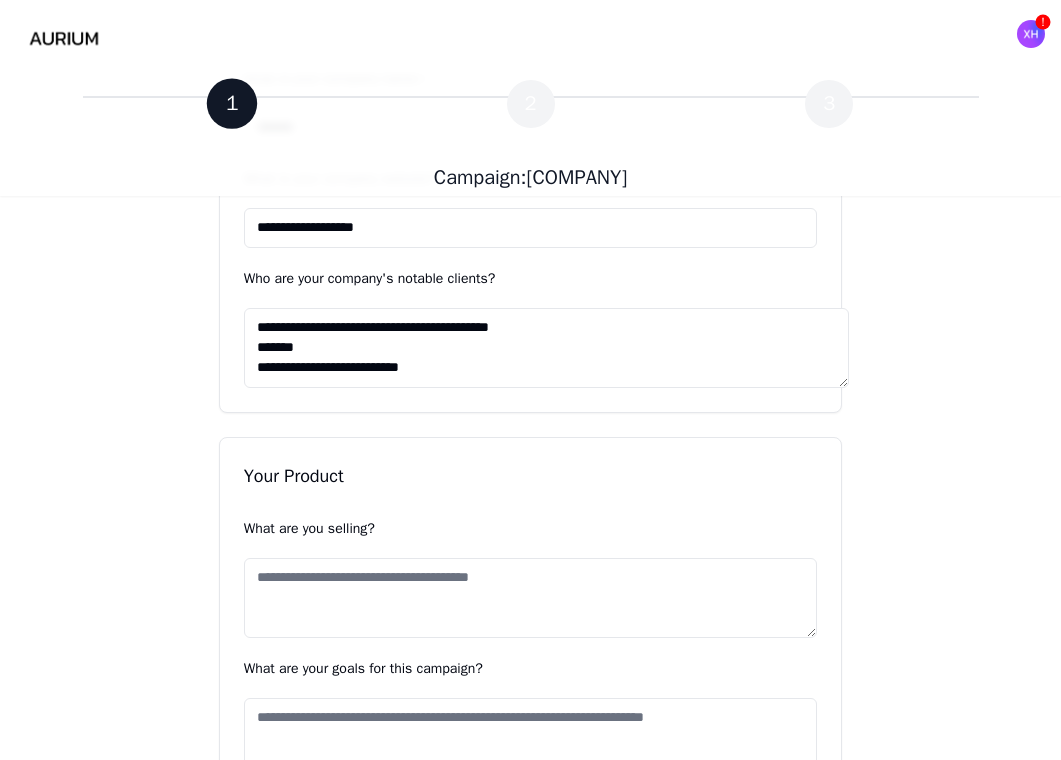 scroll, scrollTop: 0, scrollLeft: 0, axis: both 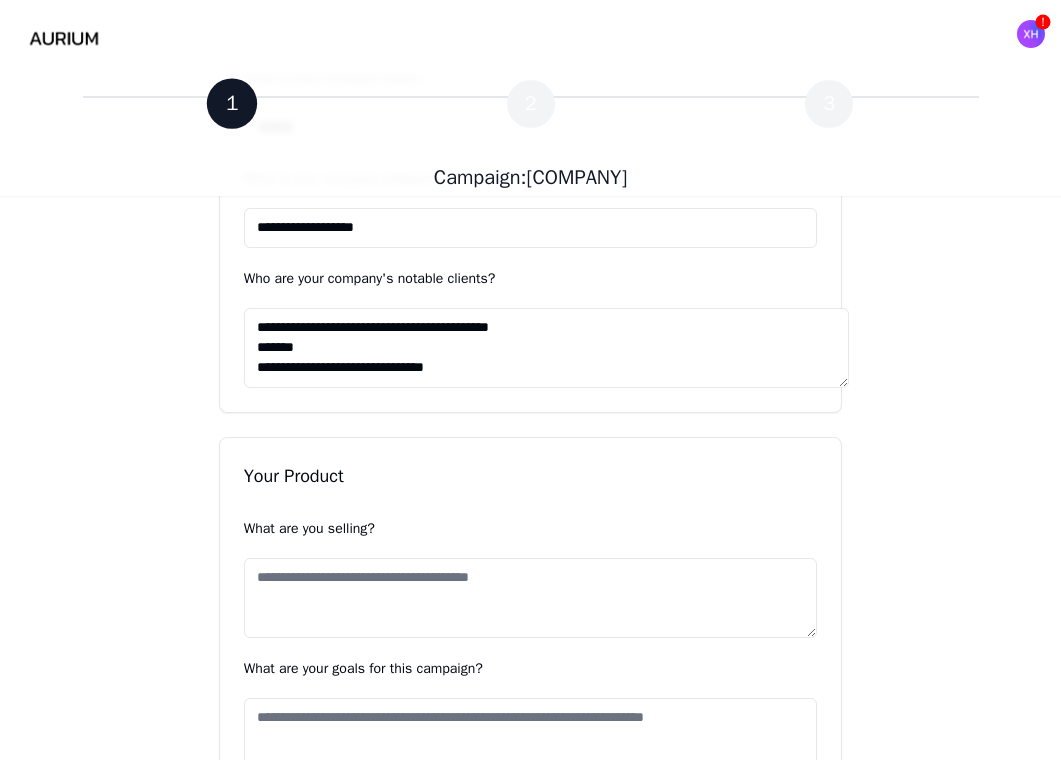 paste on "**********" 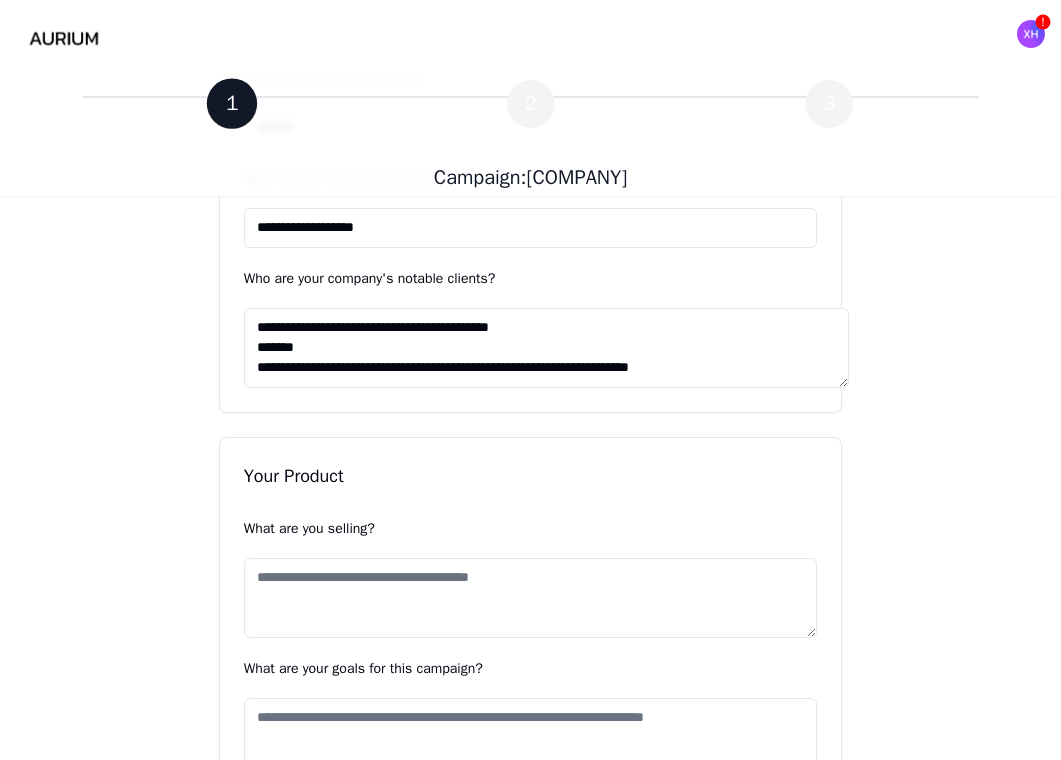 click on "**********" at bounding box center [546, 348] 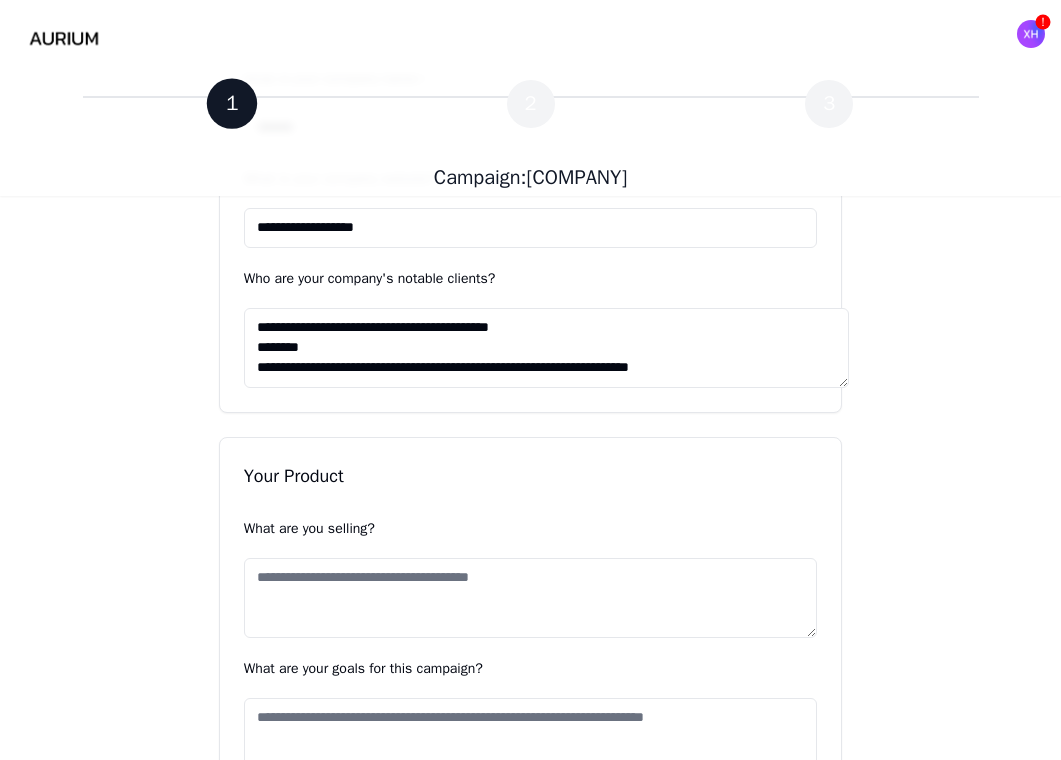 type on "**********" 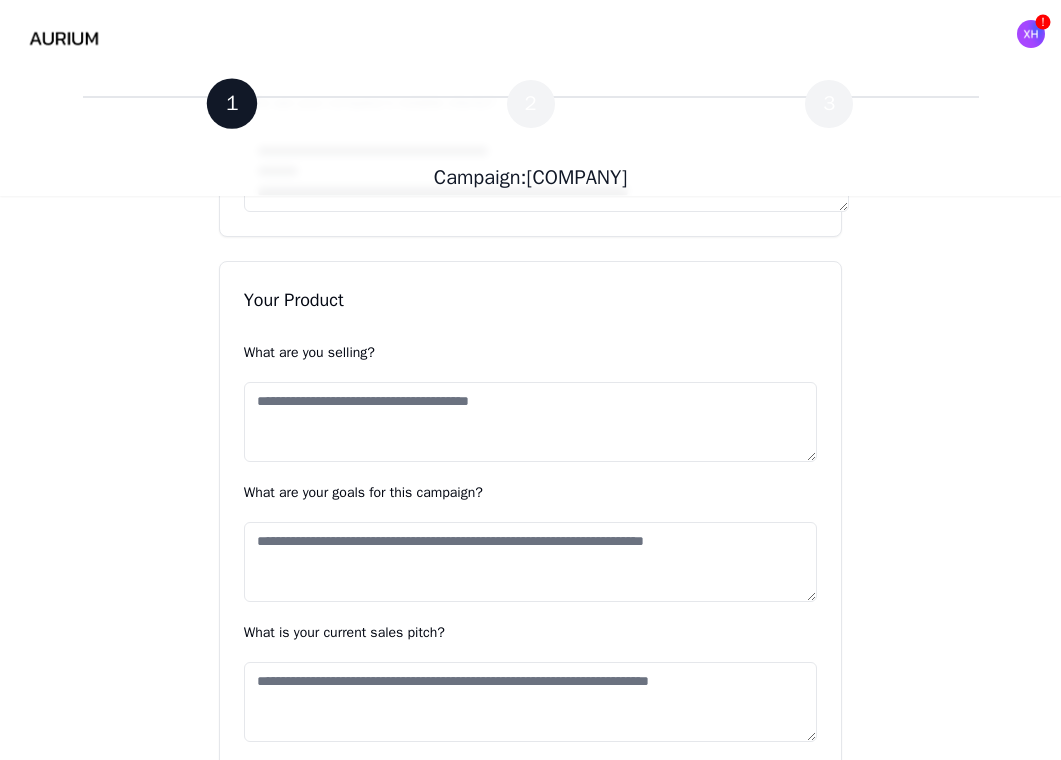 scroll, scrollTop: 630, scrollLeft: 0, axis: vertical 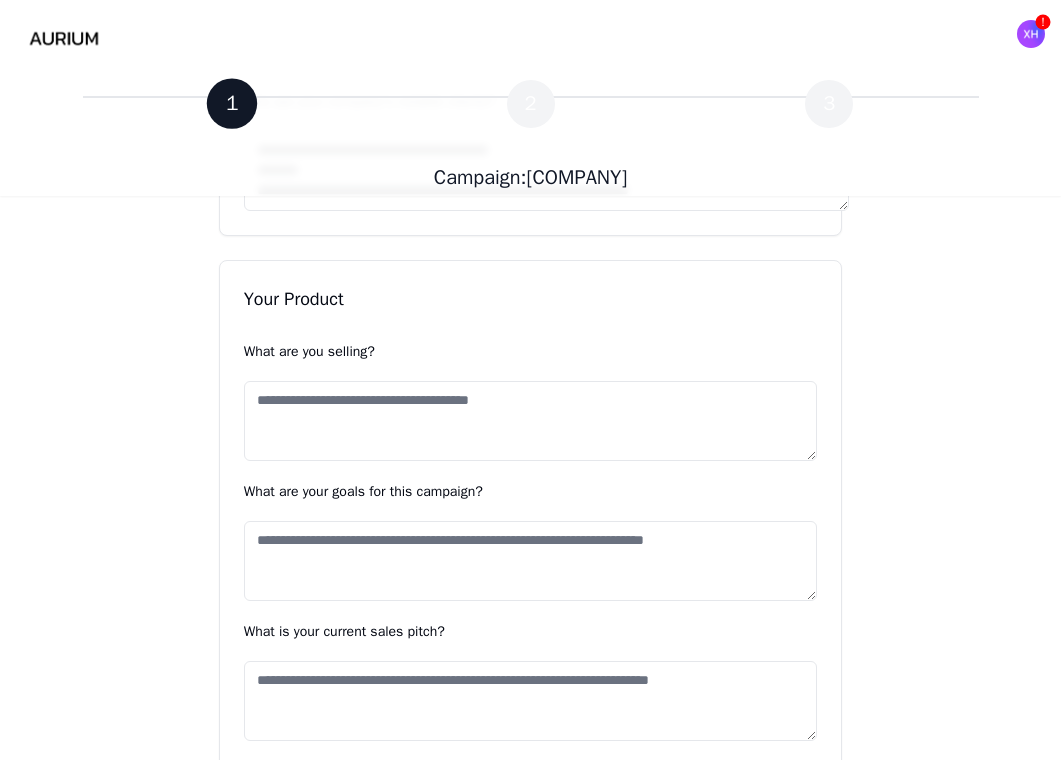 click on "What are you selling?" at bounding box center [531, 421] 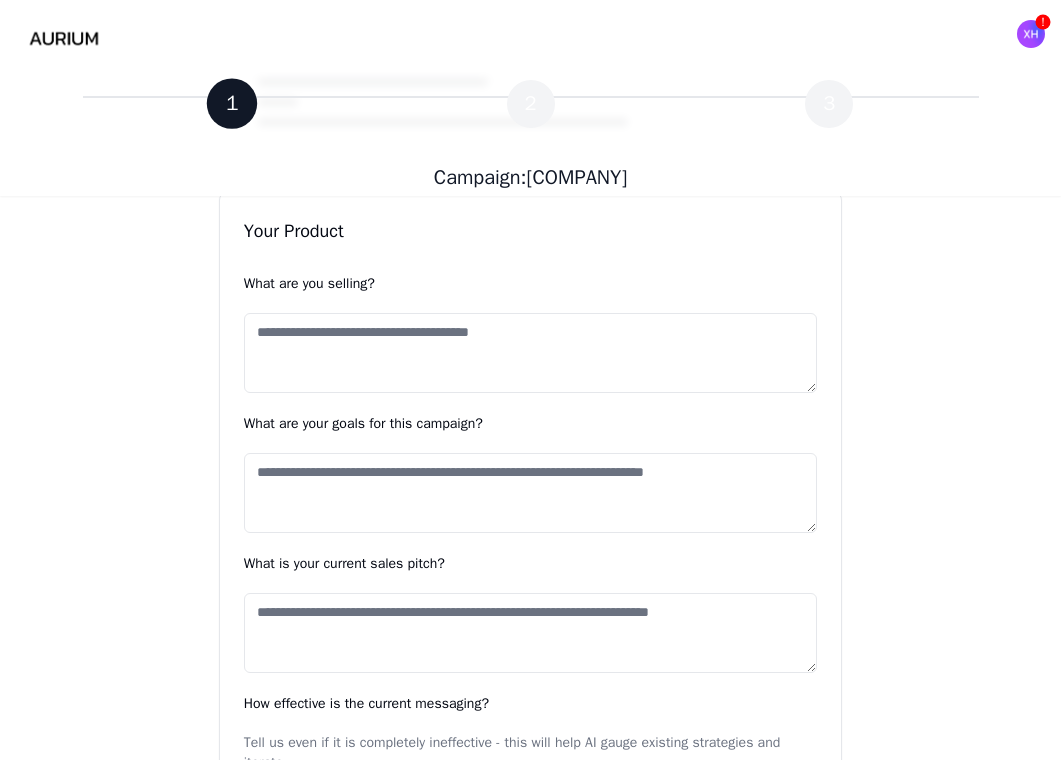 scroll, scrollTop: 668, scrollLeft: 0, axis: vertical 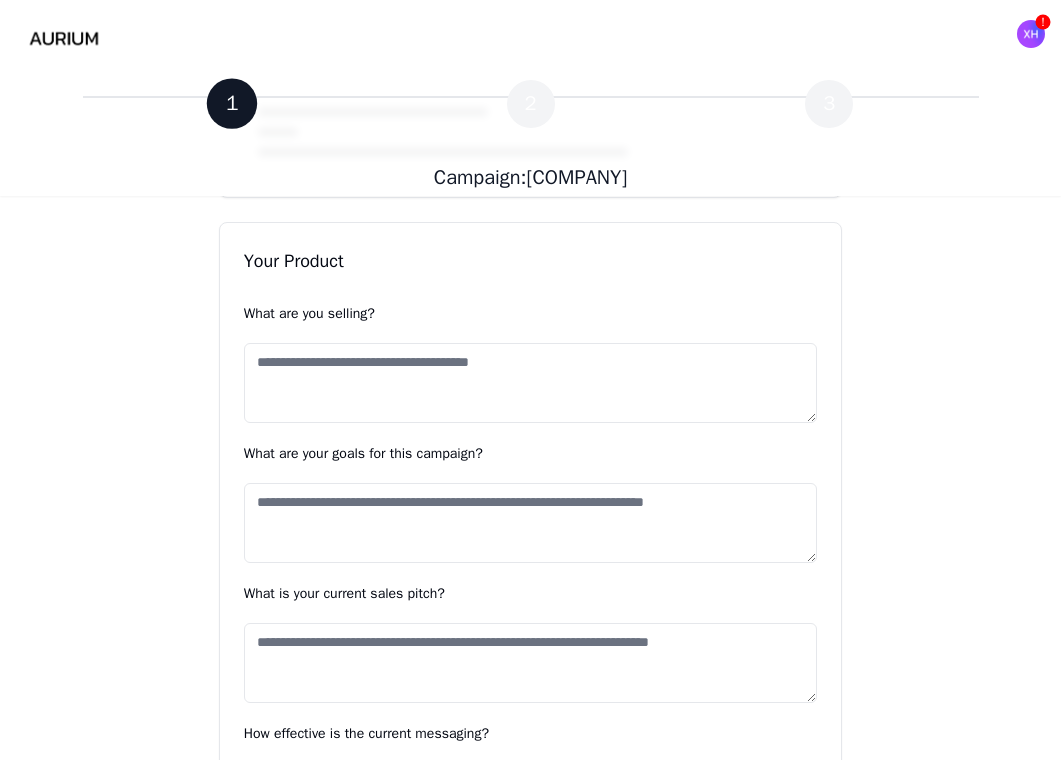 click on "What are you selling?" at bounding box center (531, 383) 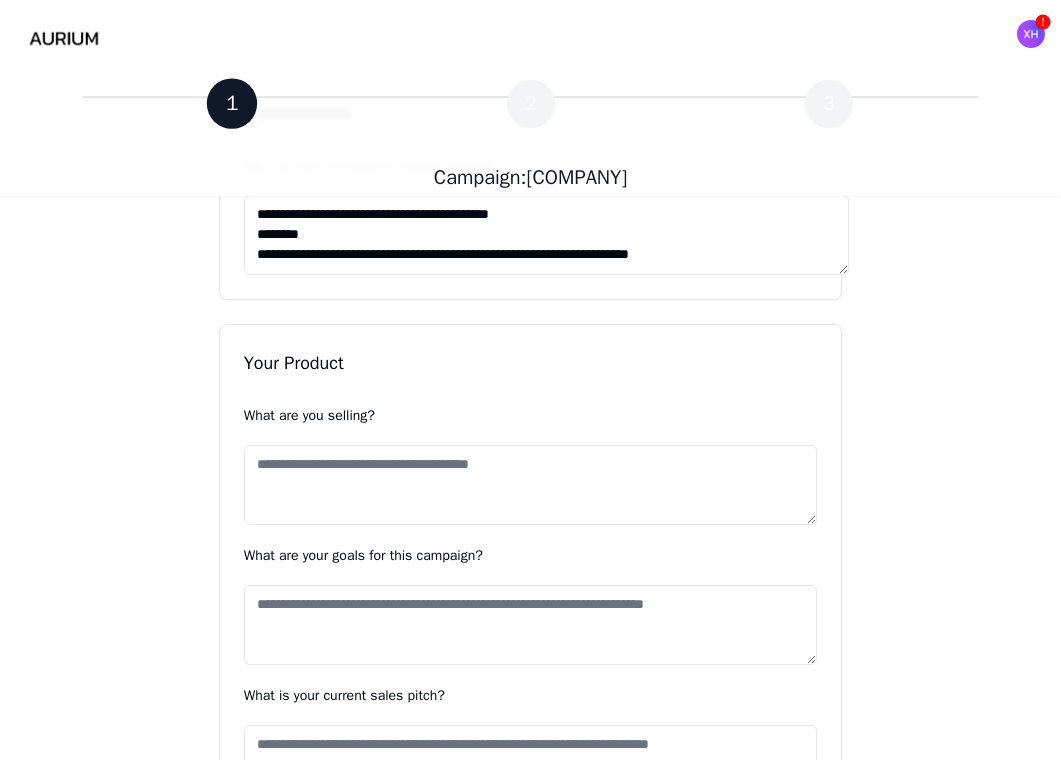scroll, scrollTop: 505, scrollLeft: 0, axis: vertical 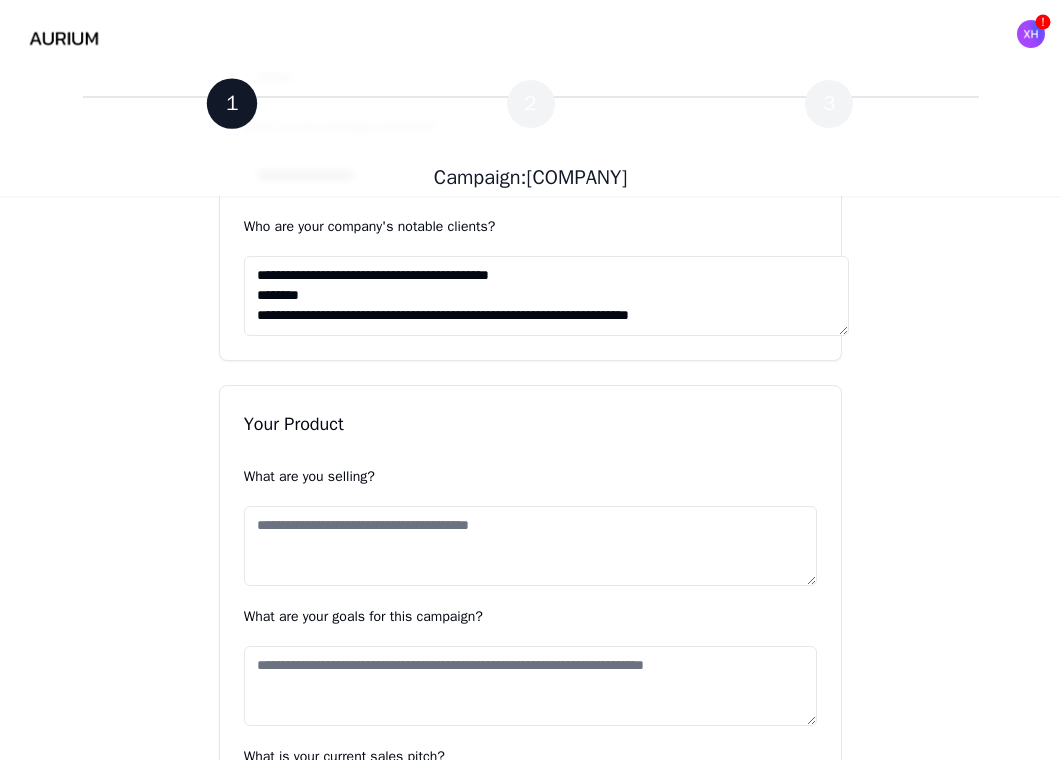 click on "What are you selling?" at bounding box center (531, 546) 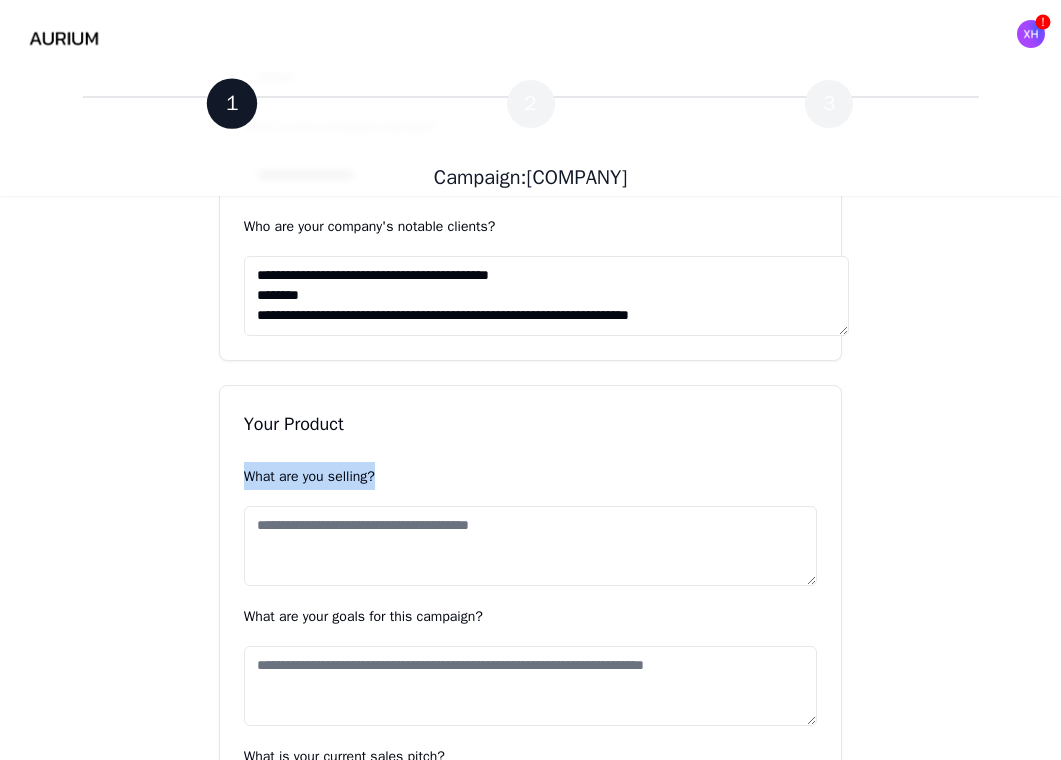 drag, startPoint x: 228, startPoint y: 479, endPoint x: 551, endPoint y: 560, distance: 333.0015 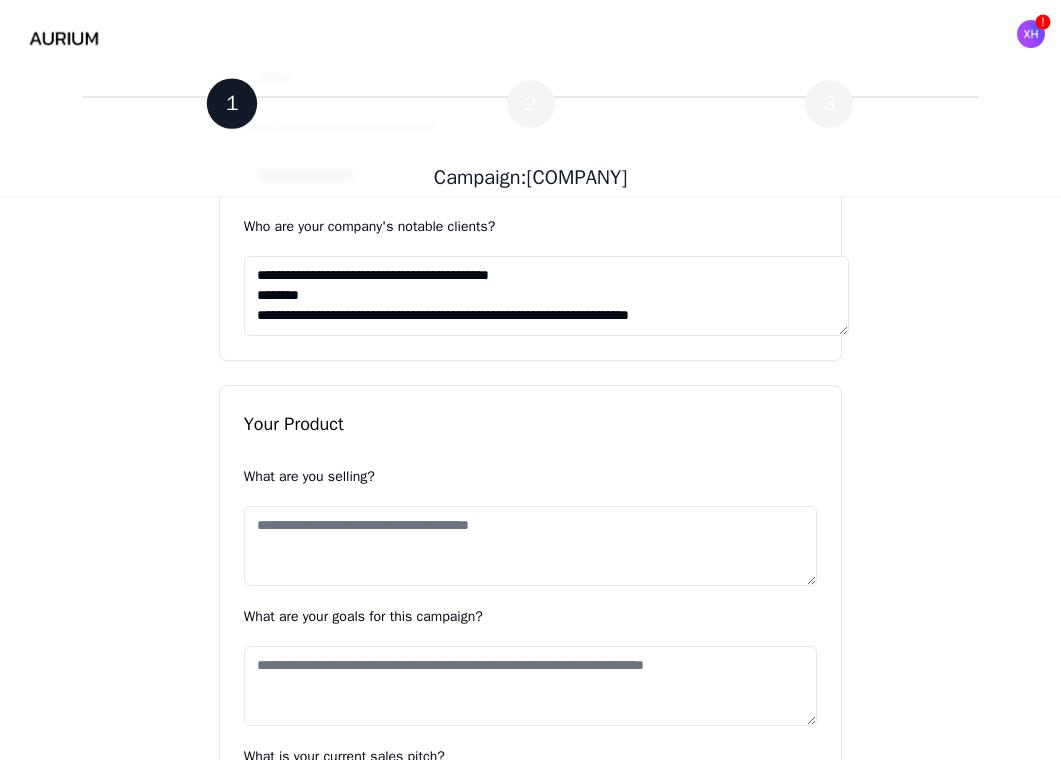 click on "What are you selling?" at bounding box center (531, 546) 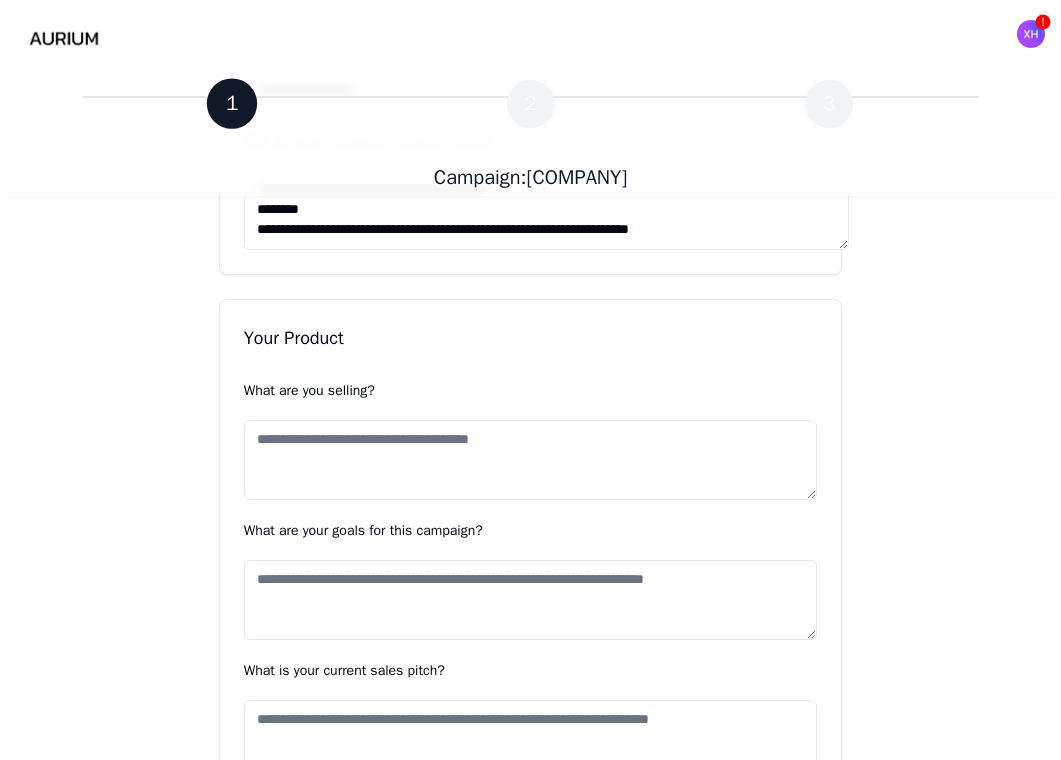 scroll, scrollTop: 593, scrollLeft: 0, axis: vertical 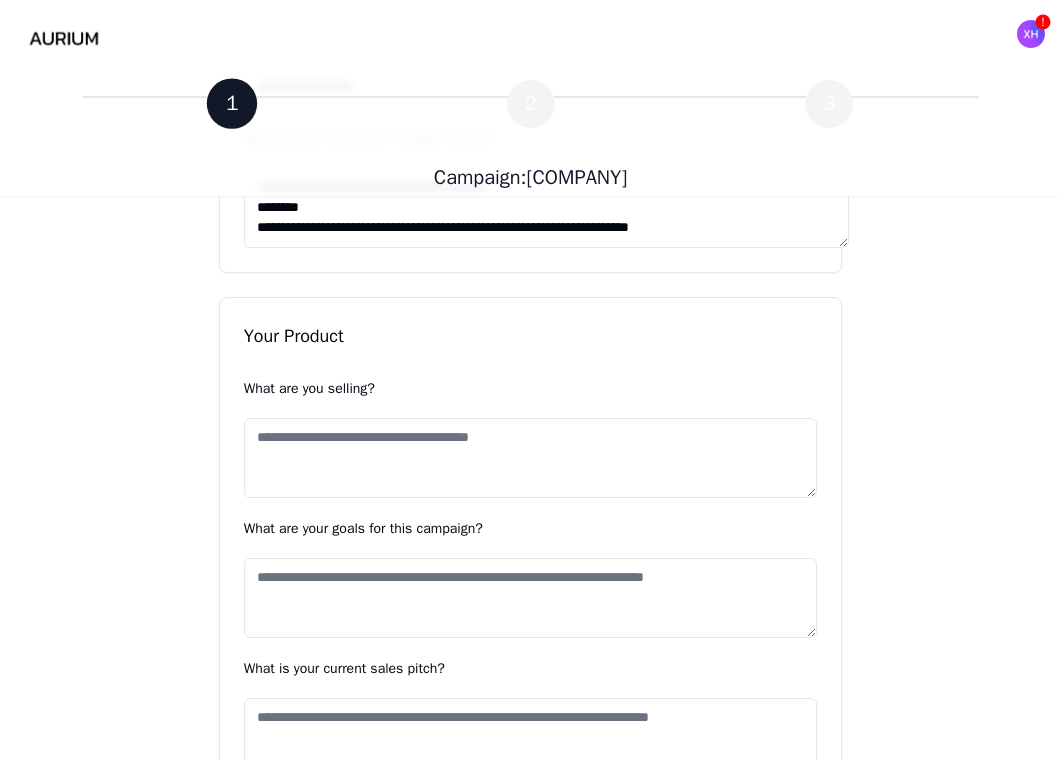 click on "**********" at bounding box center [531, 864] 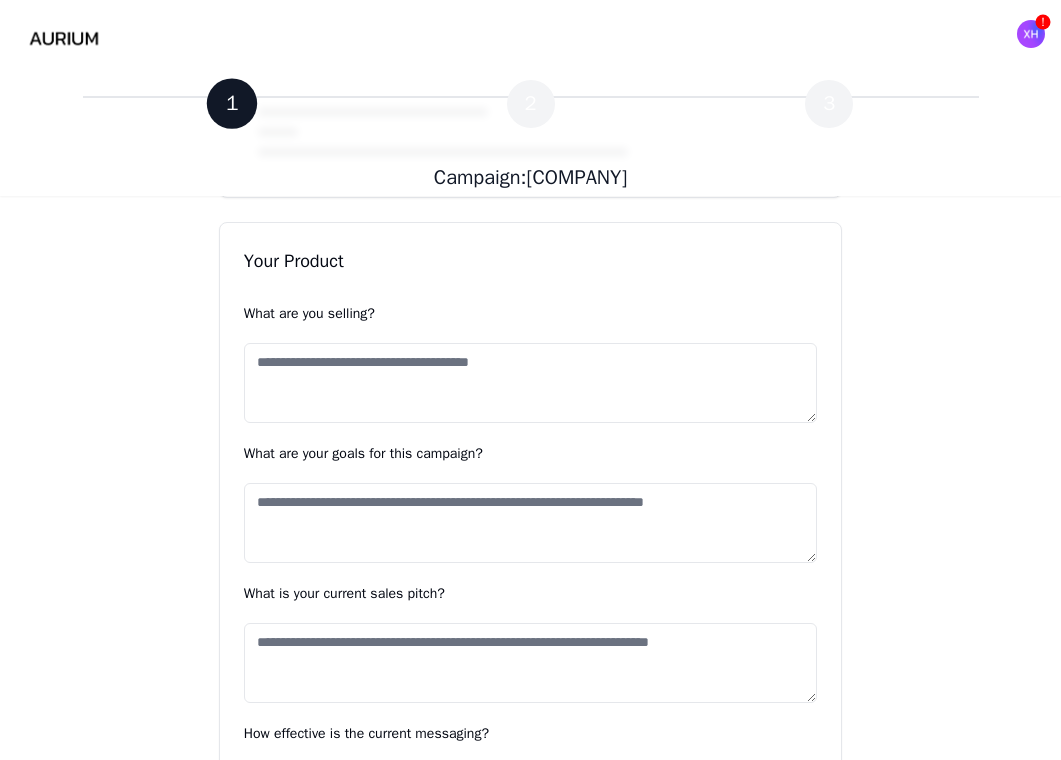 scroll, scrollTop: 667, scrollLeft: 0, axis: vertical 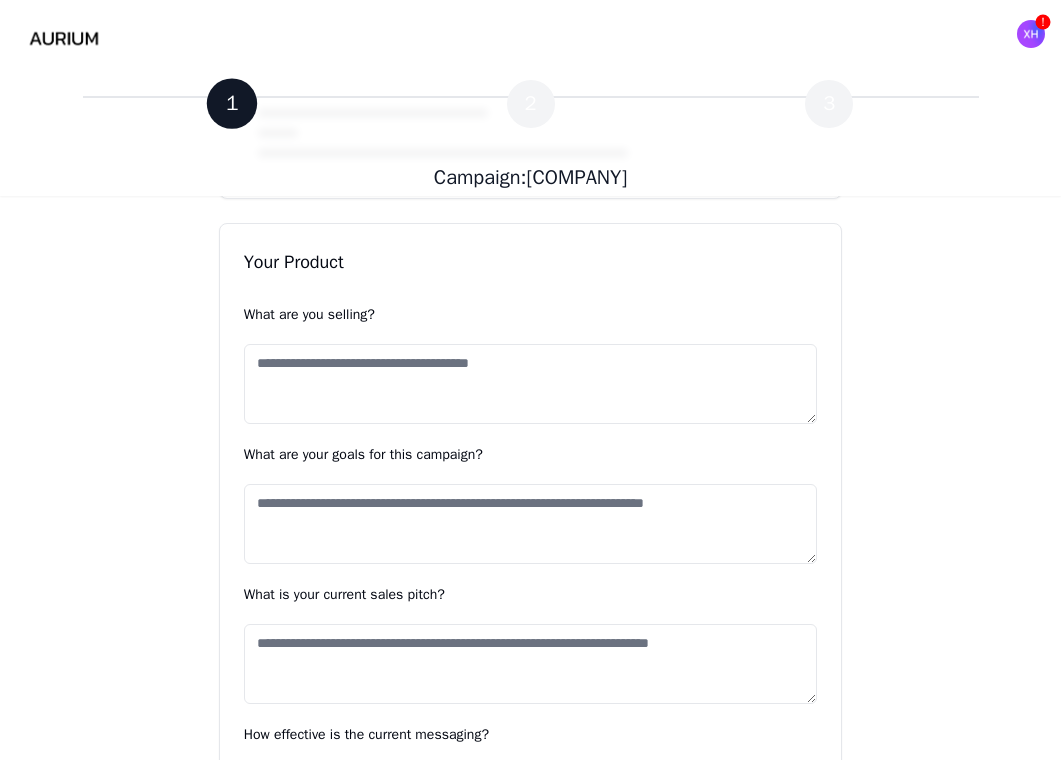 click on "What are you selling?" at bounding box center [531, 384] 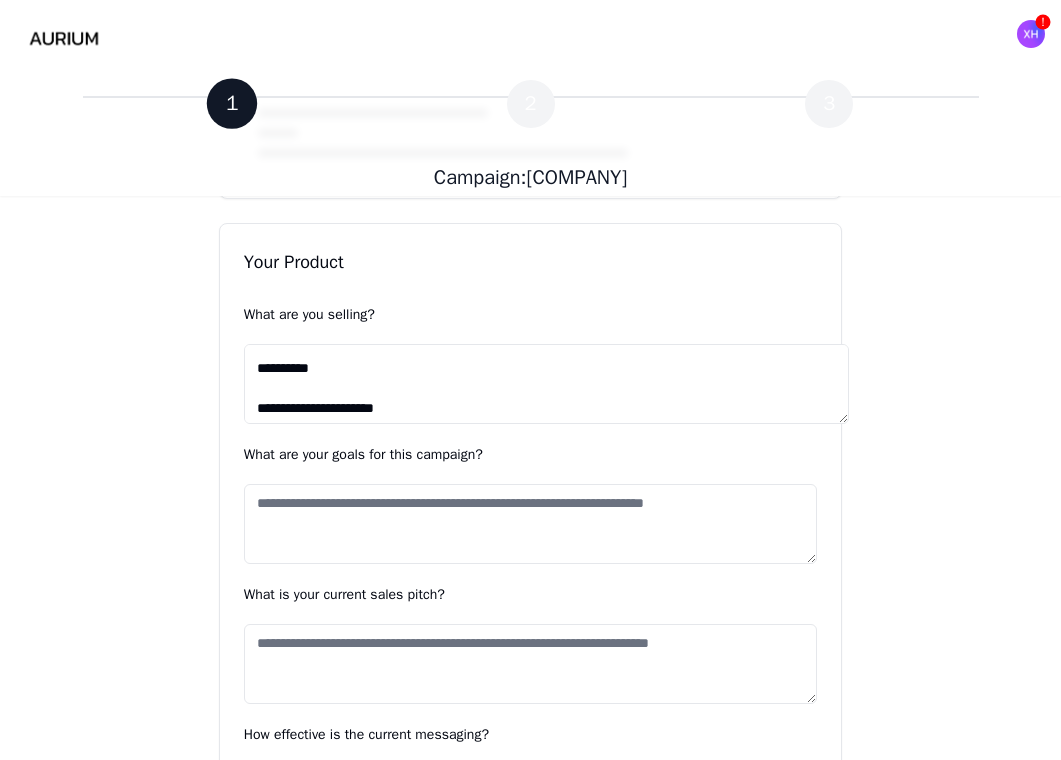 scroll, scrollTop: 394, scrollLeft: 0, axis: vertical 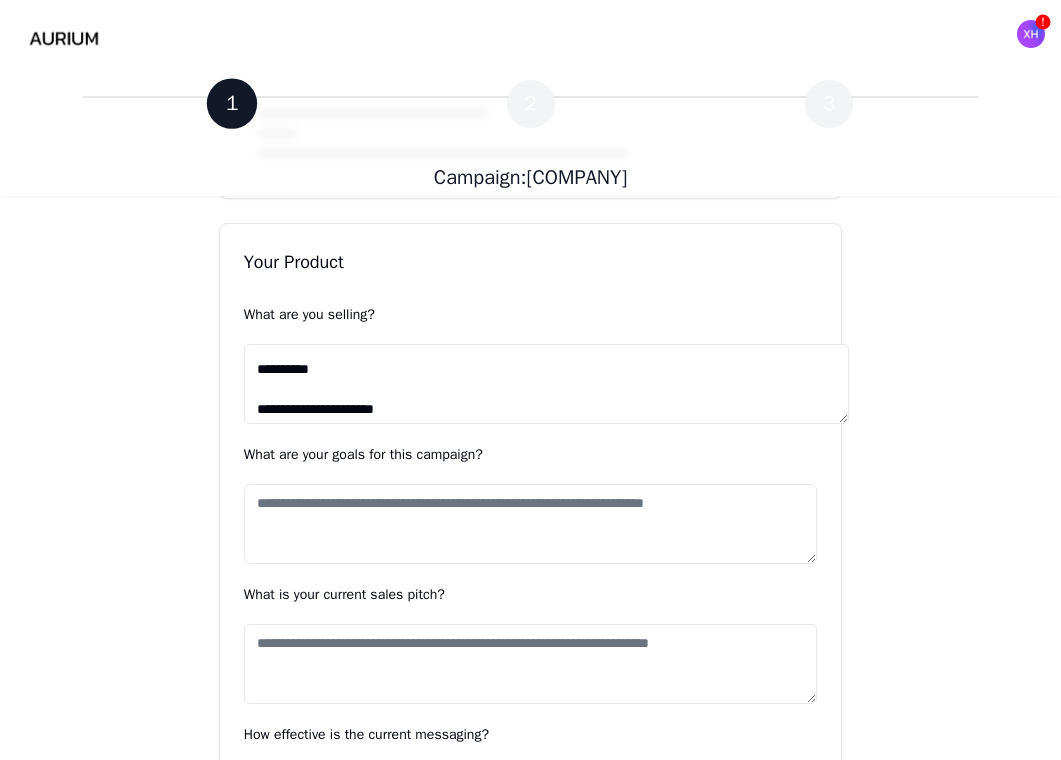 drag, startPoint x: 403, startPoint y: 377, endPoint x: 190, endPoint y: 366, distance: 213.28384 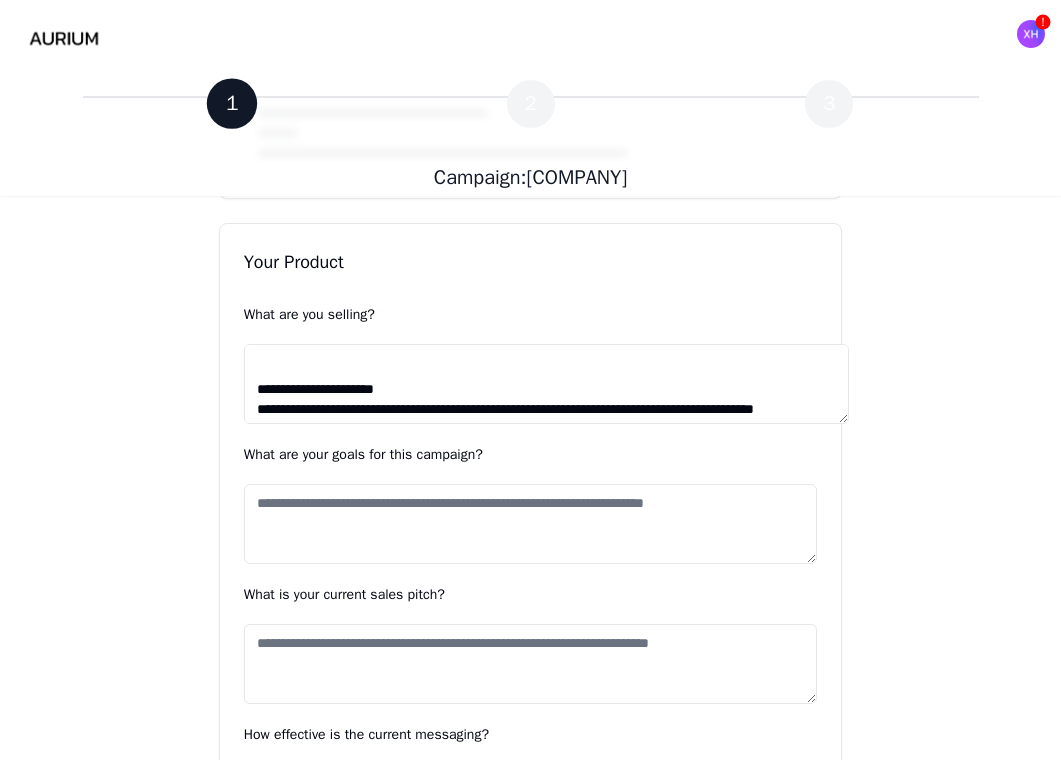 scroll, scrollTop: 374, scrollLeft: 0, axis: vertical 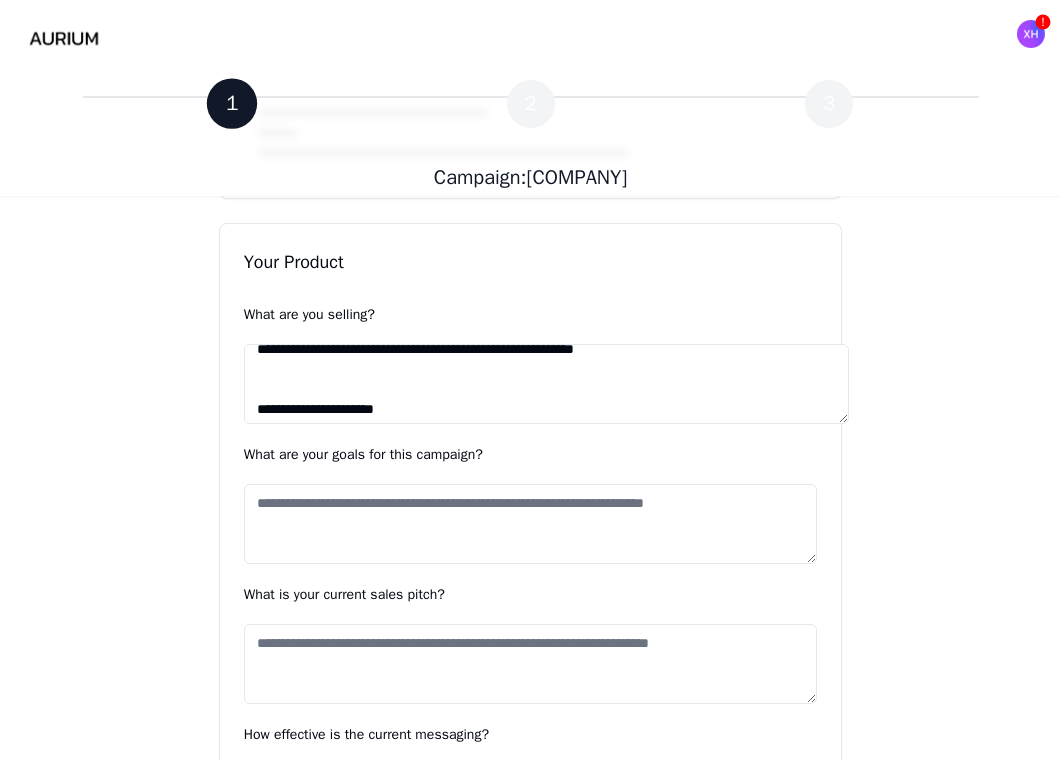type on "**********" 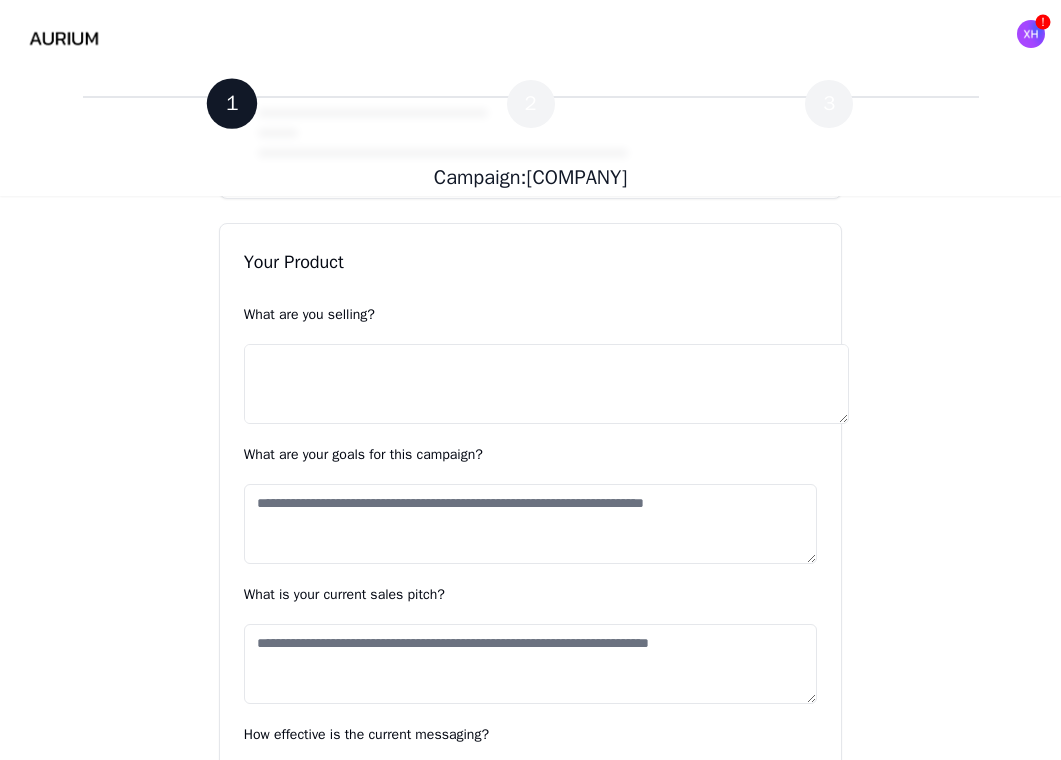 scroll, scrollTop: 262, scrollLeft: 0, axis: vertical 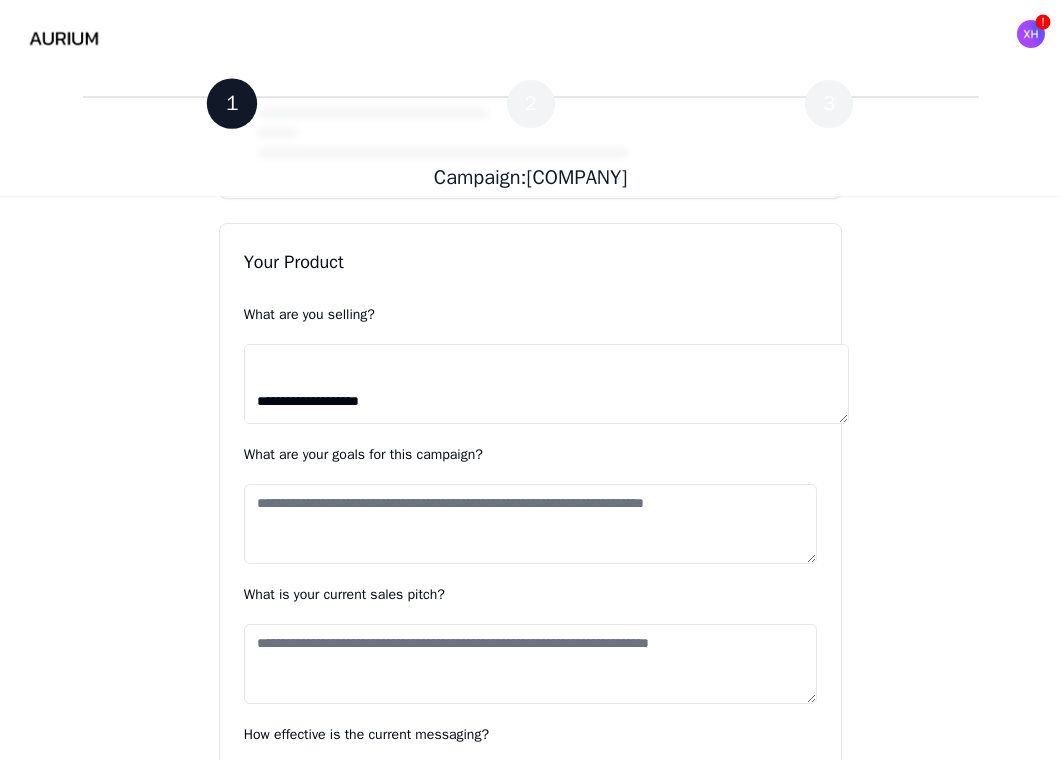 click on "**********" at bounding box center [546, 384] 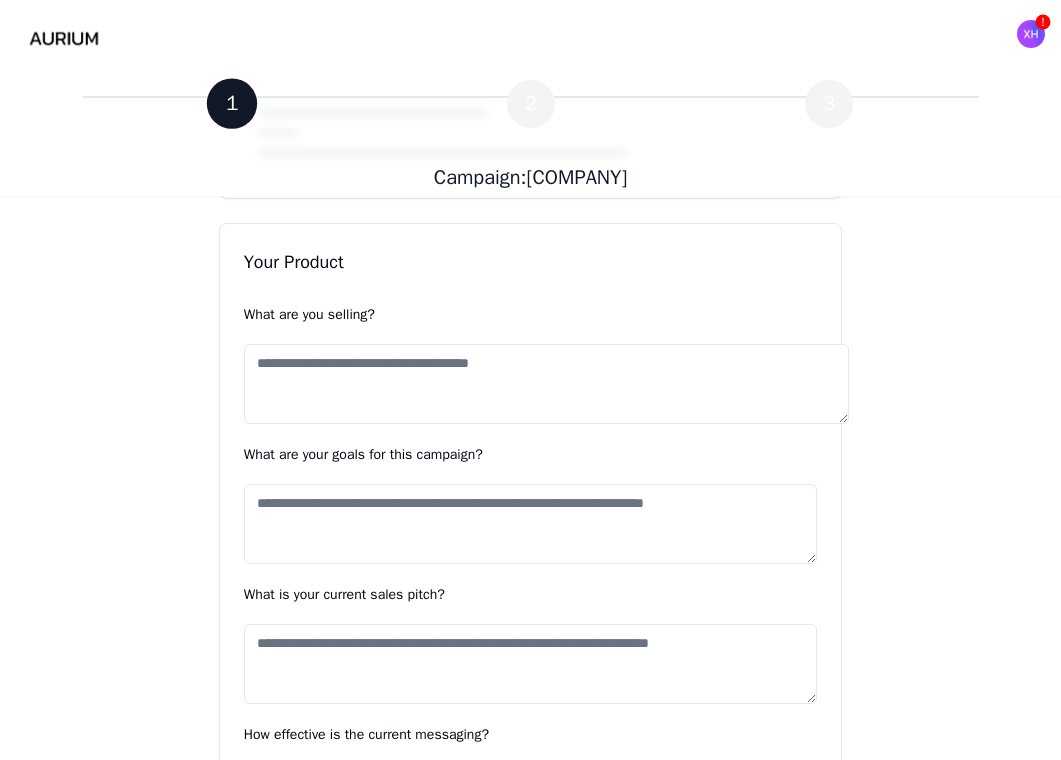 scroll, scrollTop: 0, scrollLeft: 0, axis: both 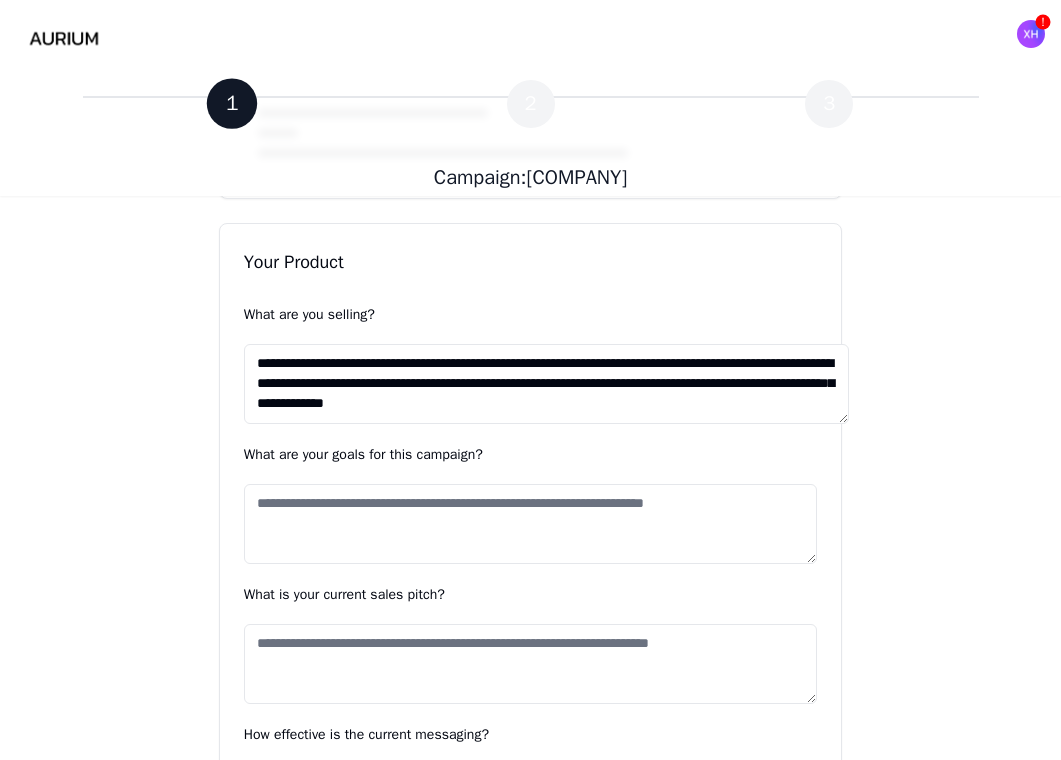 type on "**********" 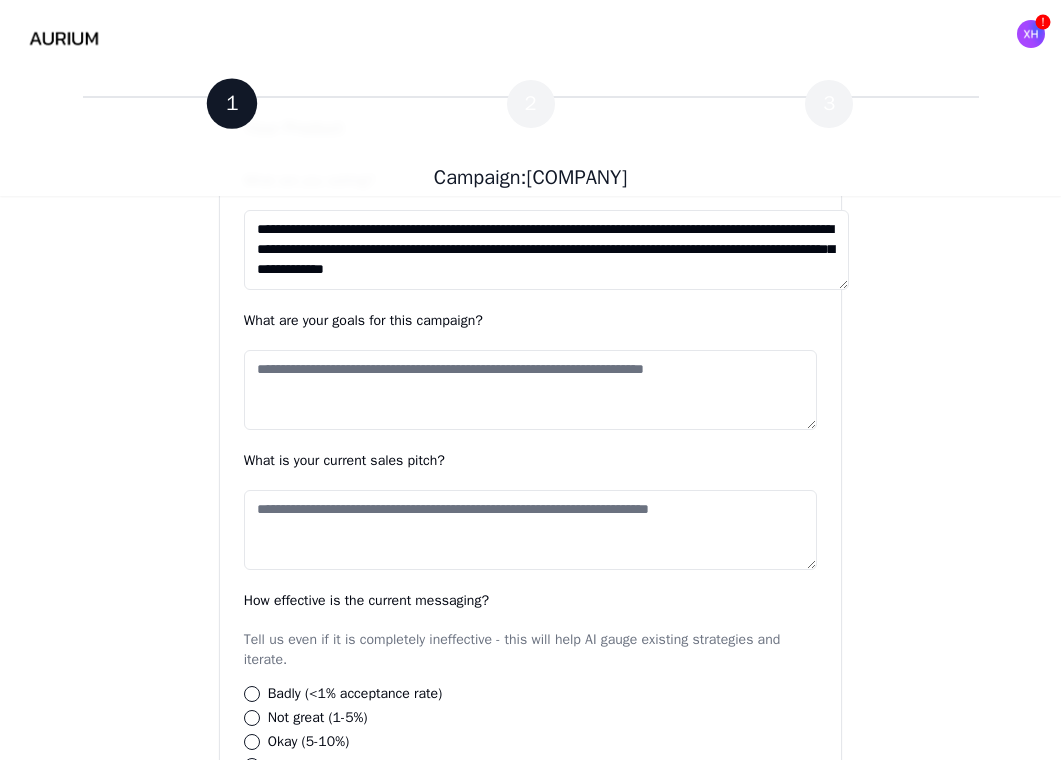scroll, scrollTop: 807, scrollLeft: 0, axis: vertical 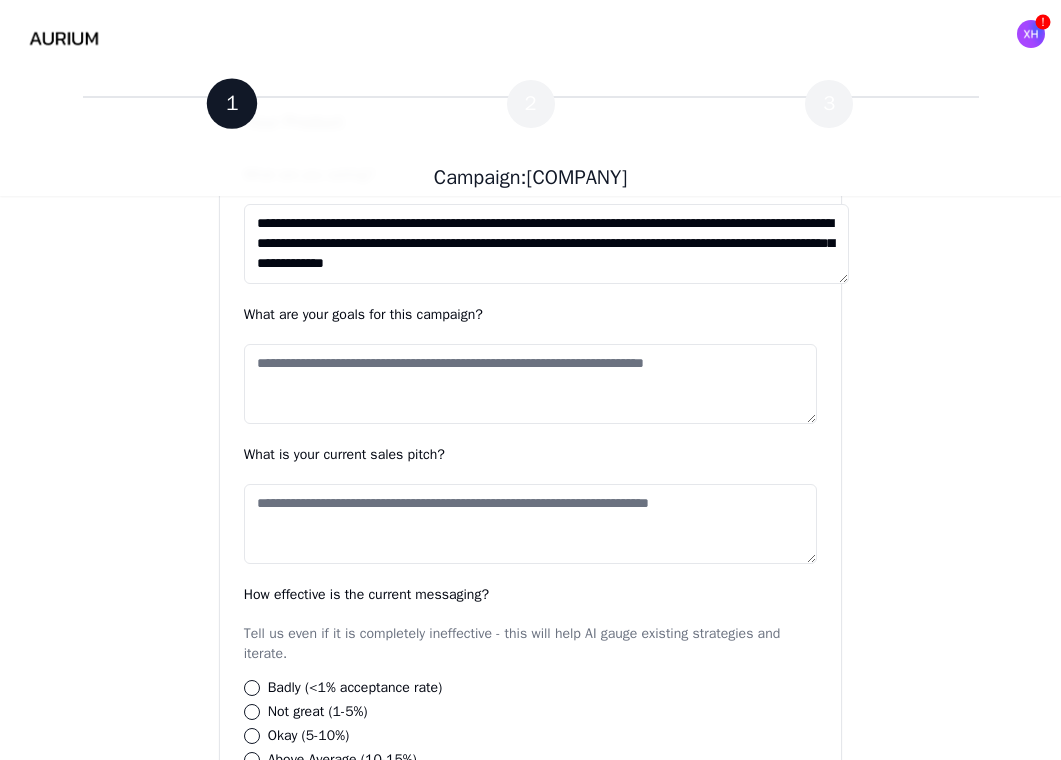 click on "What are your goals for this campaign?" at bounding box center (363, 314) 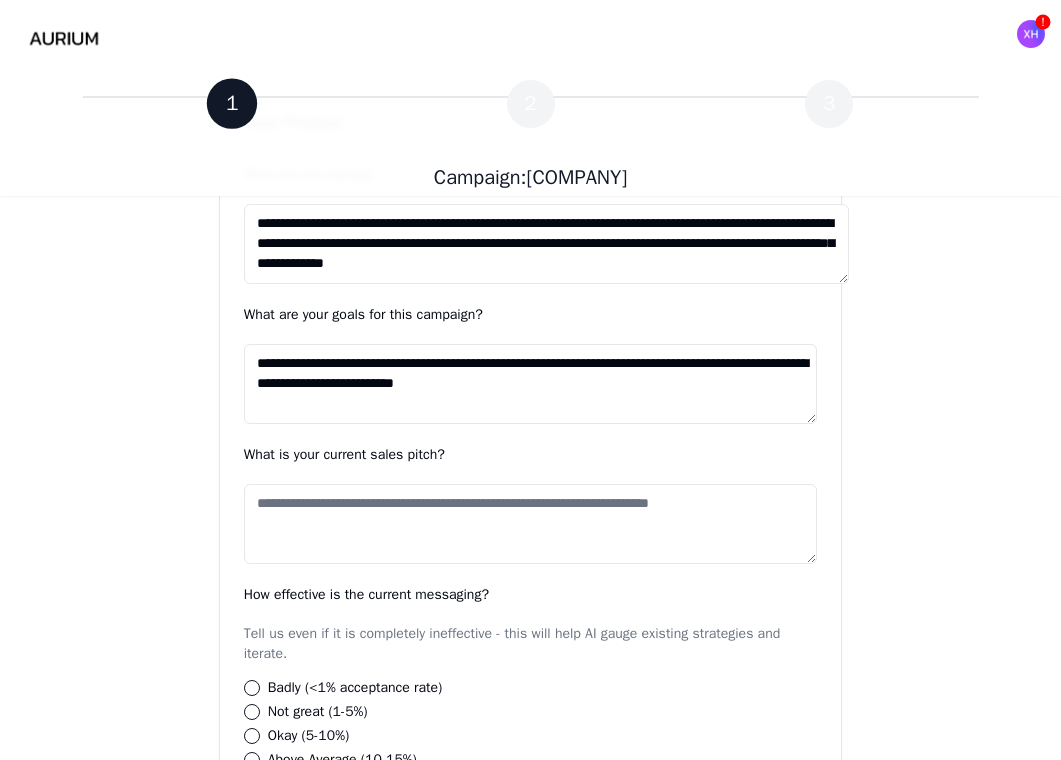 type on "**********" 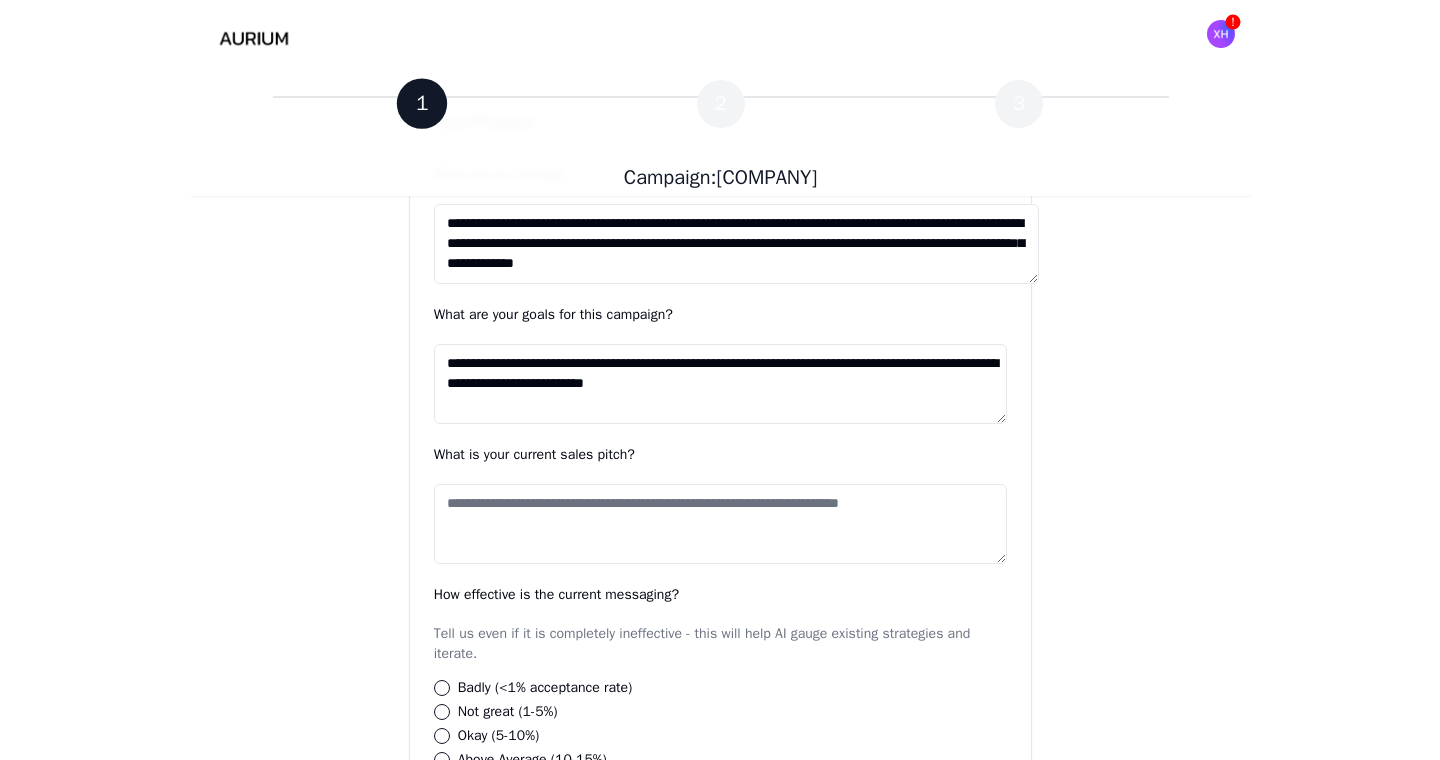 scroll, scrollTop: 882, scrollLeft: 0, axis: vertical 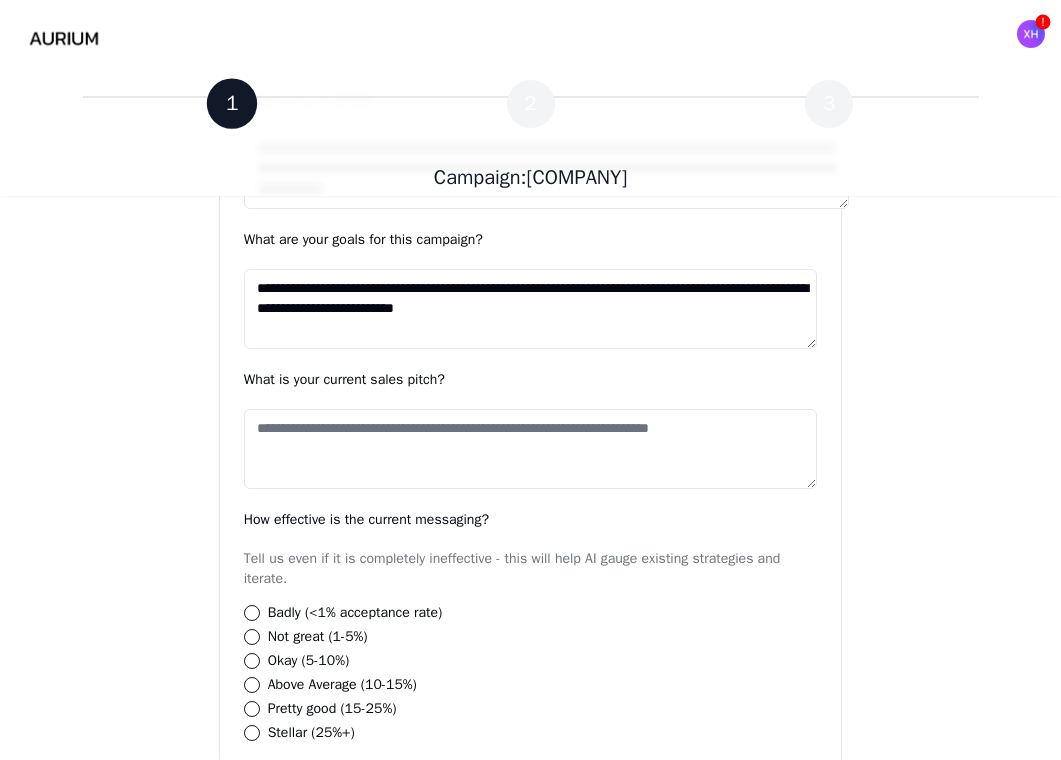 click on "What is your current sales pitch?" at bounding box center (531, 449) 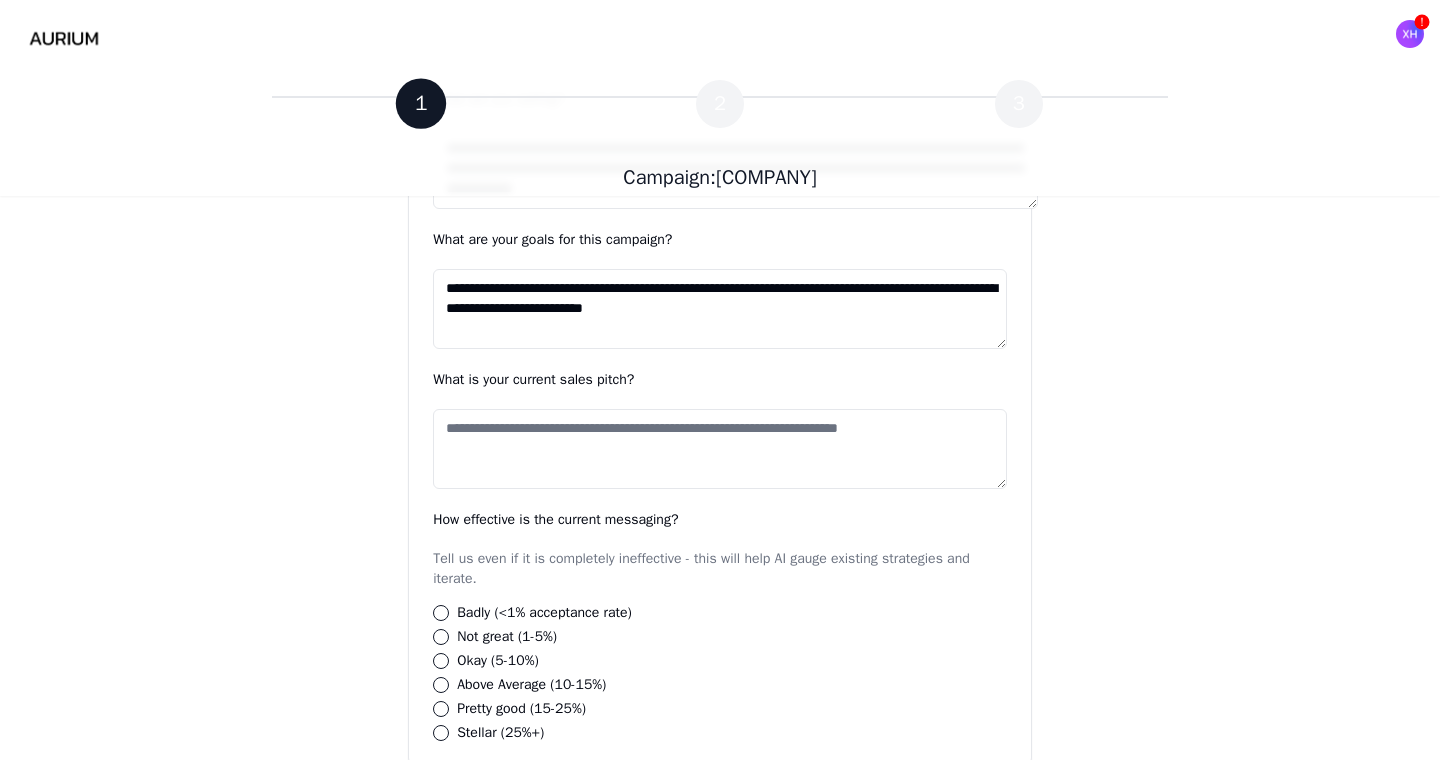 paste on "**********" 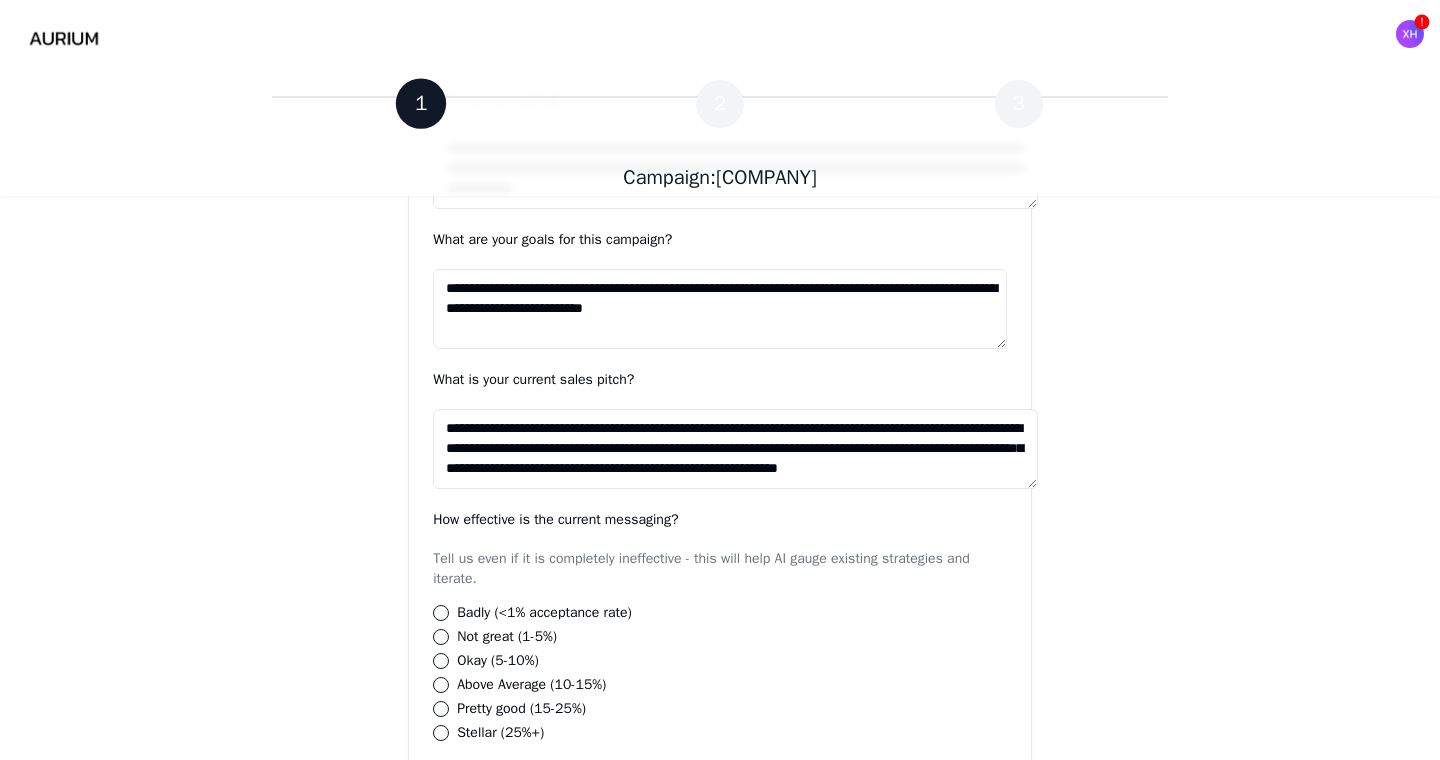 scroll, scrollTop: 0, scrollLeft: 0, axis: both 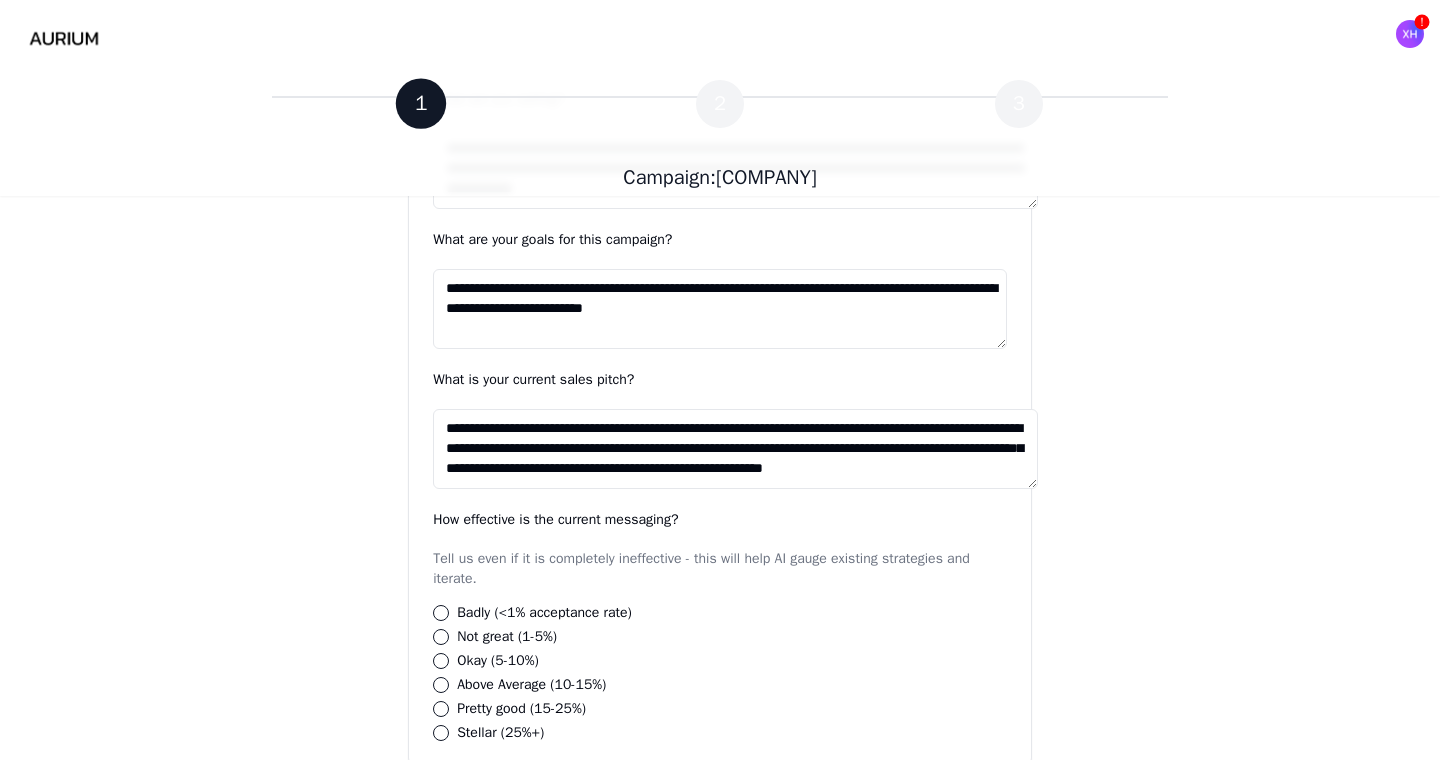 click on "**********" at bounding box center [720, 575] 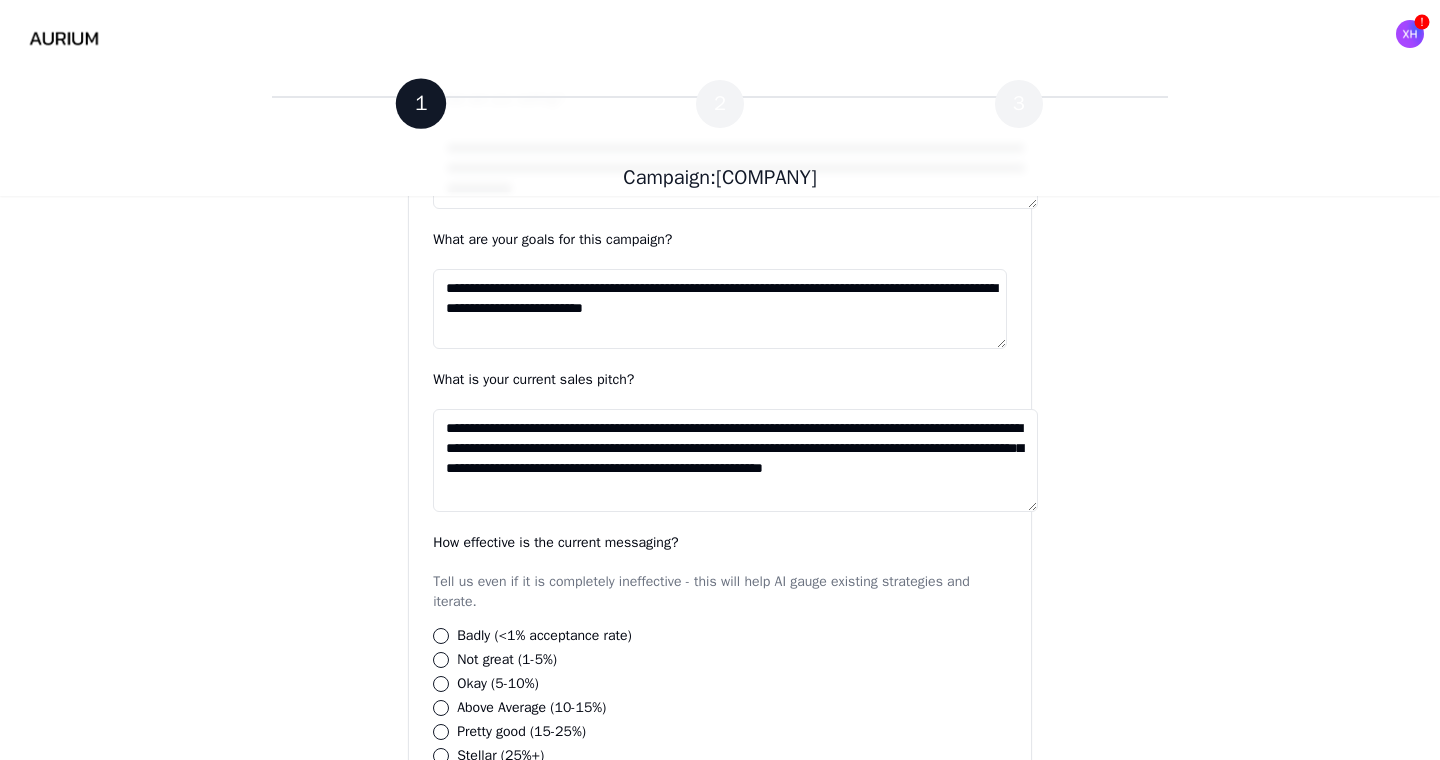 drag, startPoint x: 1017, startPoint y: 486, endPoint x: 1017, endPoint y: 510, distance: 24 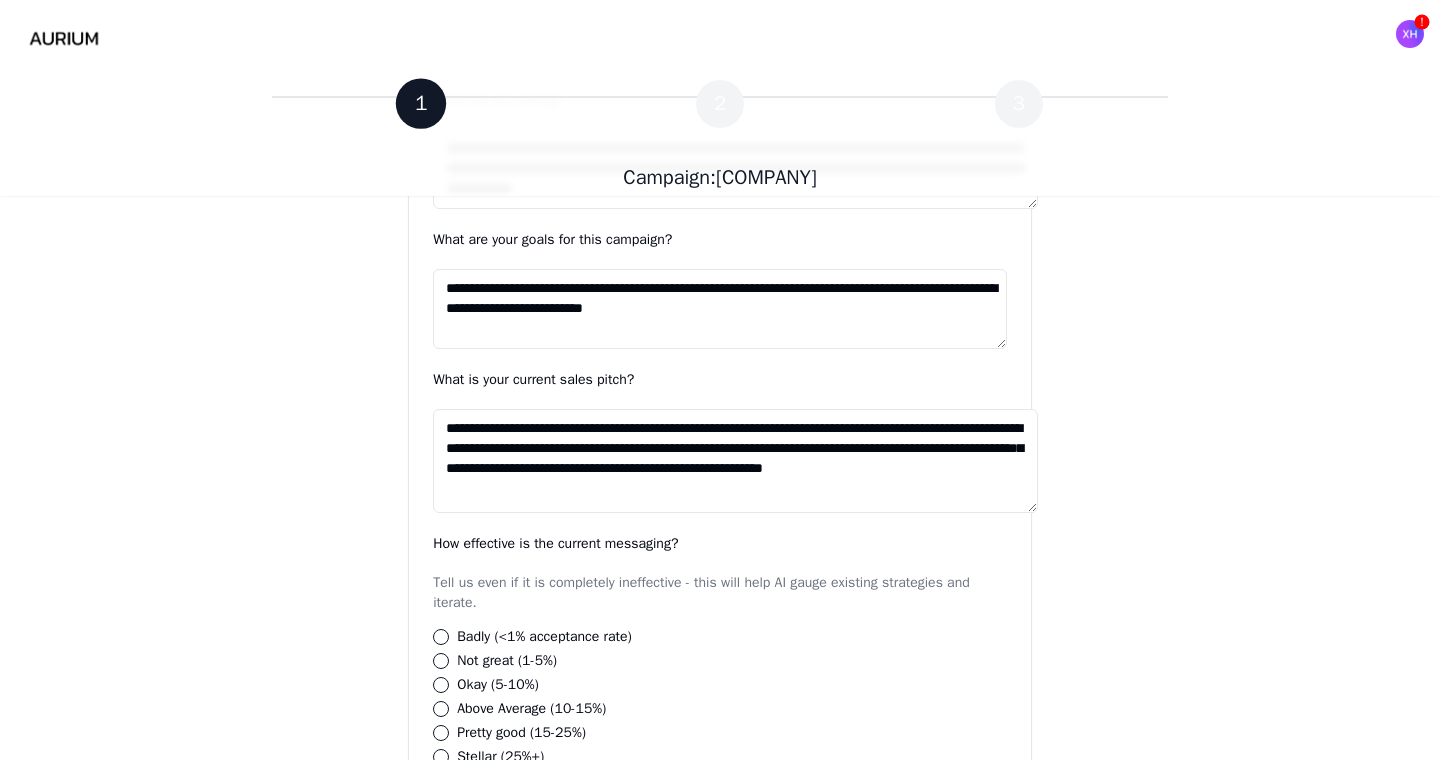 scroll, scrollTop: 865, scrollLeft: 0, axis: vertical 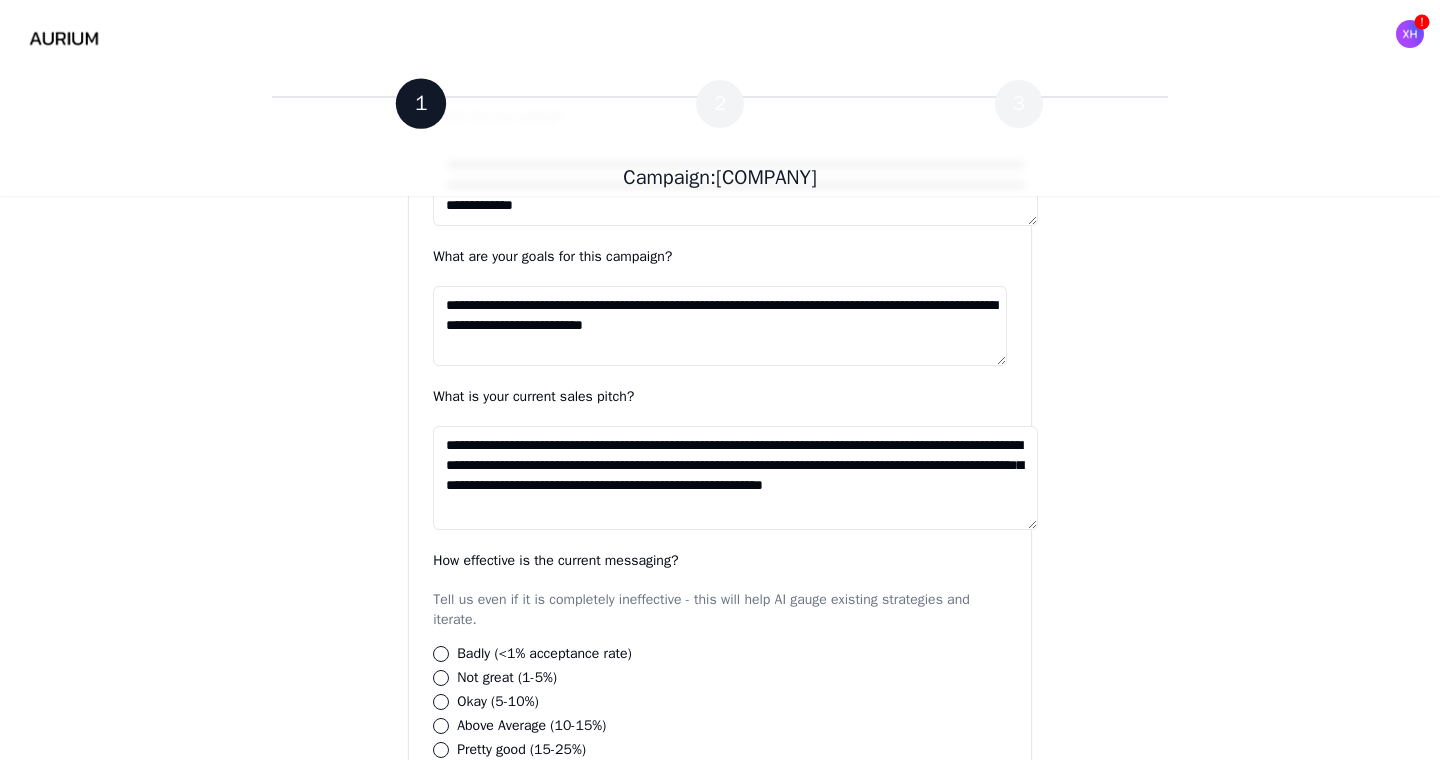 drag, startPoint x: 483, startPoint y: 448, endPoint x: 382, endPoint y: 448, distance: 101 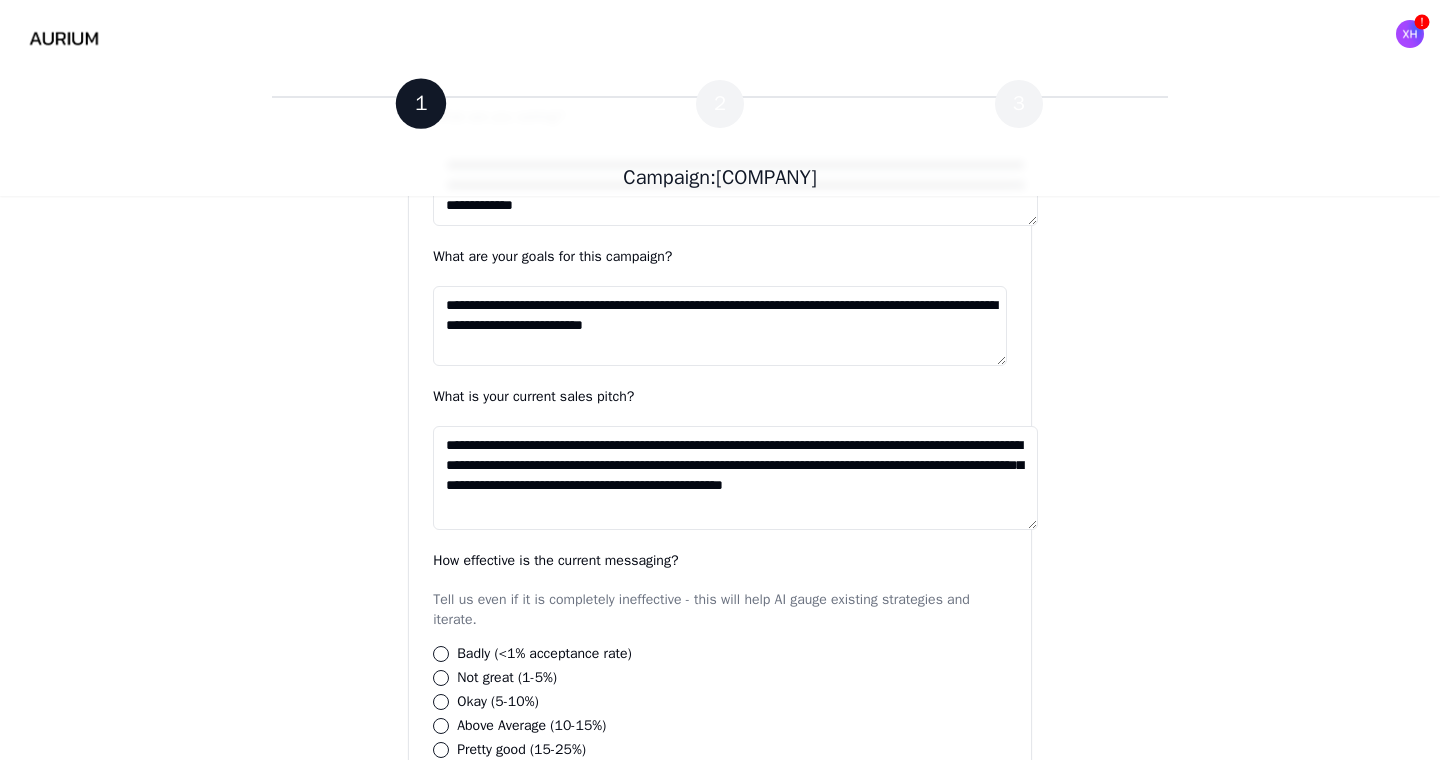 click on "**********" at bounding box center [735, 478] 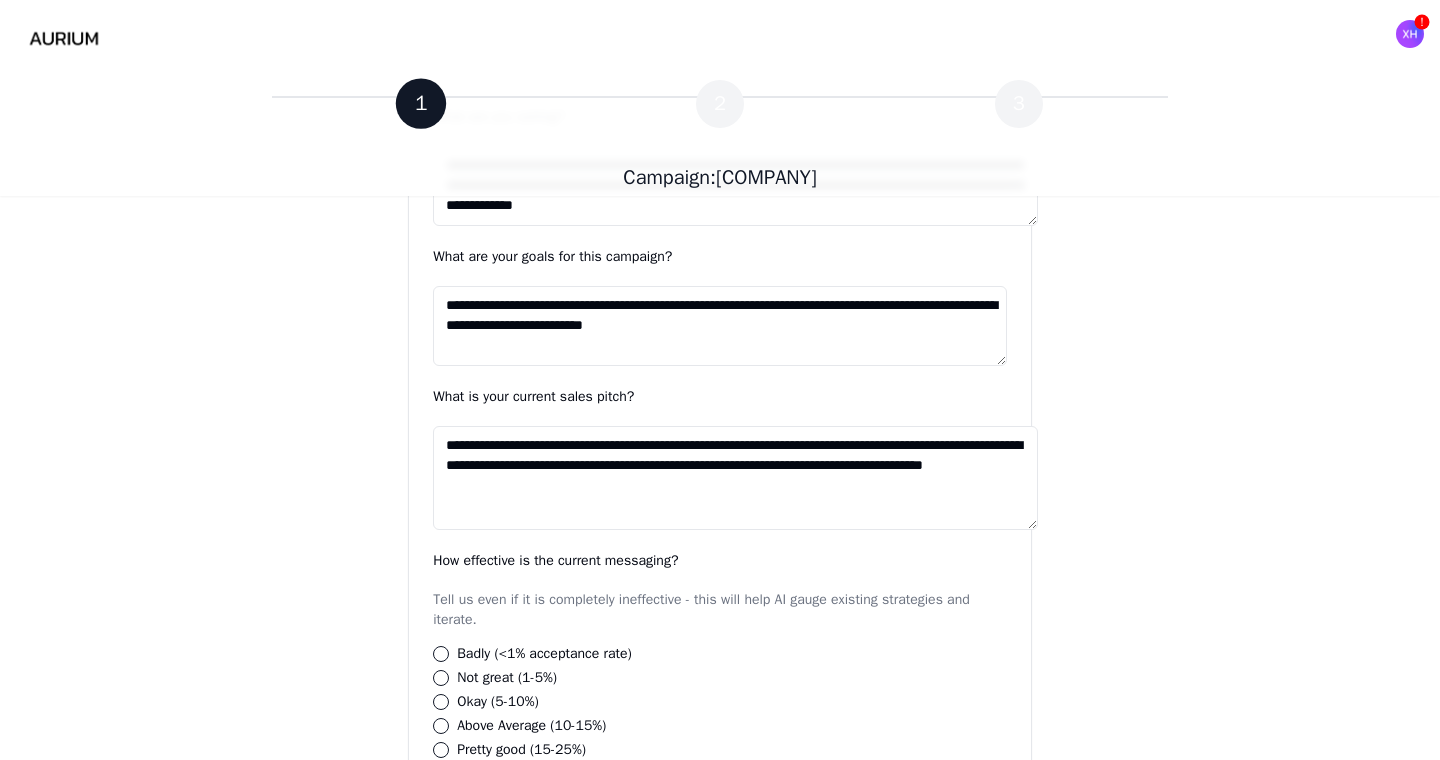 type on "**********" 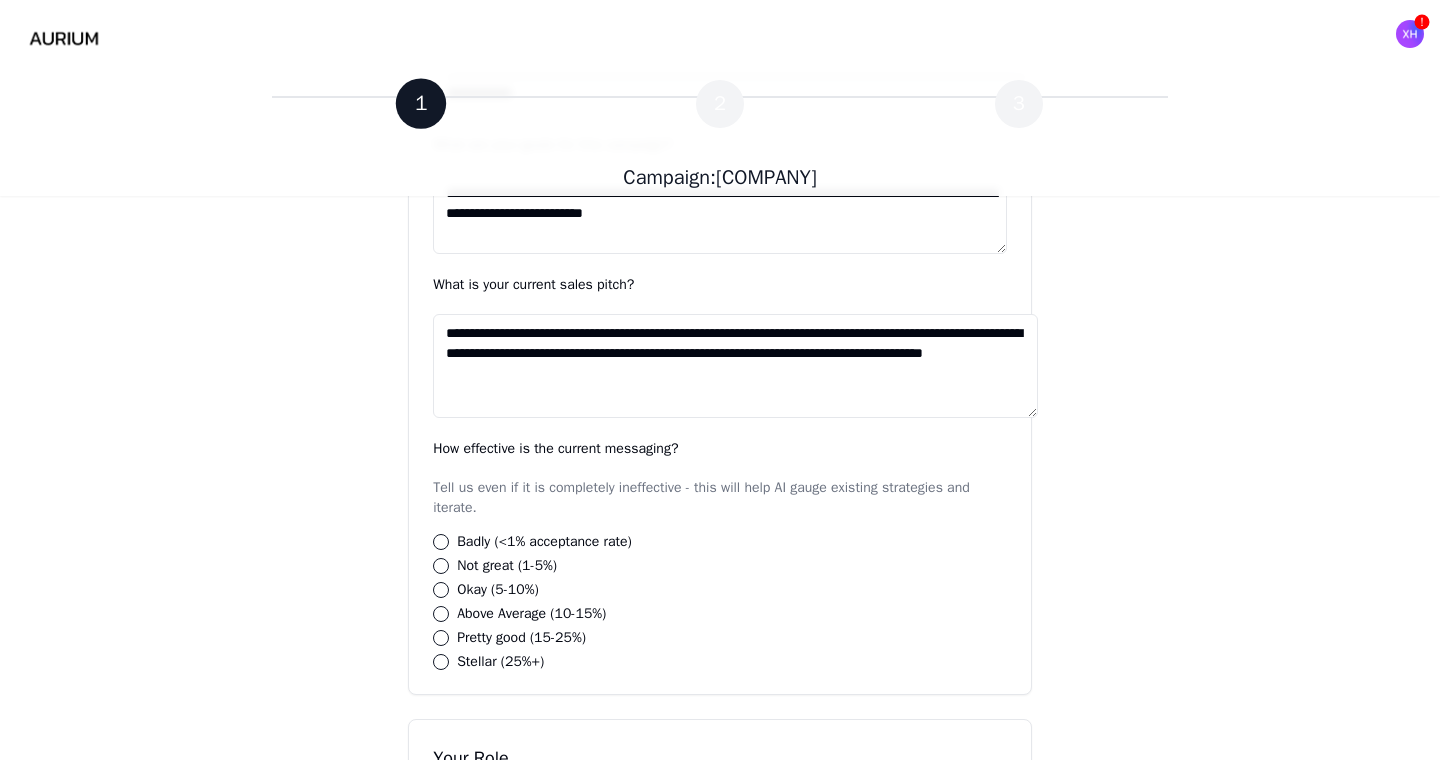 scroll, scrollTop: 978, scrollLeft: 0, axis: vertical 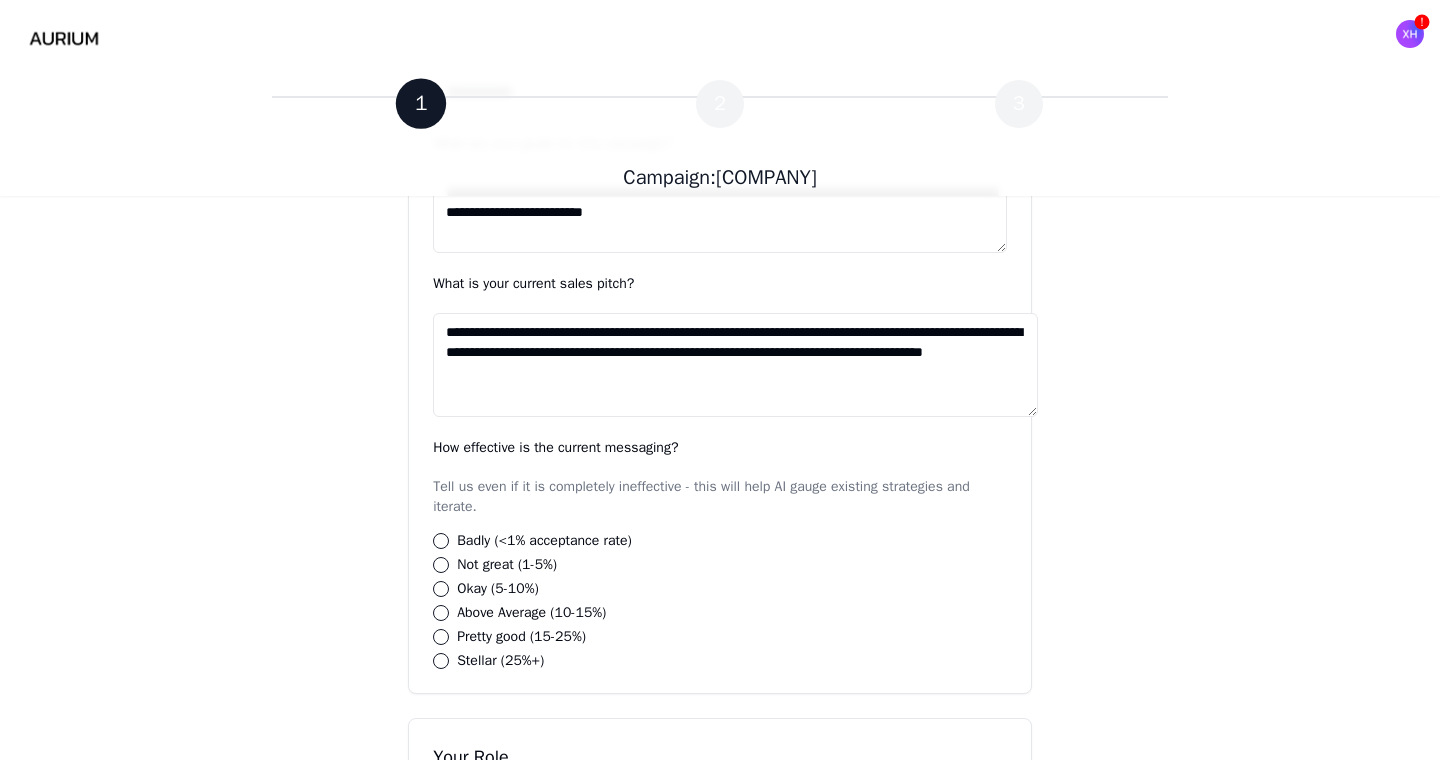 click on "Okay (5-10%)" at bounding box center [441, 589] 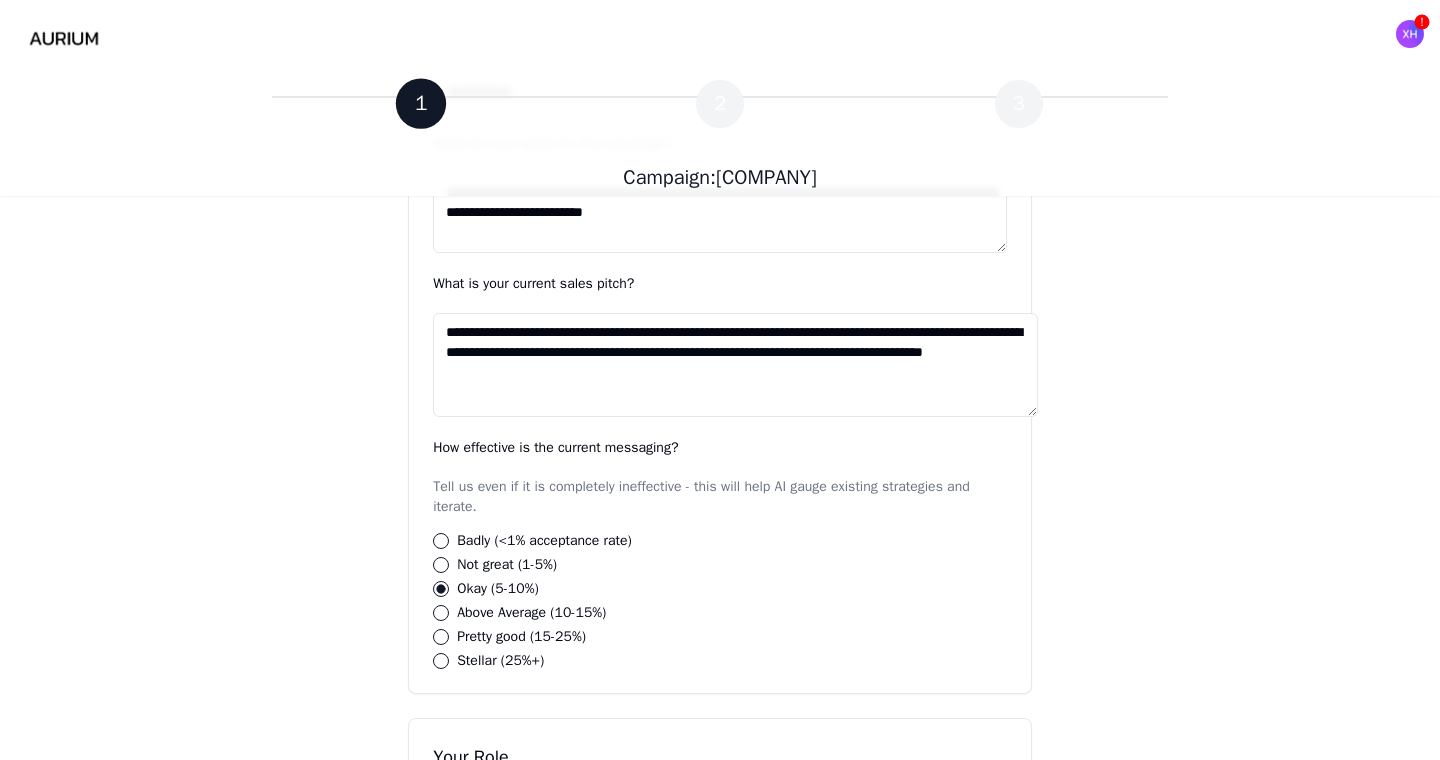 click on "**********" at bounding box center [720, 413] 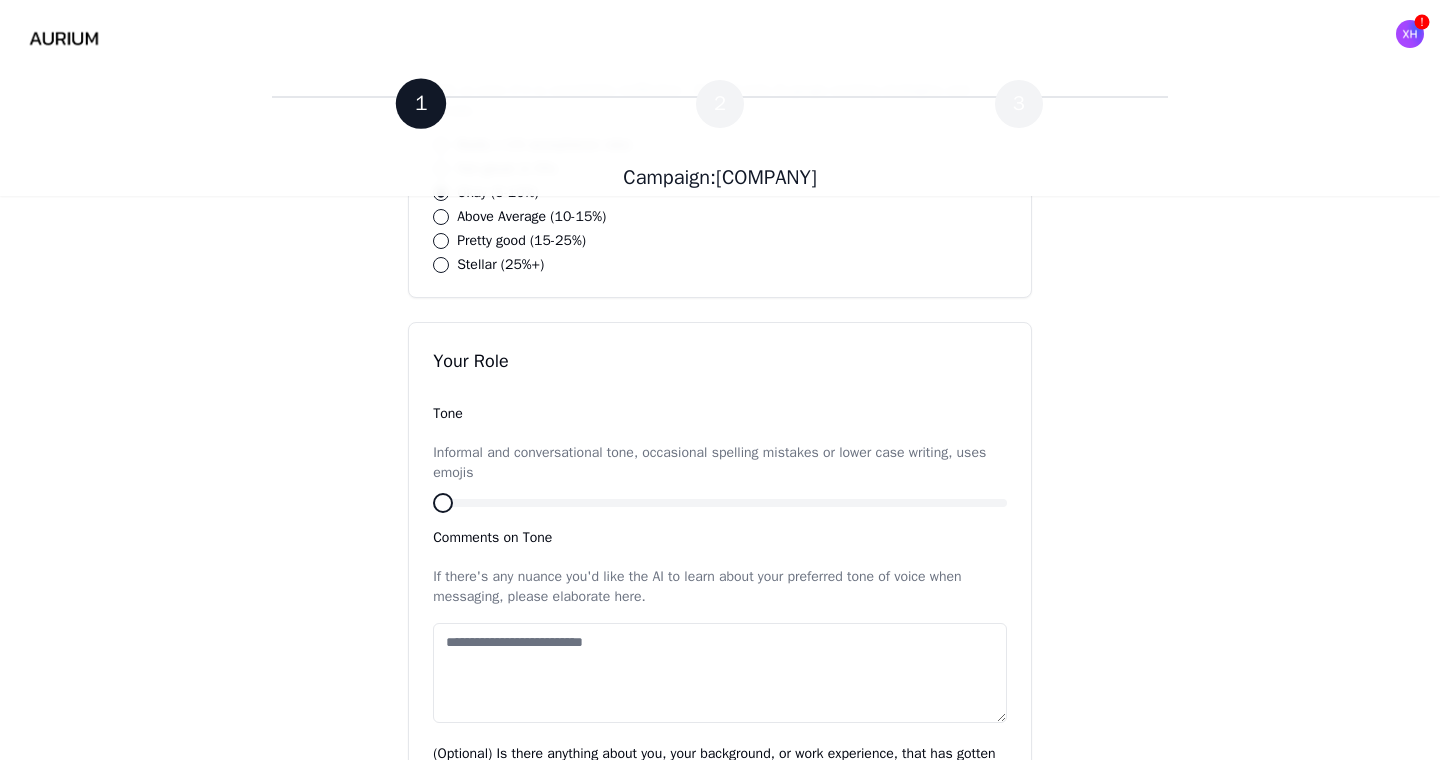 scroll, scrollTop: 1378, scrollLeft: 0, axis: vertical 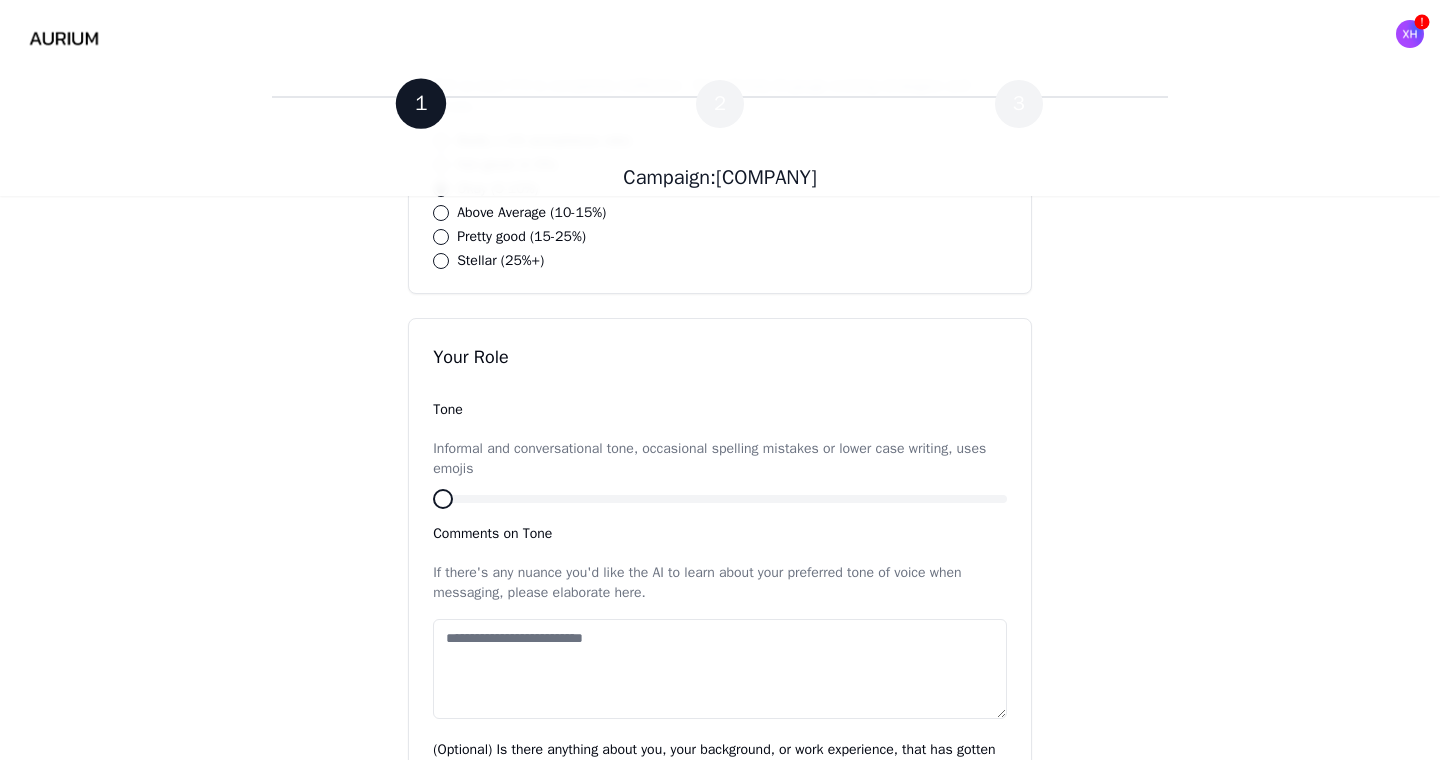 click at bounding box center (720, 499) 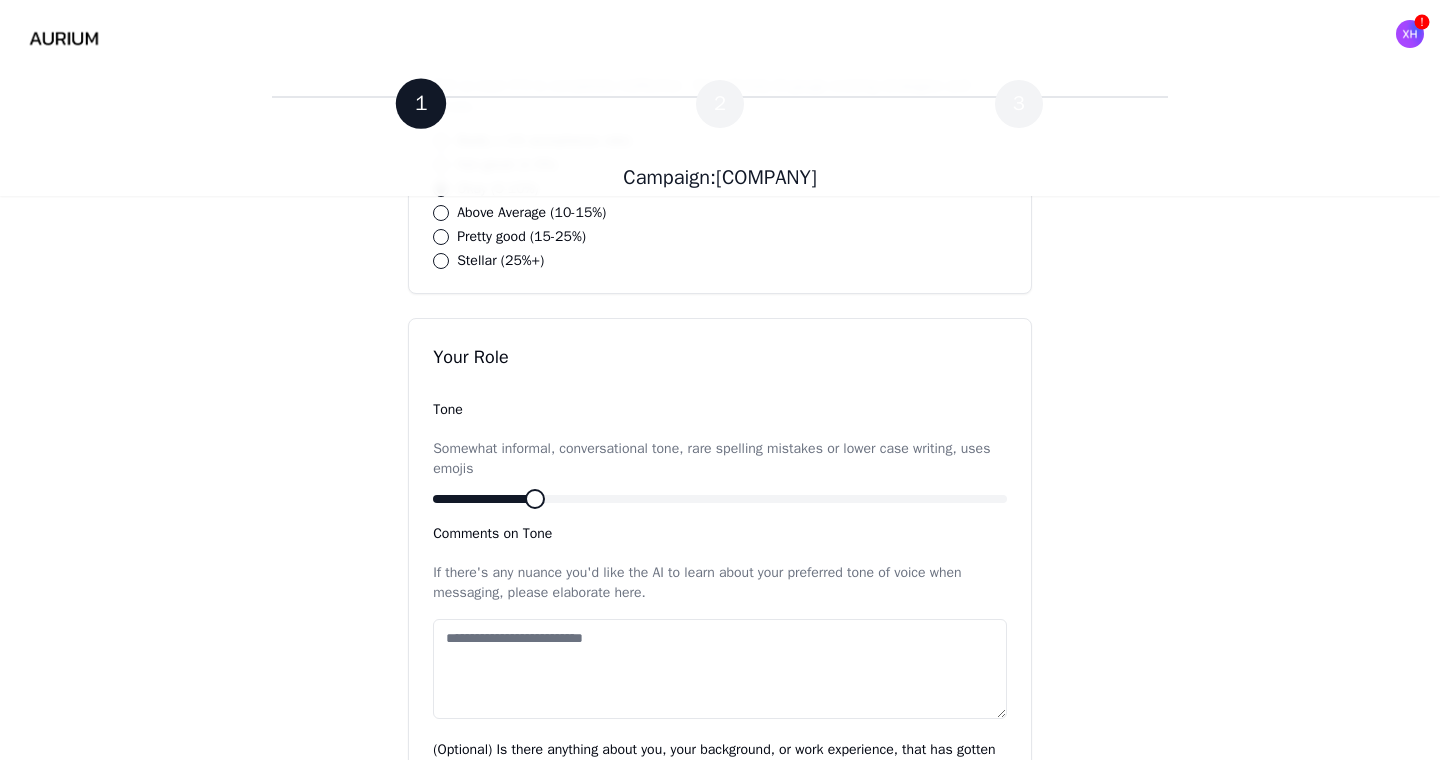 click at bounding box center (535, 499) 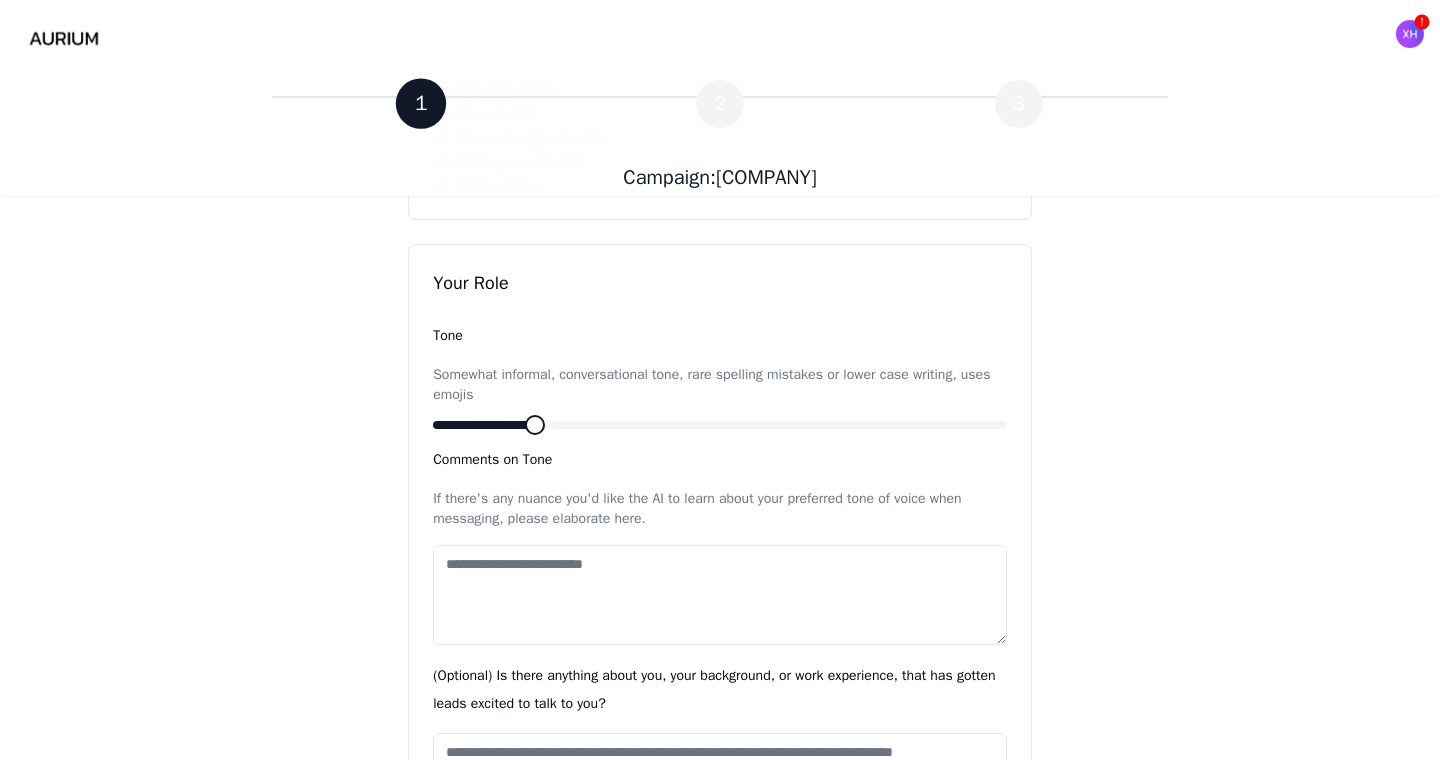 scroll, scrollTop: 1453, scrollLeft: 0, axis: vertical 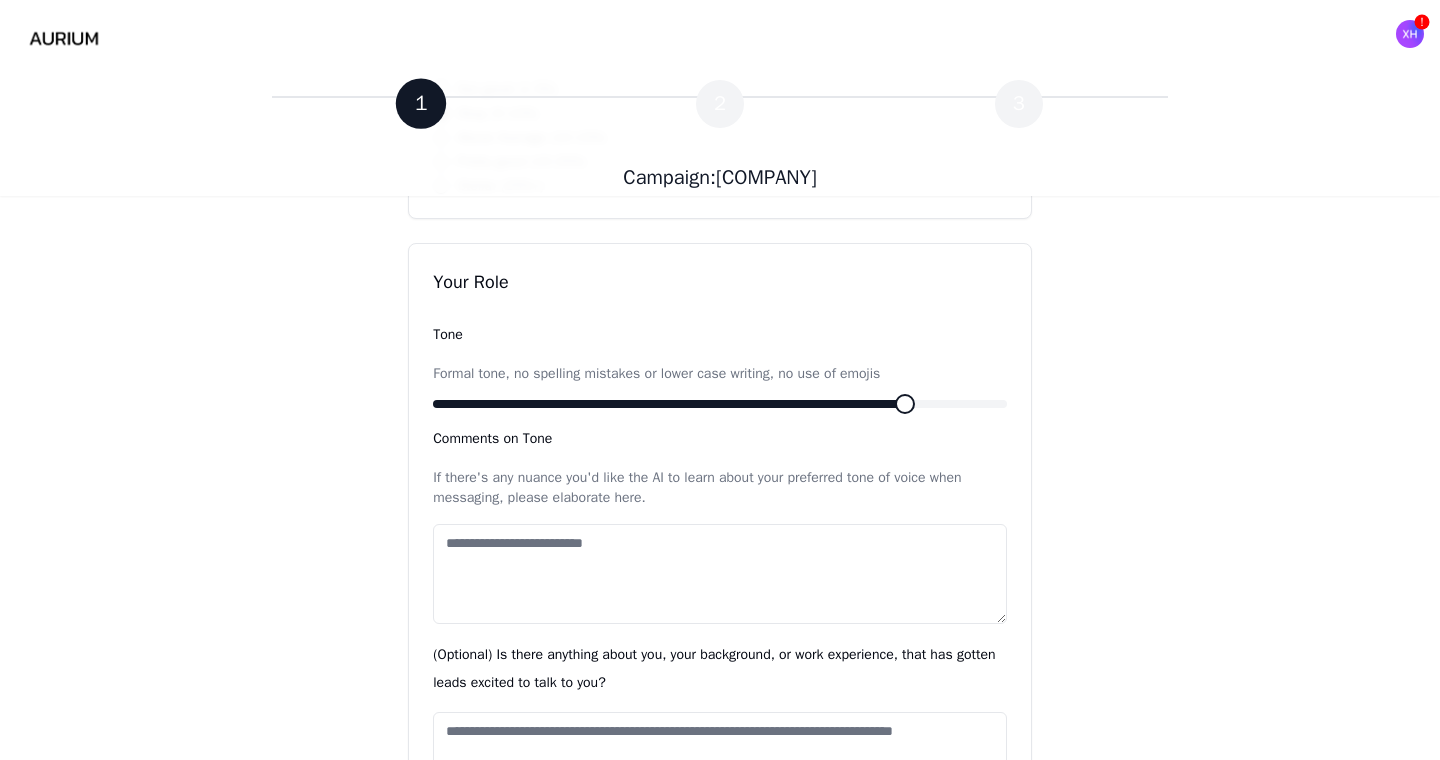 click at bounding box center [905, 404] 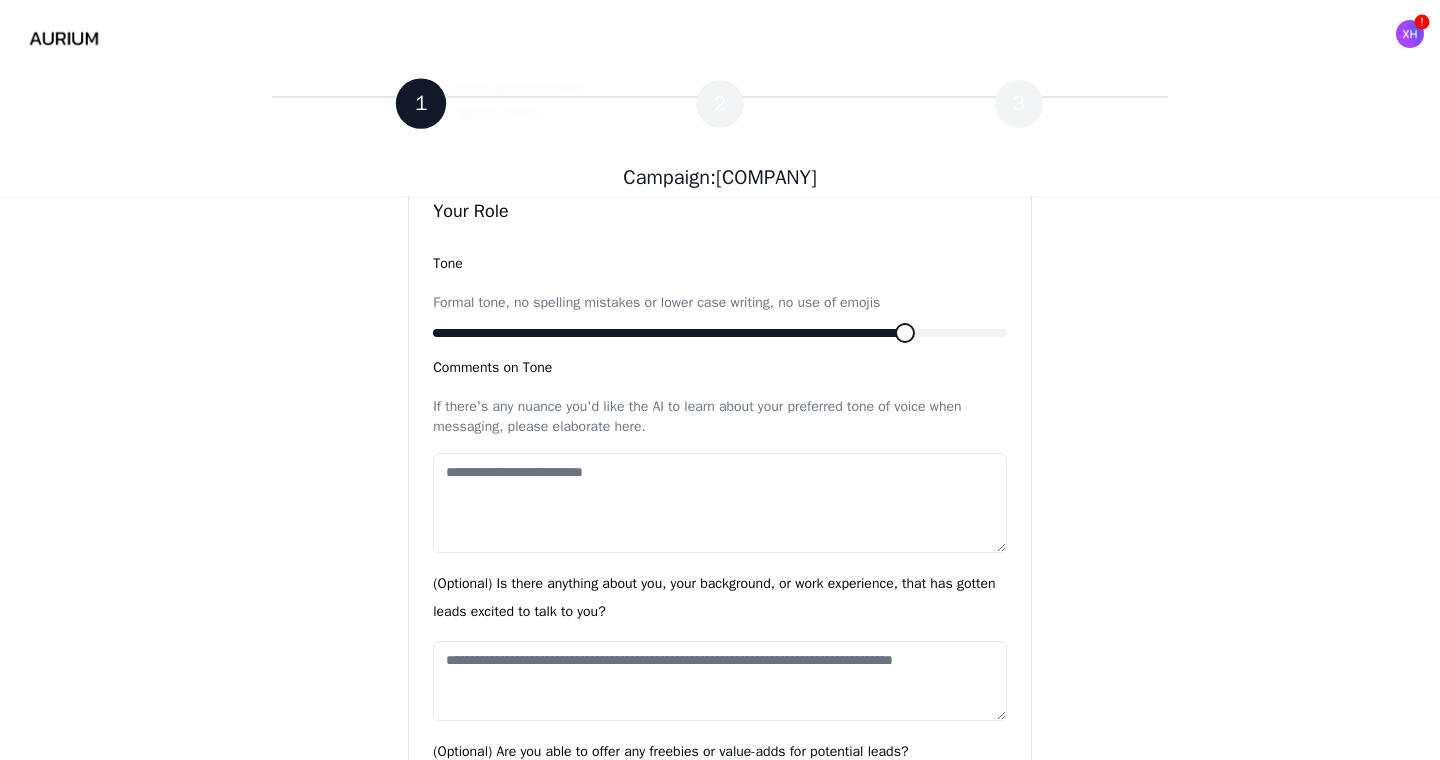 scroll, scrollTop: 1535, scrollLeft: 0, axis: vertical 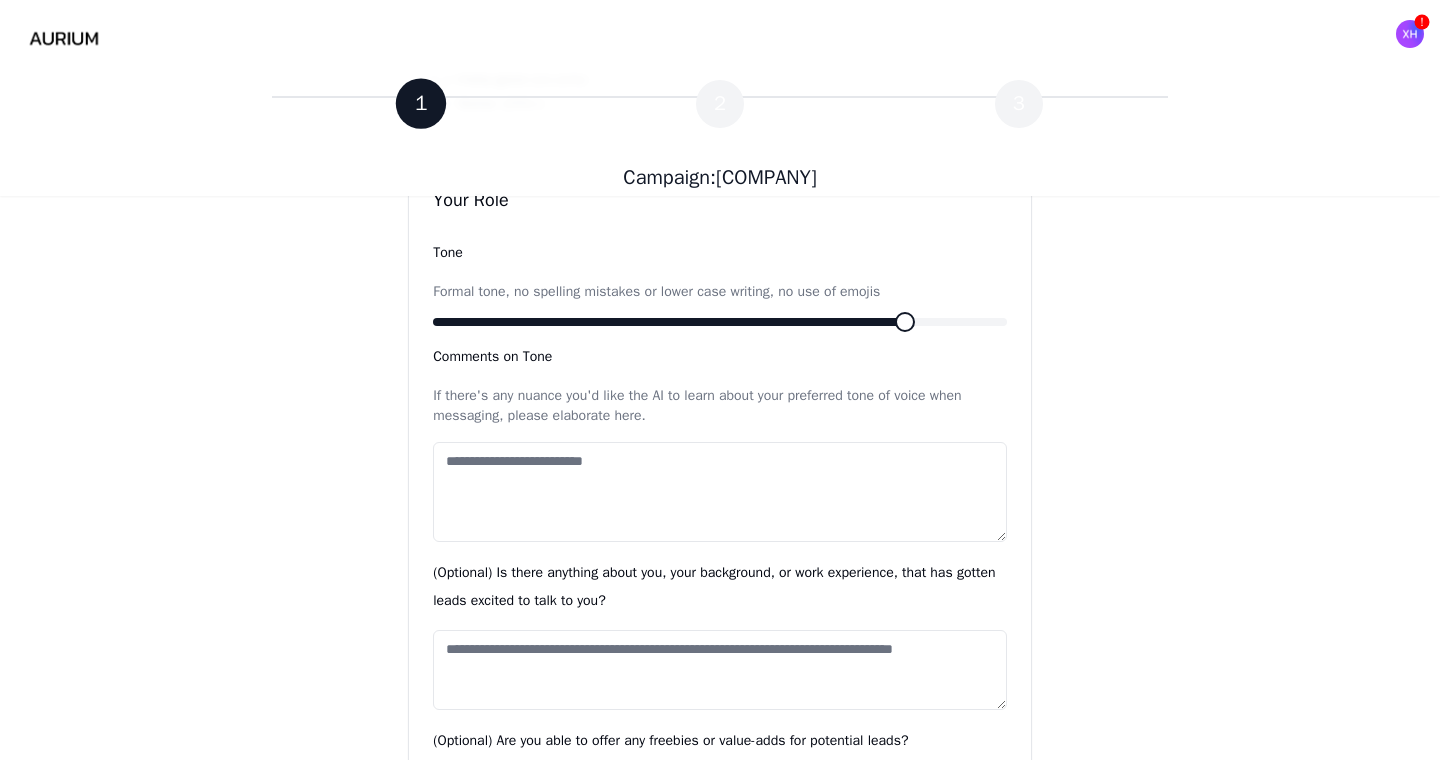 click on "Comments on Tone" at bounding box center [720, 492] 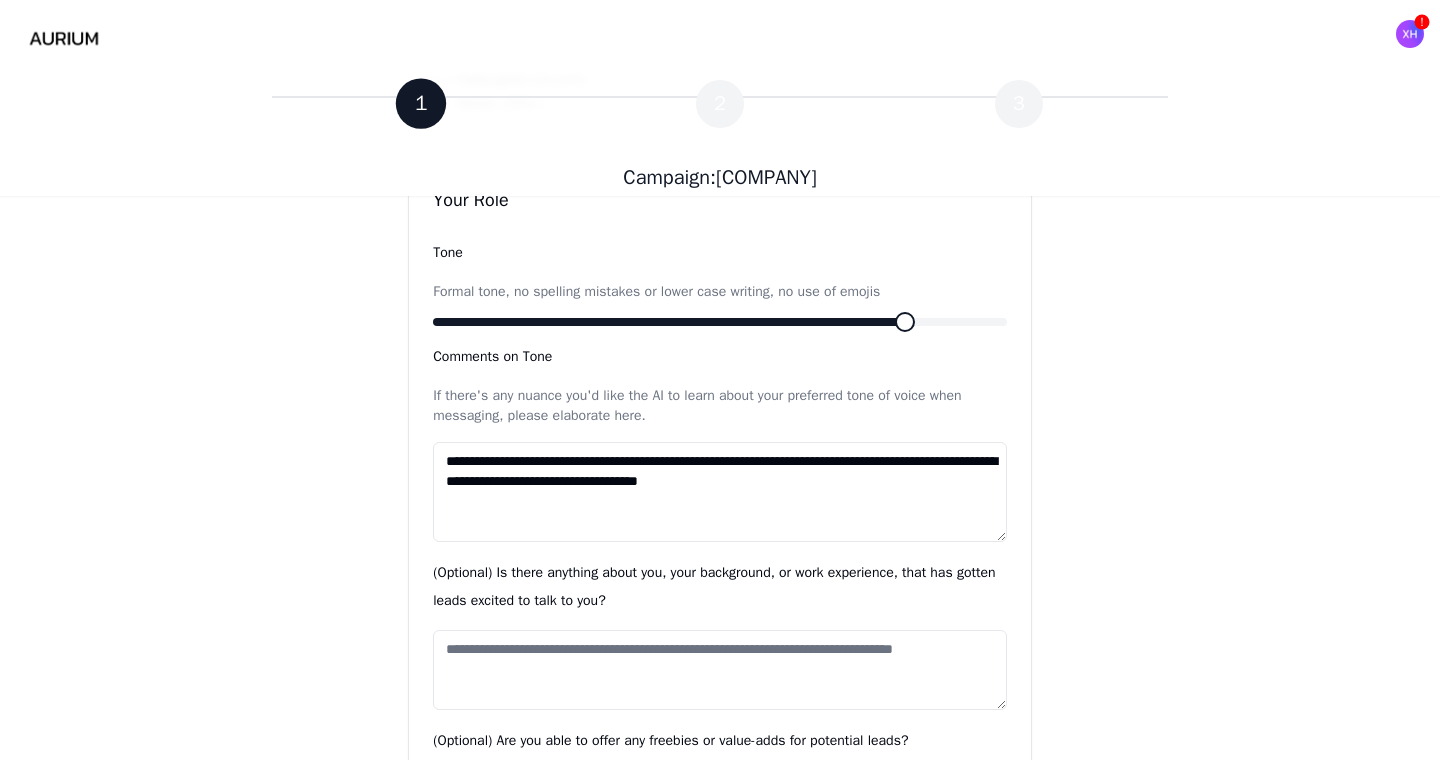 click on "**********" at bounding box center [720, 492] 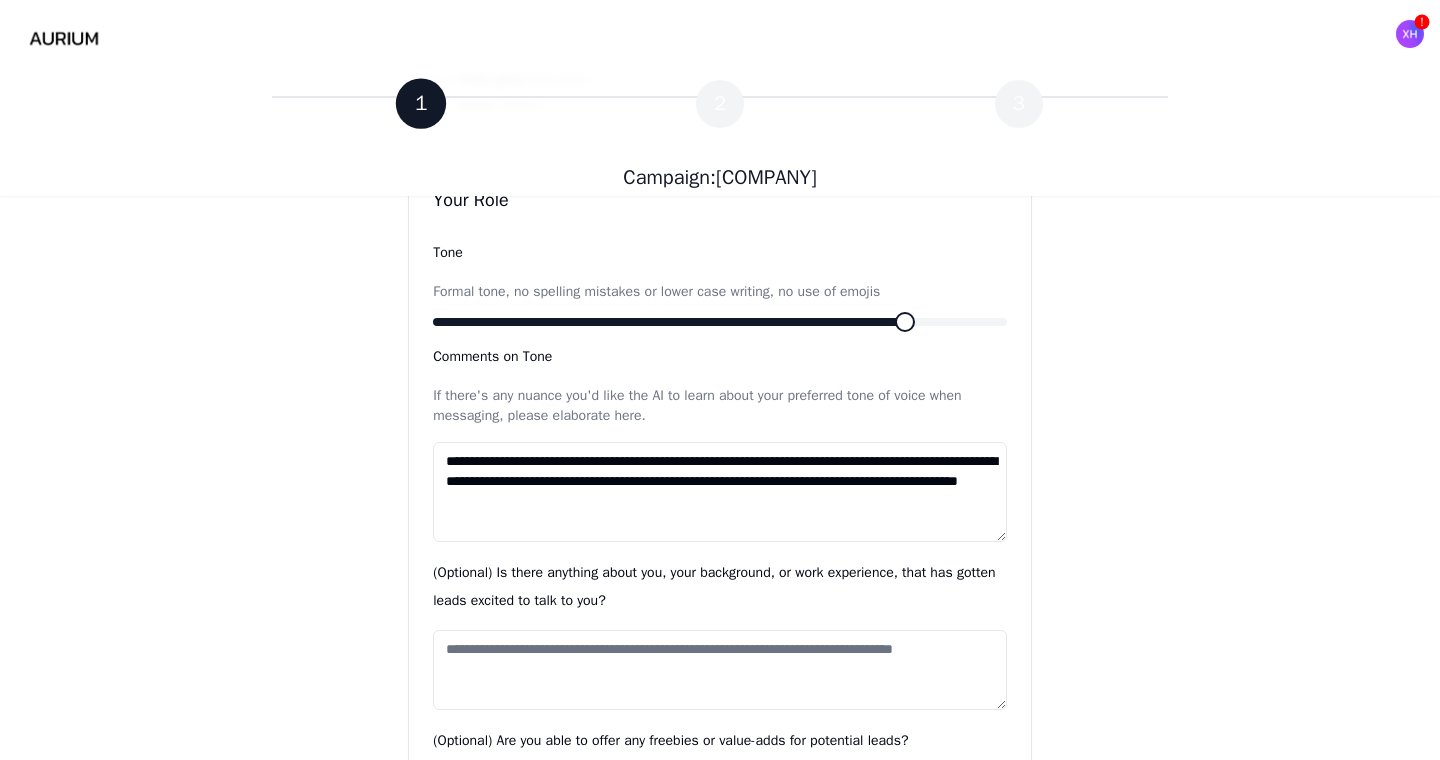 click on "**********" at bounding box center [720, -76] 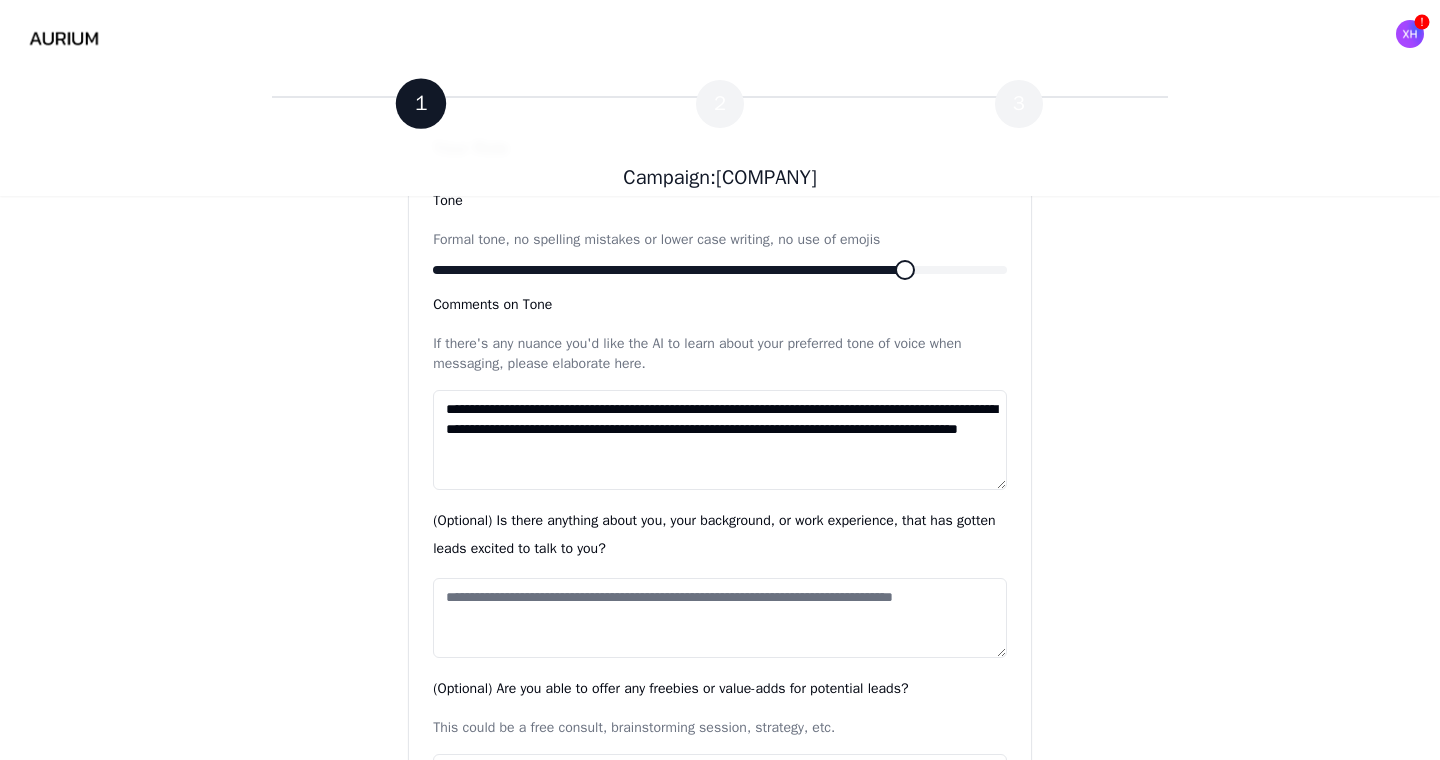 scroll, scrollTop: 1591, scrollLeft: 0, axis: vertical 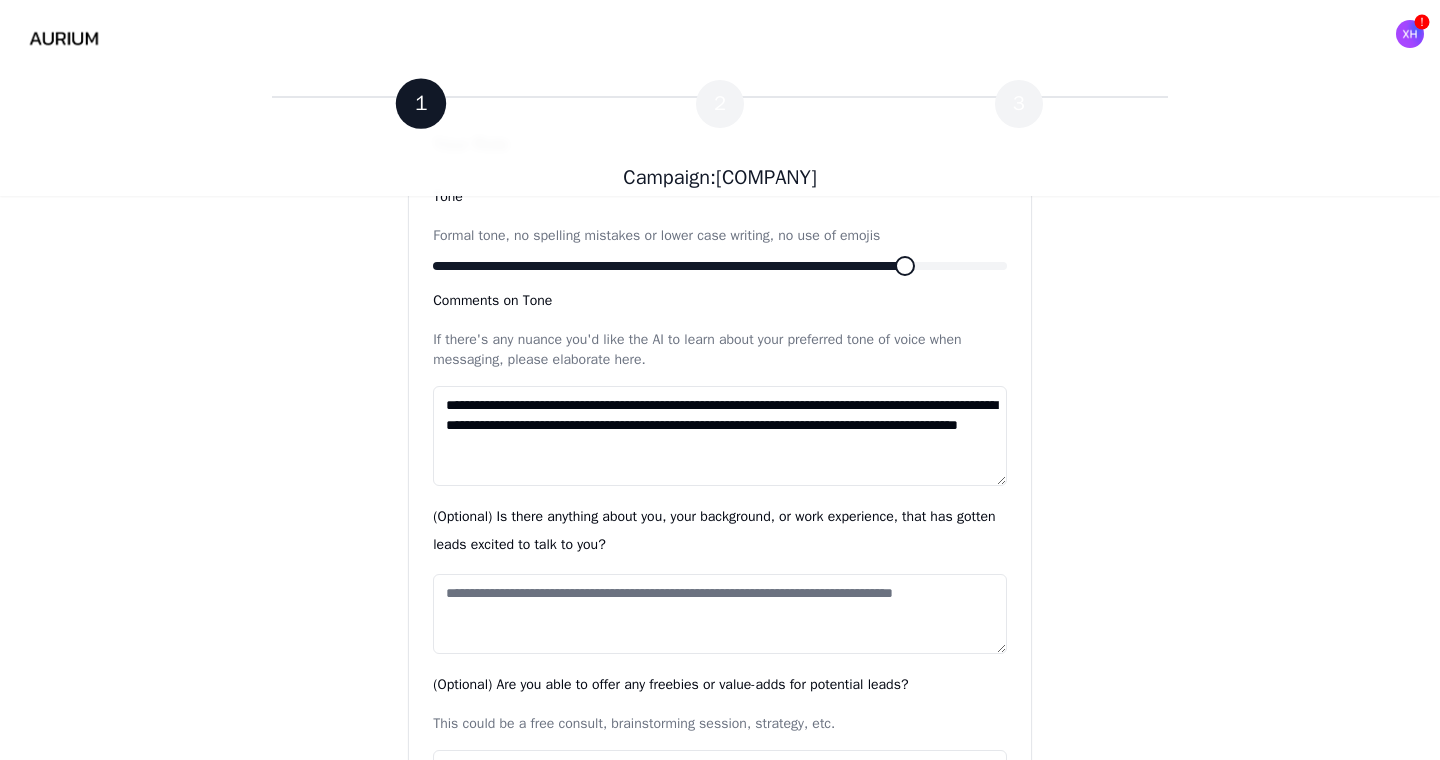 drag, startPoint x: 848, startPoint y: 428, endPoint x: 952, endPoint y: 493, distance: 122.641754 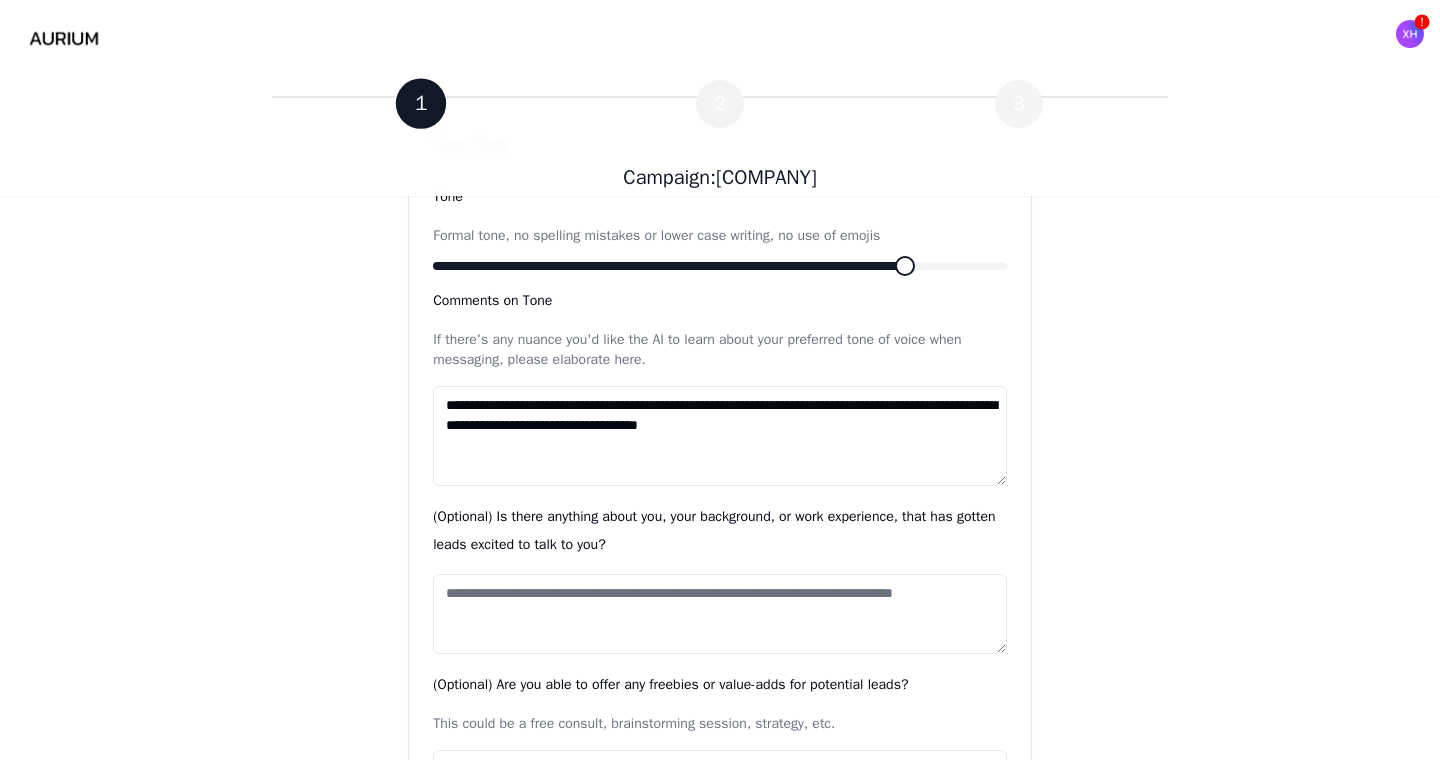 type on "**********" 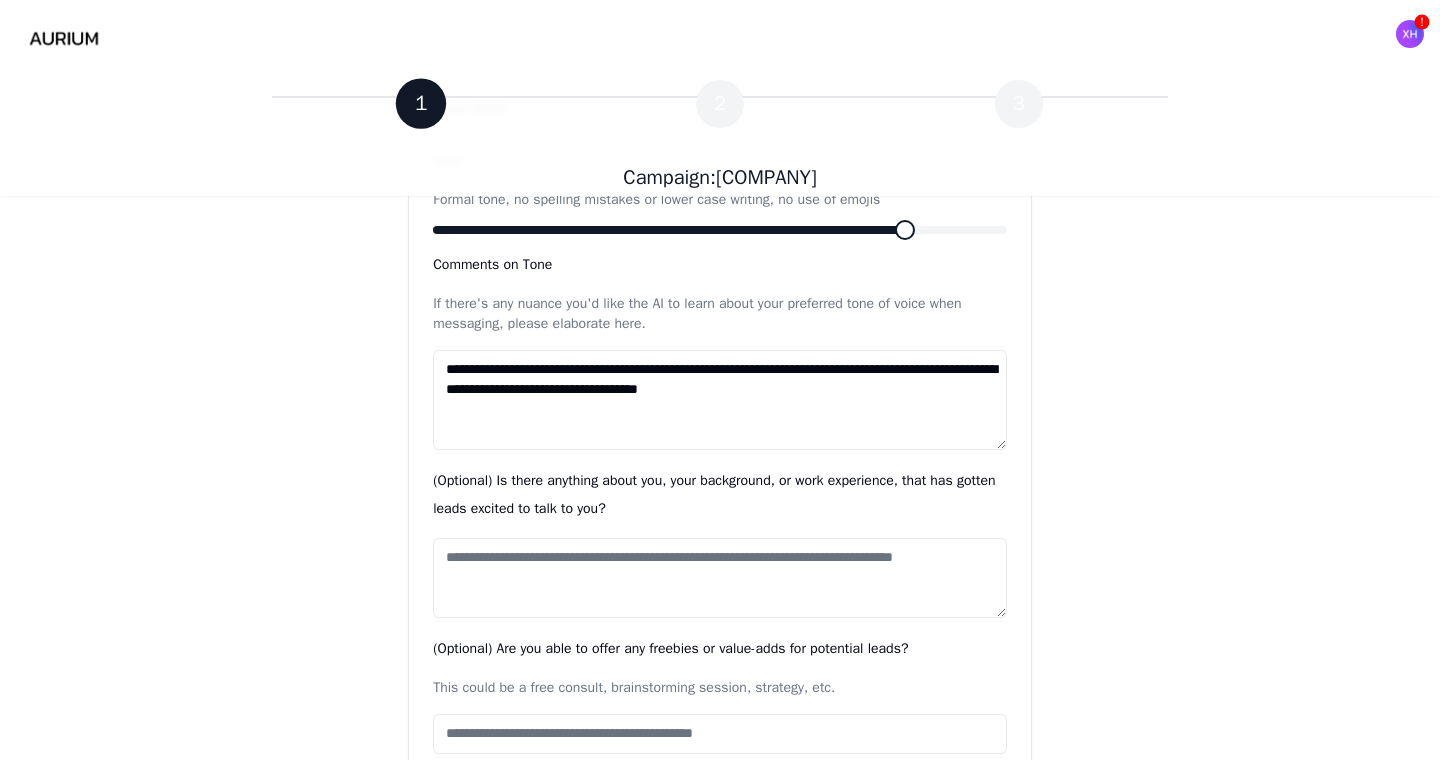 scroll, scrollTop: 1712, scrollLeft: 0, axis: vertical 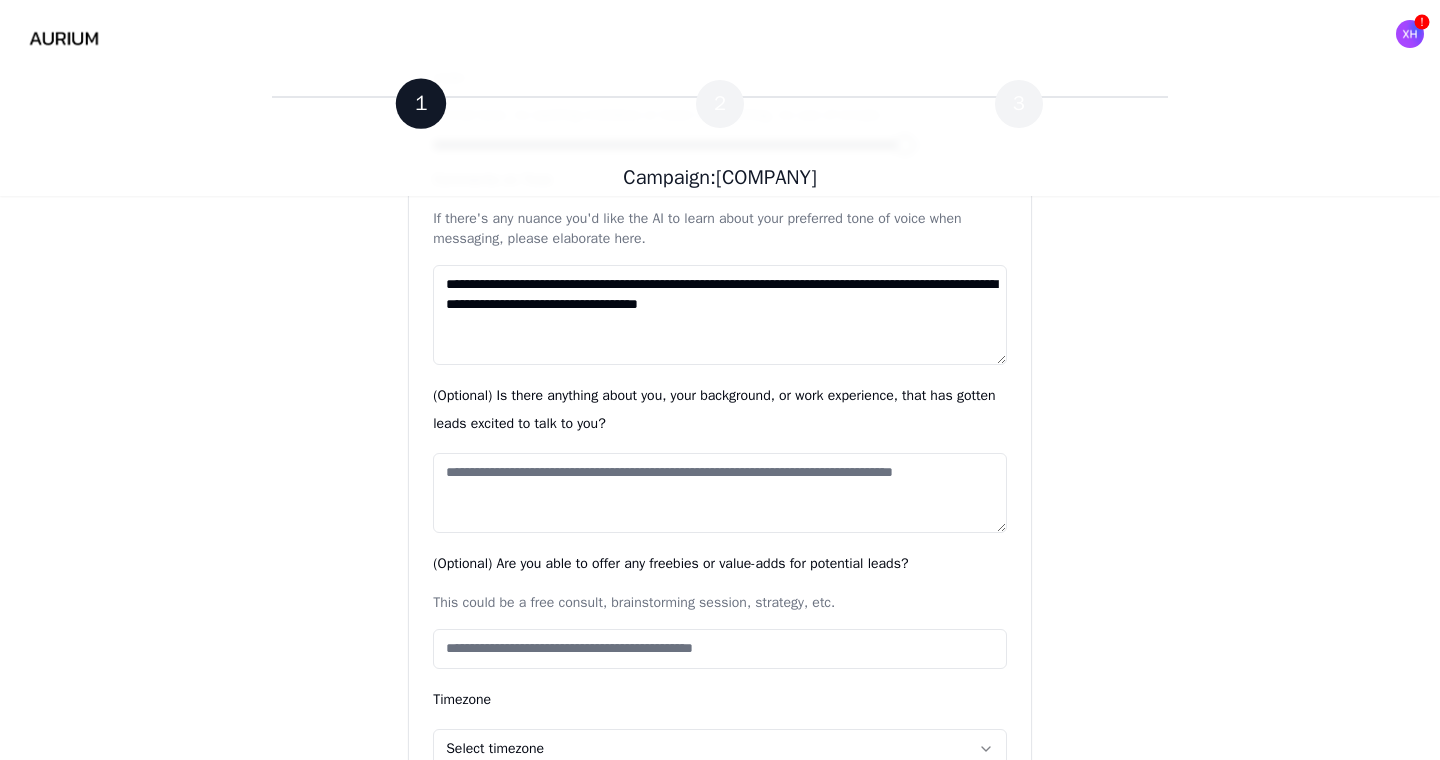 click on "(Optional) Is there anything about you, your background, or work experience, that has gotten leads excited to talk to you?" at bounding box center [720, 493] 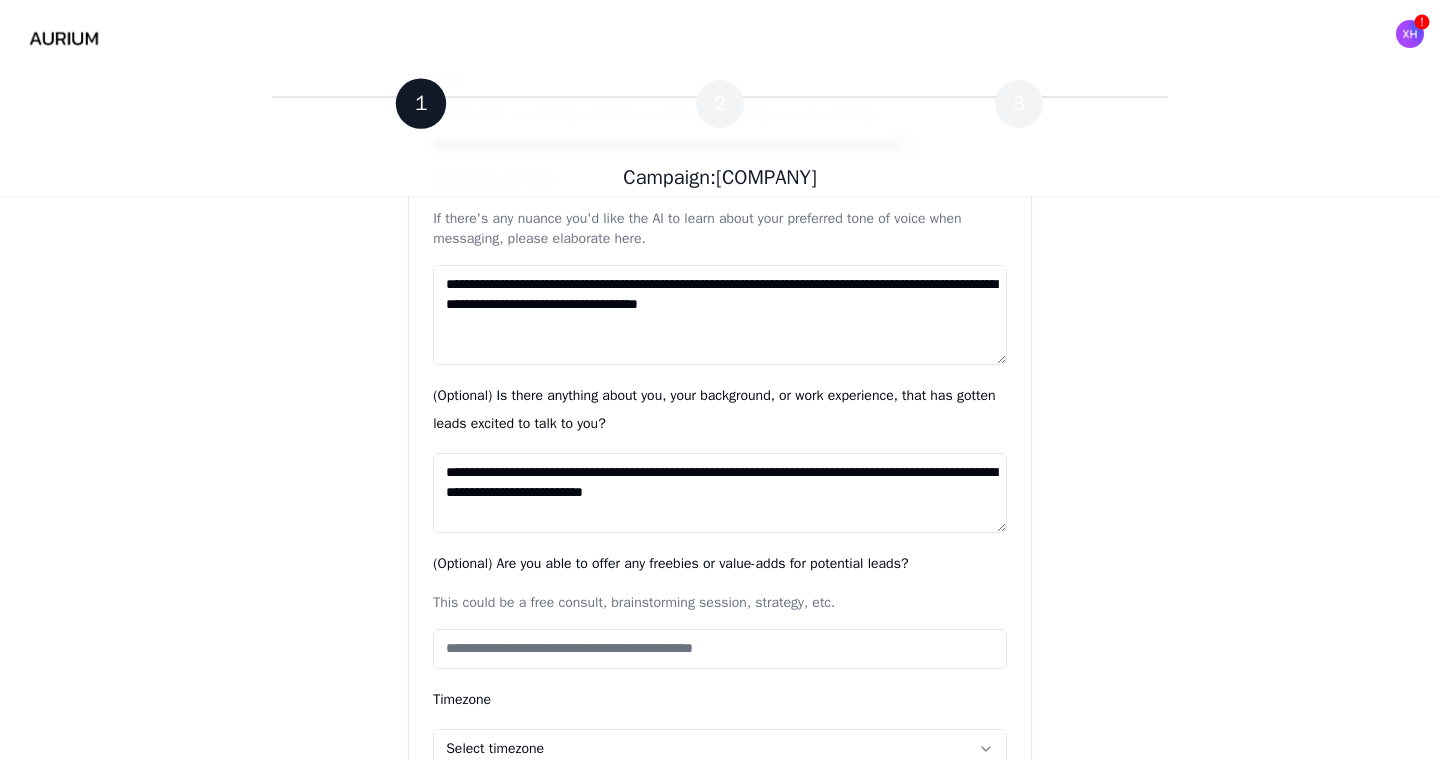 drag, startPoint x: 493, startPoint y: 494, endPoint x: 1045, endPoint y: 494, distance: 552 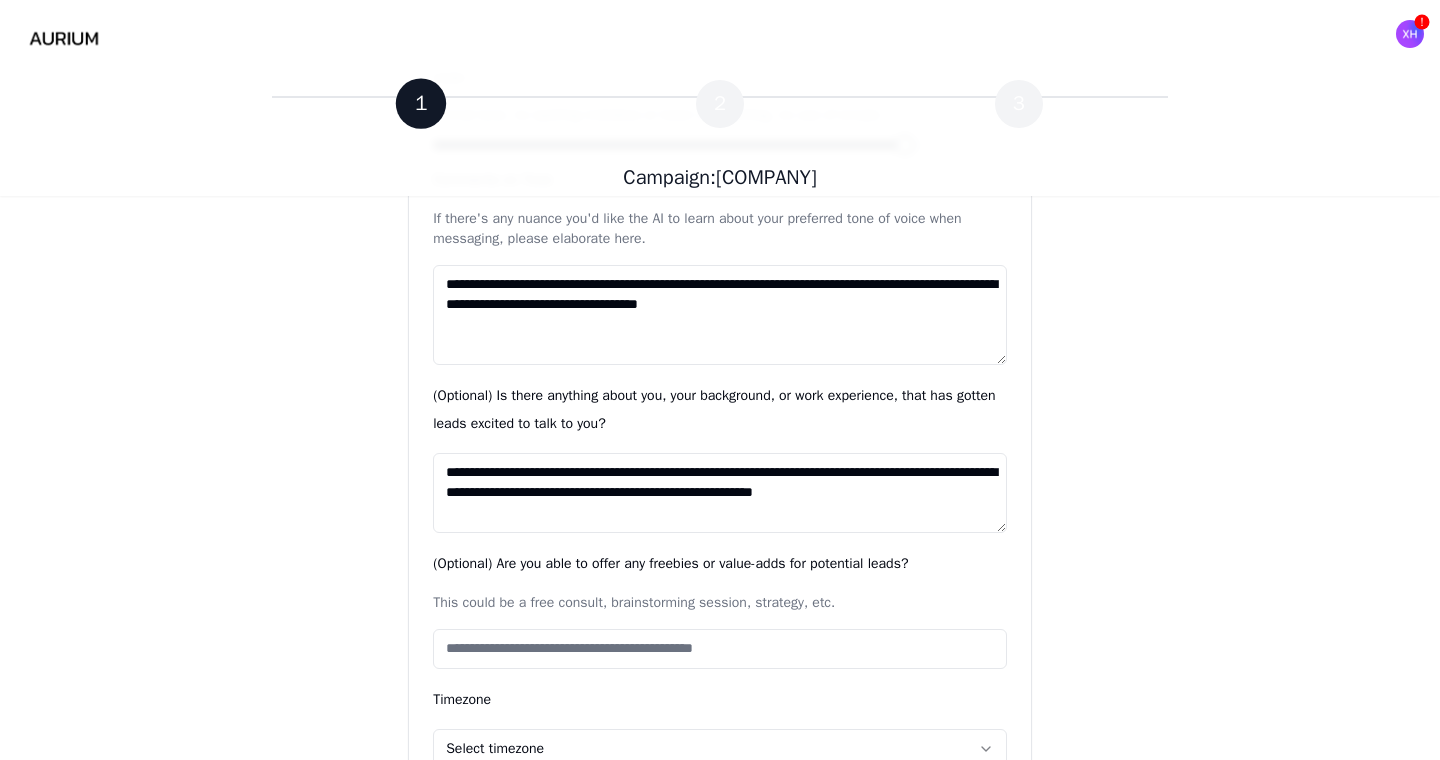click on "**********" at bounding box center [720, 493] 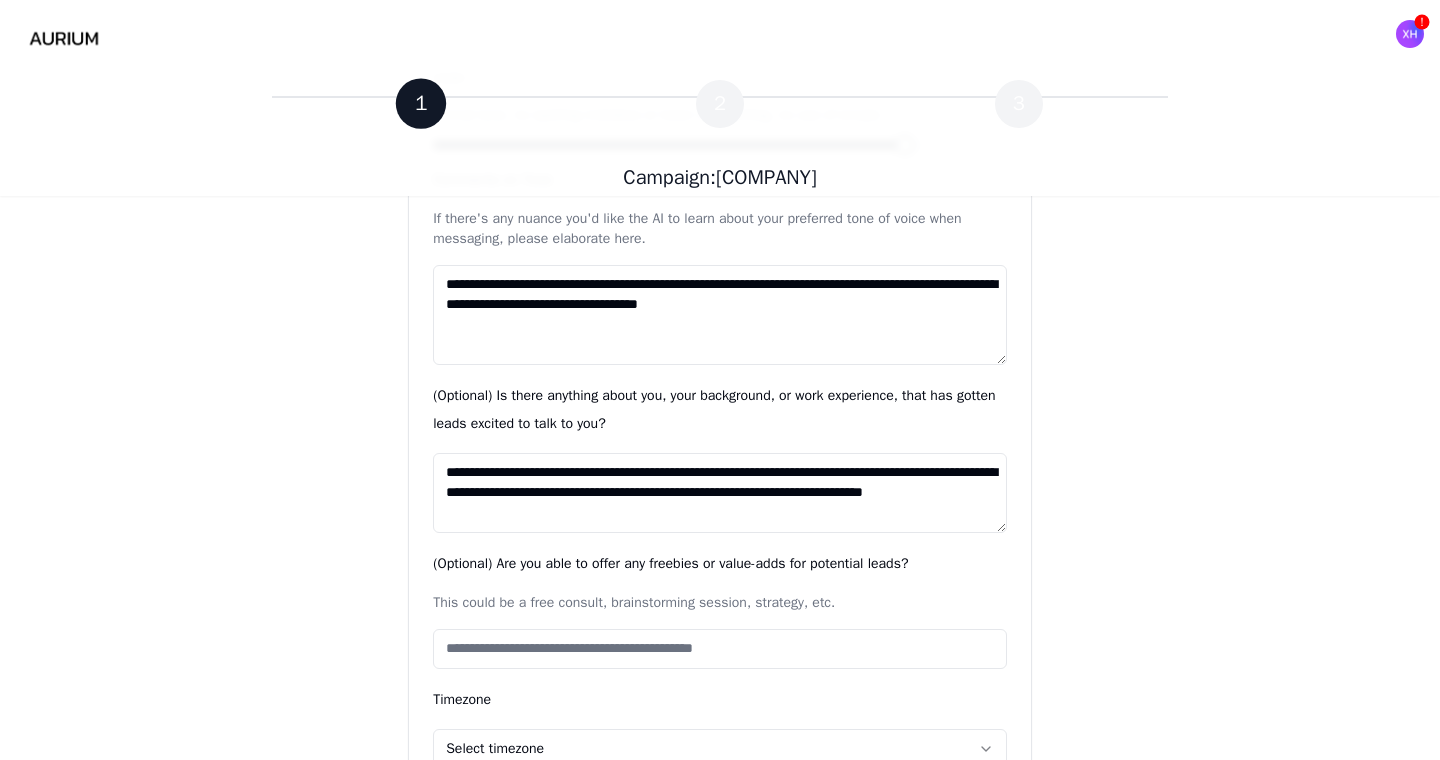 click on "**********" at bounding box center (720, 493) 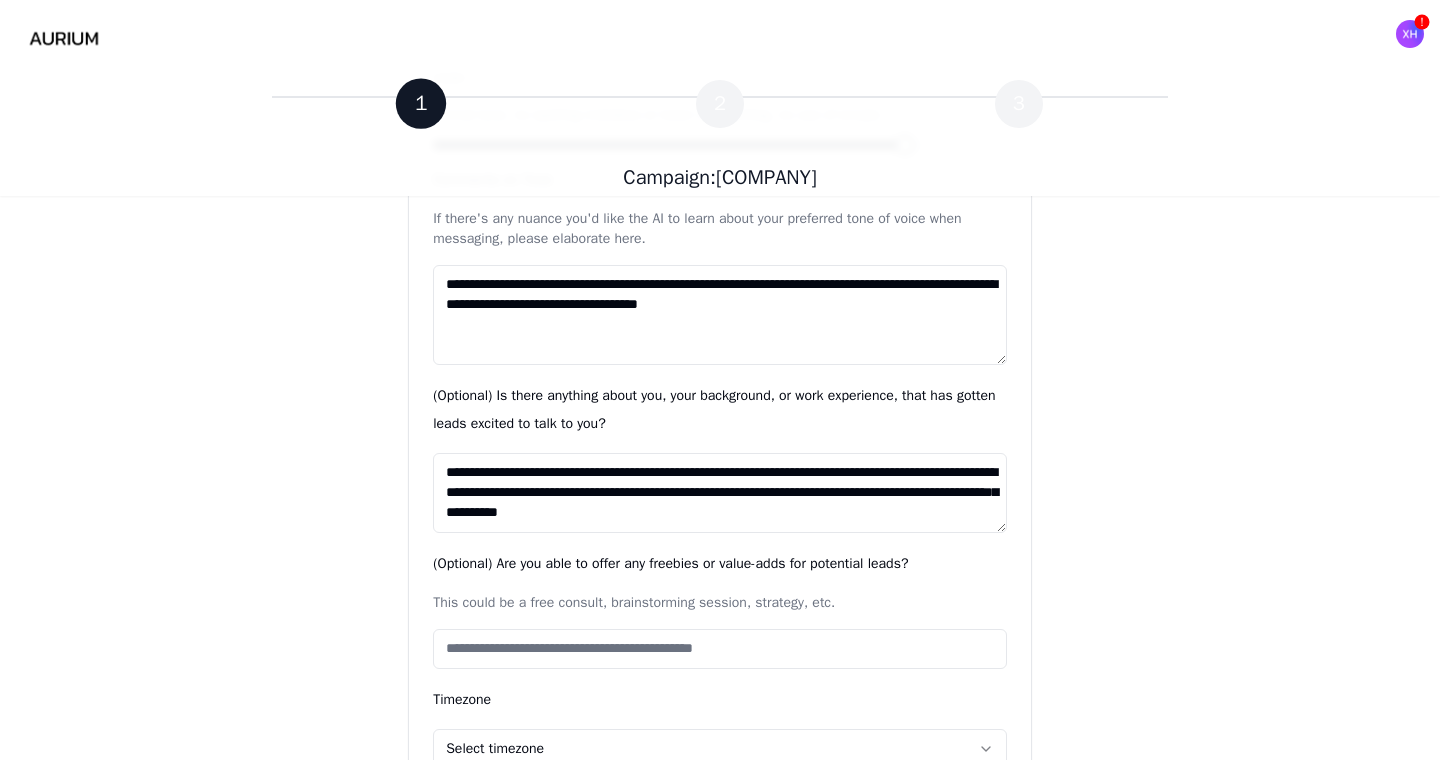 click on "**********" at bounding box center [720, 493] 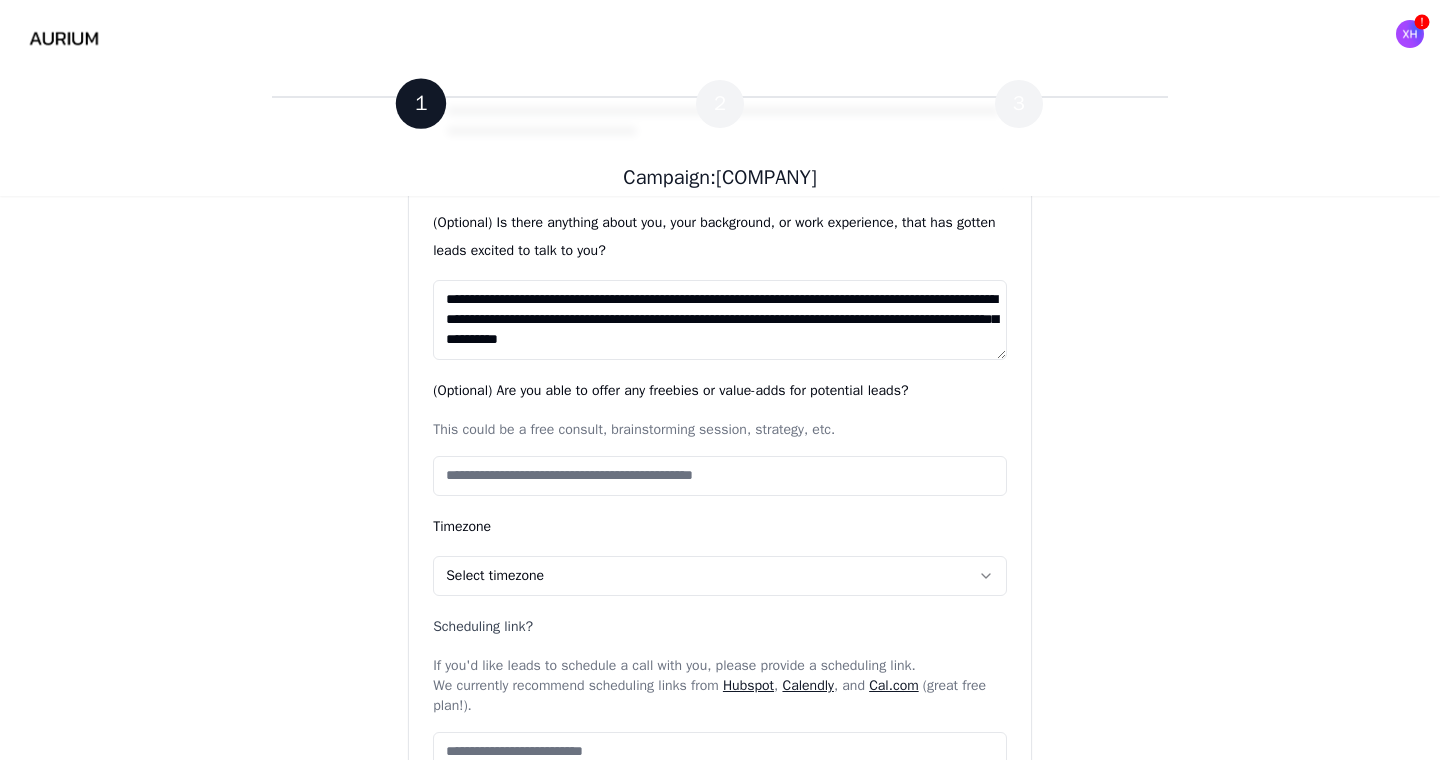 click on "(Optional) Are you able to offer any freebies or value-adds for potential leads?" at bounding box center (720, 476) 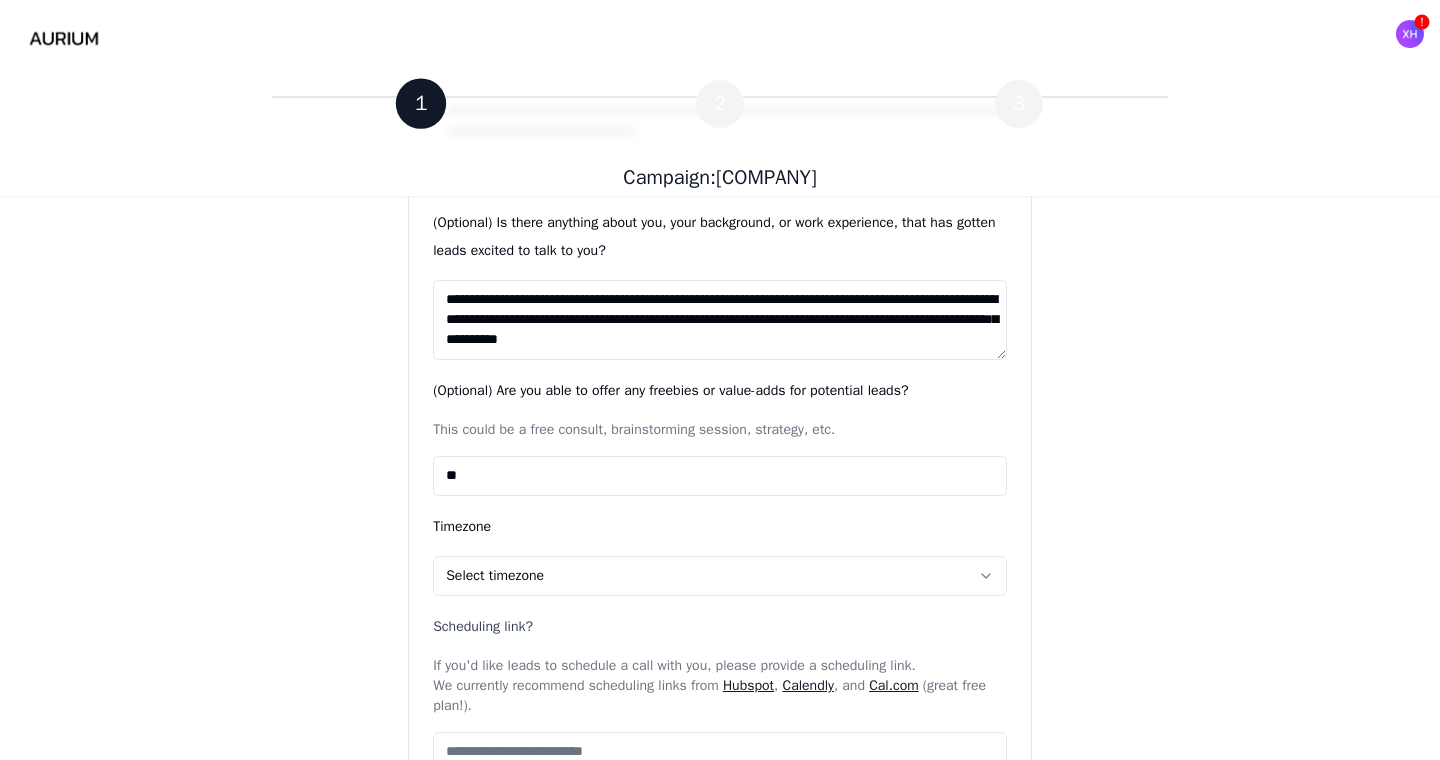 type on "*" 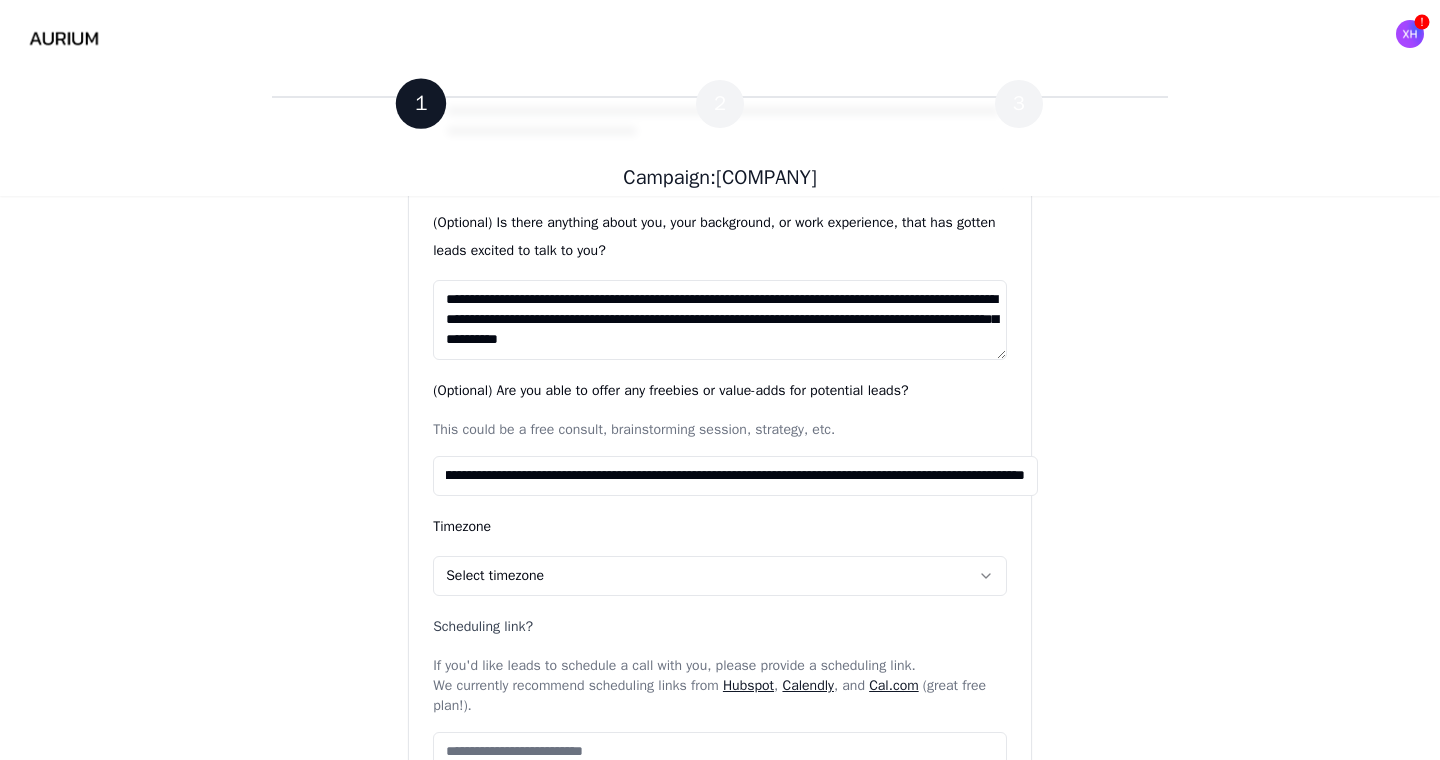 scroll, scrollTop: 0, scrollLeft: 251, axis: horizontal 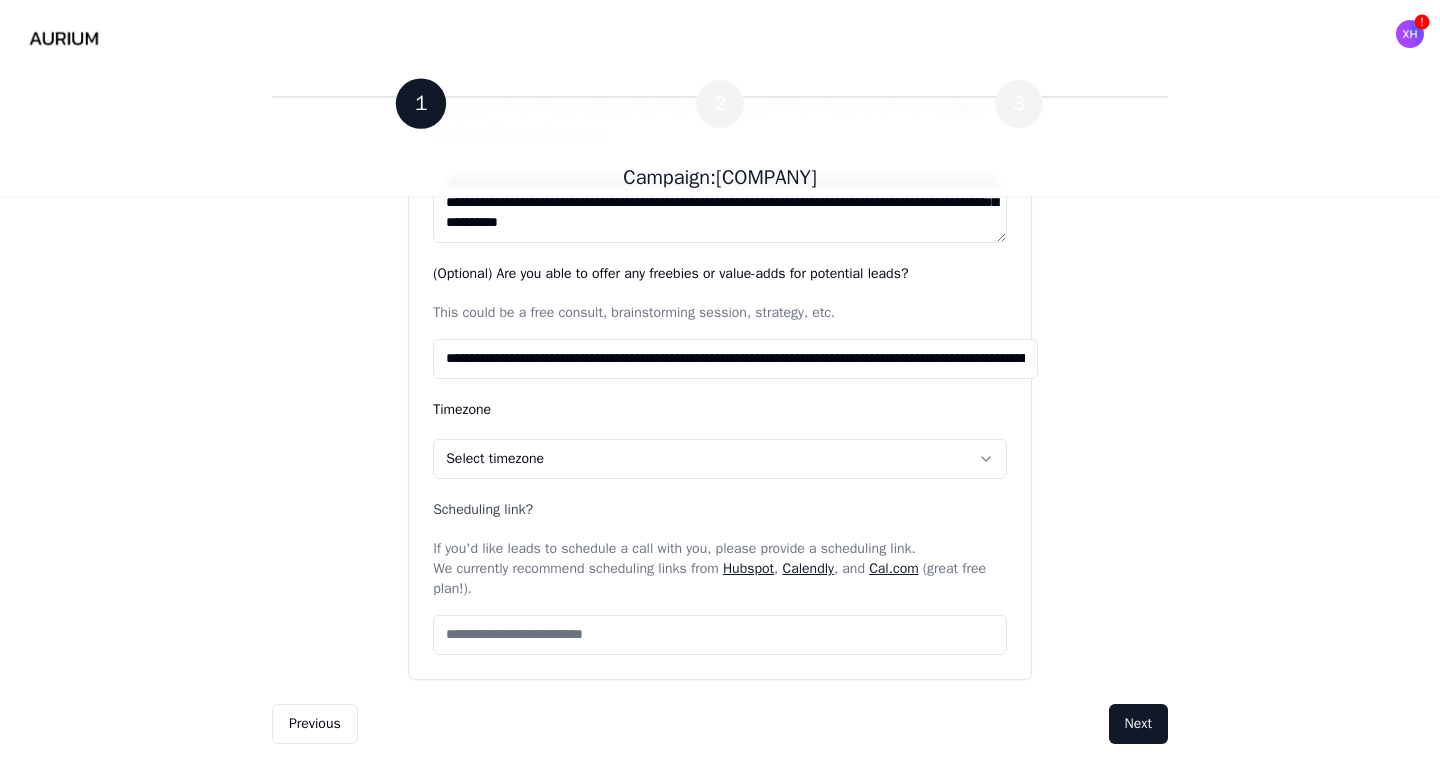 click on "**********" at bounding box center [720, -621] 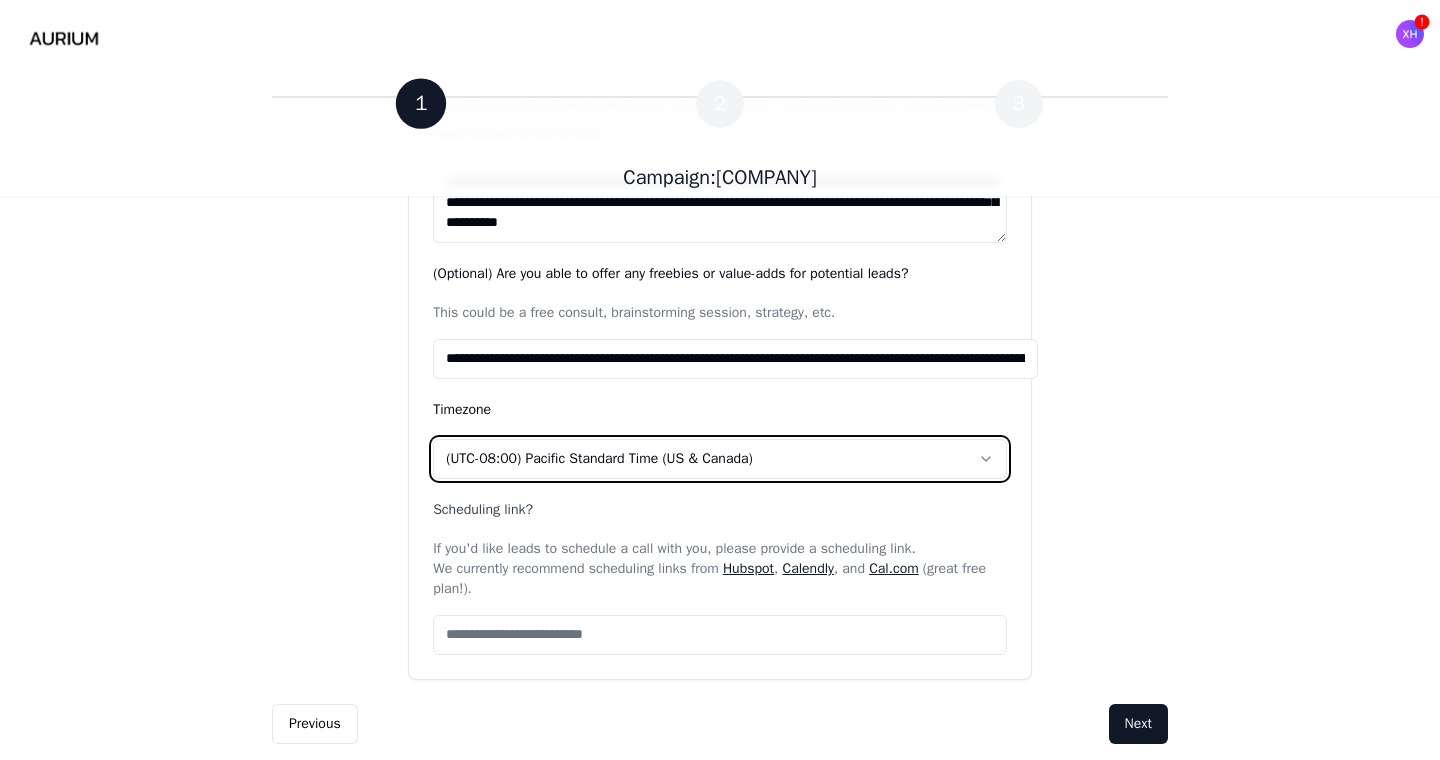 click on "**********" at bounding box center [720, -621] 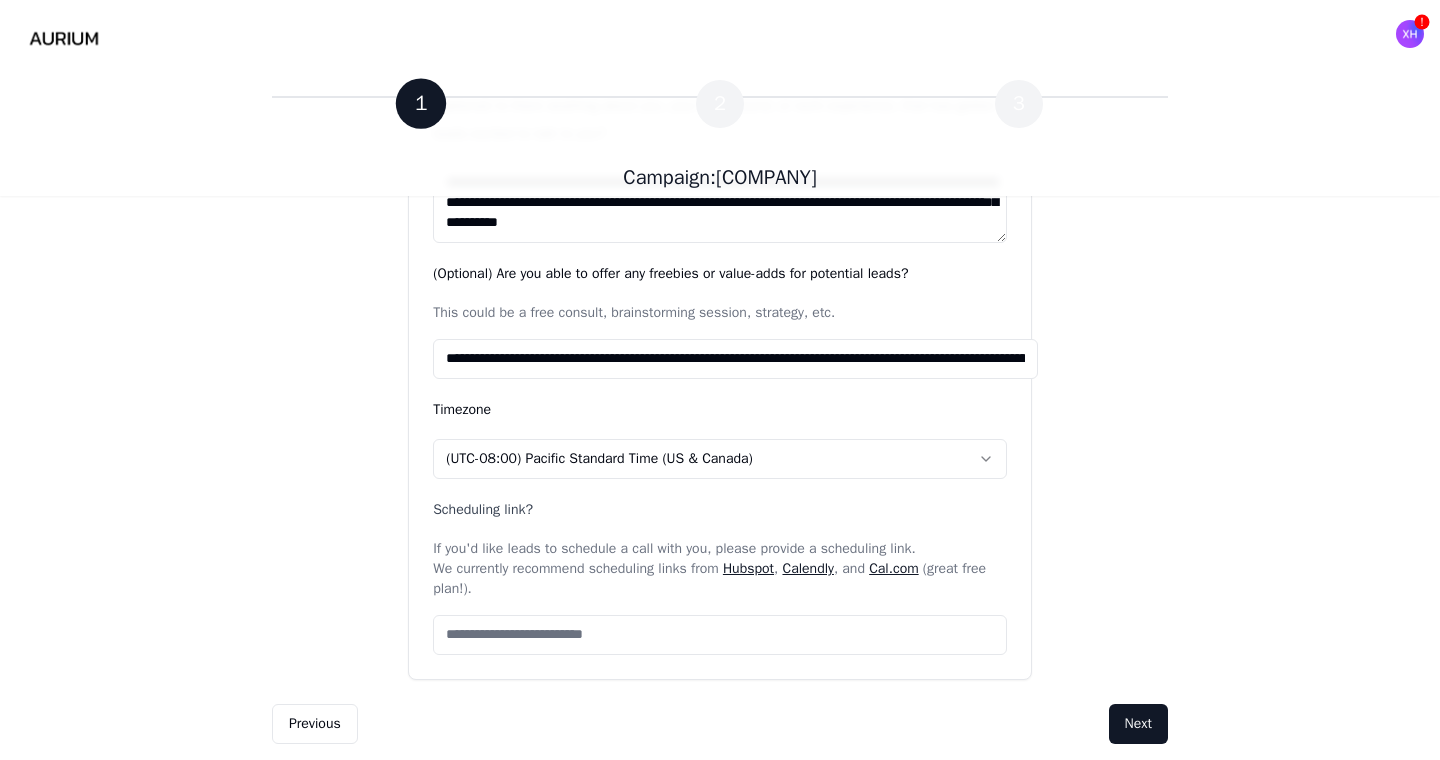 click on "Scheduling link?" at bounding box center (720, 635) 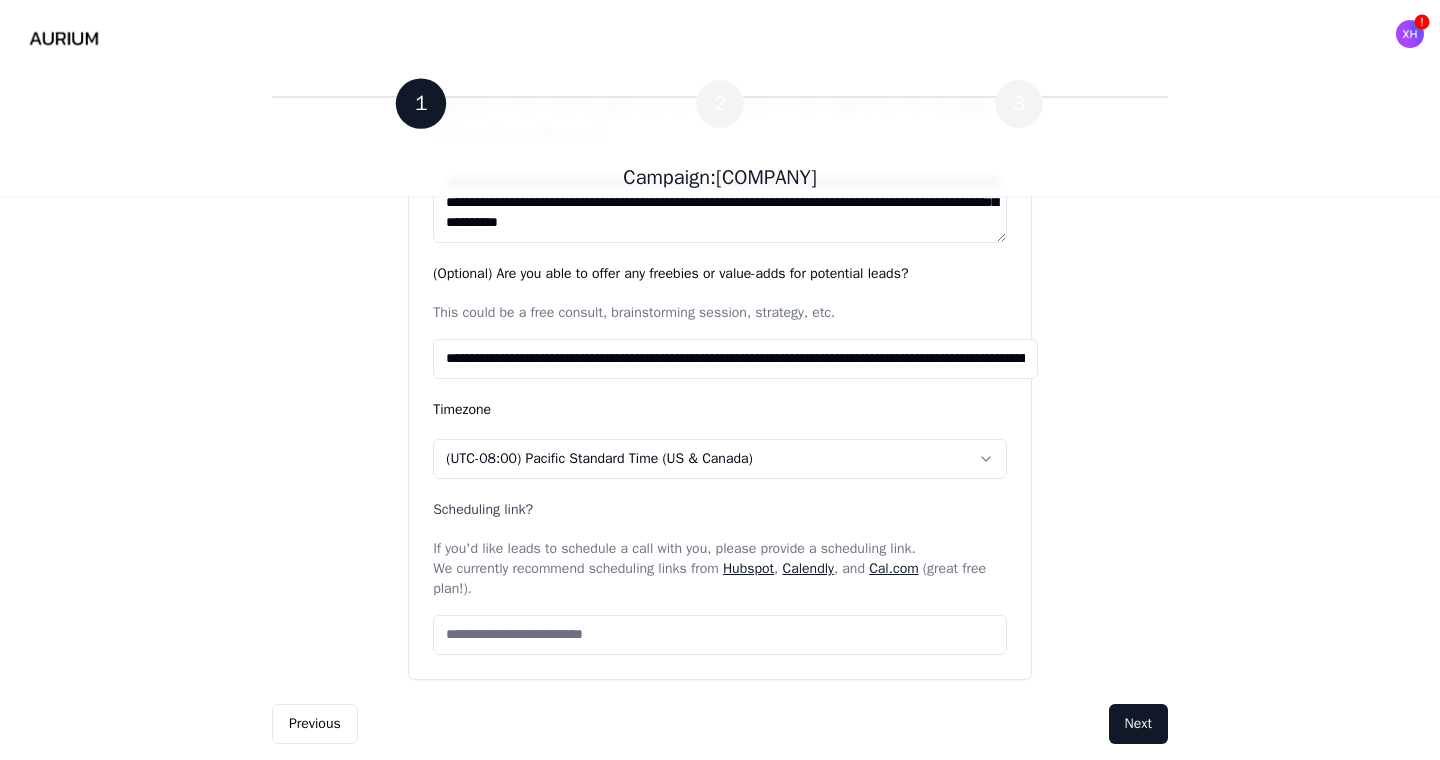 paste on "**********" 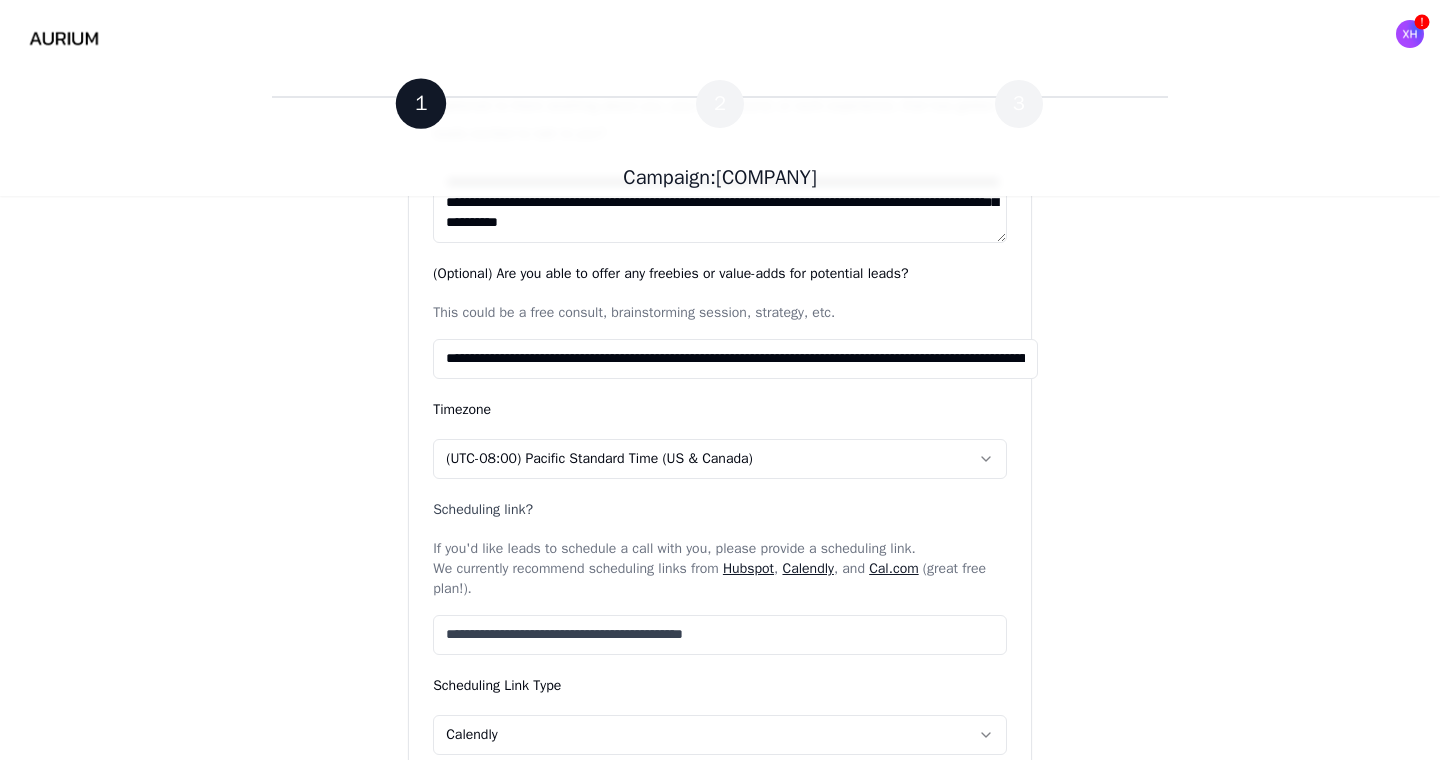type on "**********" 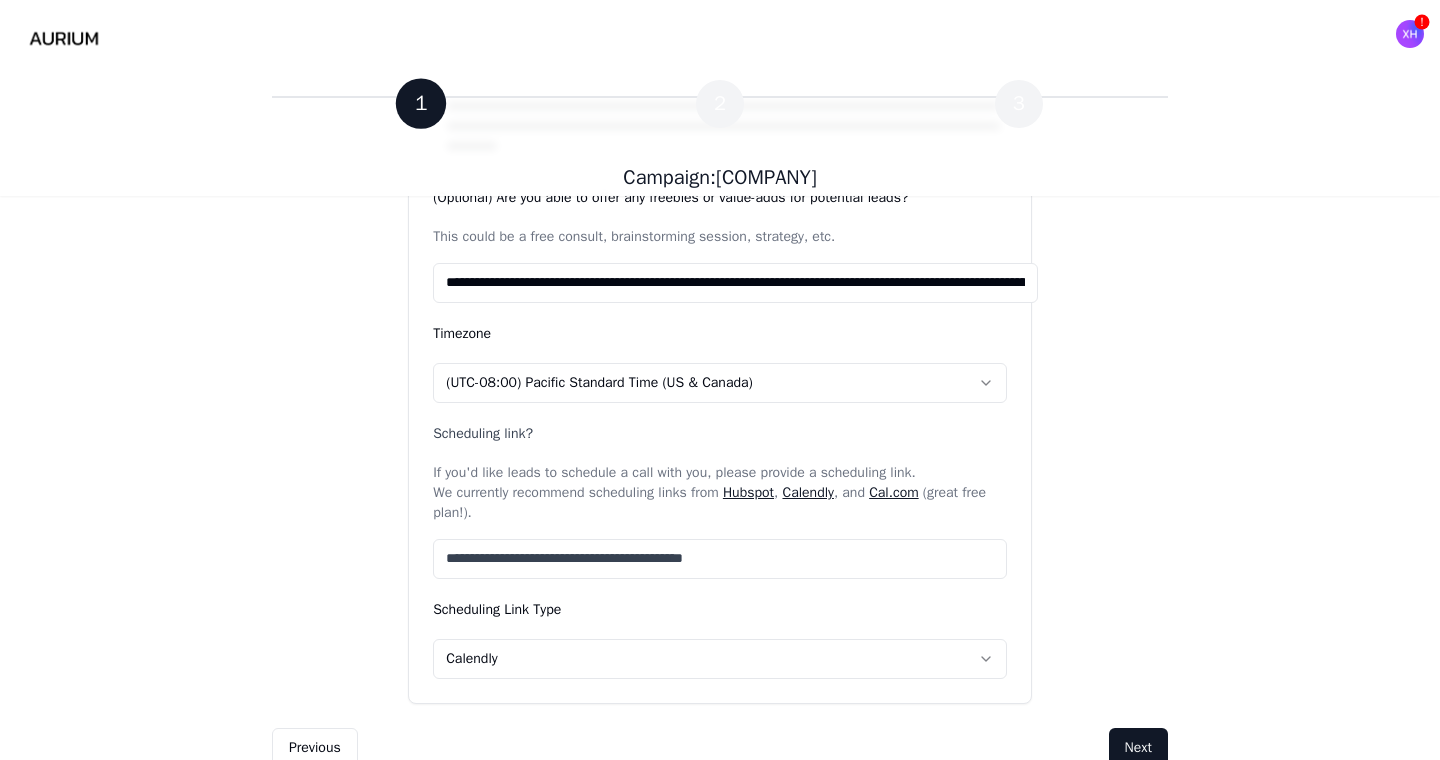 scroll, scrollTop: 2102, scrollLeft: 0, axis: vertical 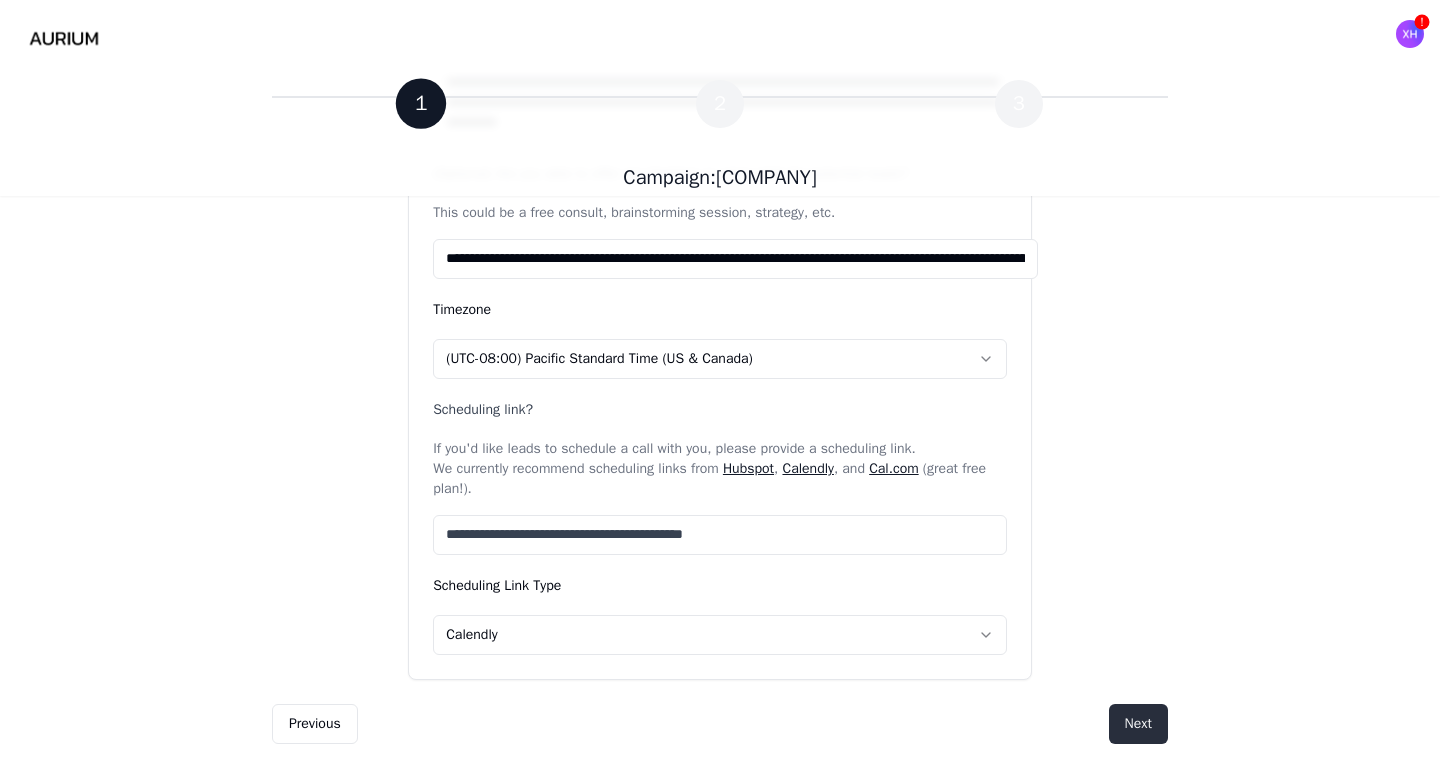 click on "Next" at bounding box center [1138, 724] 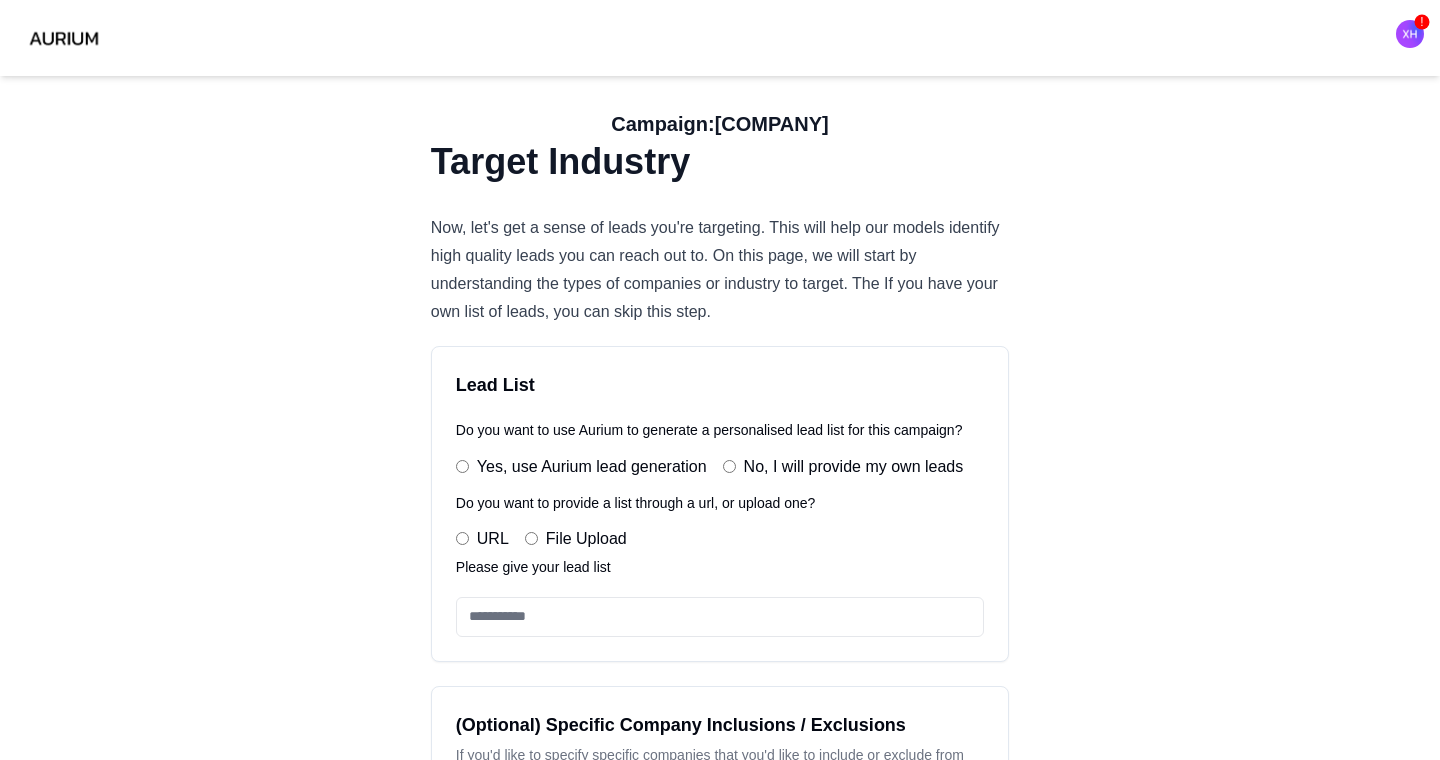 scroll, scrollTop: 97, scrollLeft: 0, axis: vertical 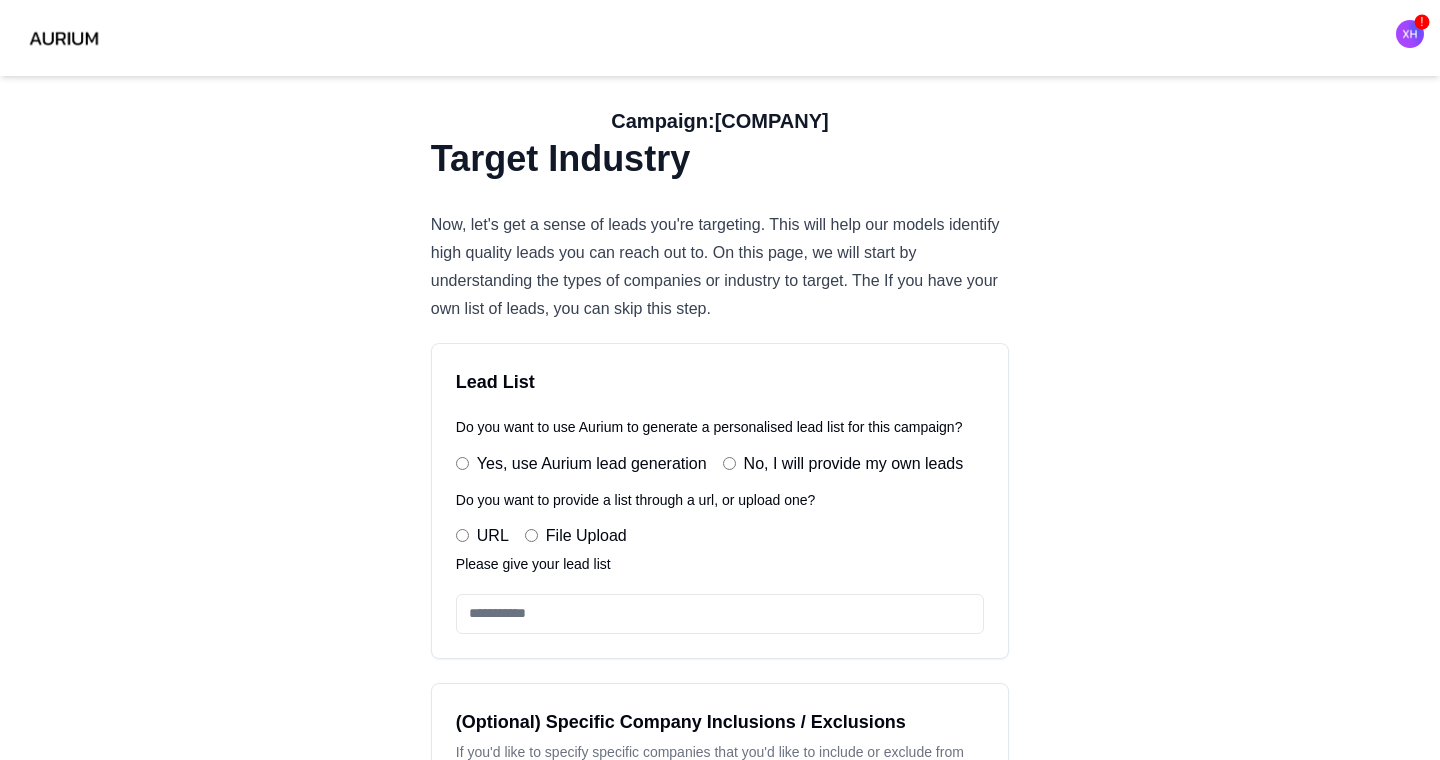 click on "Target Industry Now, let's get a sense of leads you're targeting. This will help our models identify high quality leads you can reach out to. On this page, we will start by understanding the types of companies or industry to target. The If you have your own list of leads, you can skip this step. Lead List Do you want to use Aurium to generate a personalised lead list for this campaign? Yes, use Aurium lead generation No, I will provide my own leads Do you want to provide a list through a url, or upload one? URL File Upload Please give your lead list (Optional) Specific Company Inclusions / Exclusions If you'd like to specify specific companies that you'd like to include or exclude from your lead list, you can do so here. Only search for leads within these companies Import CSV/Excel File Exclude any leads from these companies Import CSV/Excel File" at bounding box center (720, 615) 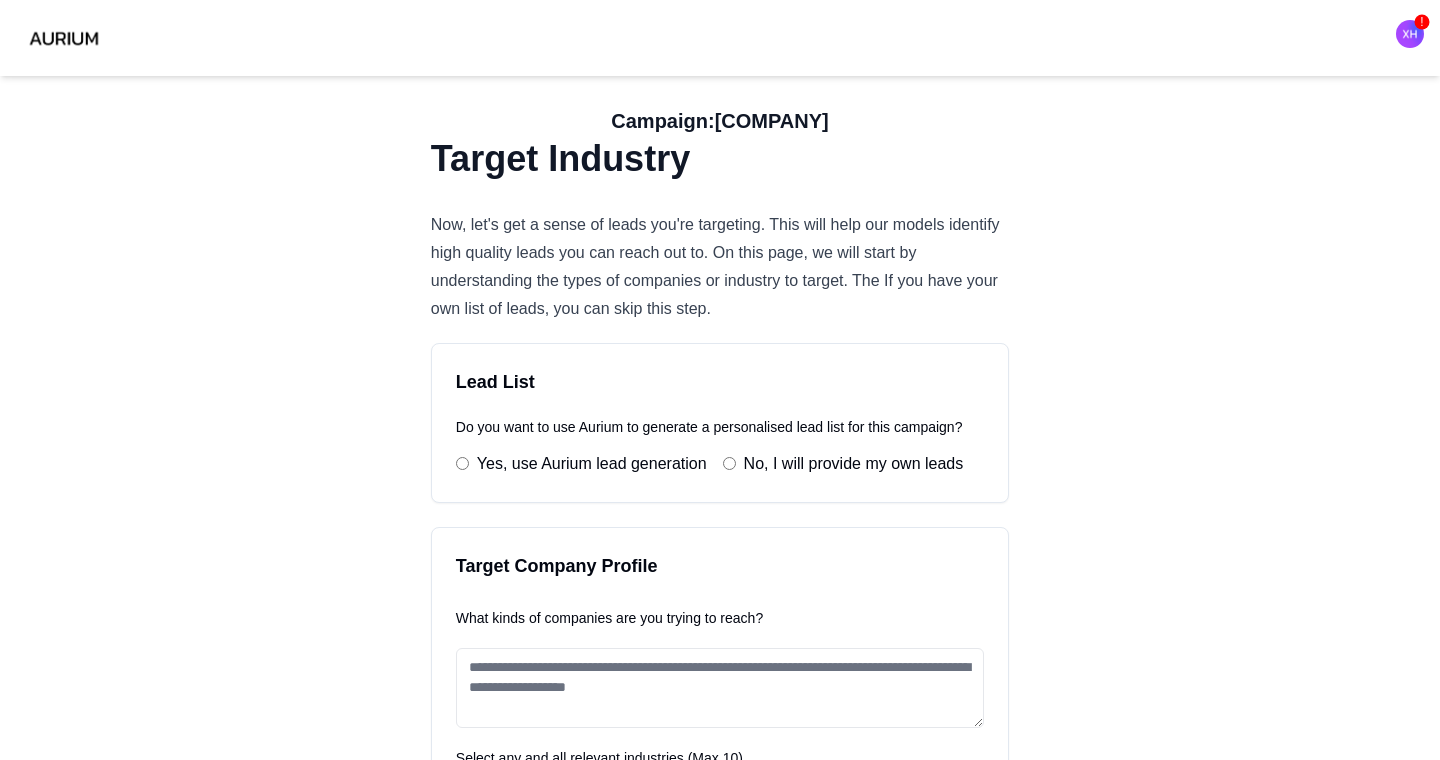 click on "Lead List Do you want to use Aurium to generate a personalised lead list for this campaign? Yes, use Aurium lead generation No, I will provide my own leads Target Company Profile What kinds of companies are you trying to reach? Select any and all relevant industries (Max 10) Select industries What geographies are you targeting? Select geographies Headcounts Select headcounts (Optional) Revenue Select revenues (Optional) Provide company sites for example companies that fit your target Add (Optional) If you'd like to provide a lead list, do you want to provide a list through a url, or upload one? URL File Upload (Optional) Add your lead list url (Optional) Specific Company Inclusions / Exclusions If you'd like to specify specific companies that you'd like to include or exclude from your lead list, you can do so here. Only search for leads within these companies Import CSV/Excel File Exclude any leads from these companies Import CSV/Excel File" at bounding box center (720, 1102) 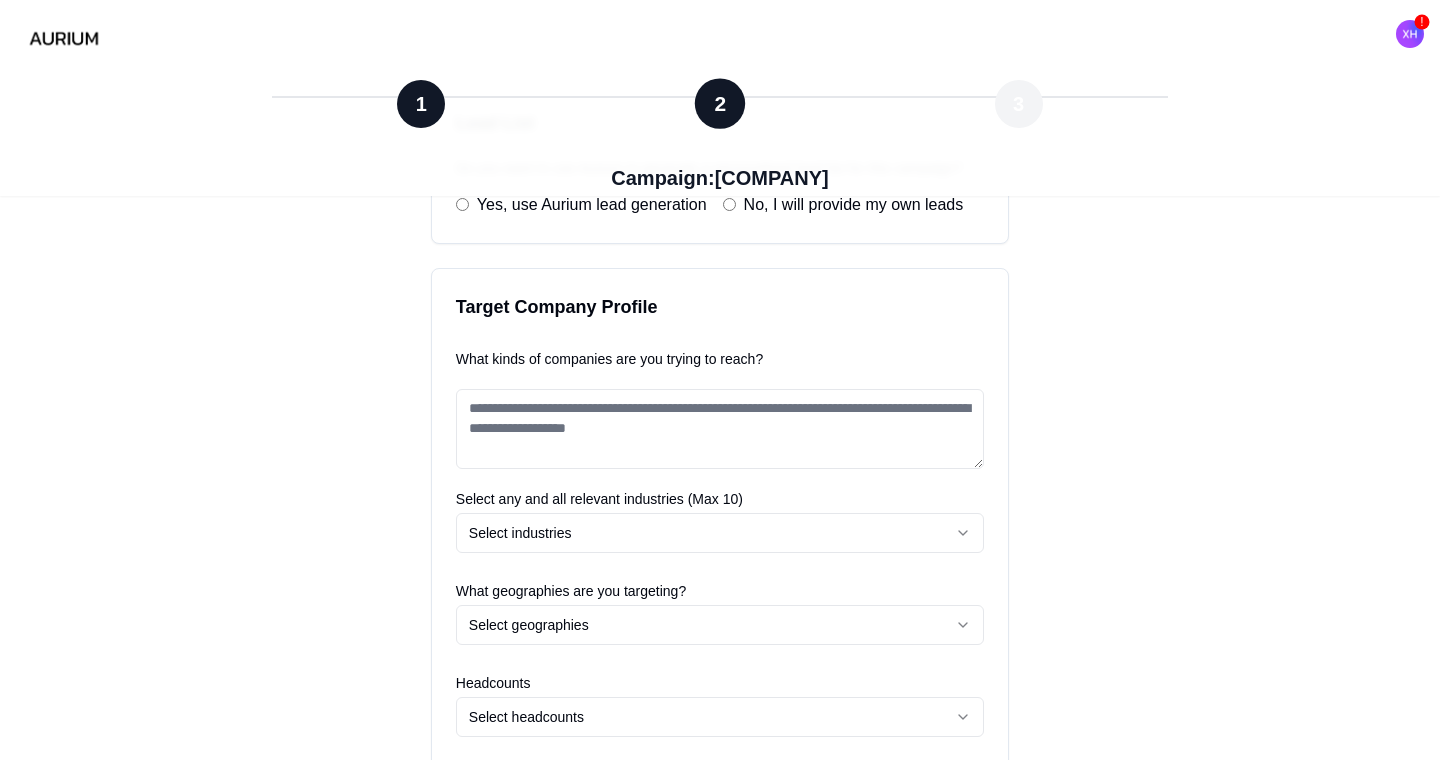 scroll, scrollTop: 357, scrollLeft: 0, axis: vertical 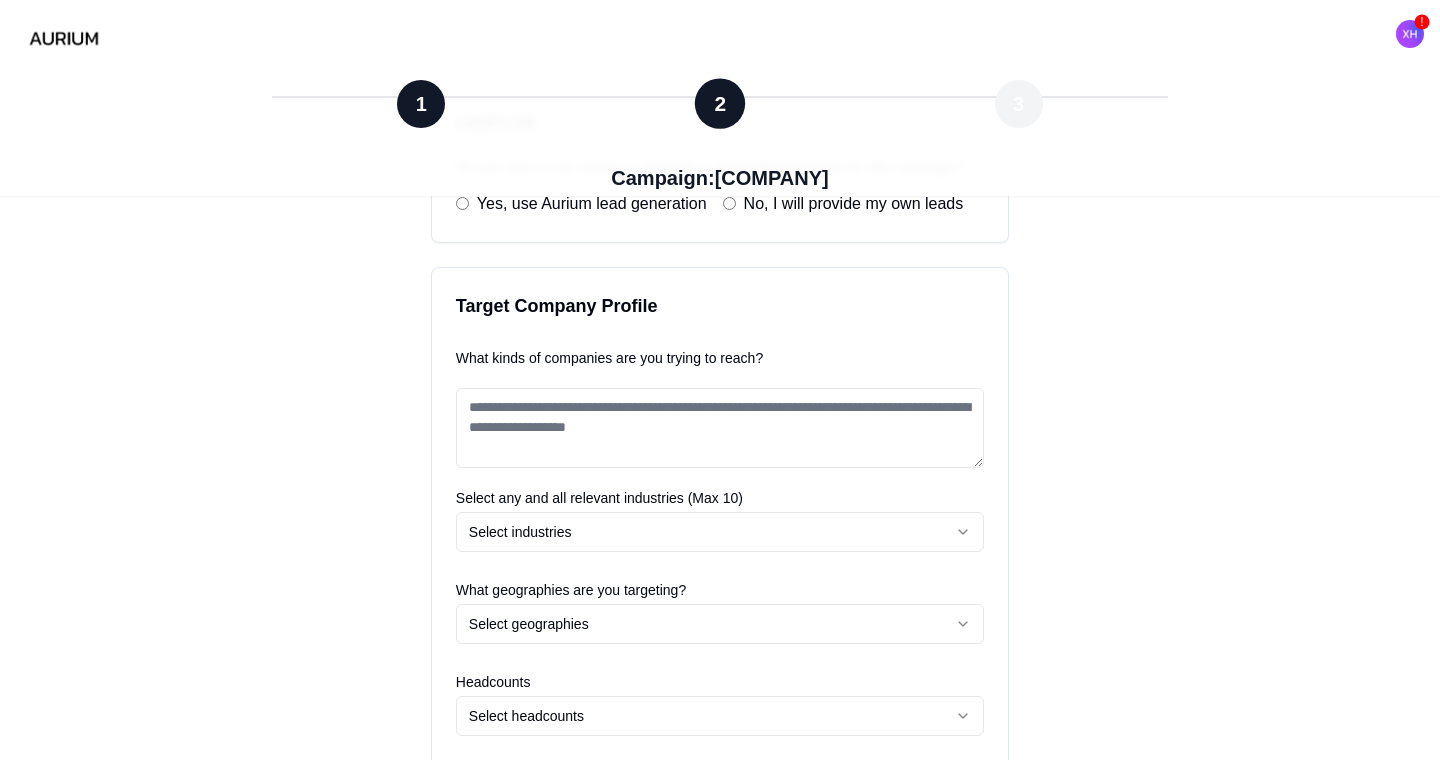 click on "Target Industry Now, let's get a sense of leads you're targeting. This will help our models identify high quality leads you can reach out to. On this page, we will start by understanding the types of companies or industry to target. The If you have your own list of leads, you can skip this step. Lead List Do you want to use Aurium to generate a personalised lead list for this campaign? Yes, use Aurium lead generation No, I will provide my own leads Target Company Profile What kinds of companies are you trying to reach? Select any and all relevant industries (Max 10) Select industries What geographies are you targeting? Select geographies Headcounts Select headcounts (Optional) Revenue Select revenues (Optional) Provide company sites for example companies that fit your target Add (Optional) If you'd like to provide a lead list, do you want to provide a list through a url, or upload one? URL File Upload (Optional) Add your lead list url (Optional) Specific Company Inclusions / Exclusions Import CSV/Excel File" at bounding box center (720, 740) 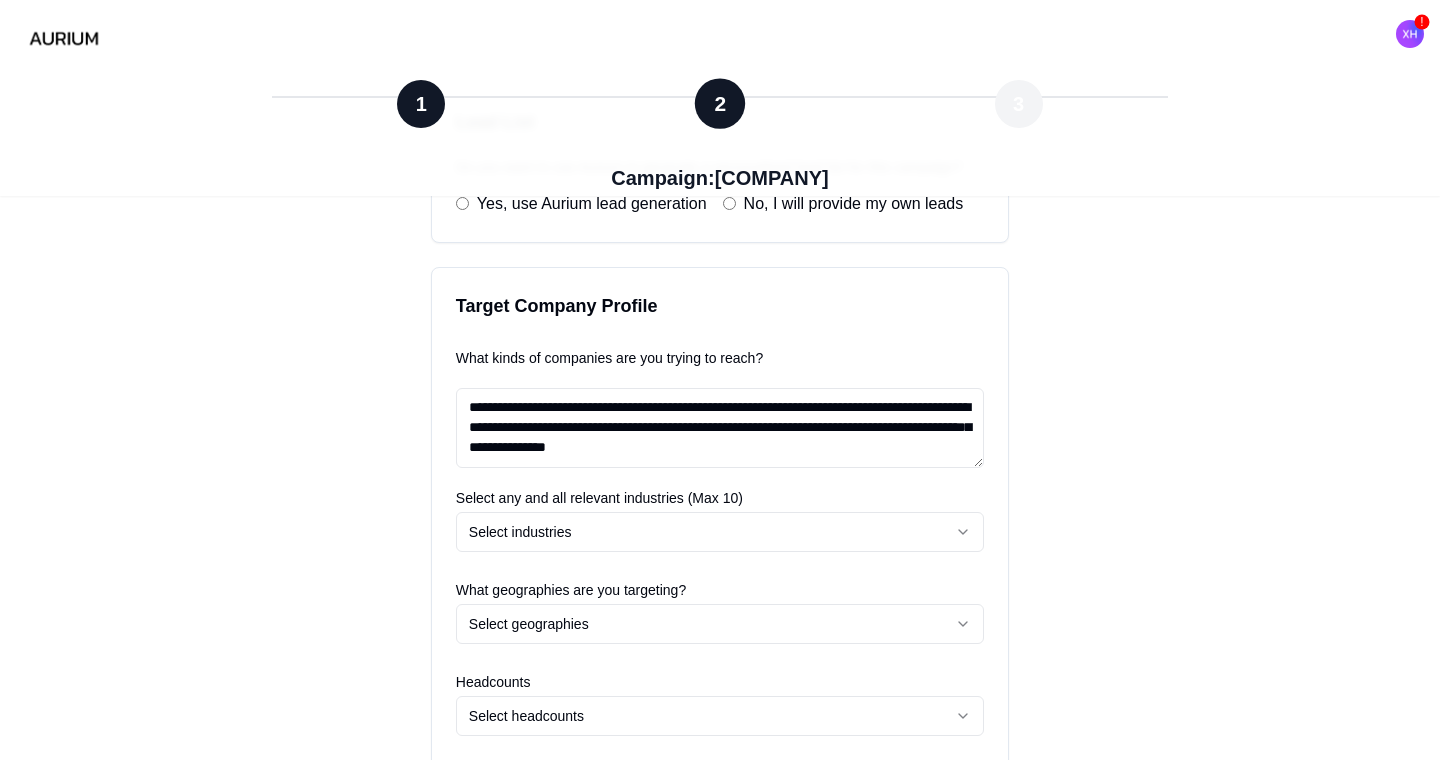 click on "**********" at bounding box center (720, 428) 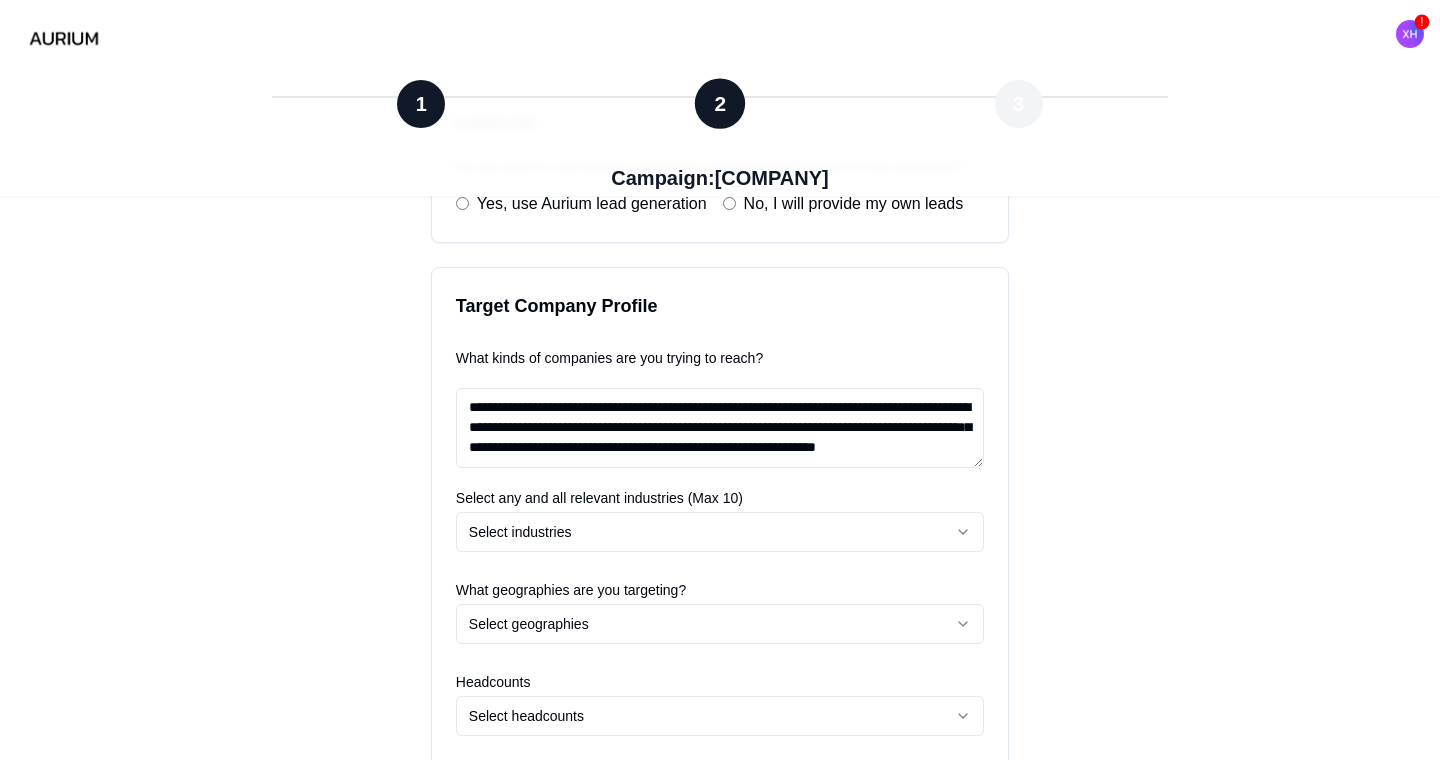 scroll, scrollTop: 8, scrollLeft: 0, axis: vertical 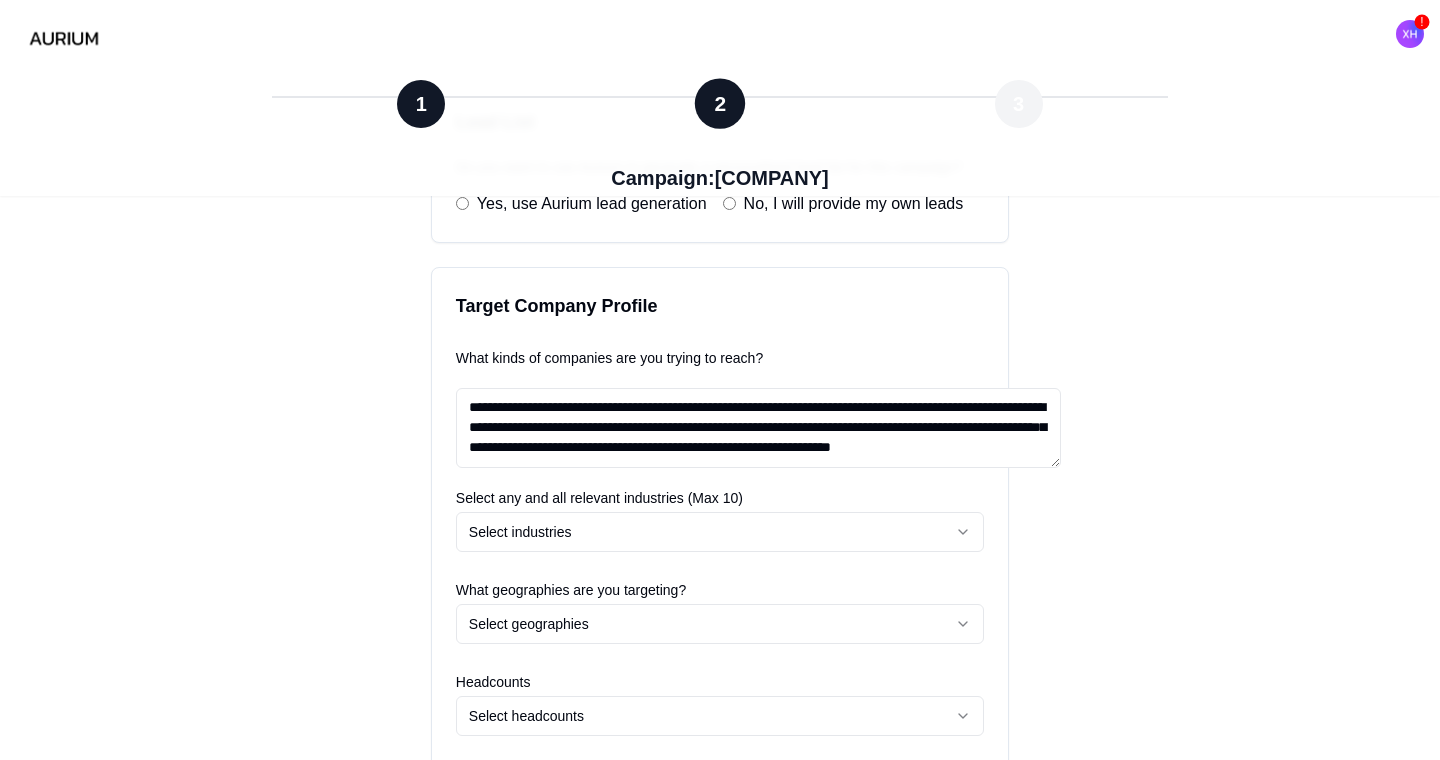 click on "**********" at bounding box center (758, 428) 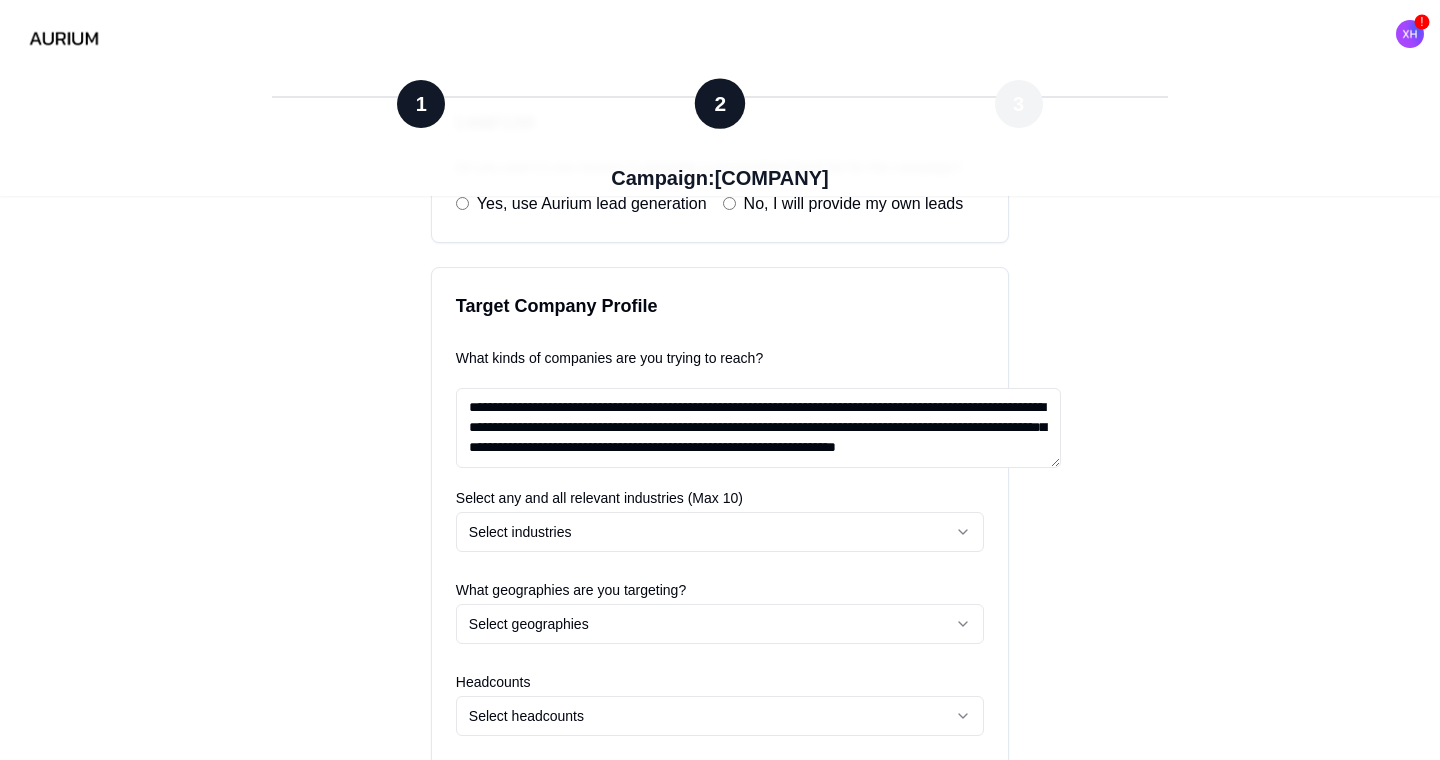drag, startPoint x: 930, startPoint y: 405, endPoint x: 723, endPoint y: 461, distance: 214.44113 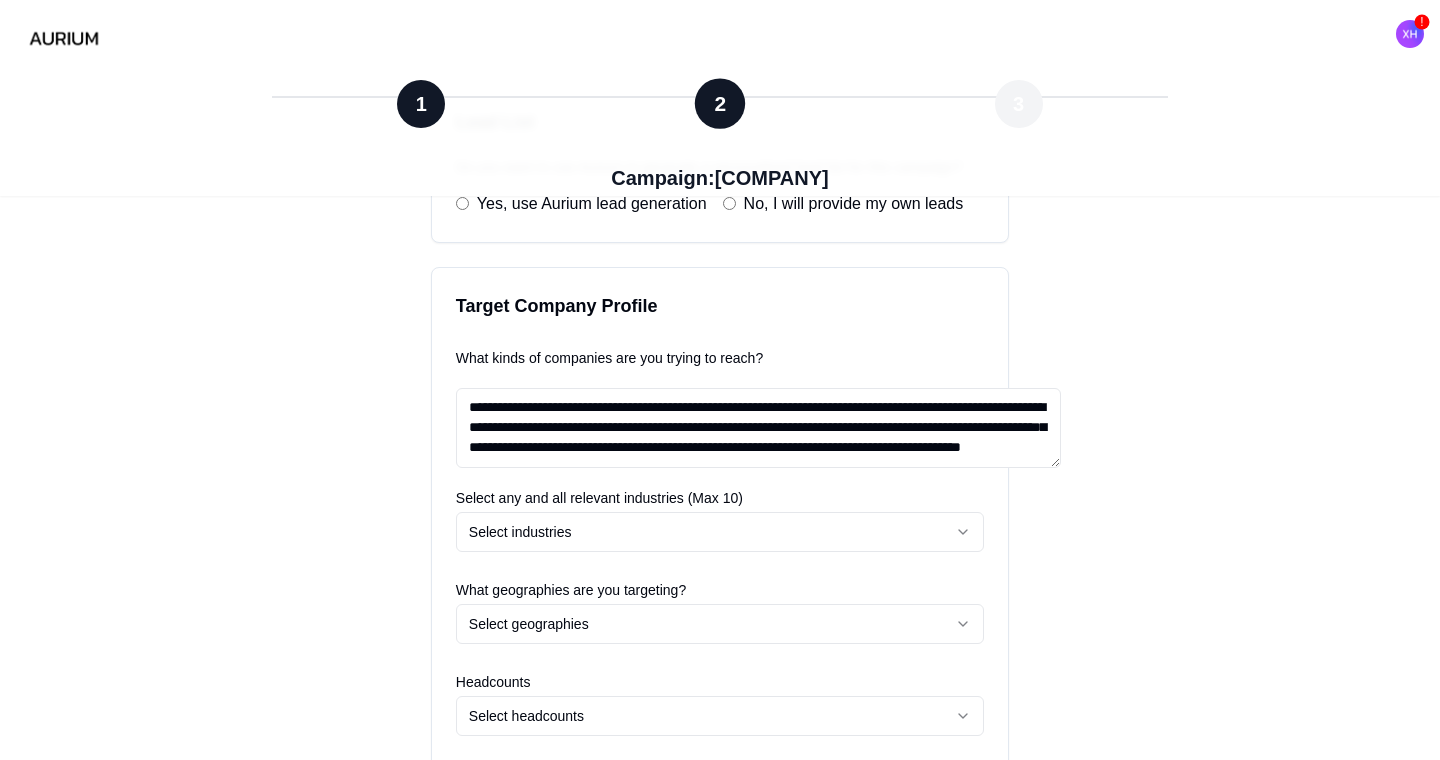 drag, startPoint x: 723, startPoint y: 461, endPoint x: 622, endPoint y: 421, distance: 108.63241 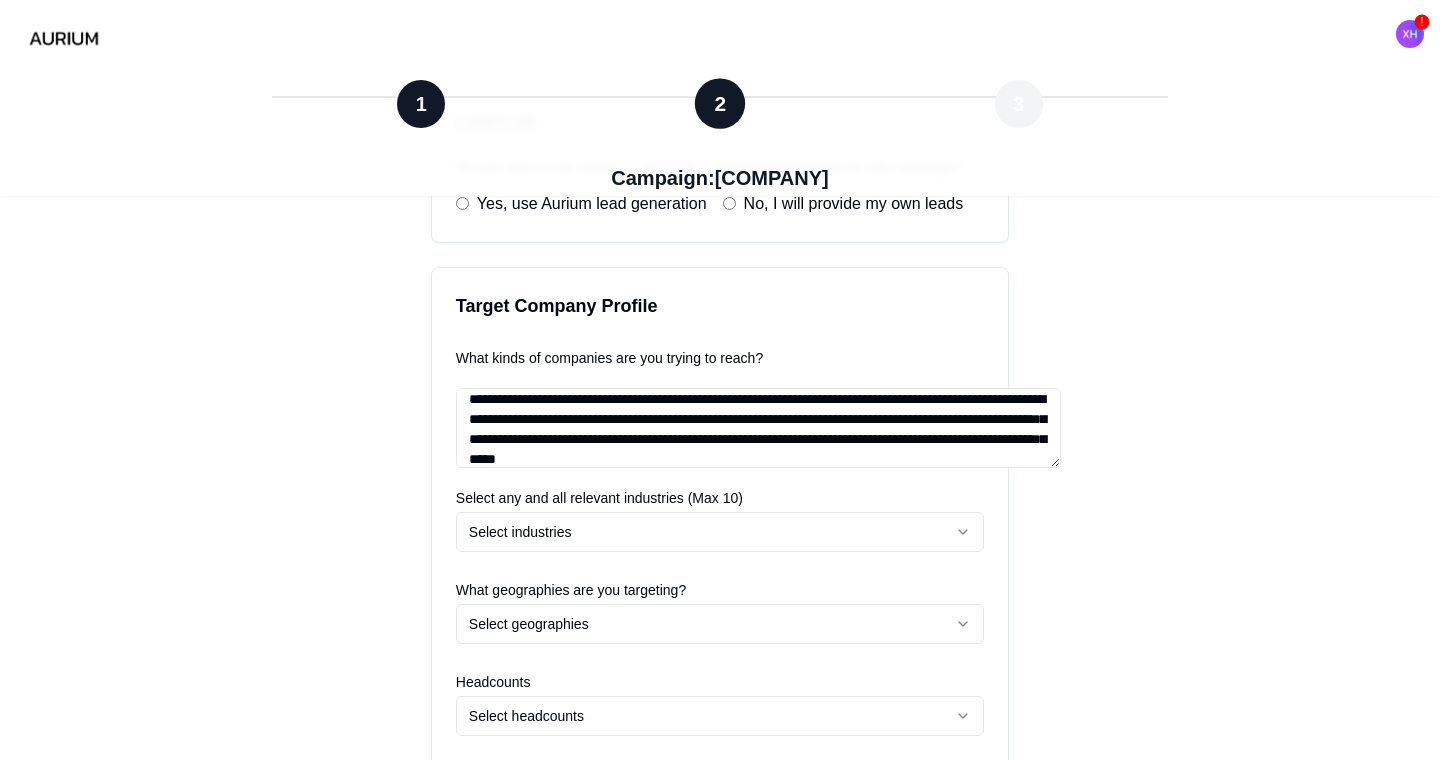 type on "**********" 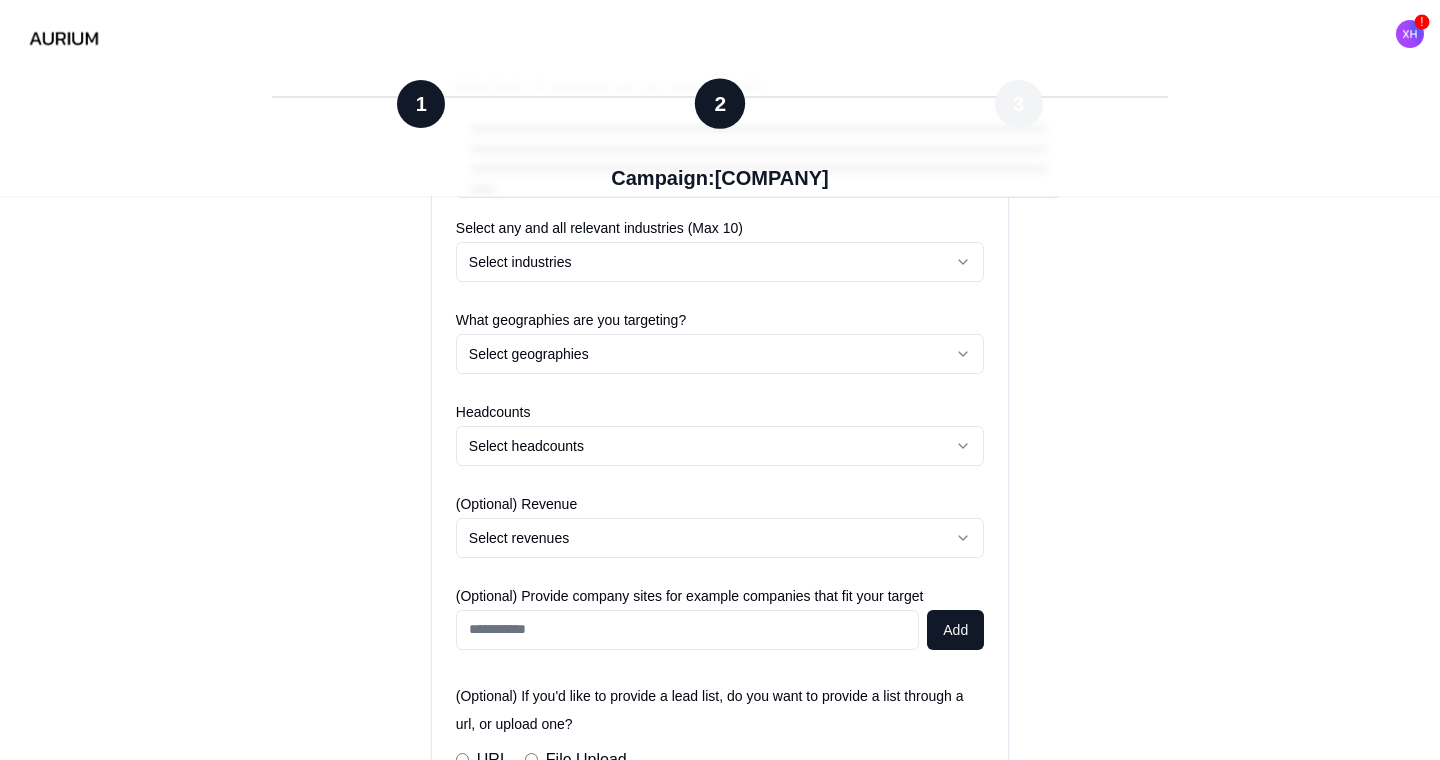 scroll, scrollTop: 628, scrollLeft: 0, axis: vertical 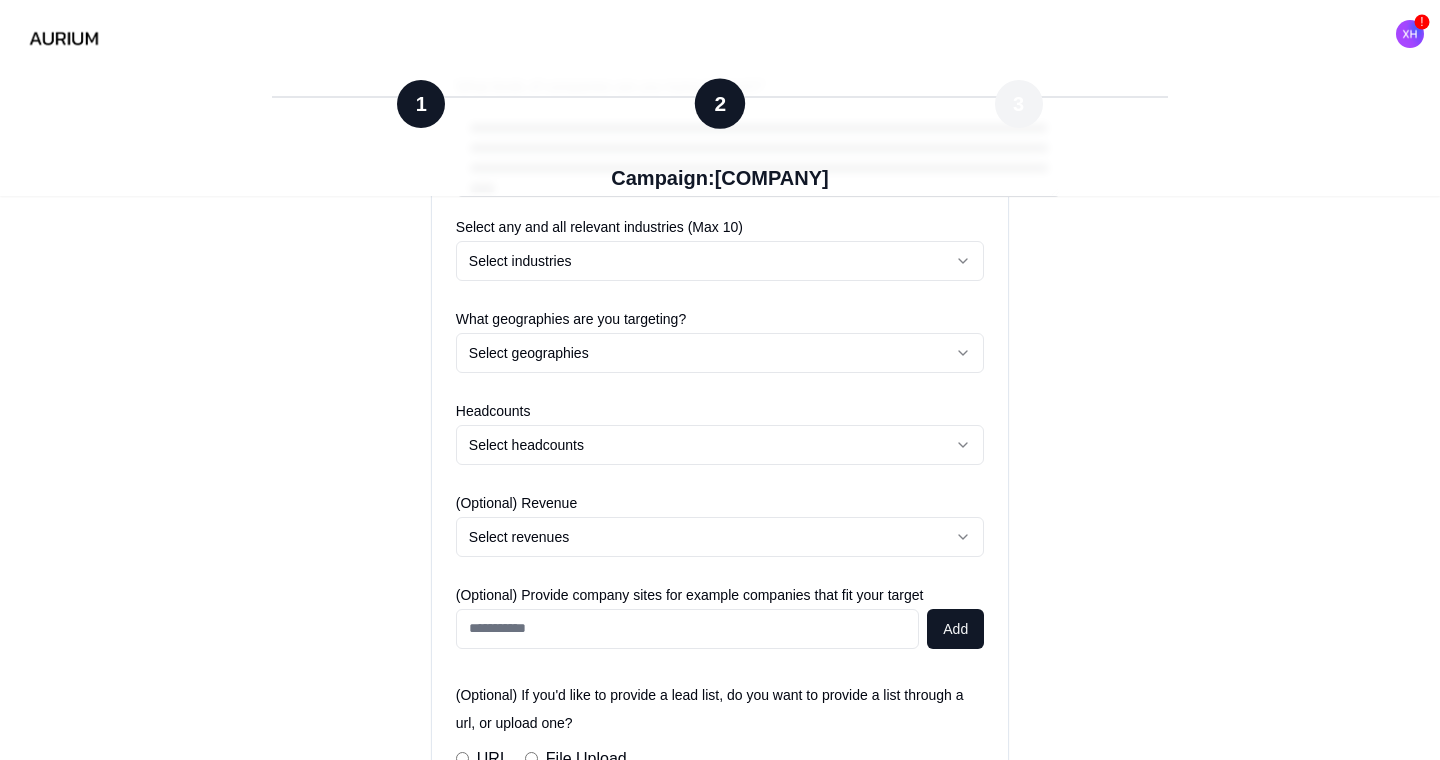 click on "**********" at bounding box center (720, 391) 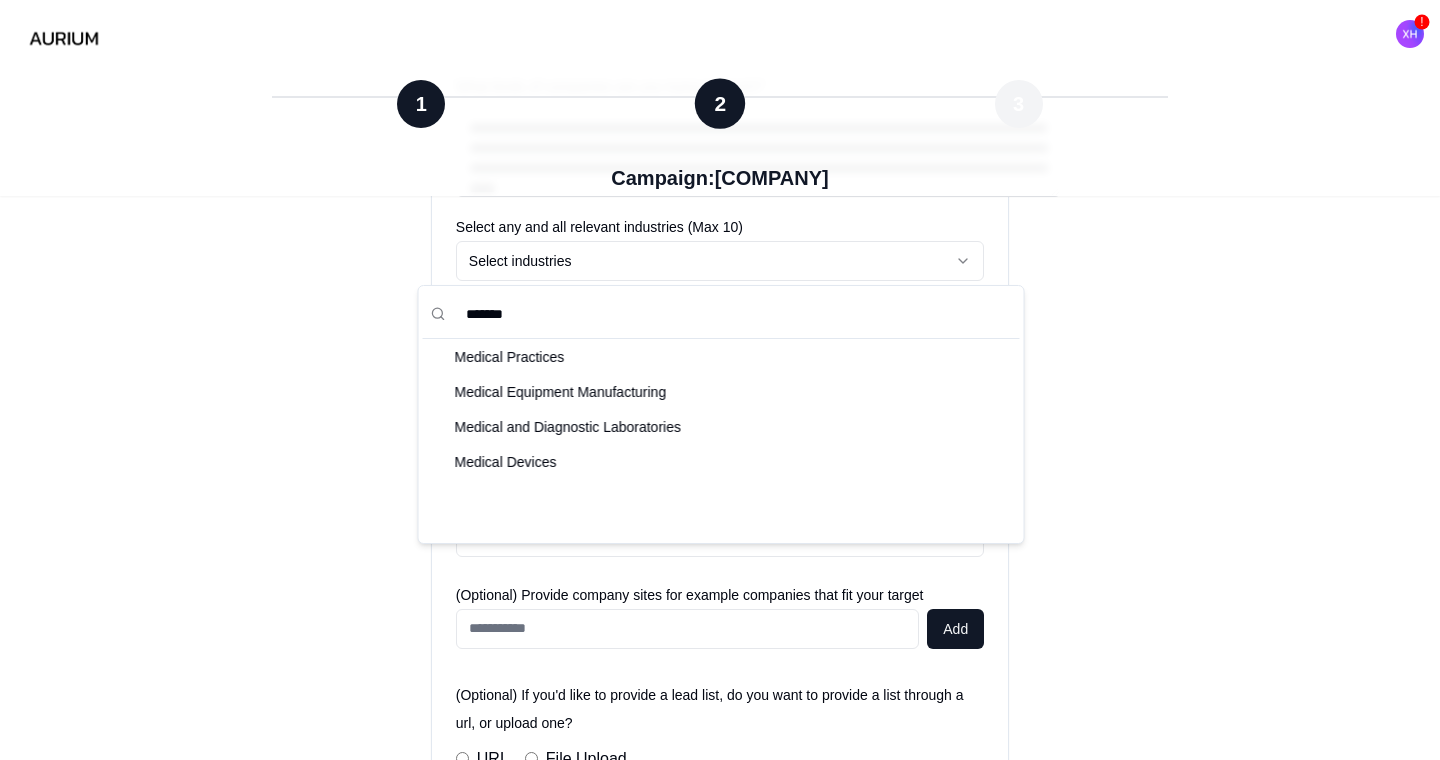 type on "*******" 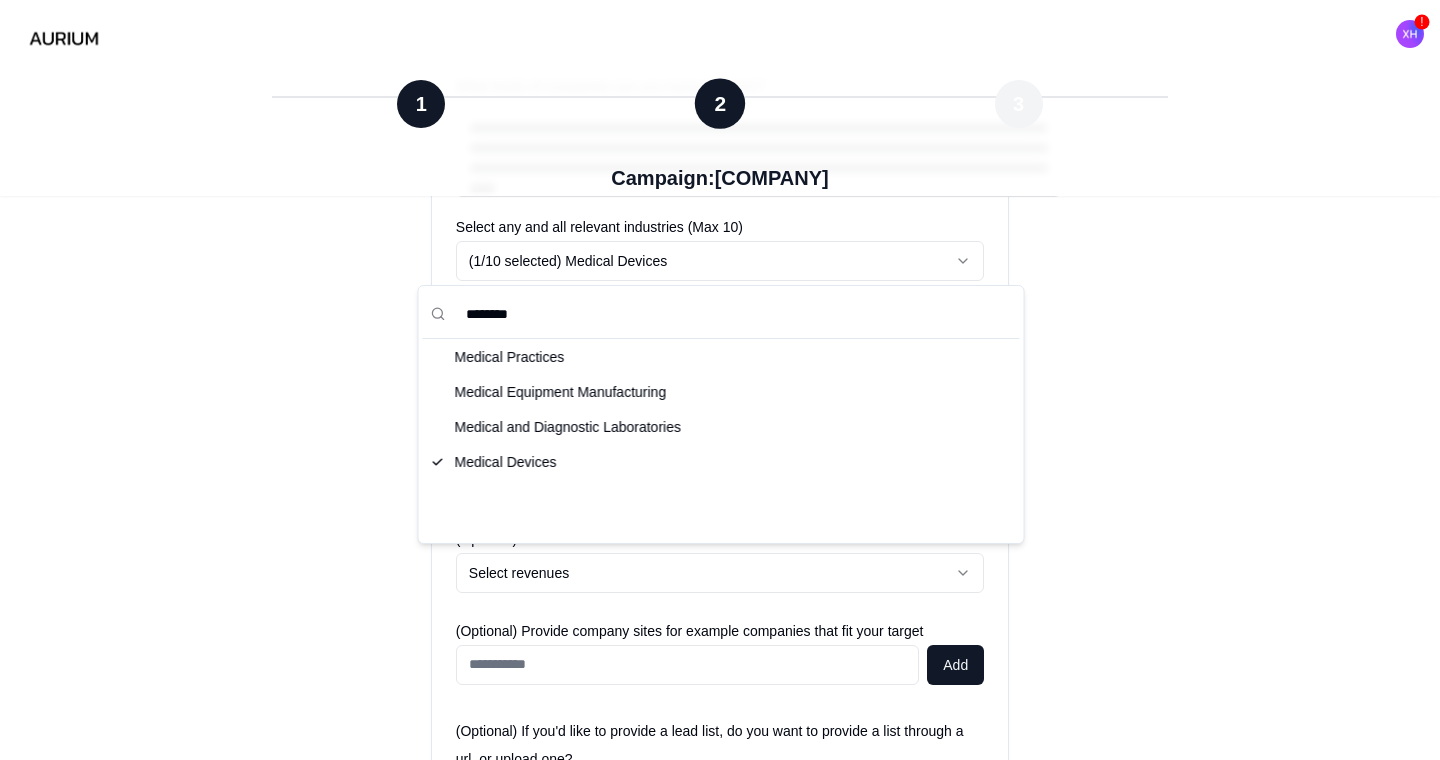 click on "*******" at bounding box center (733, 314) 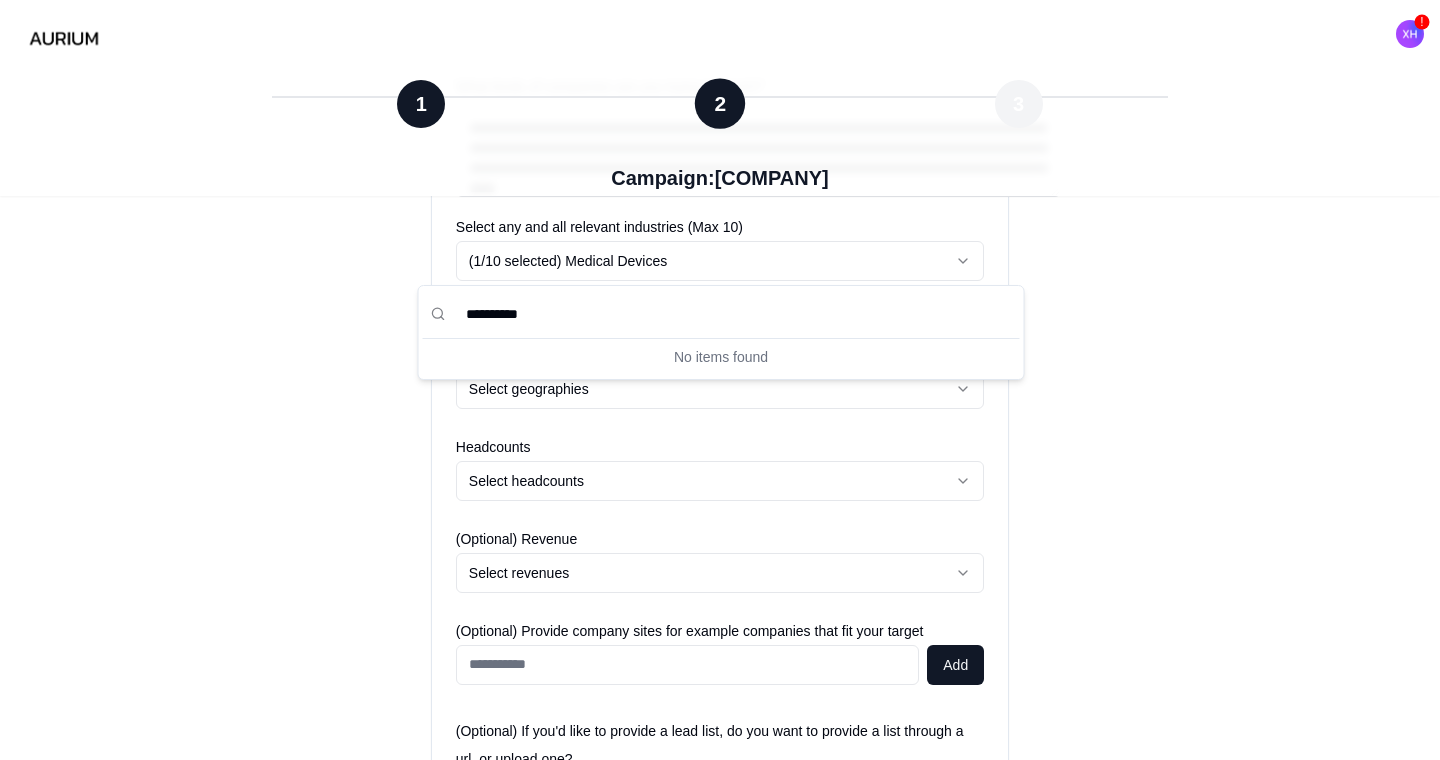 type on "**********" 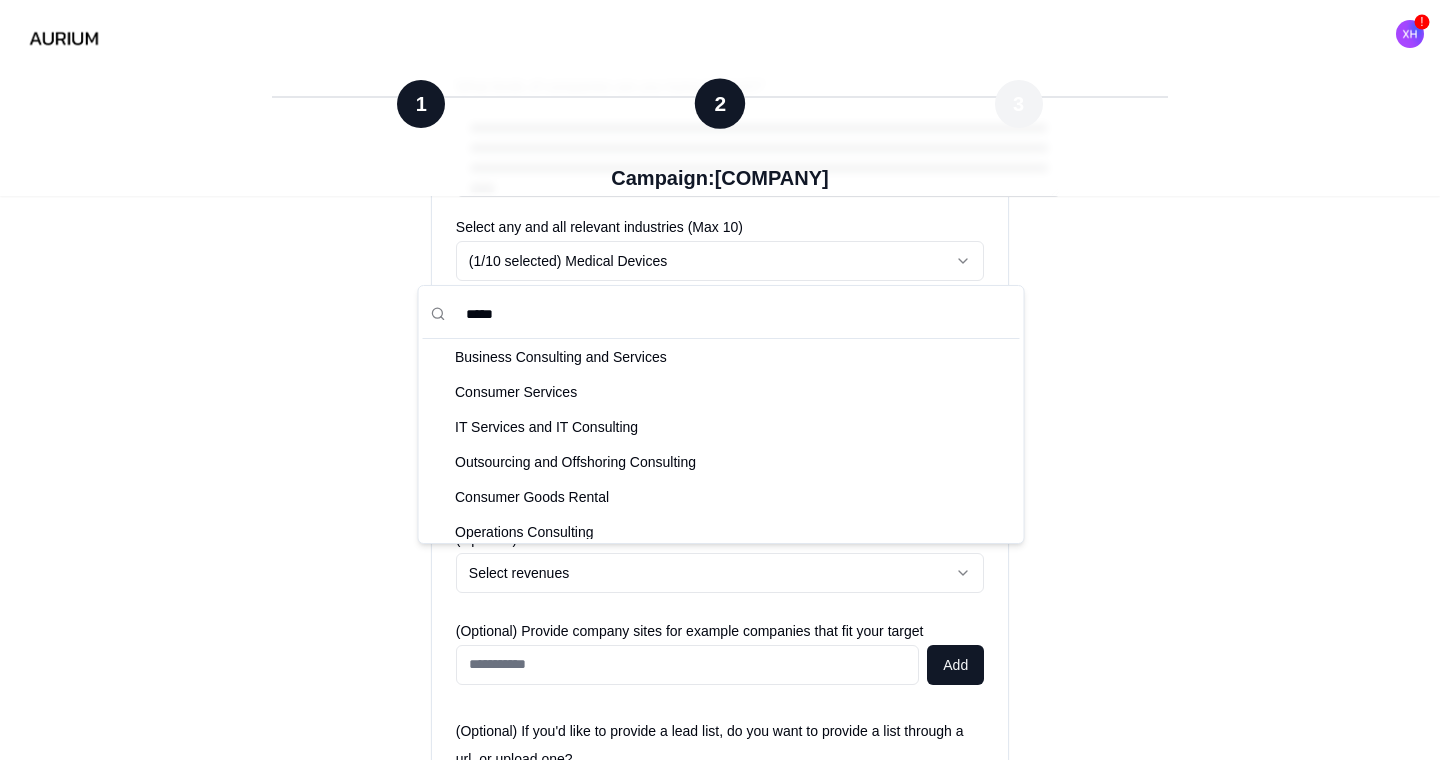 type on "******" 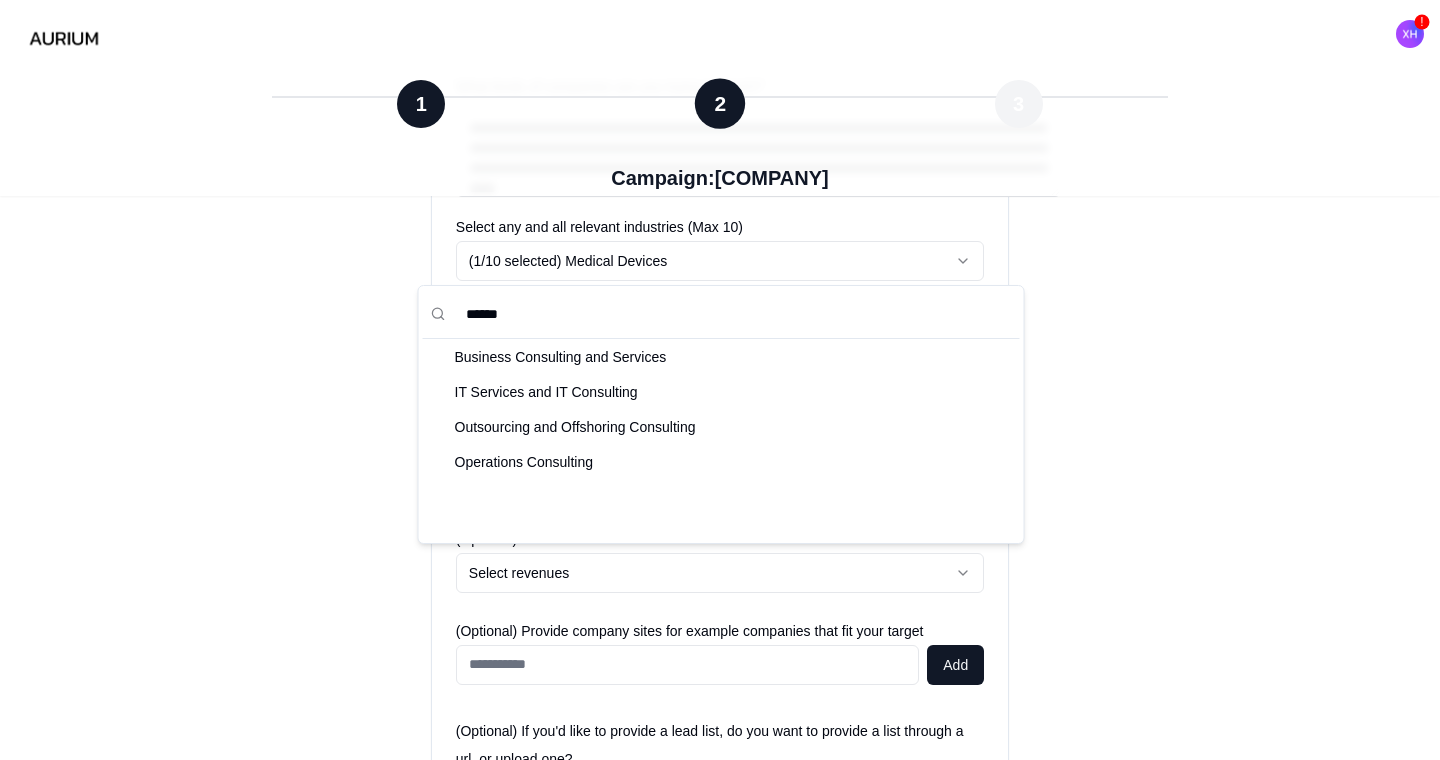 drag, startPoint x: 622, startPoint y: 421, endPoint x: 488, endPoint y: 321, distance: 167.20049 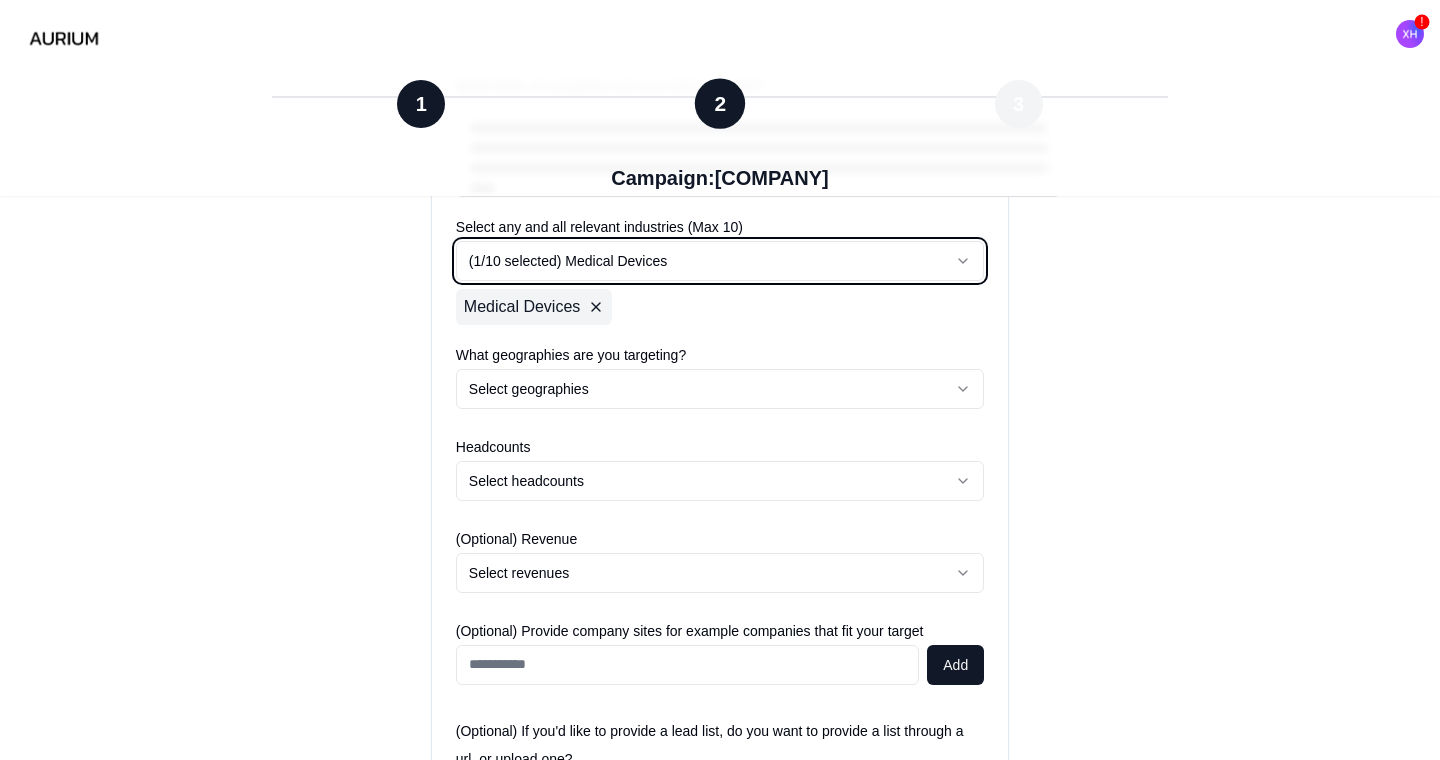 drag, startPoint x: 488, startPoint y: 321, endPoint x: 1161, endPoint y: 406, distance: 678.3465 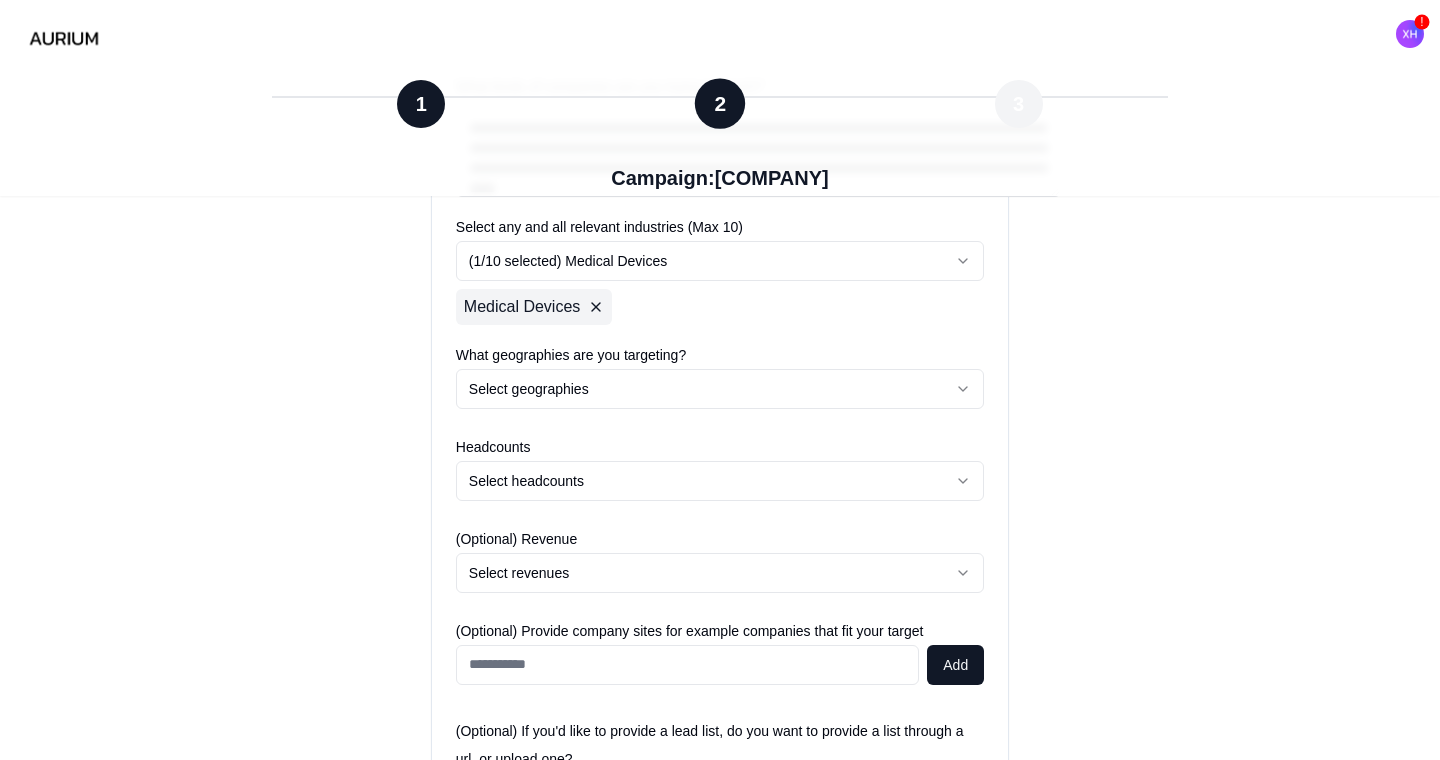 click on "**********" at bounding box center (720, 409) 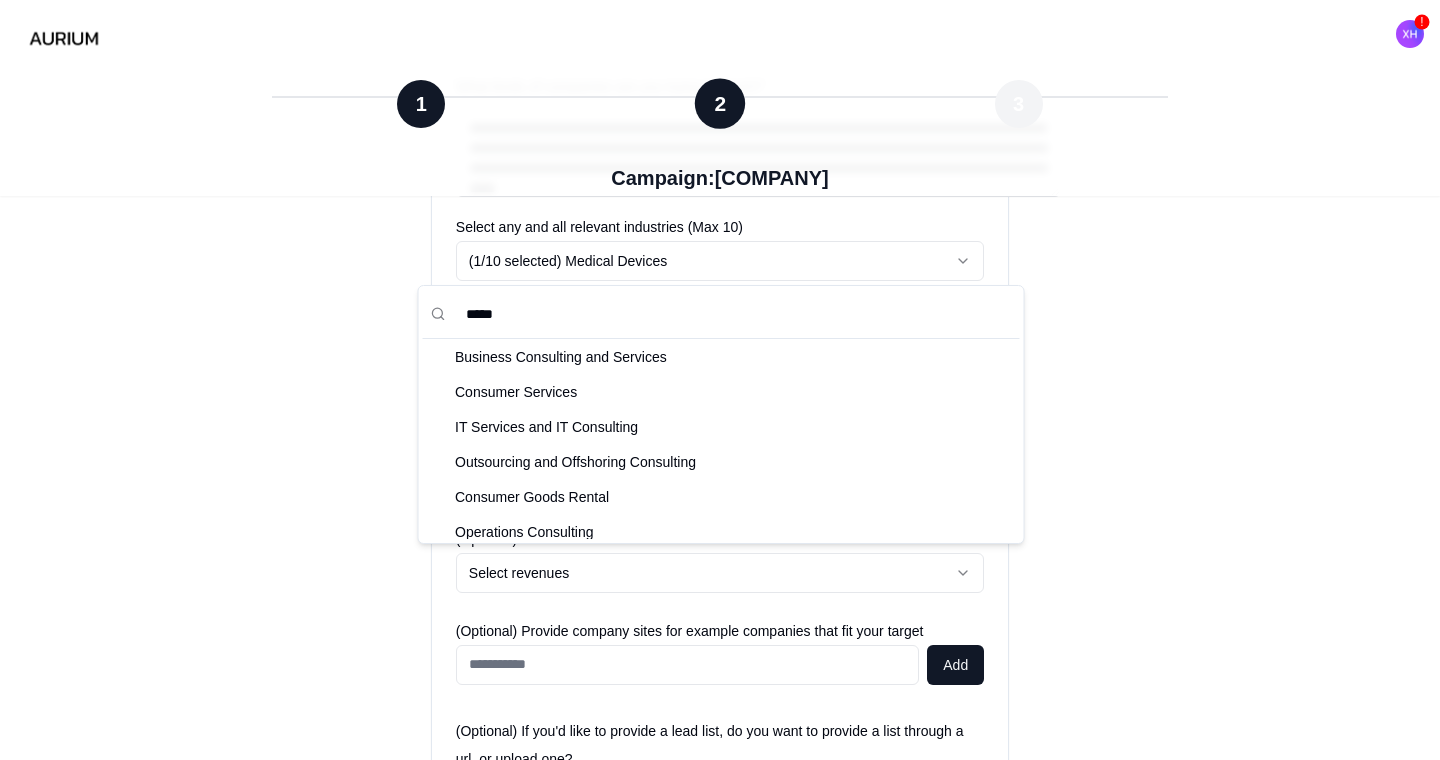 type on "******" 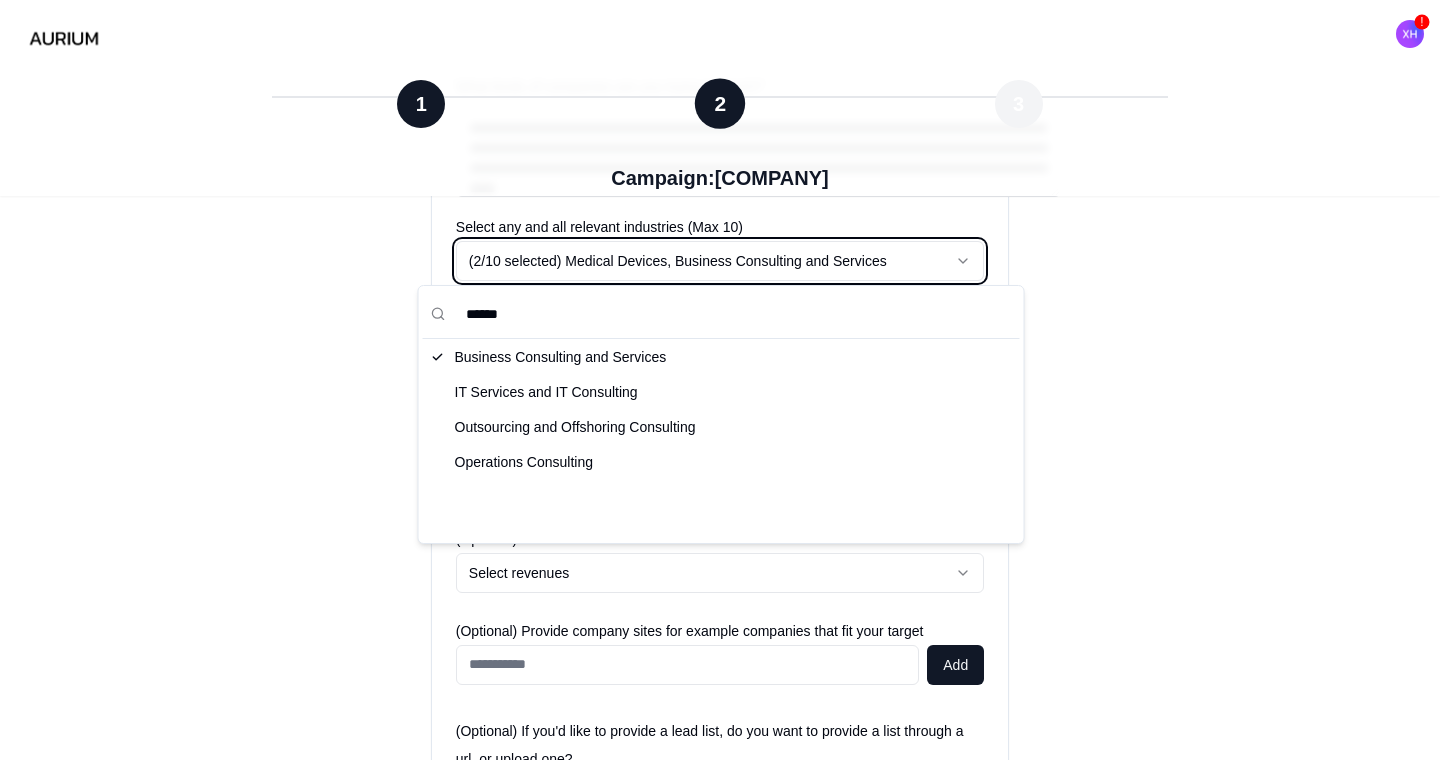 click on "**********" at bounding box center (720, 409) 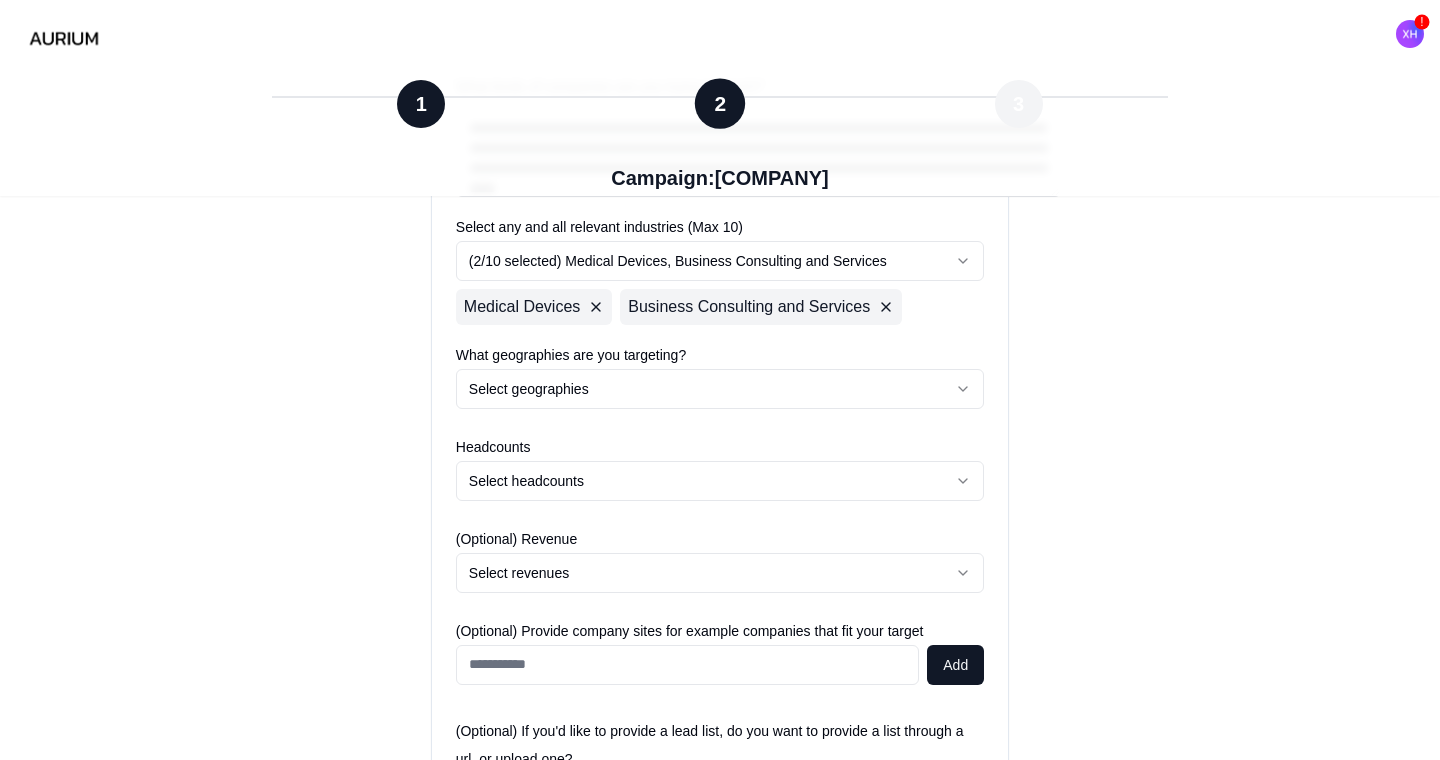 drag, startPoint x: 1161, startPoint y: 406, endPoint x: 1134, endPoint y: 295, distance: 114.236595 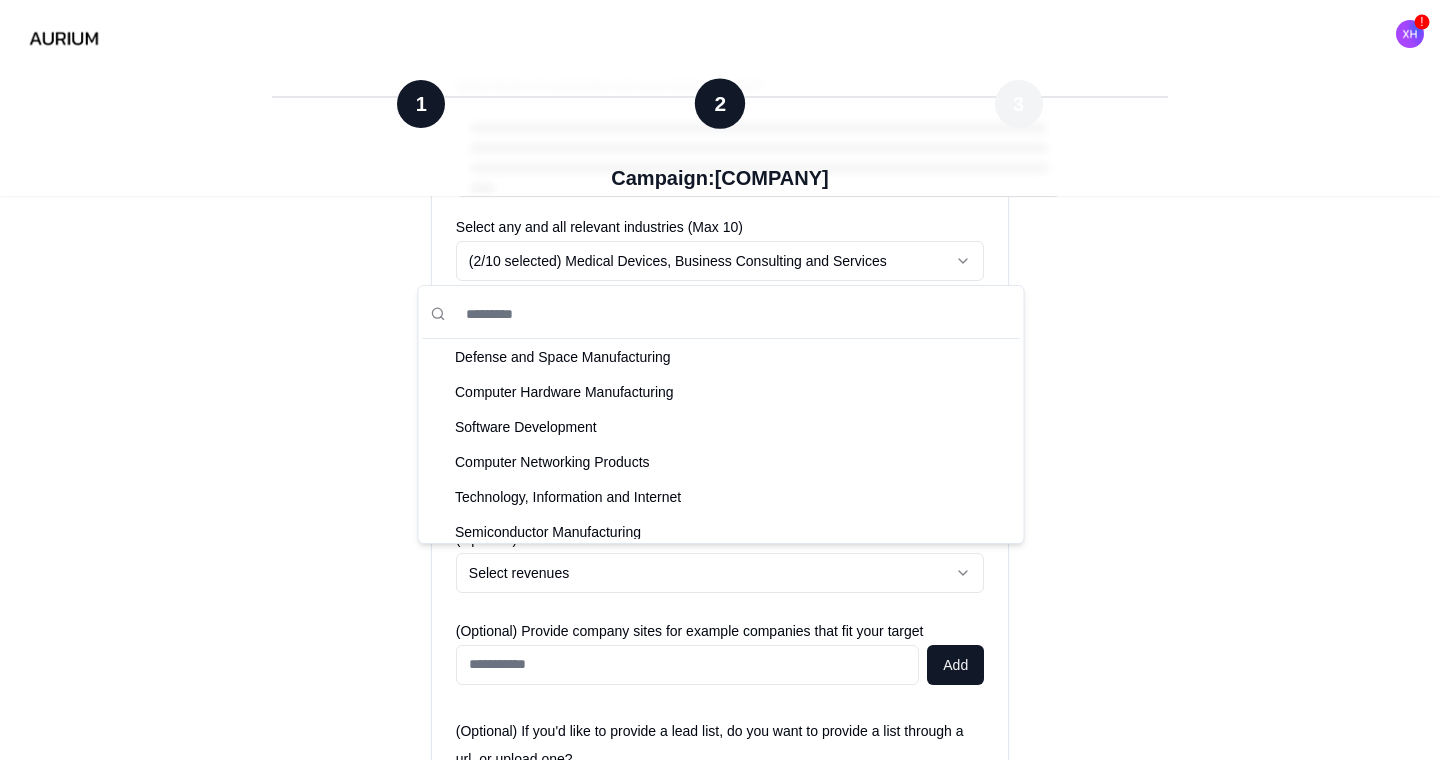 click on "**********" at bounding box center (720, 409) 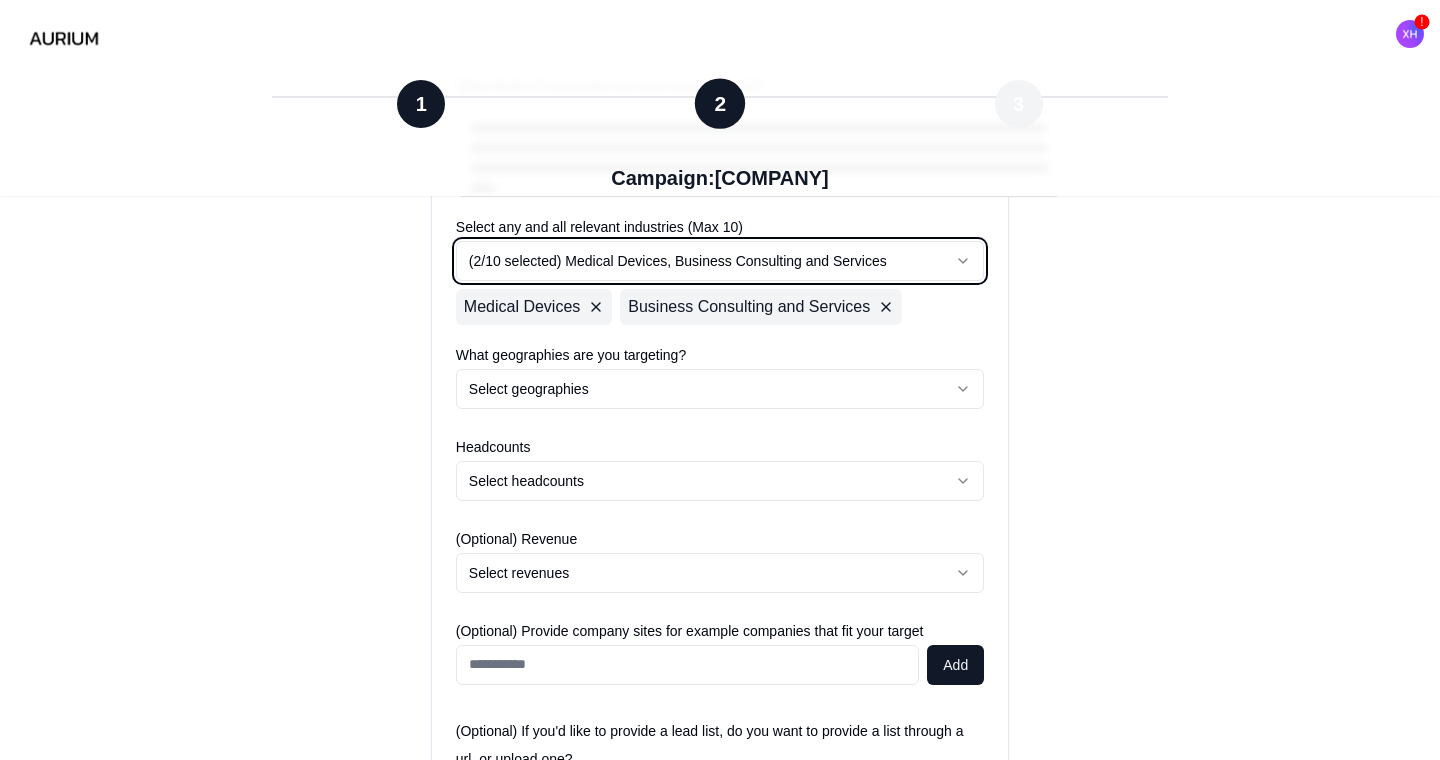 click on "**********" at bounding box center (720, 409) 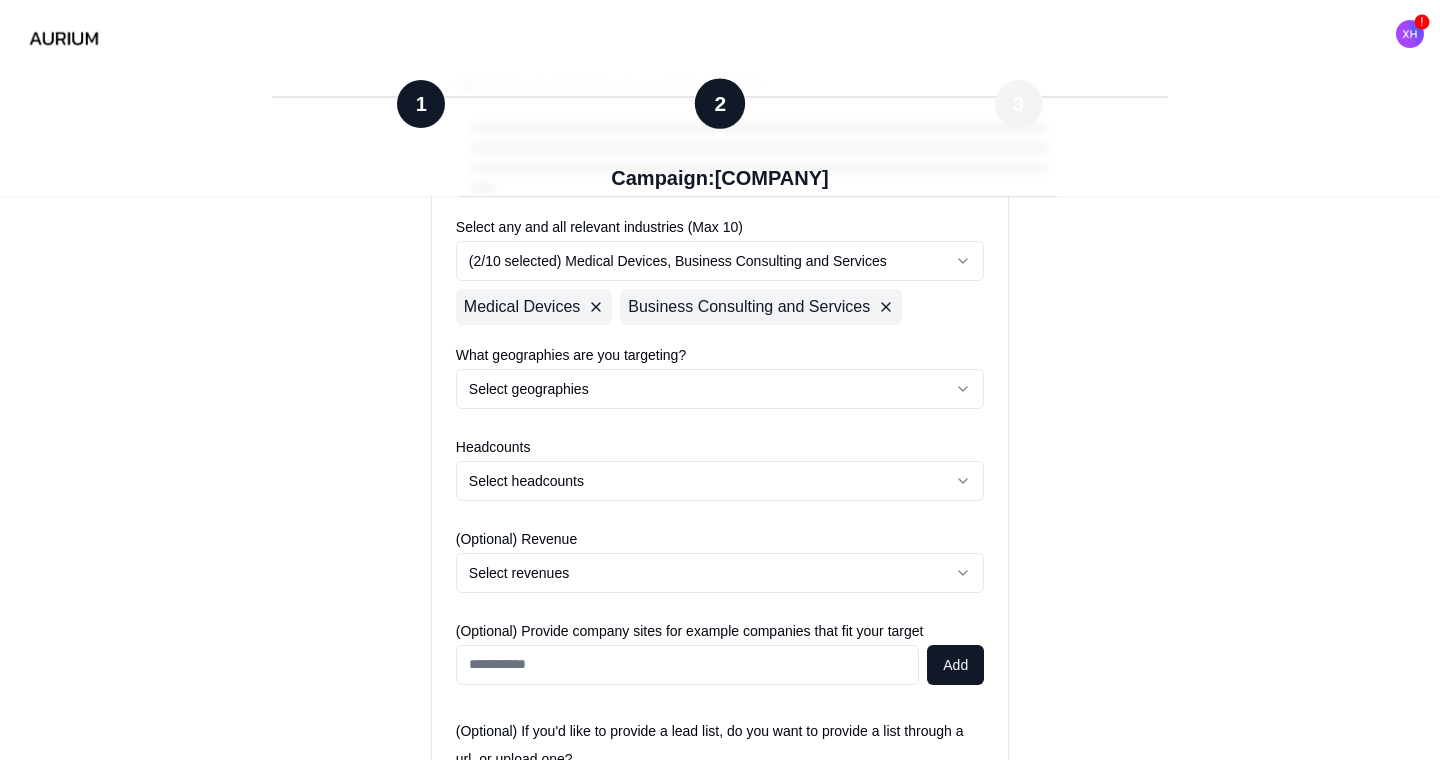 click on "**********" at bounding box center (720, 409) 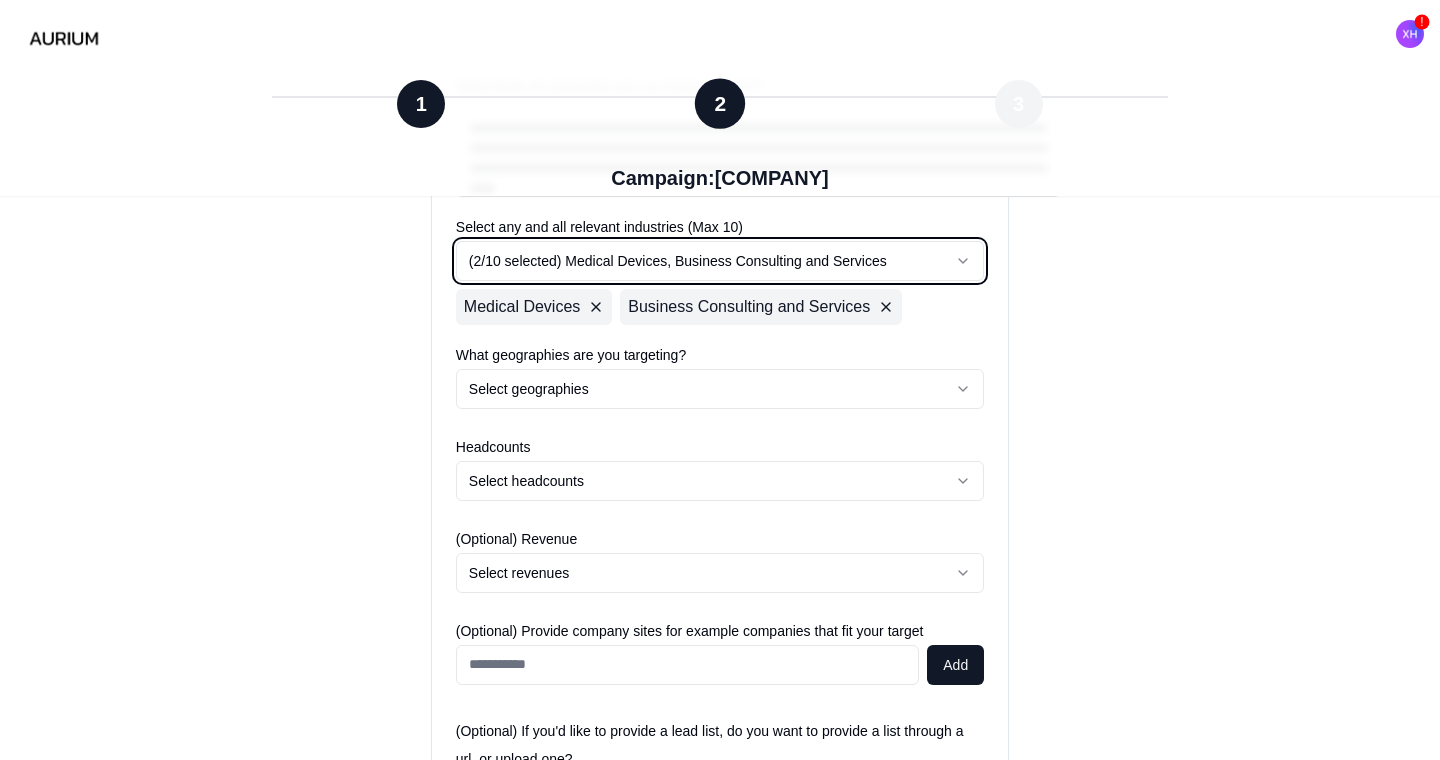 click on "**********" at bounding box center [720, 409] 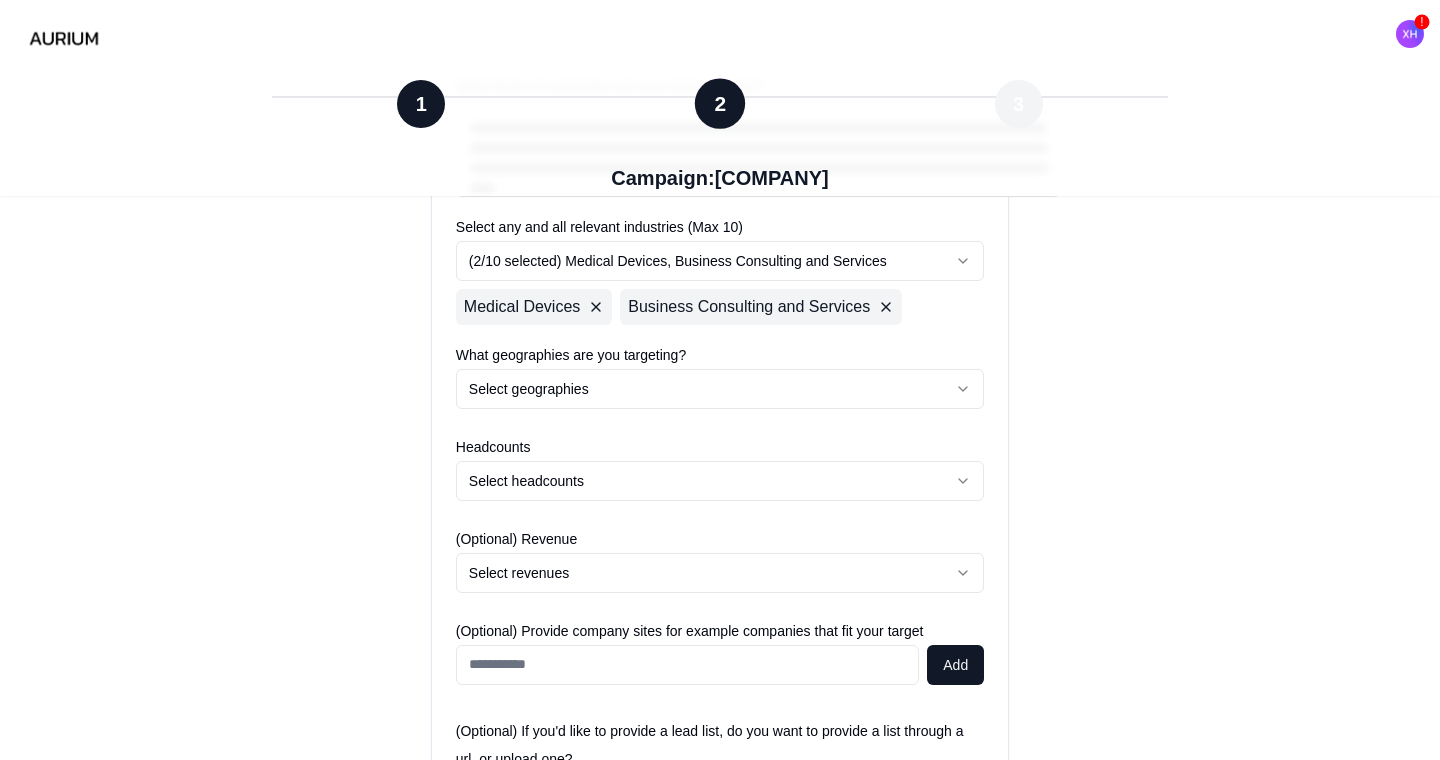 click 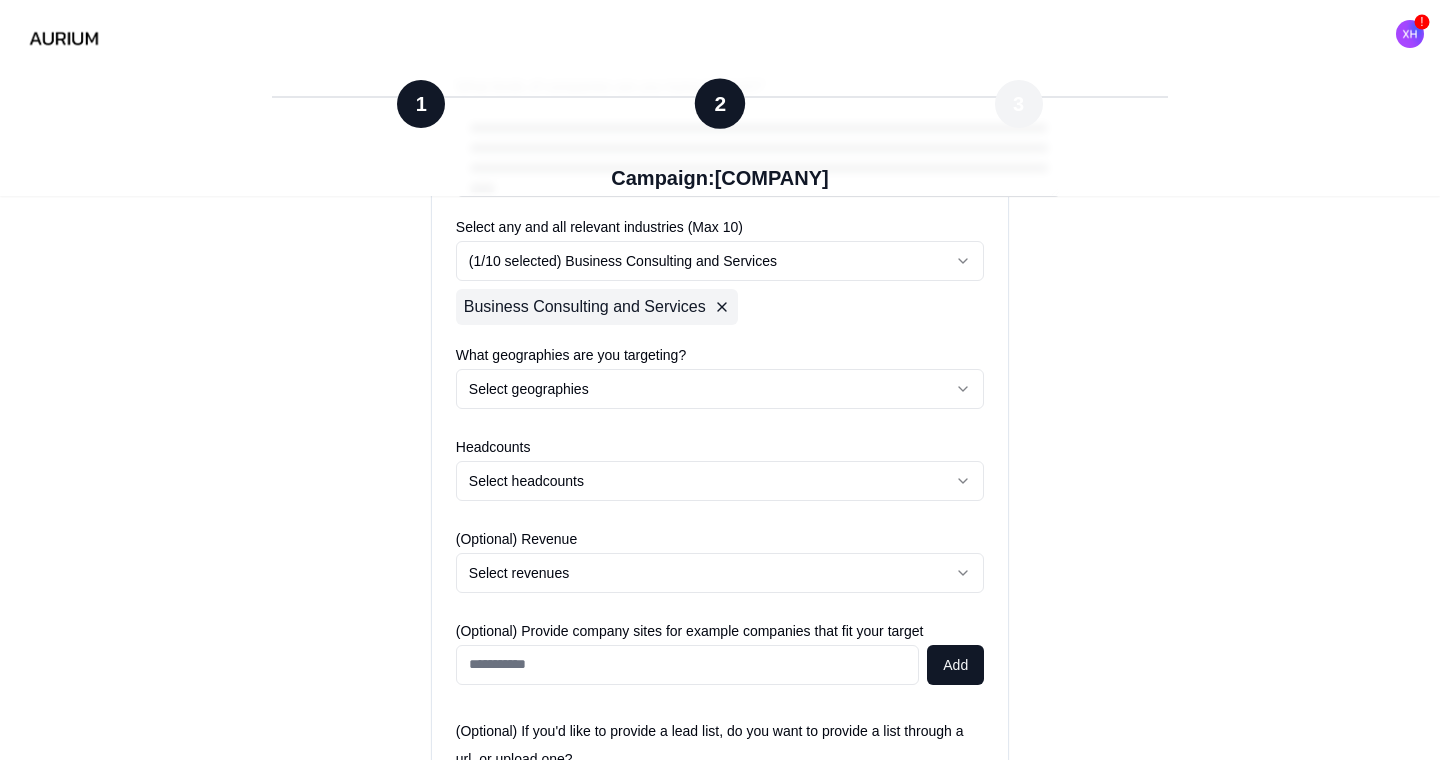 click on "**********" at bounding box center [720, 487] 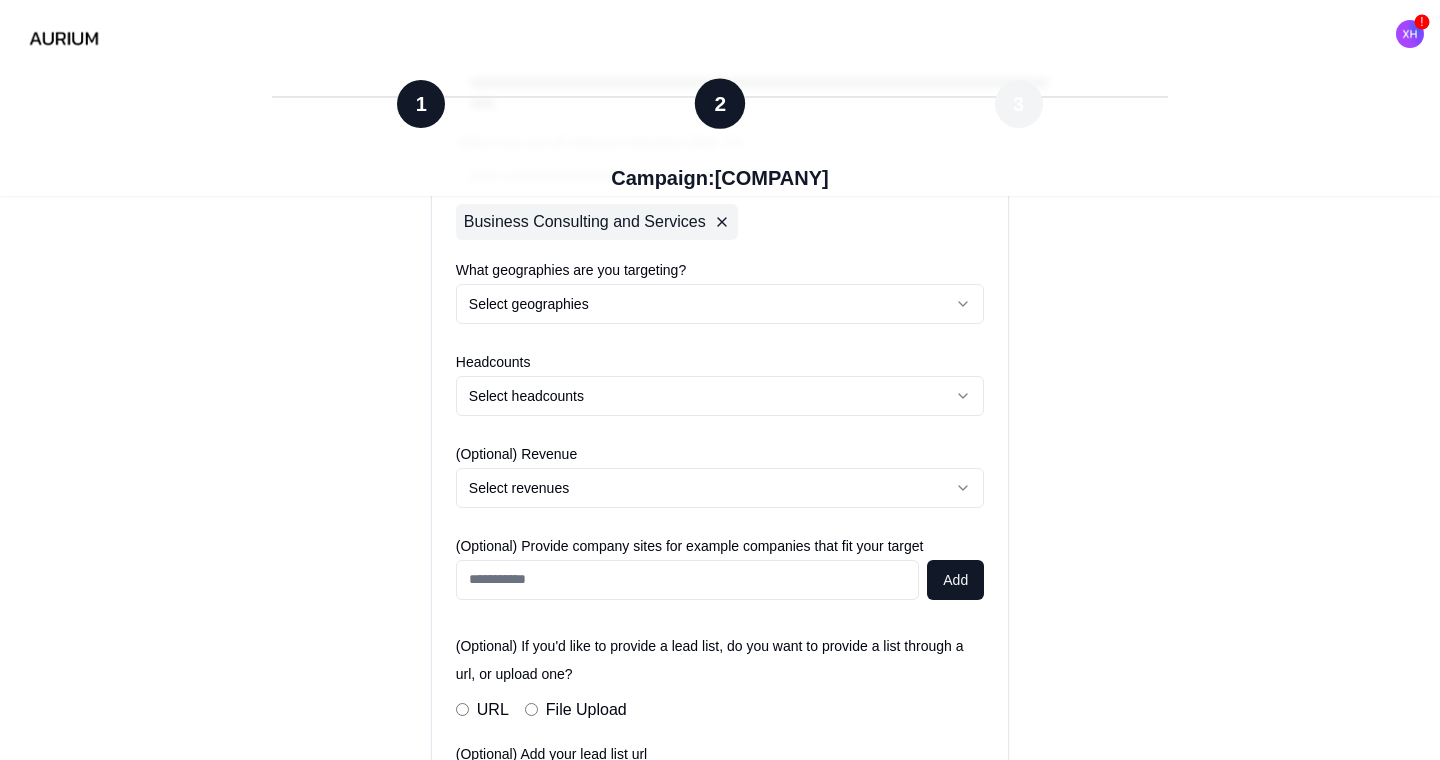 scroll, scrollTop: 727, scrollLeft: 0, axis: vertical 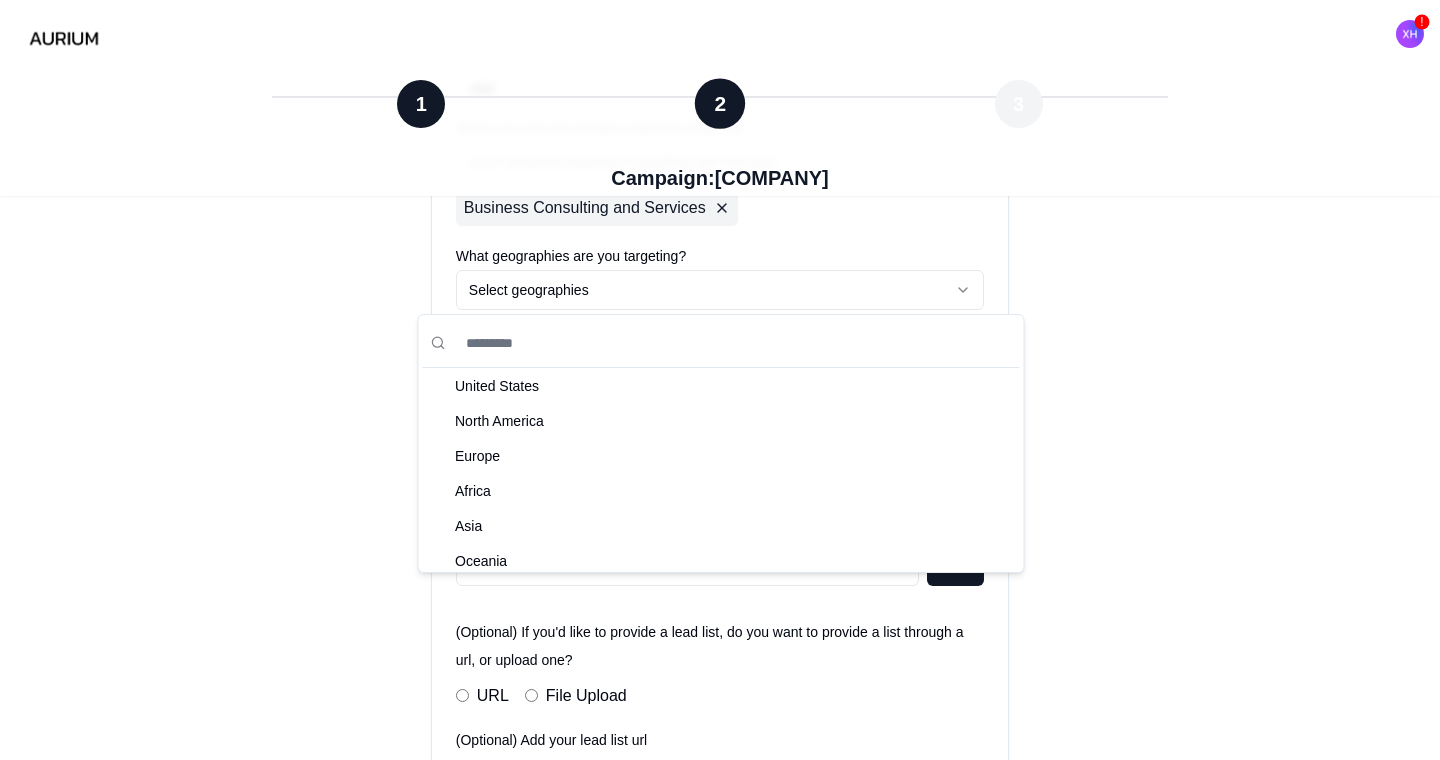click on "**********" at bounding box center (720, 310) 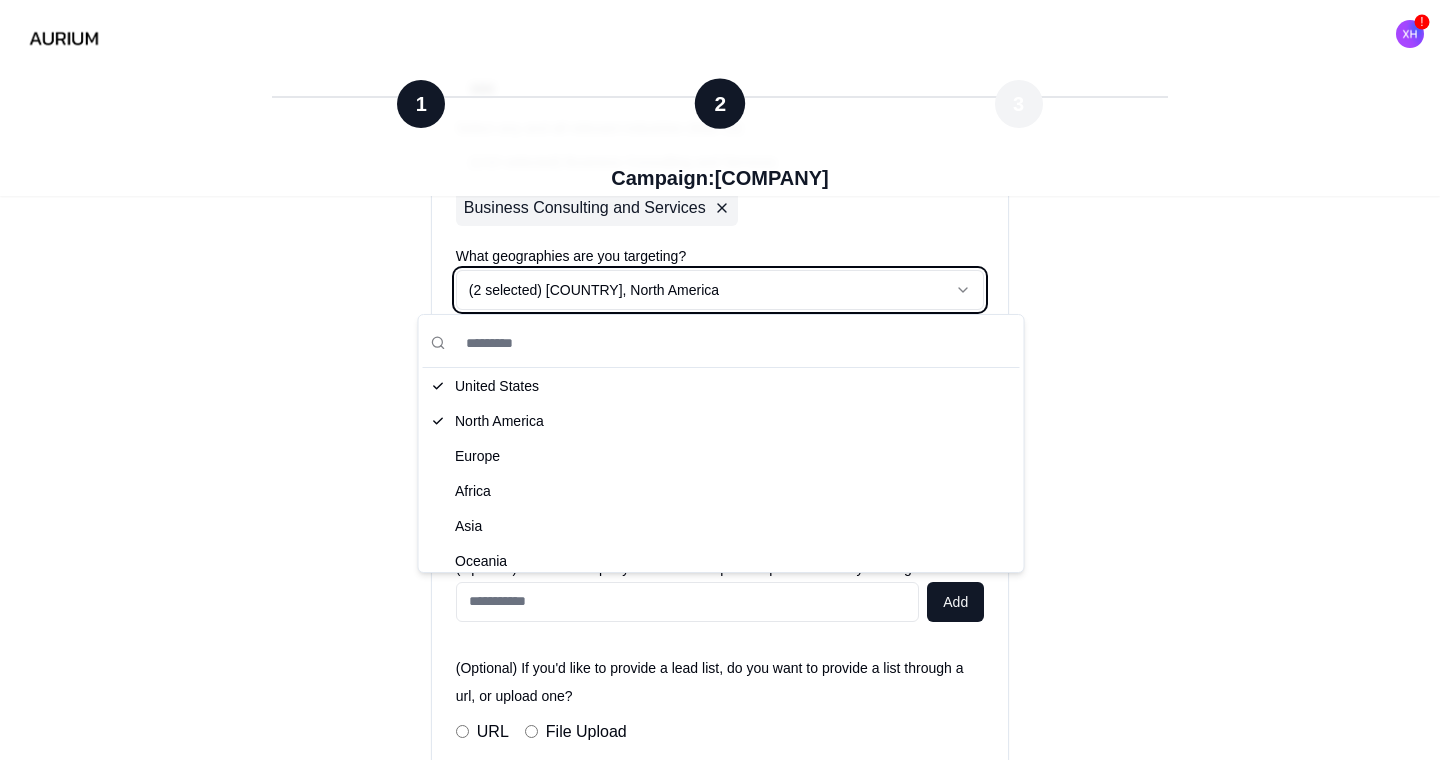 click on "**********" at bounding box center [720, 328] 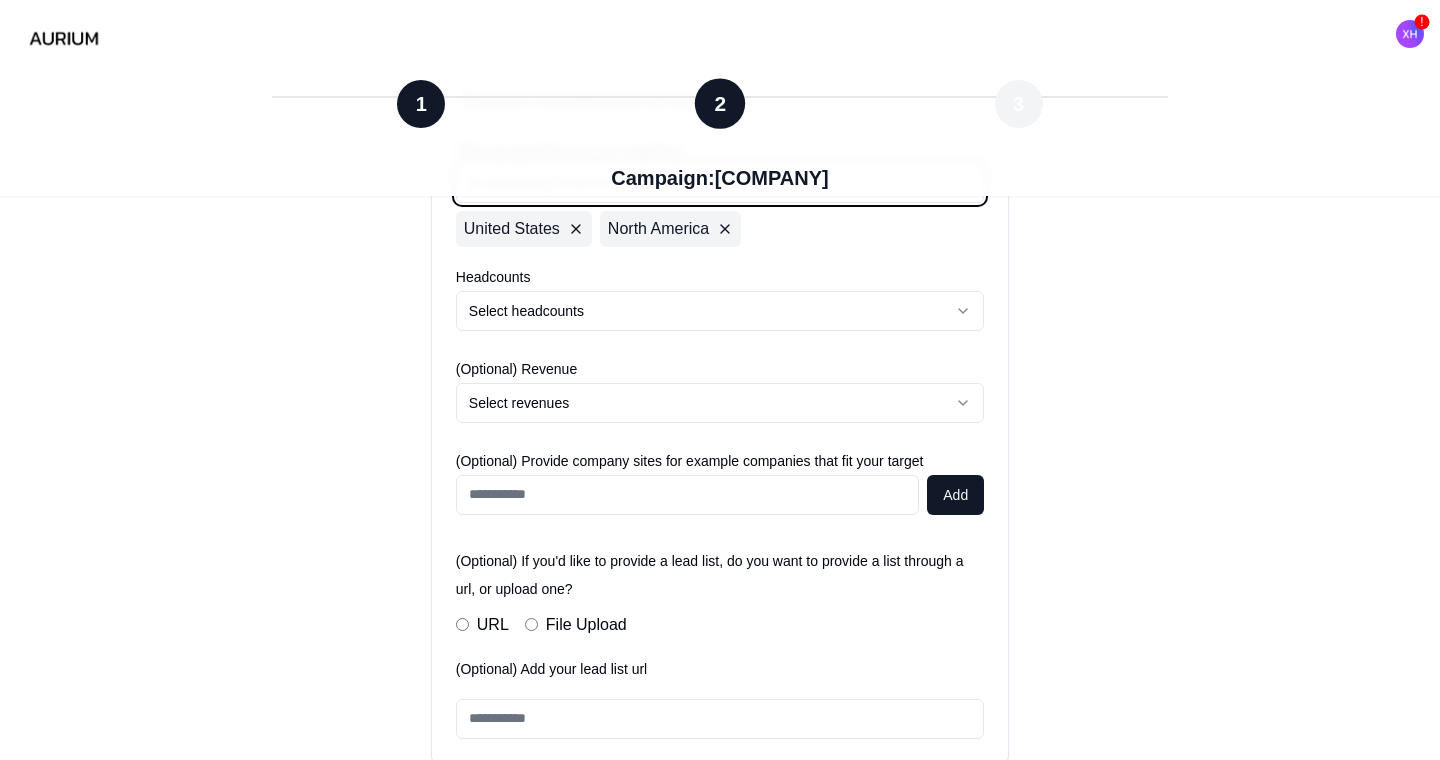 scroll, scrollTop: 835, scrollLeft: 0, axis: vertical 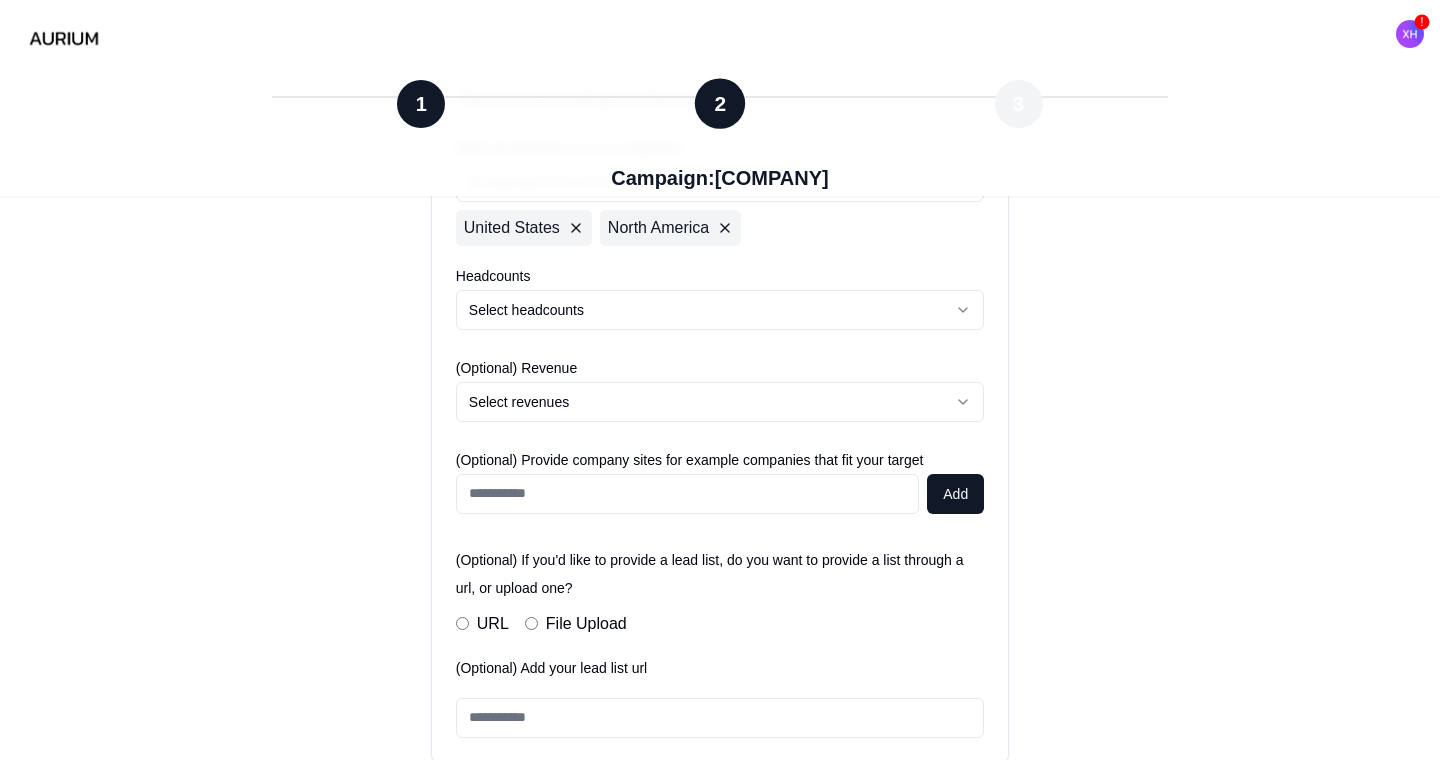 click on "**********" at bounding box center (720, 298) 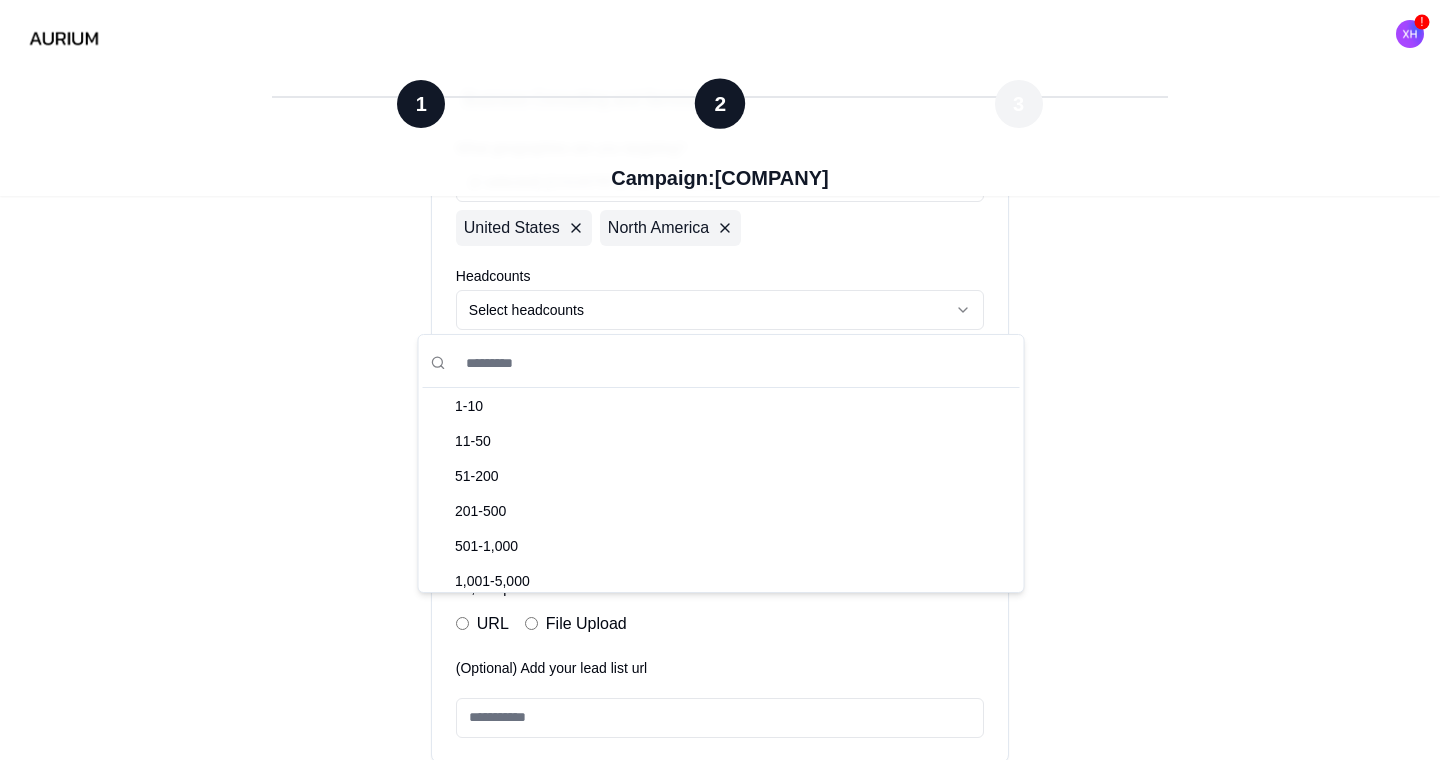 click on "**********" at bounding box center [720, 220] 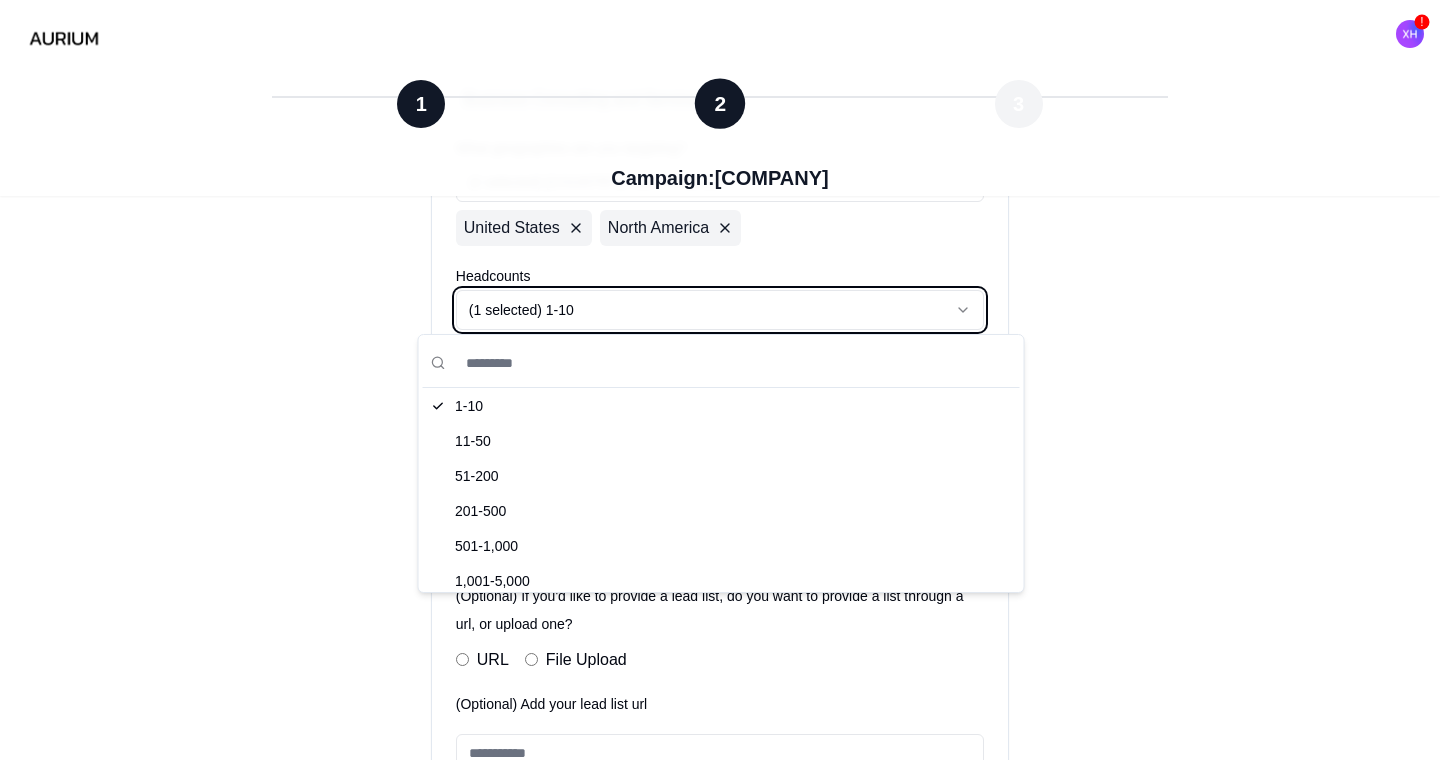 click on "**********" at bounding box center (720, 238) 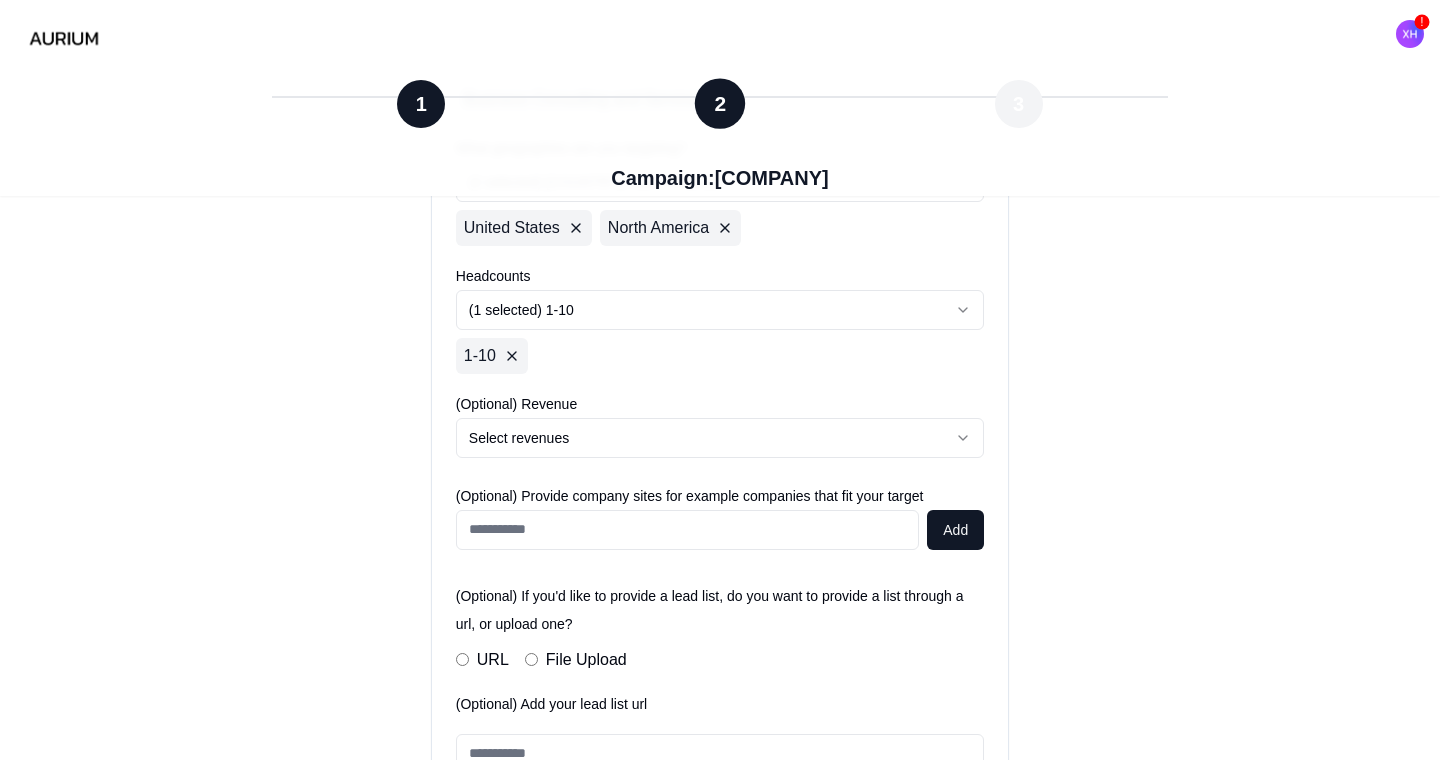 click on "**********" at bounding box center [720, 316] 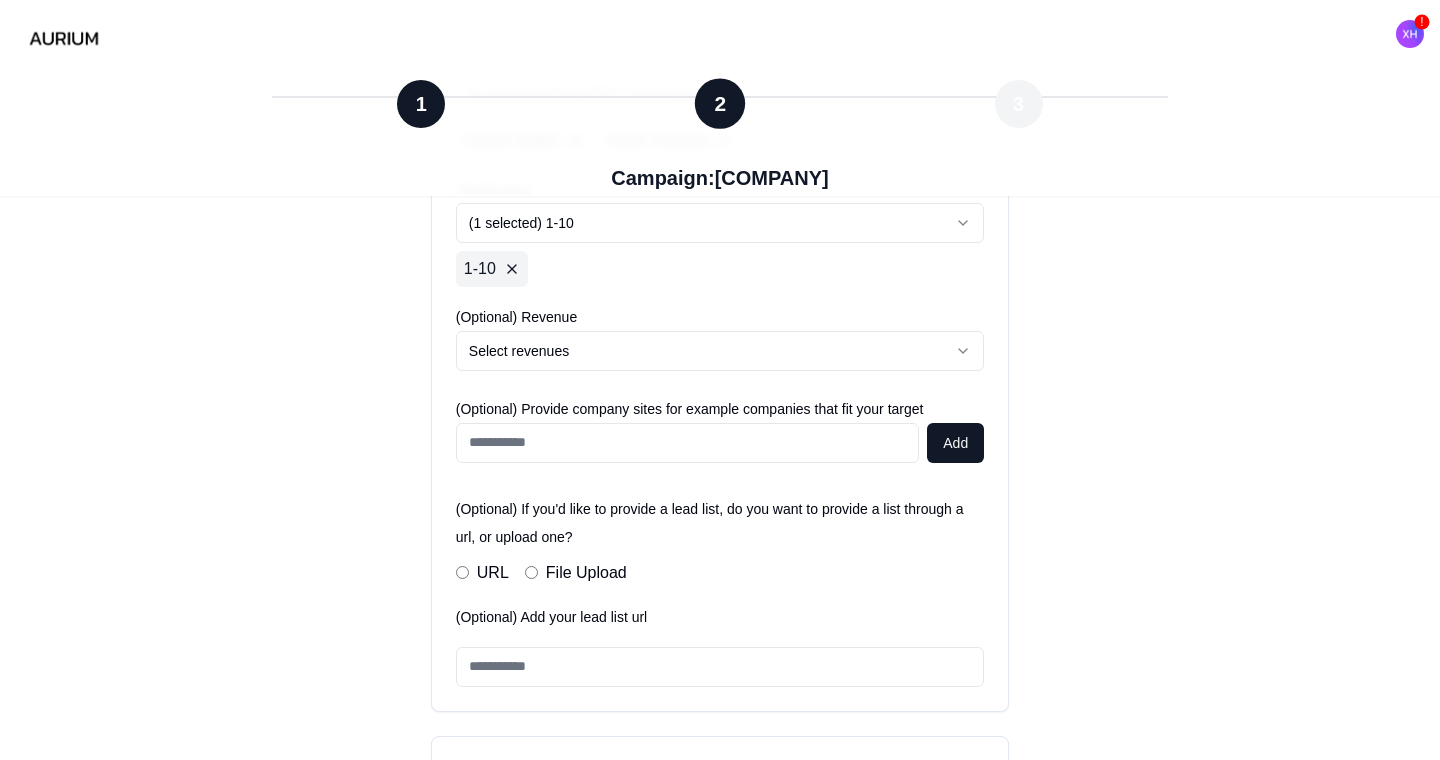 scroll, scrollTop: 931, scrollLeft: 0, axis: vertical 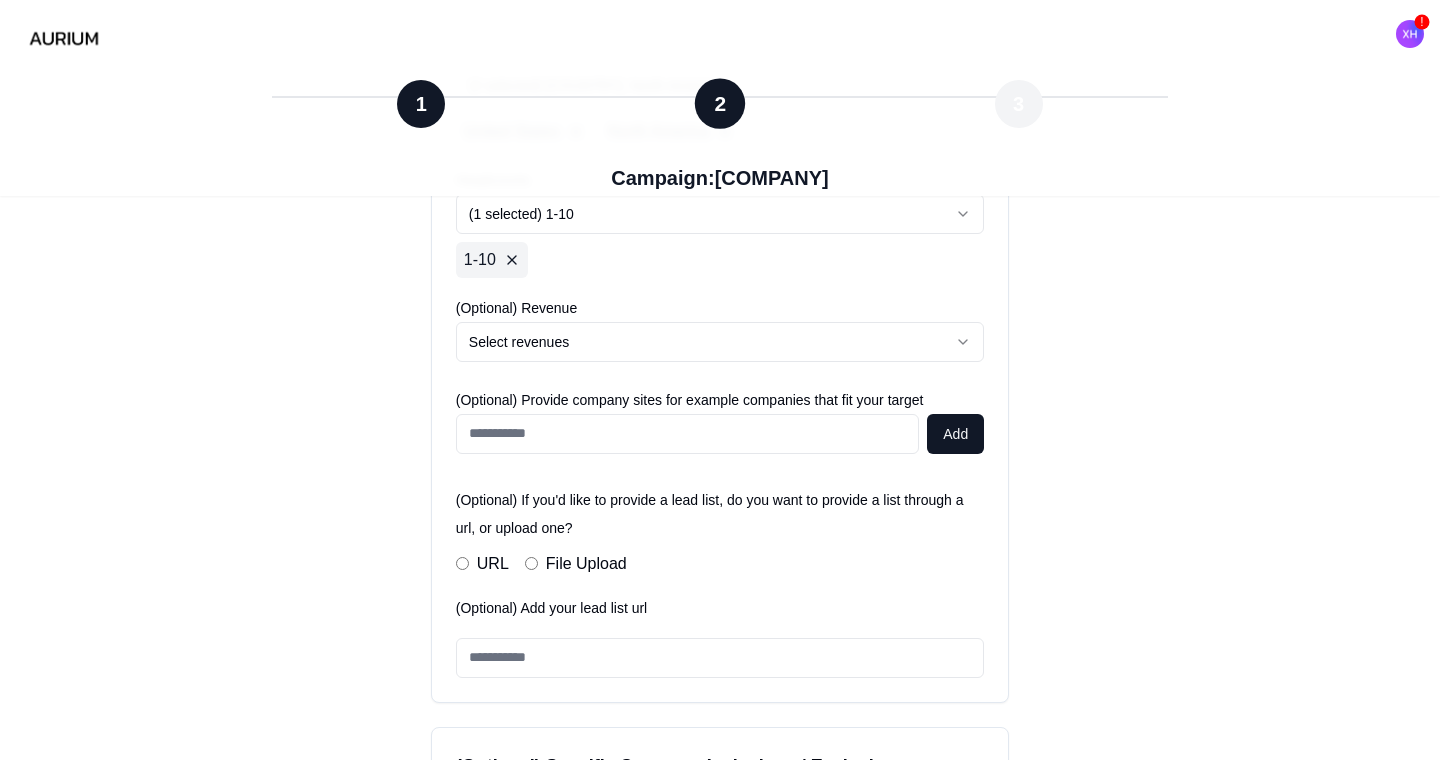click on "**********" at bounding box center (720, 142) 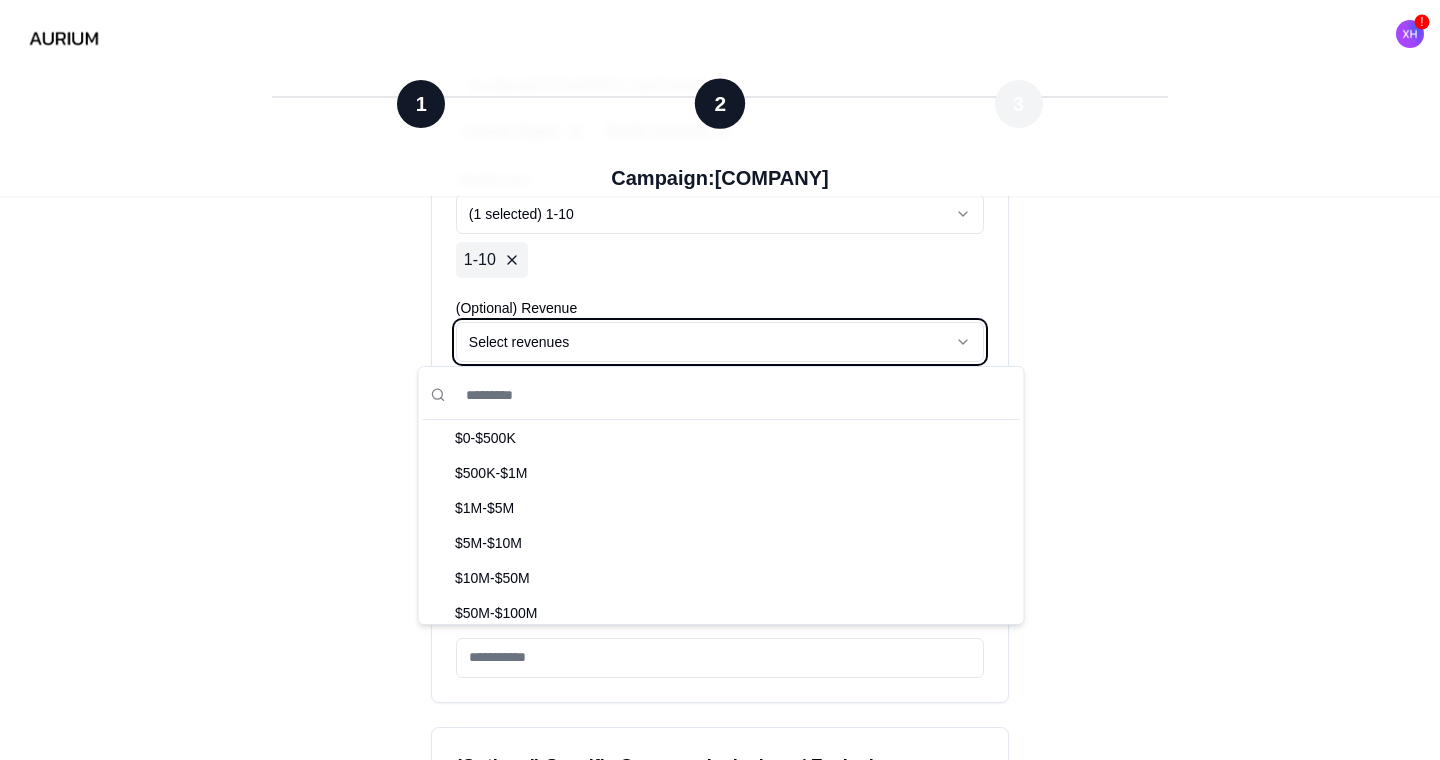click on "**********" at bounding box center (720, 142) 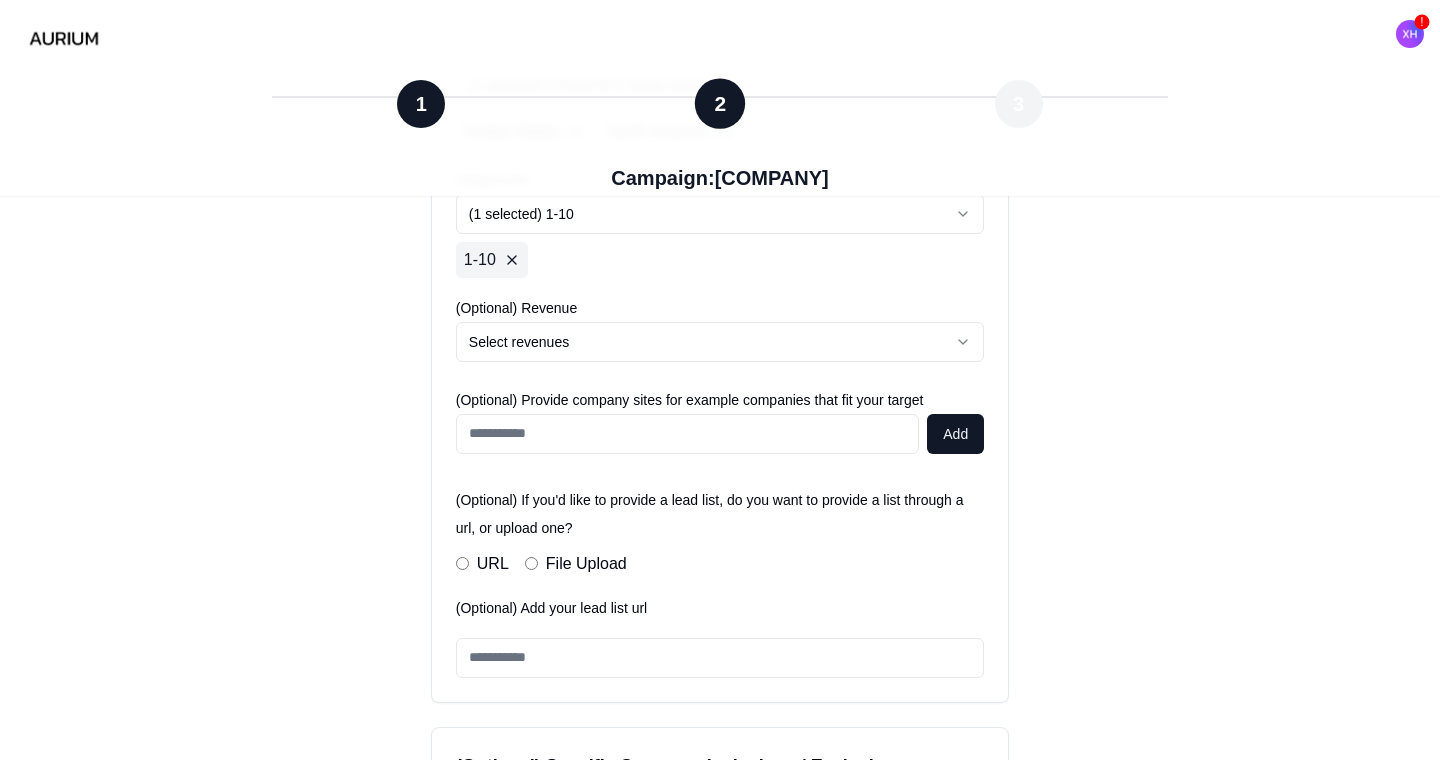 click on "**********" at bounding box center [720, 220] 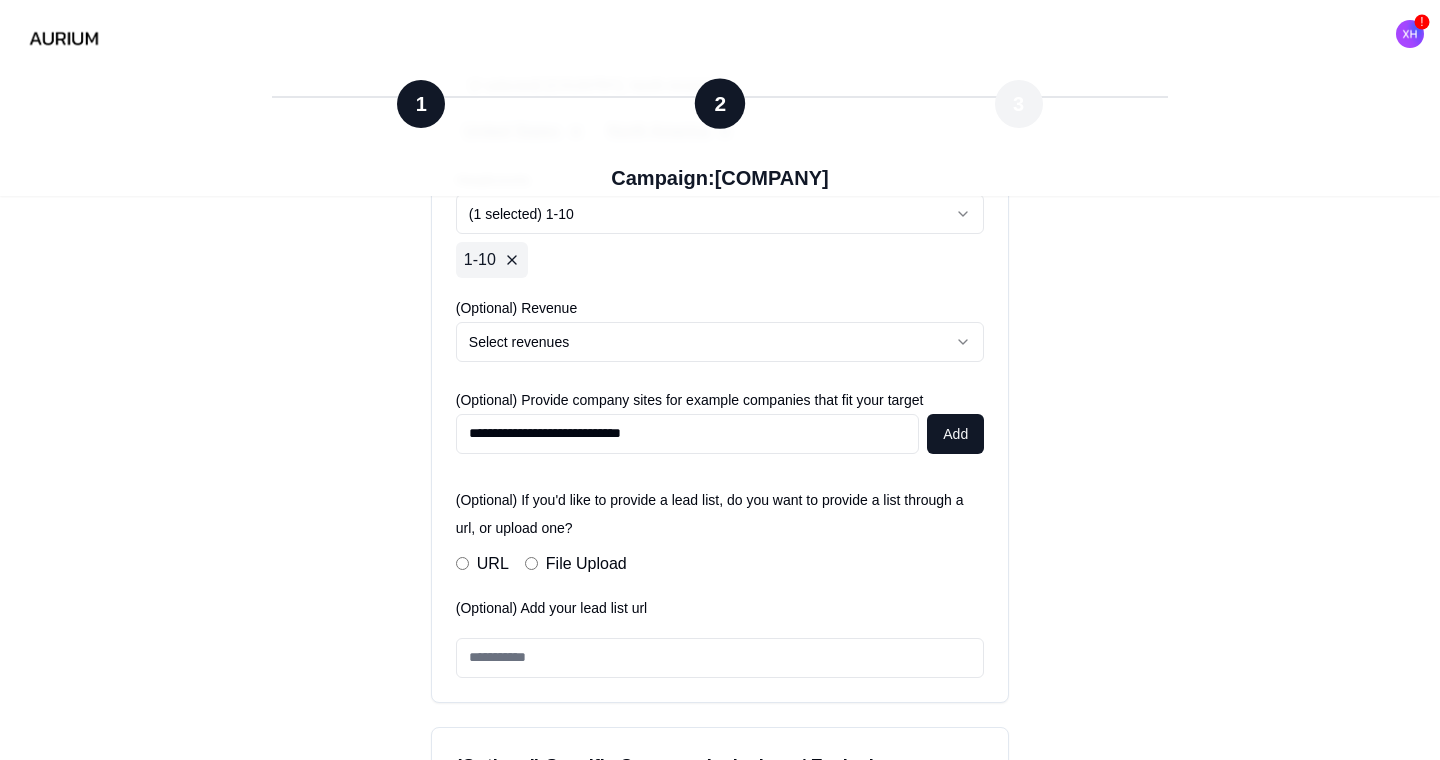 type on "**********" 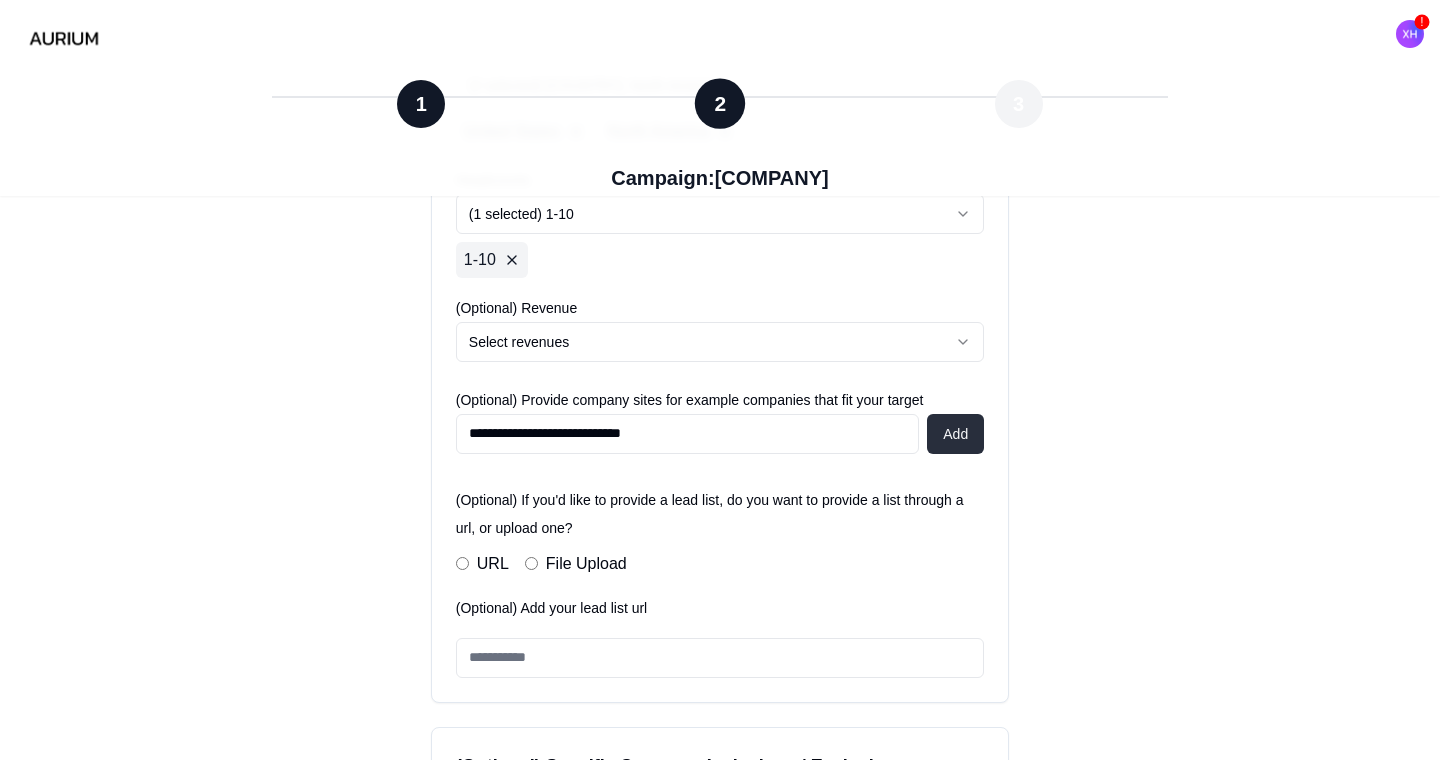 click on "Add" at bounding box center [955, 434] 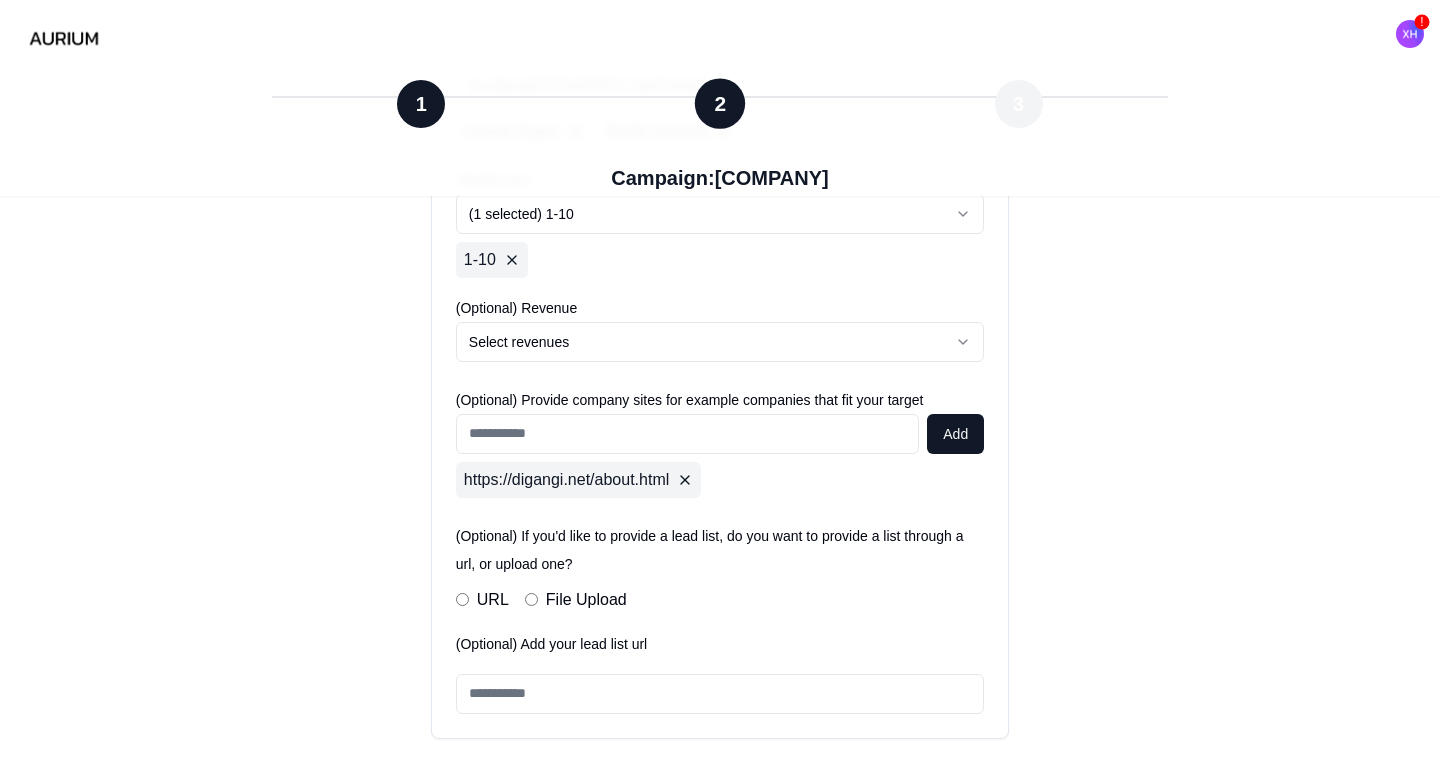 click at bounding box center (687, 434) 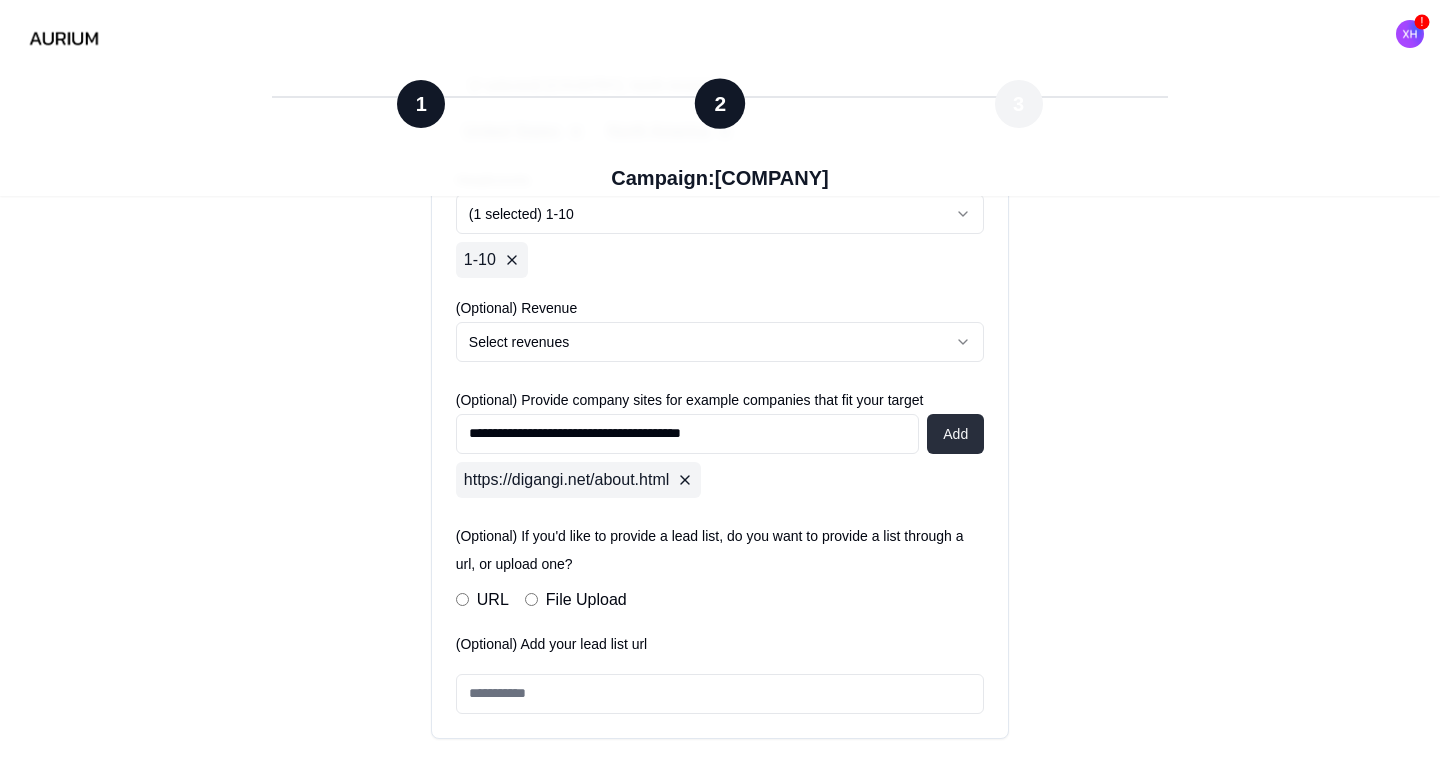 type on "**********" 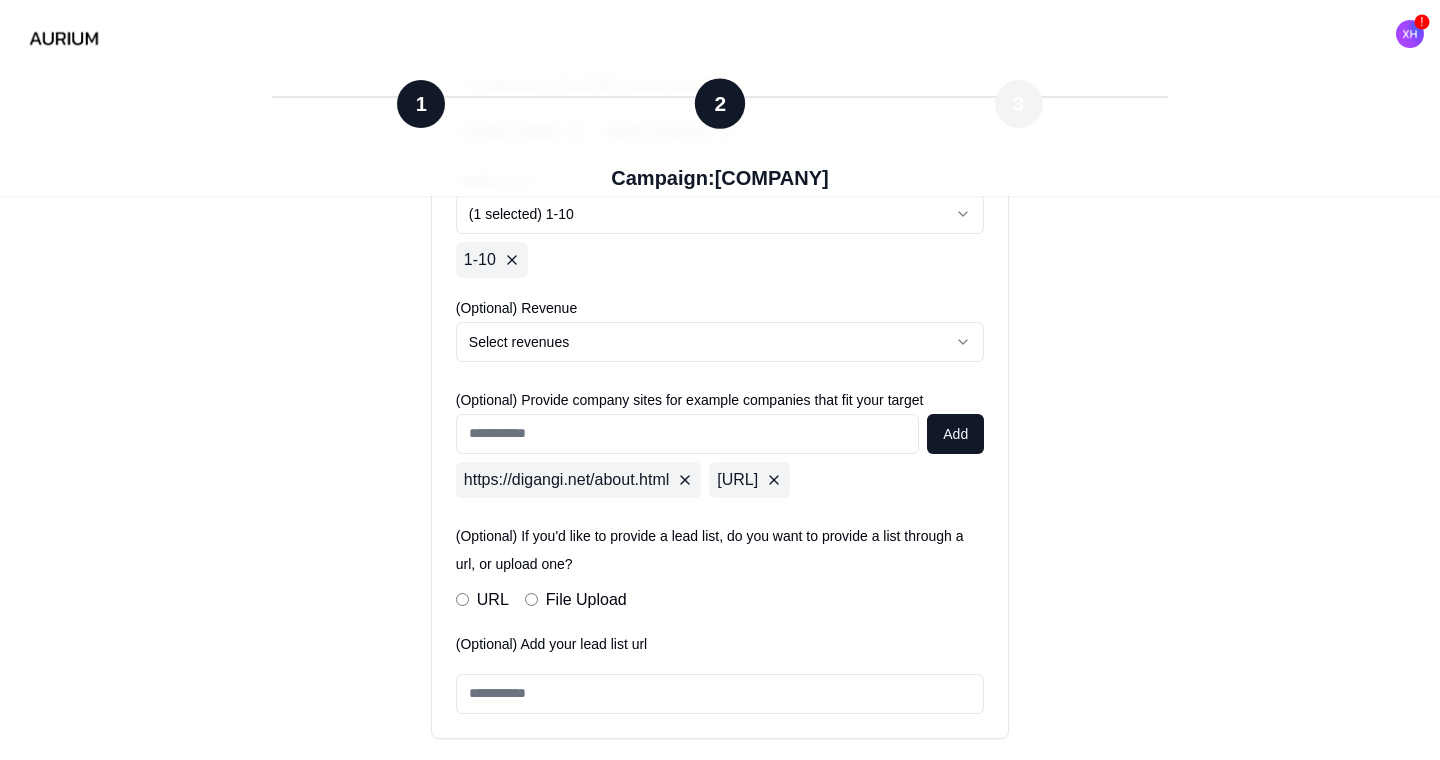 click on "**********" at bounding box center [720, 238] 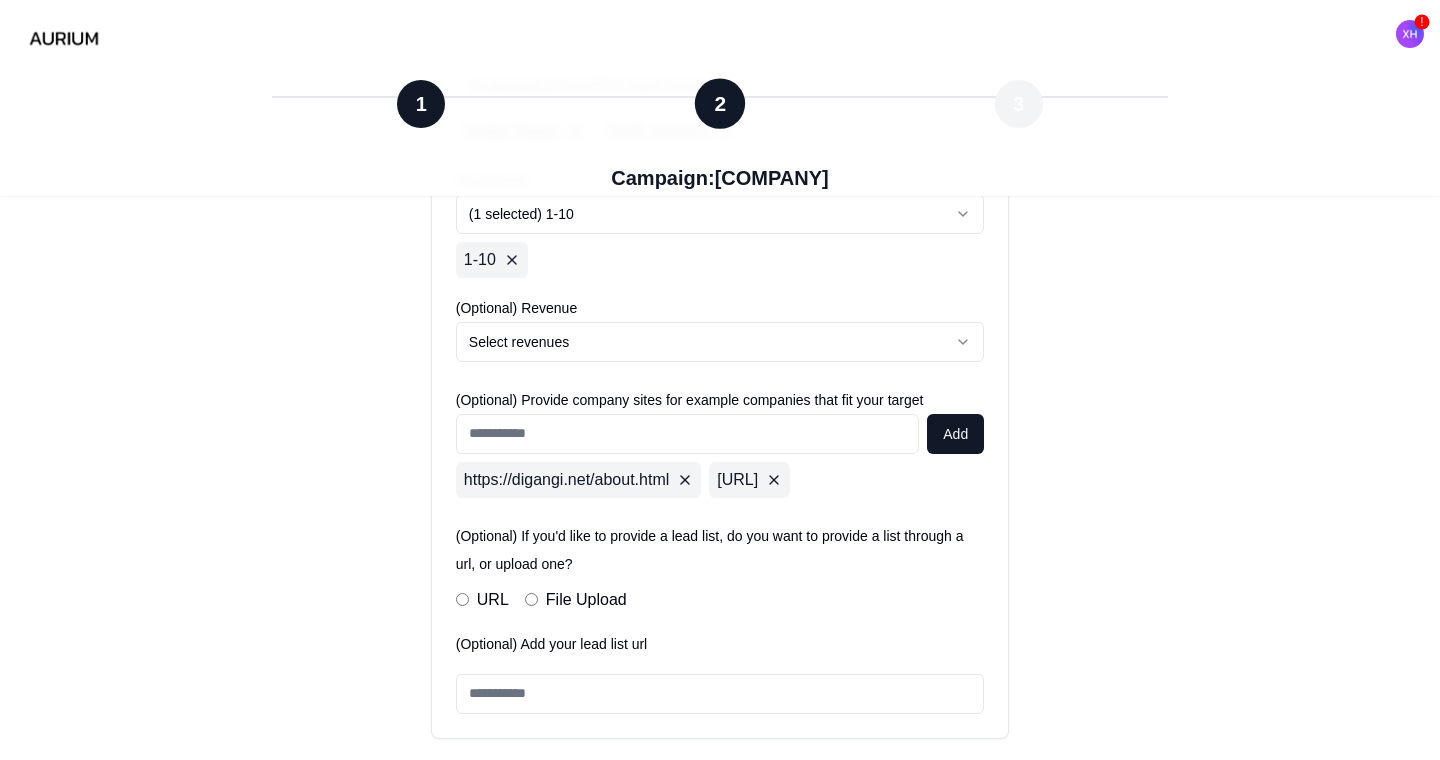 click on "**********" at bounding box center [720, 238] 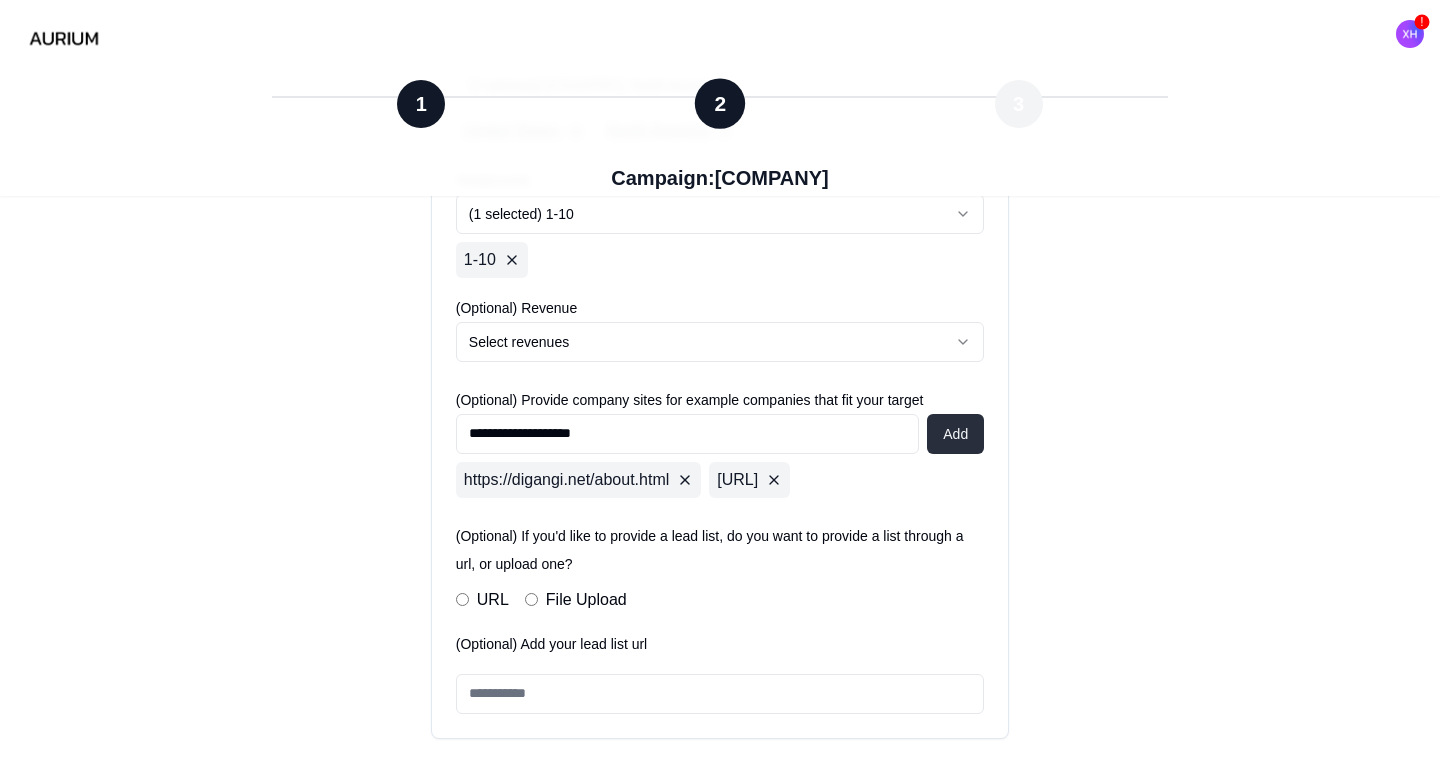 type on "**********" 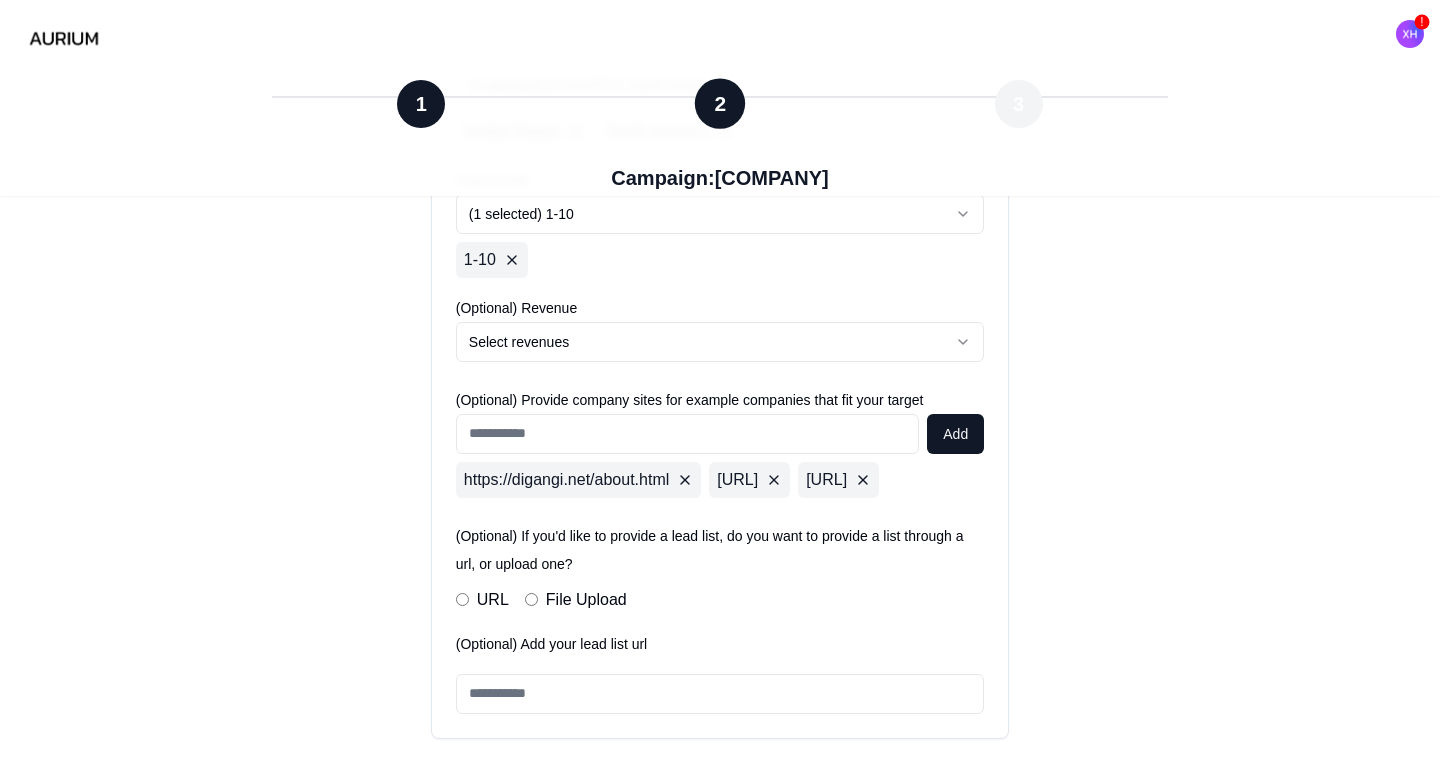 click at bounding box center (687, 434) 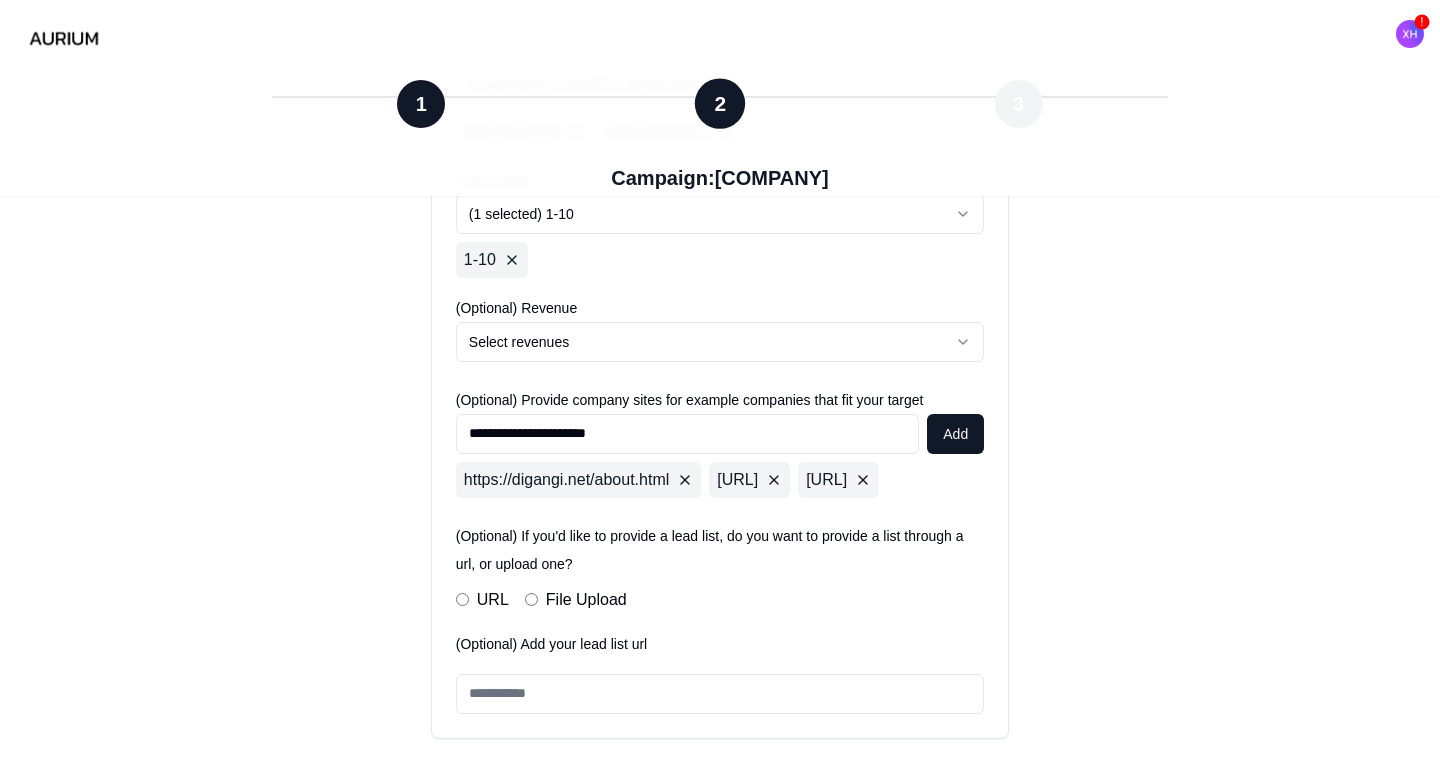 type on "**********" 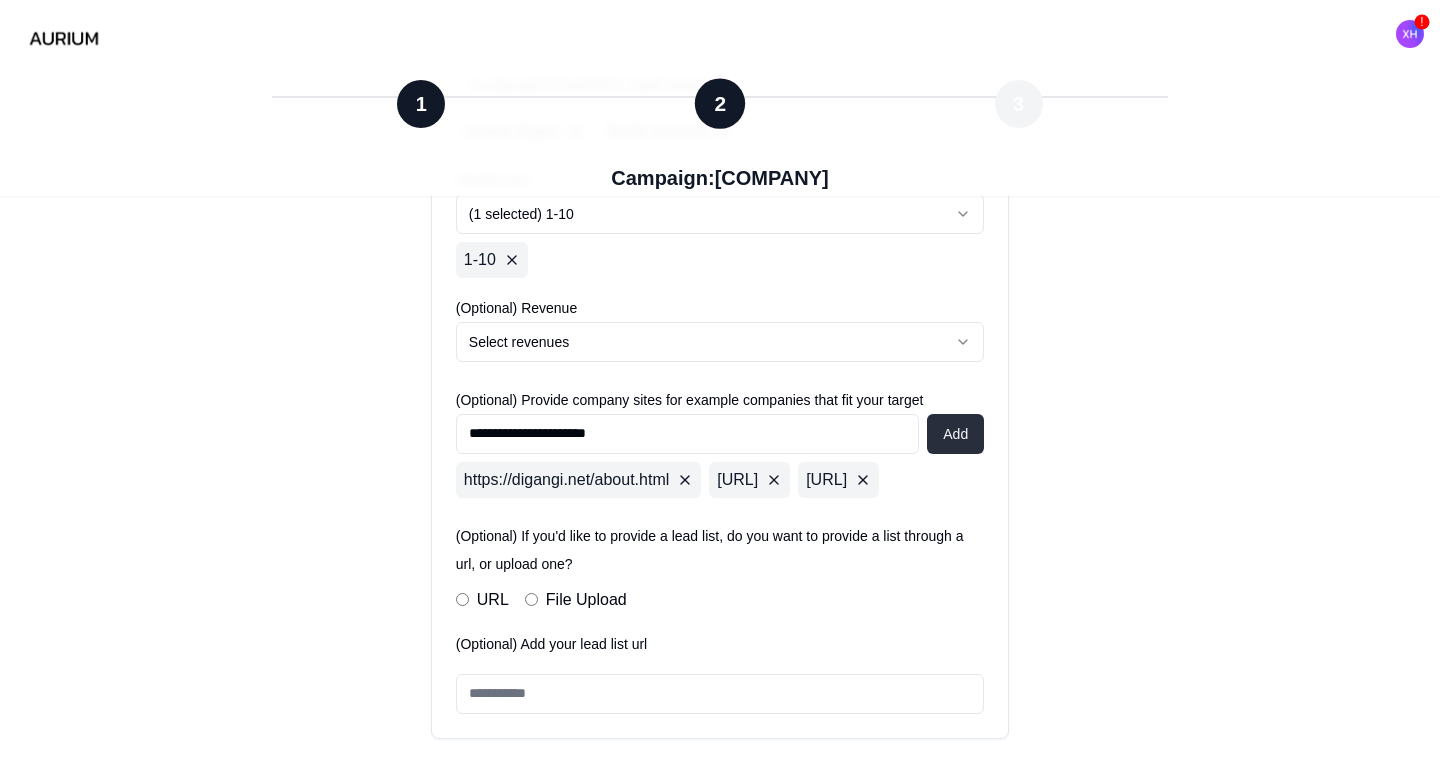 click on "Add" at bounding box center (955, 434) 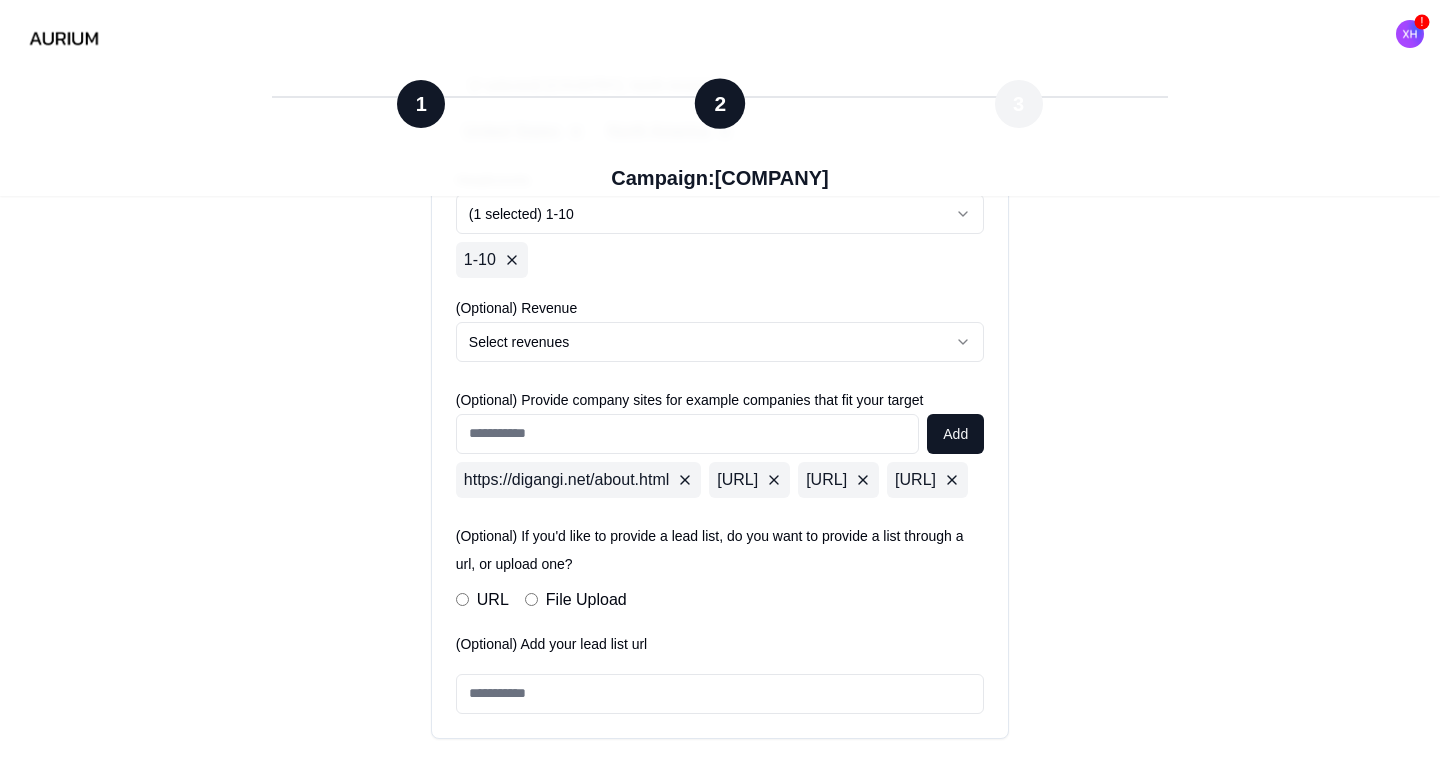 click on "**********" at bounding box center [720, 238] 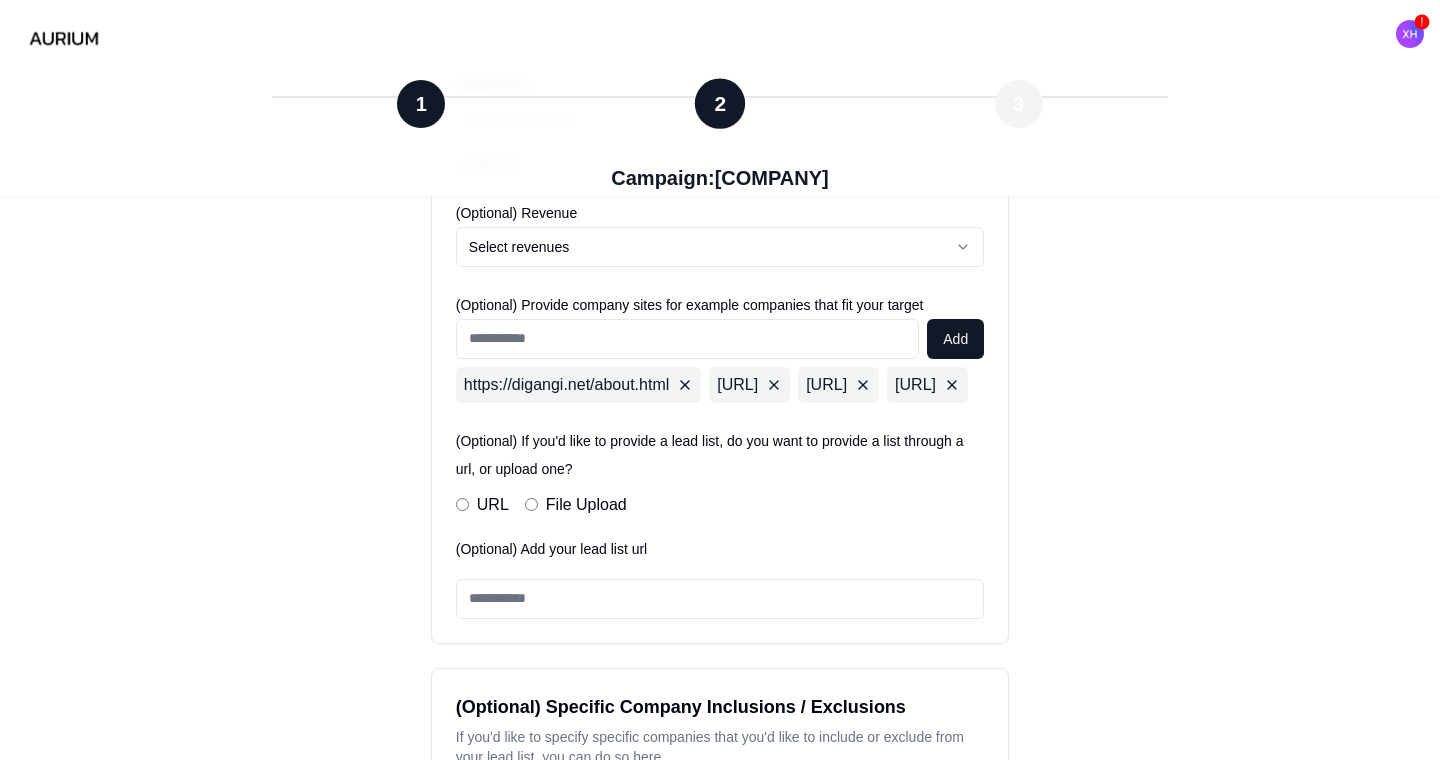 scroll, scrollTop: 1024, scrollLeft: 0, axis: vertical 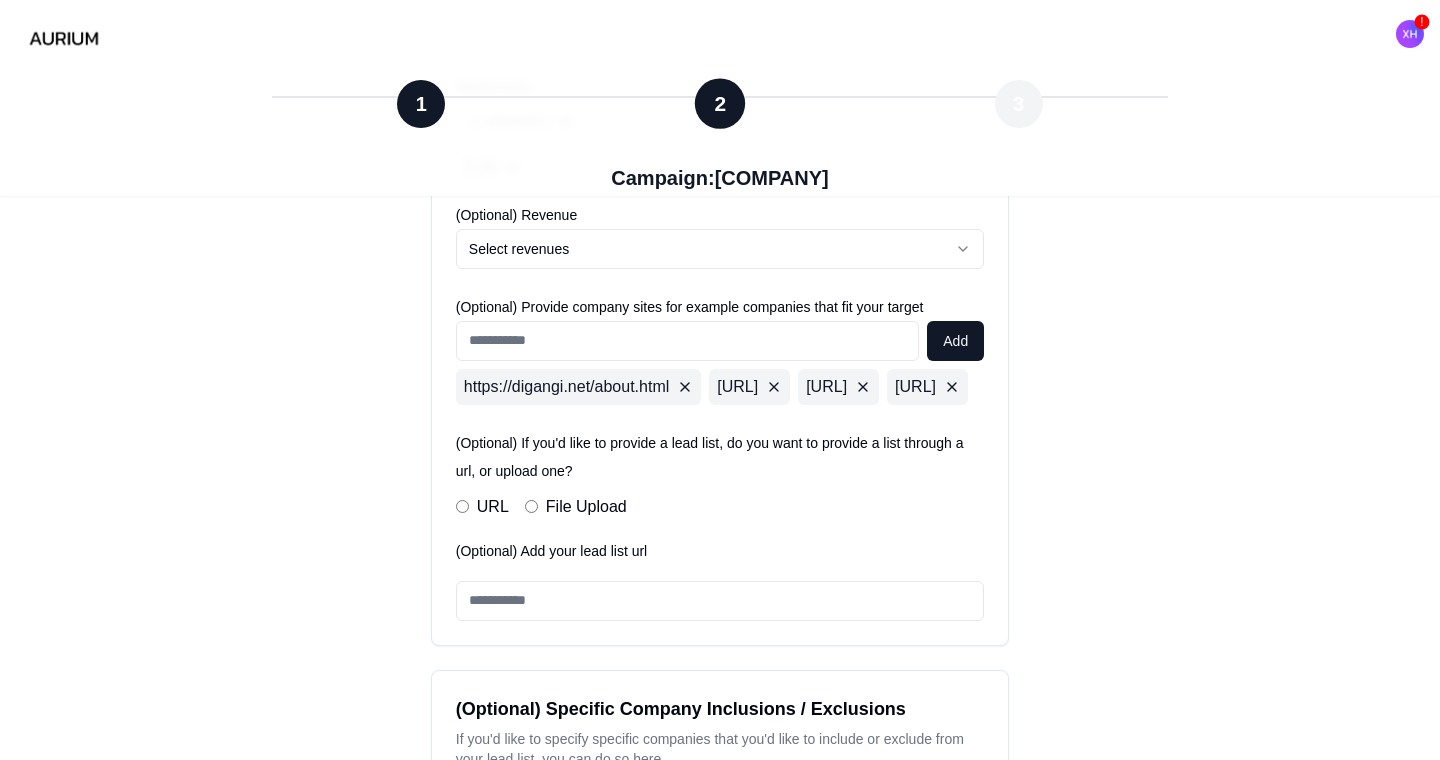 click on "**********" at bounding box center (720, 145) 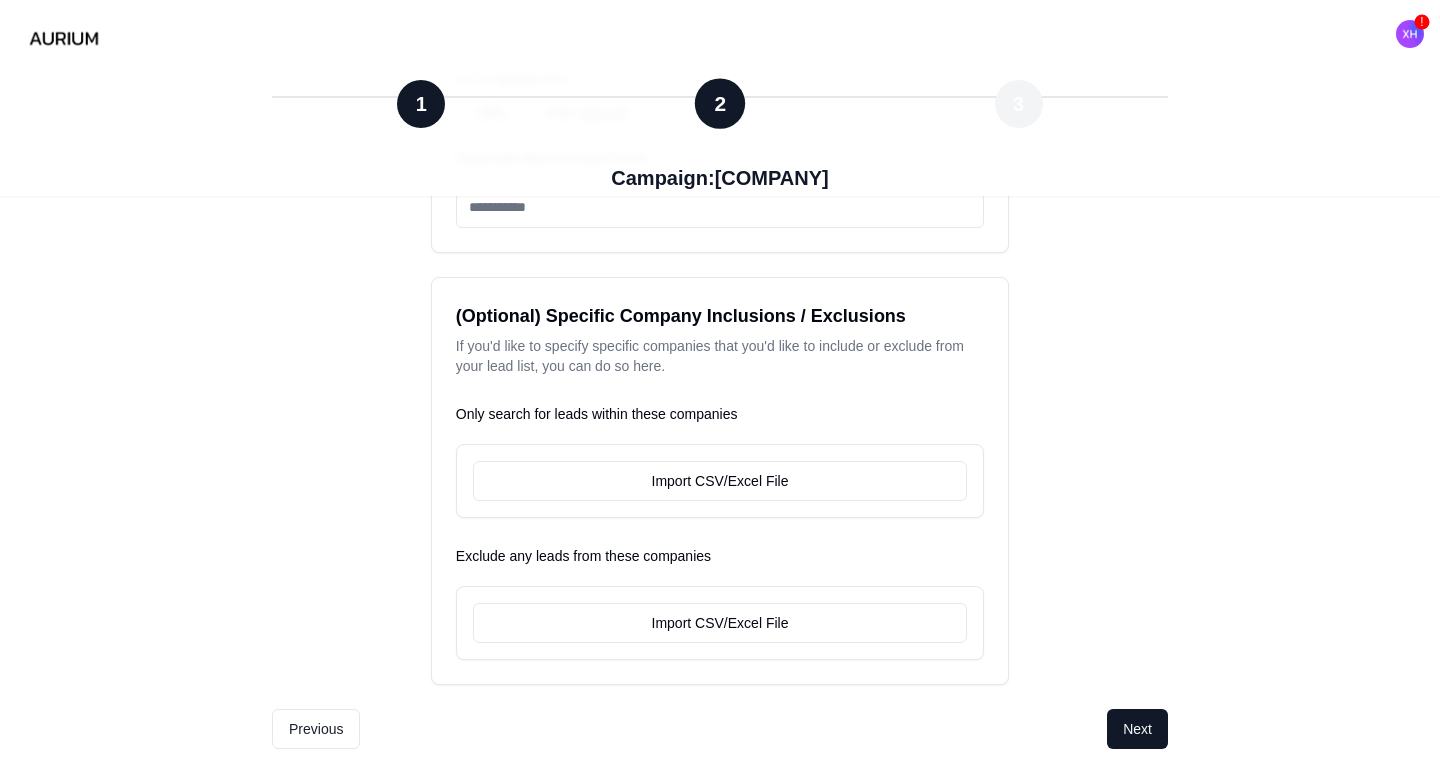 scroll, scrollTop: 1510, scrollLeft: 0, axis: vertical 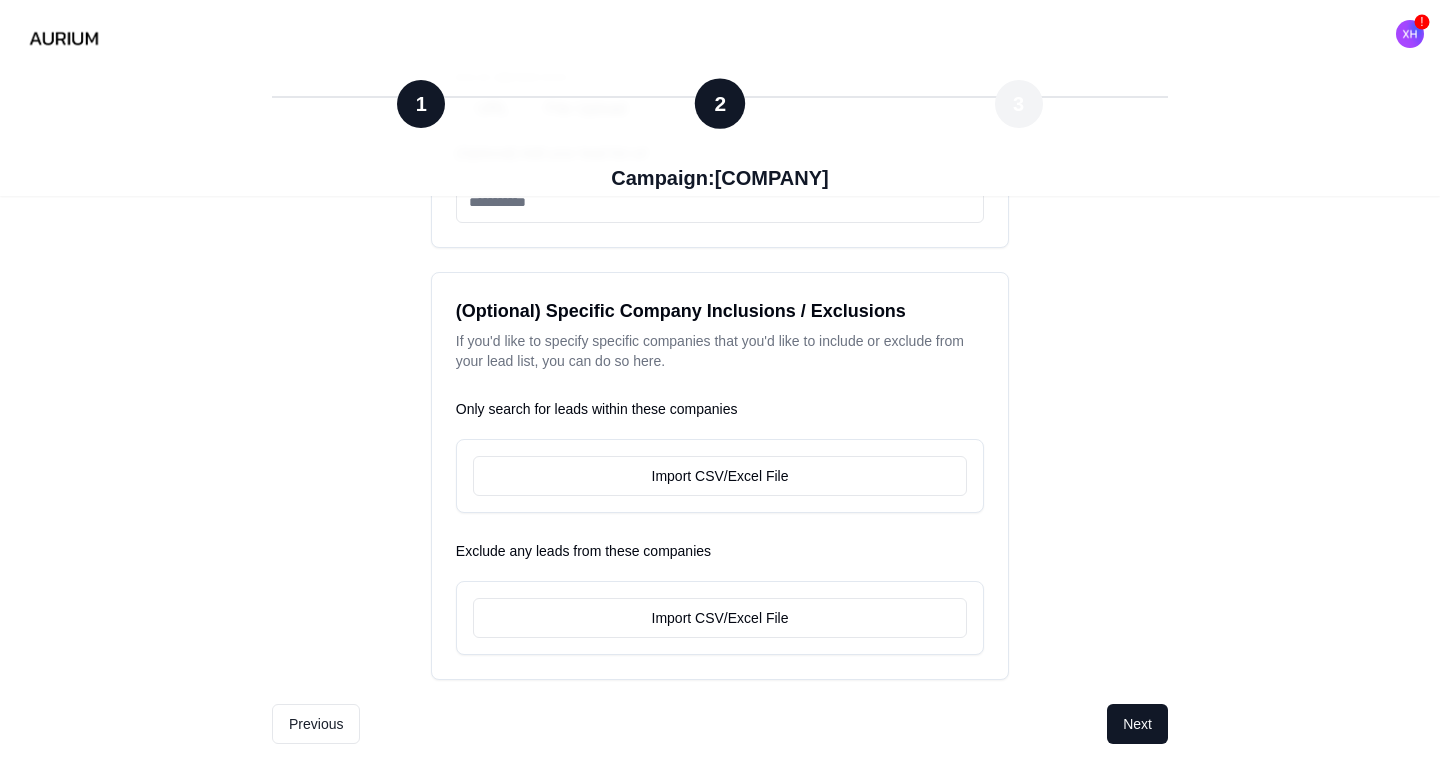 click on "**********" at bounding box center [720, -331] 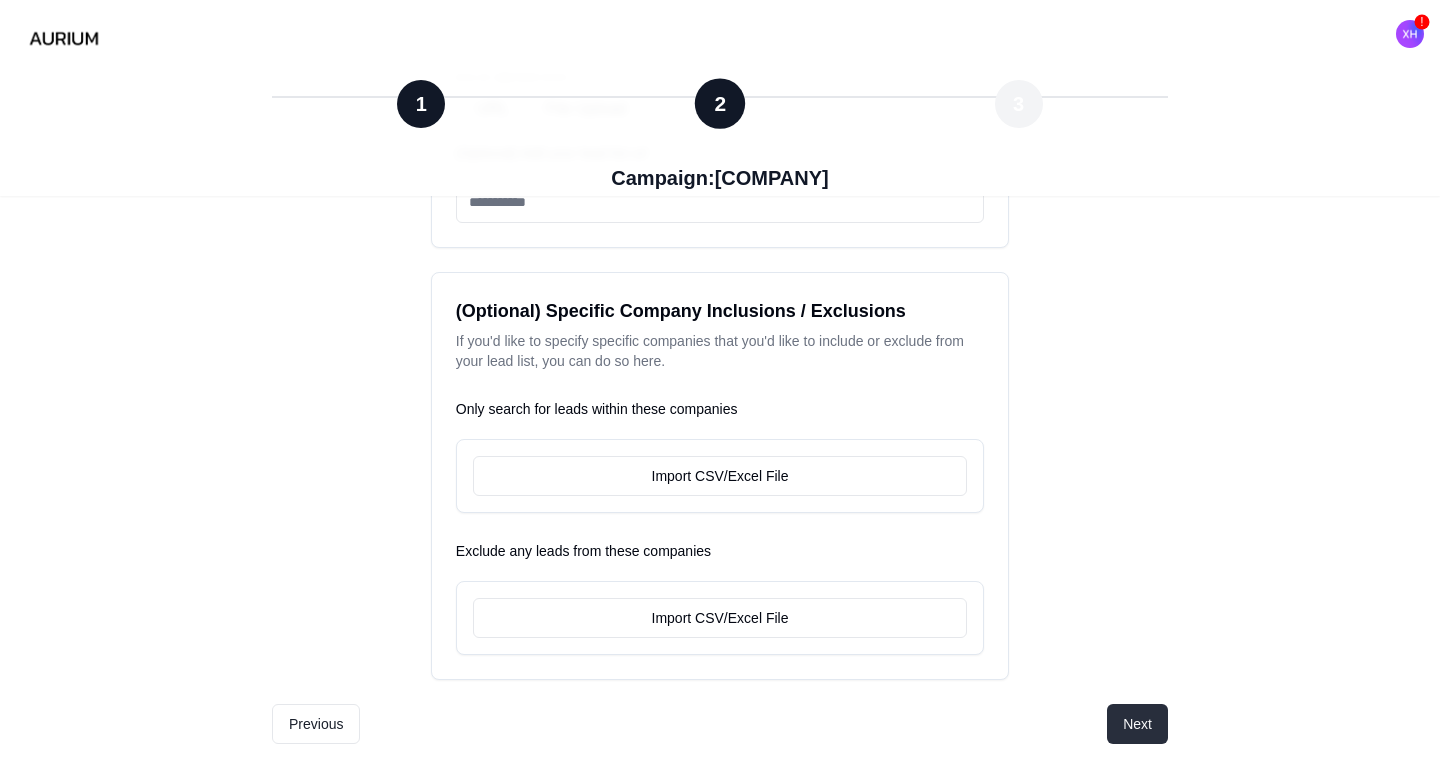 click on "Next" at bounding box center (1137, 724) 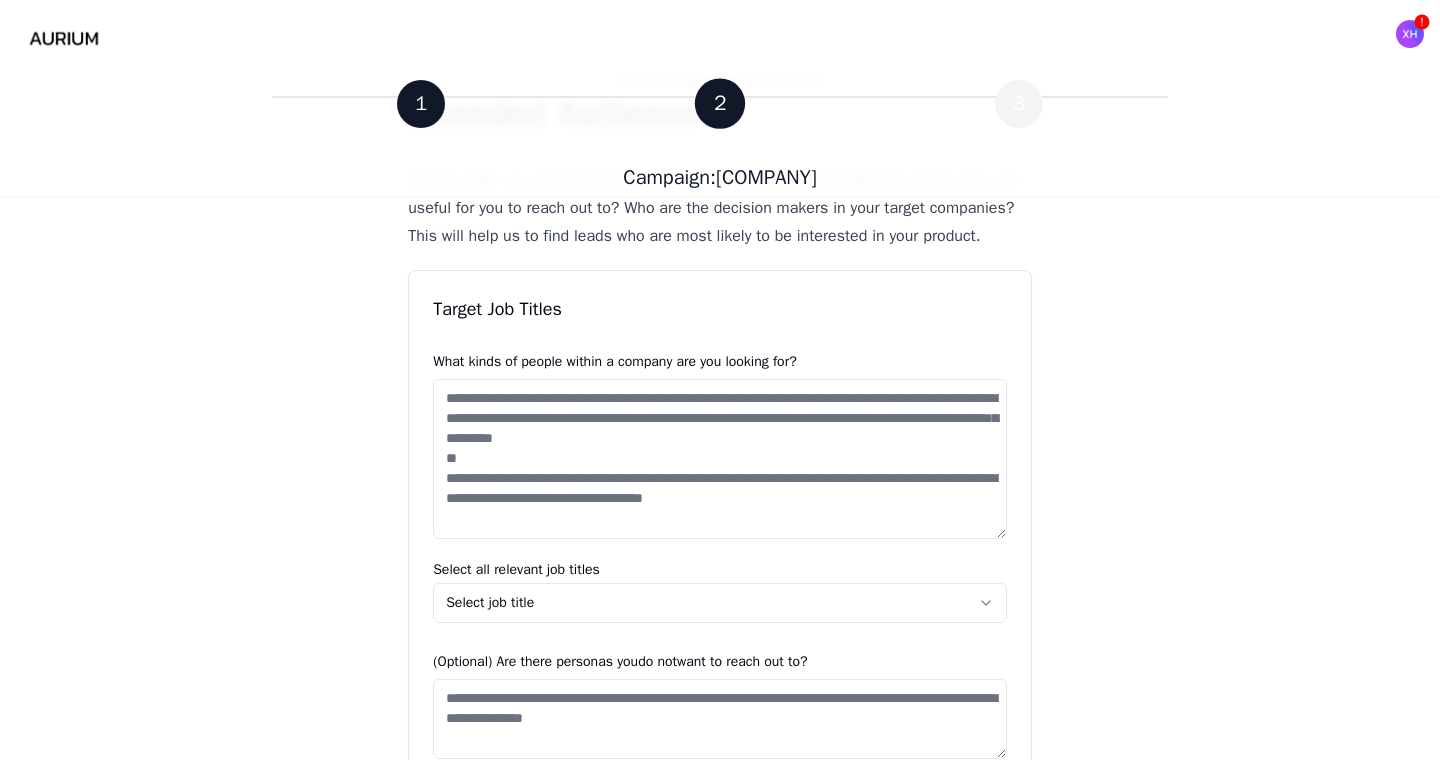 scroll, scrollTop: 140, scrollLeft: 0, axis: vertical 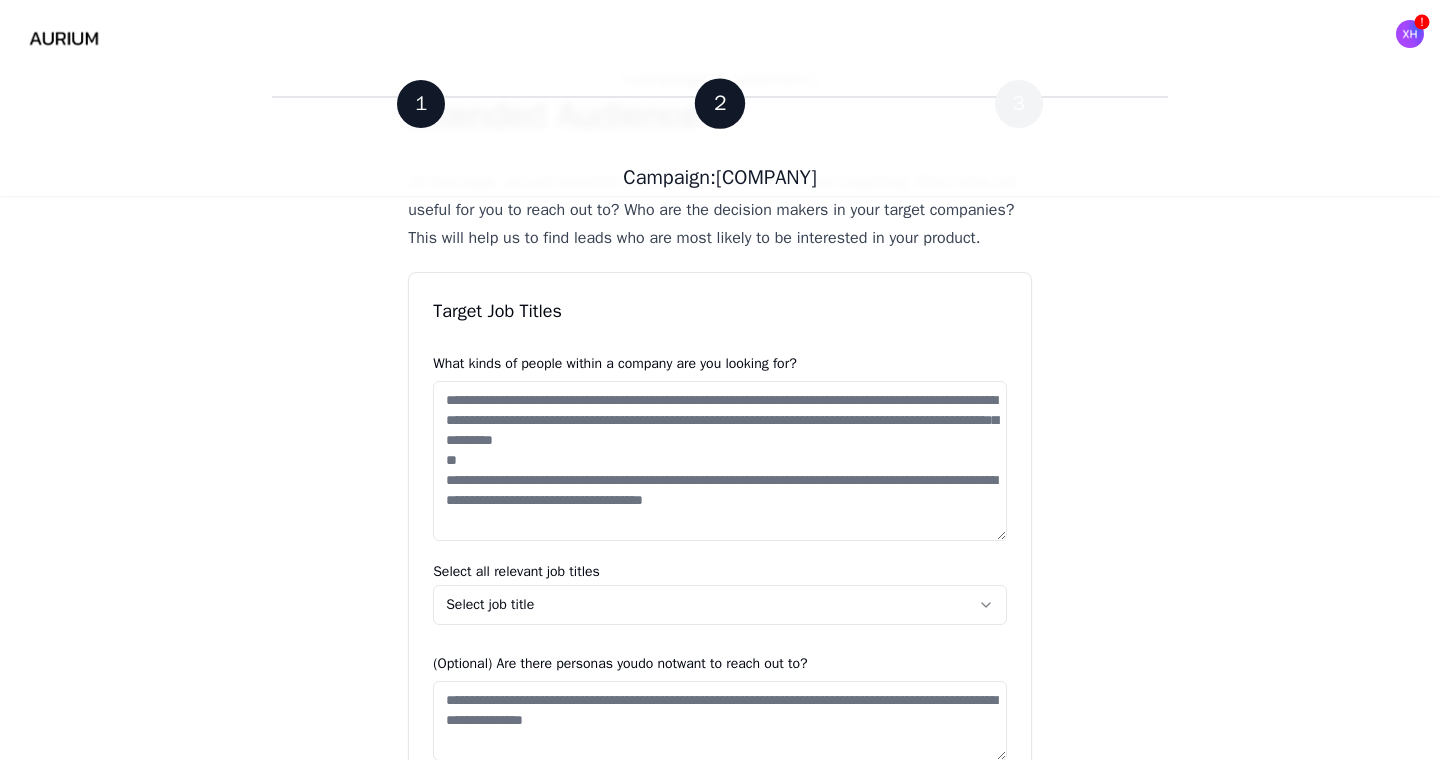 click at bounding box center [720, 461] 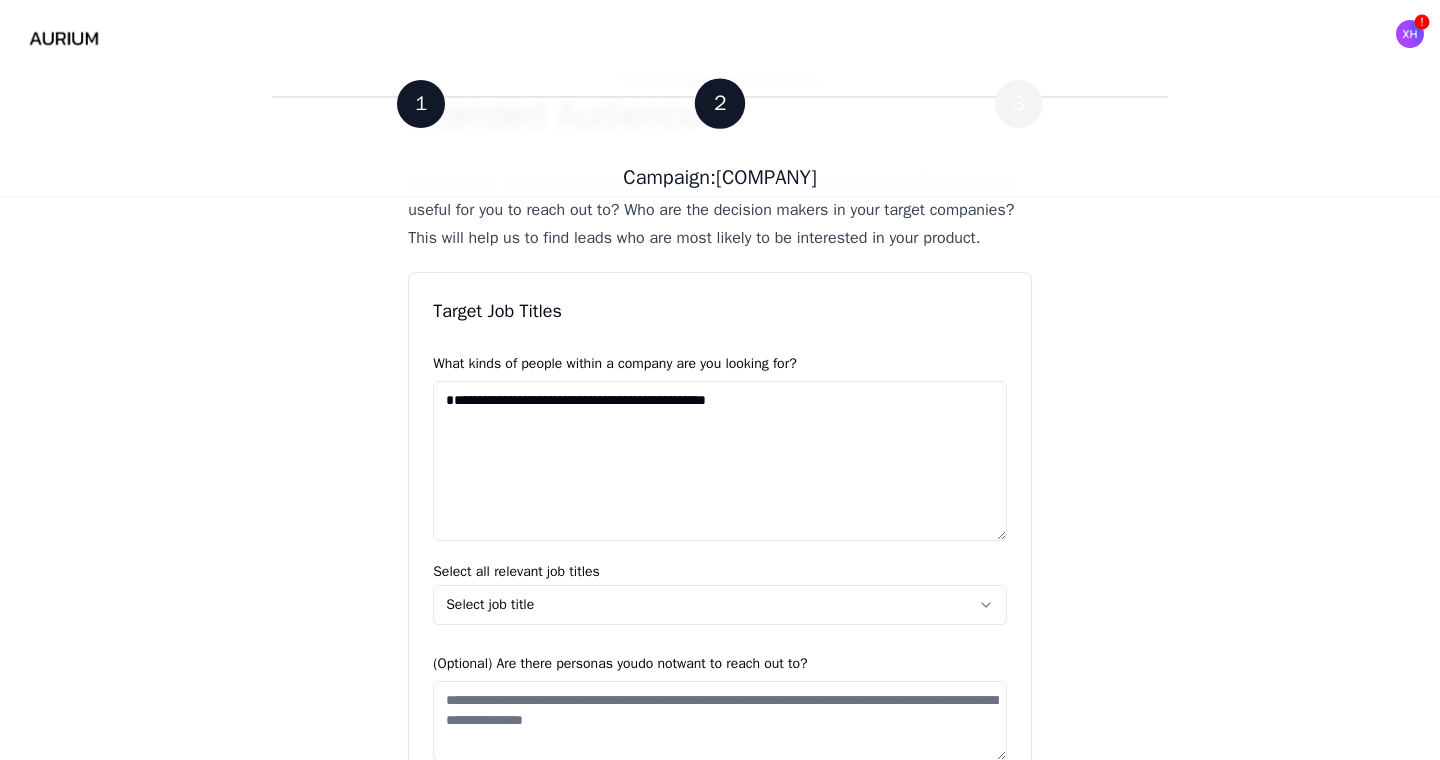 click on "**********" at bounding box center [720, 461] 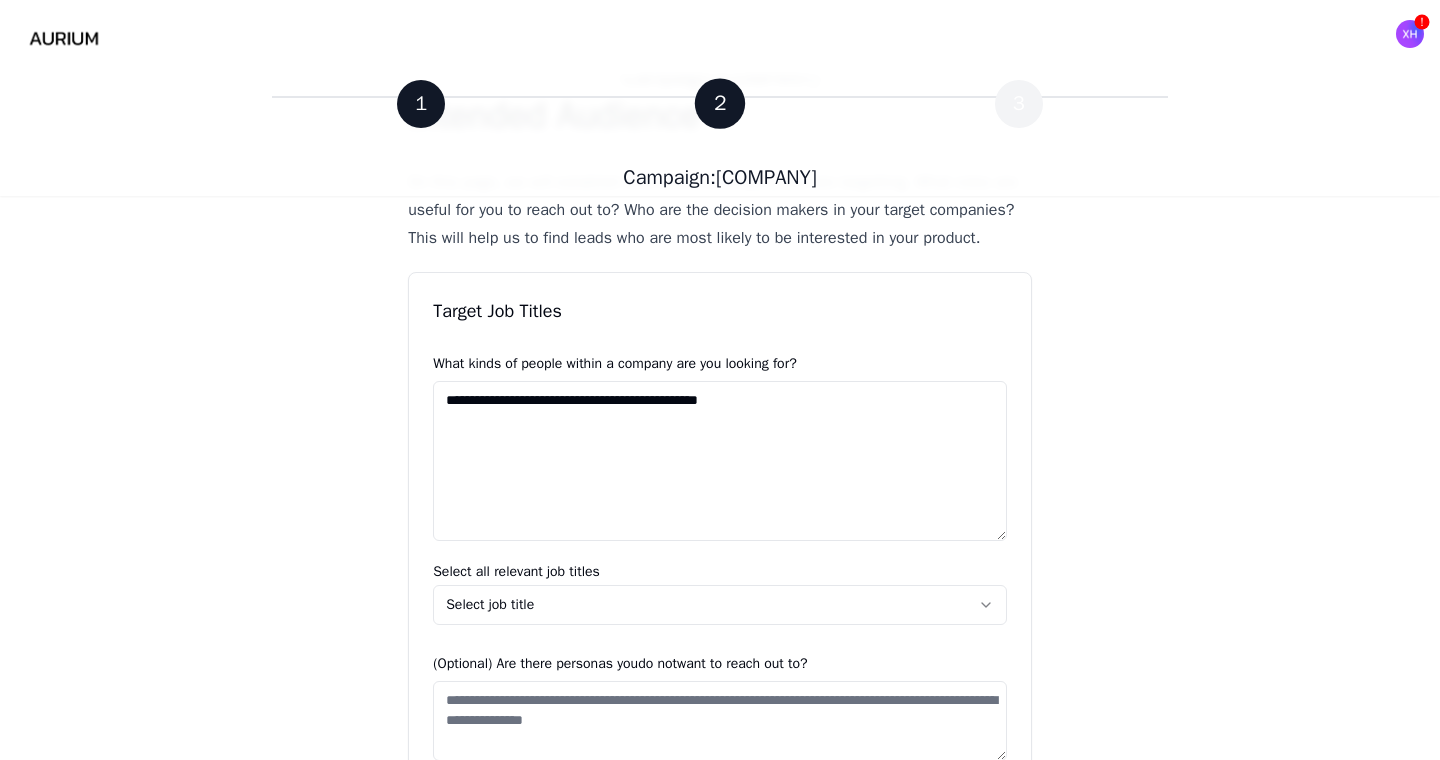 click on "**********" at bounding box center [720, 461] 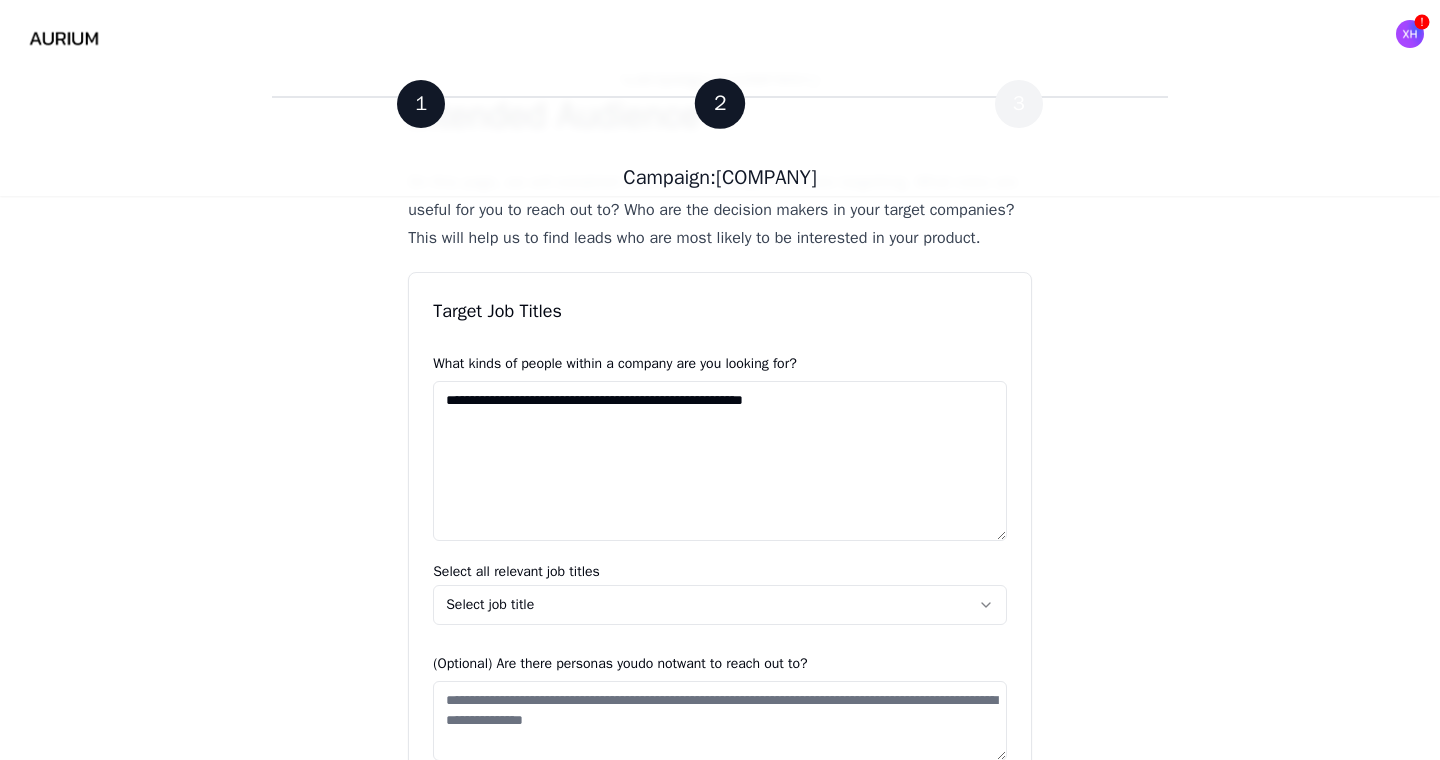 click on "**********" at bounding box center (720, 461) 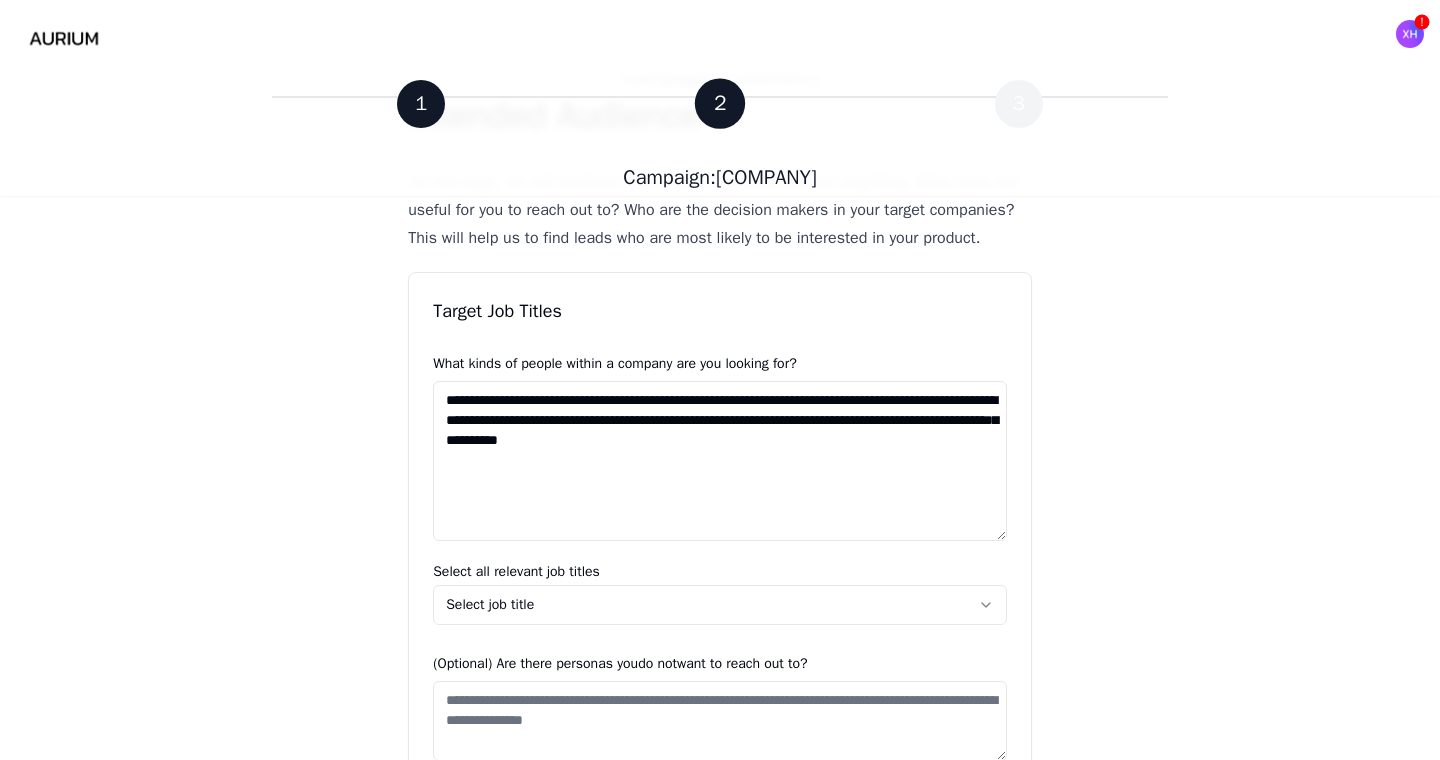 click on "**********" at bounding box center [720, 461] 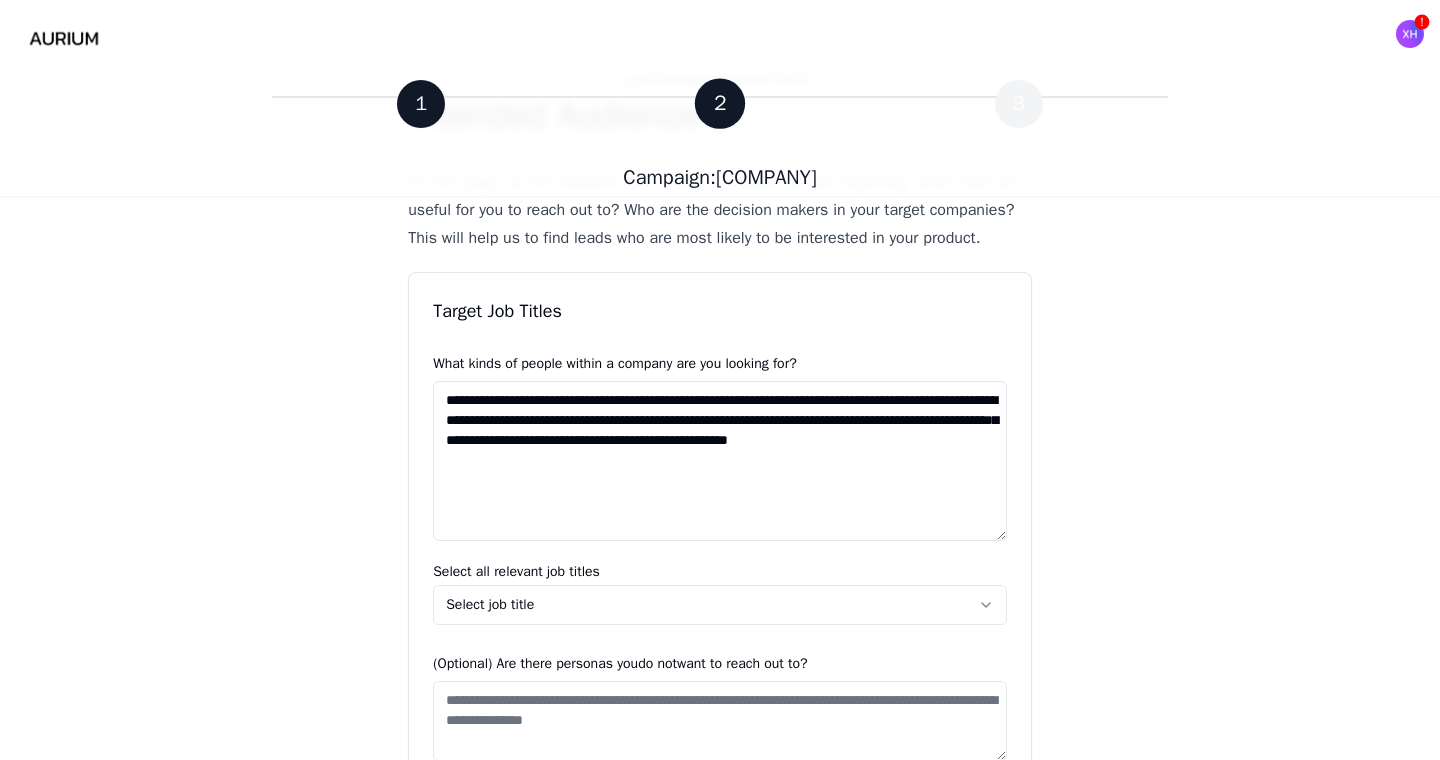 click on "**********" at bounding box center (720, 461) 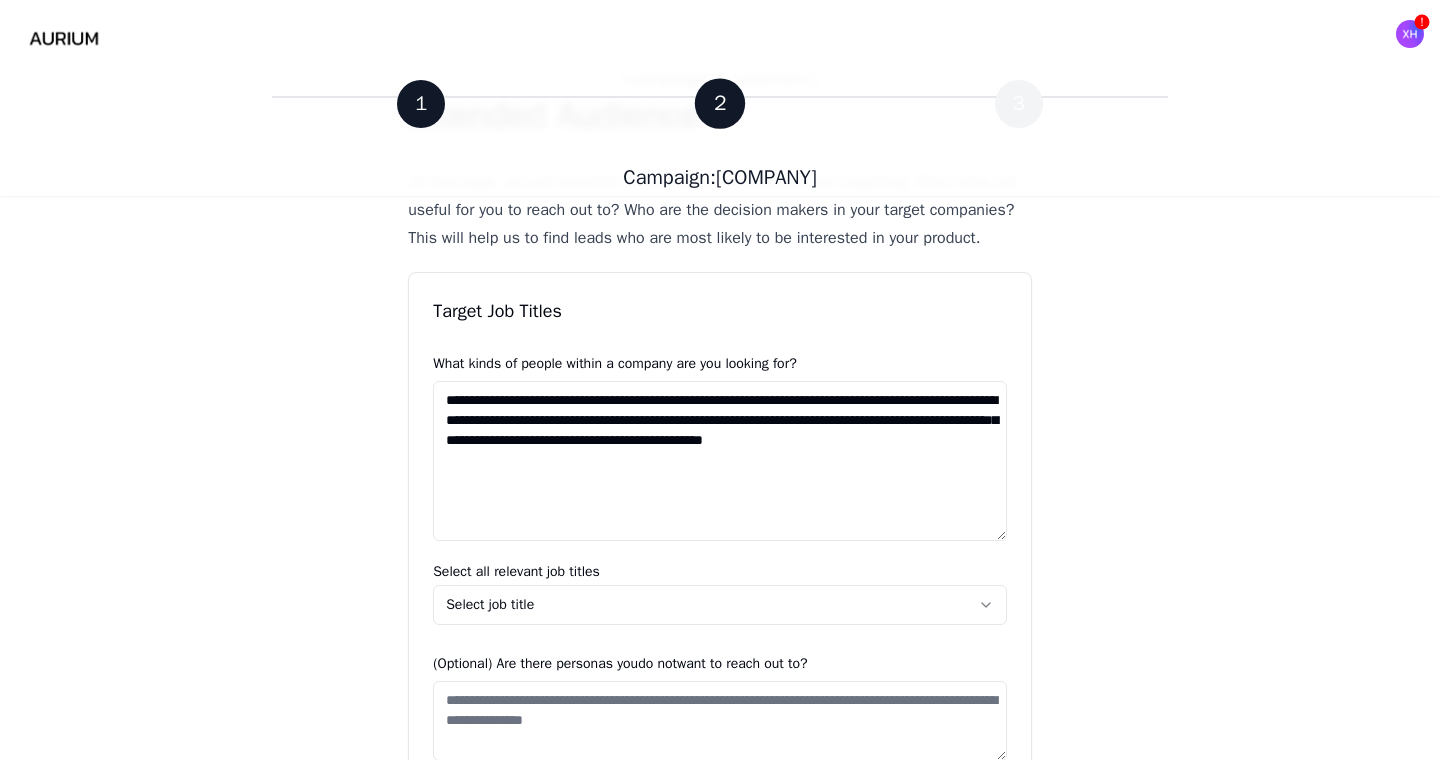 click on "**********" at bounding box center [720, 461] 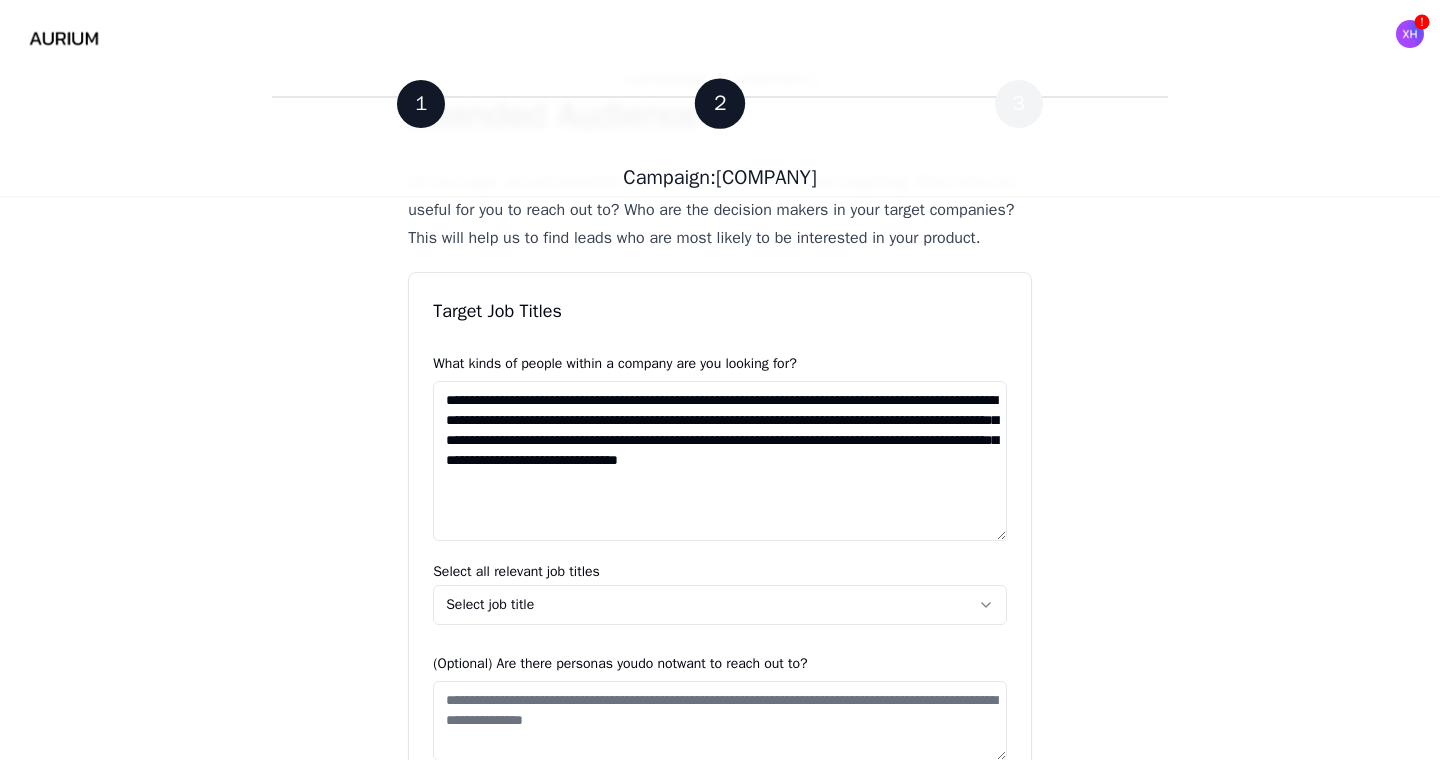 click on "**********" at bounding box center (720, 441) 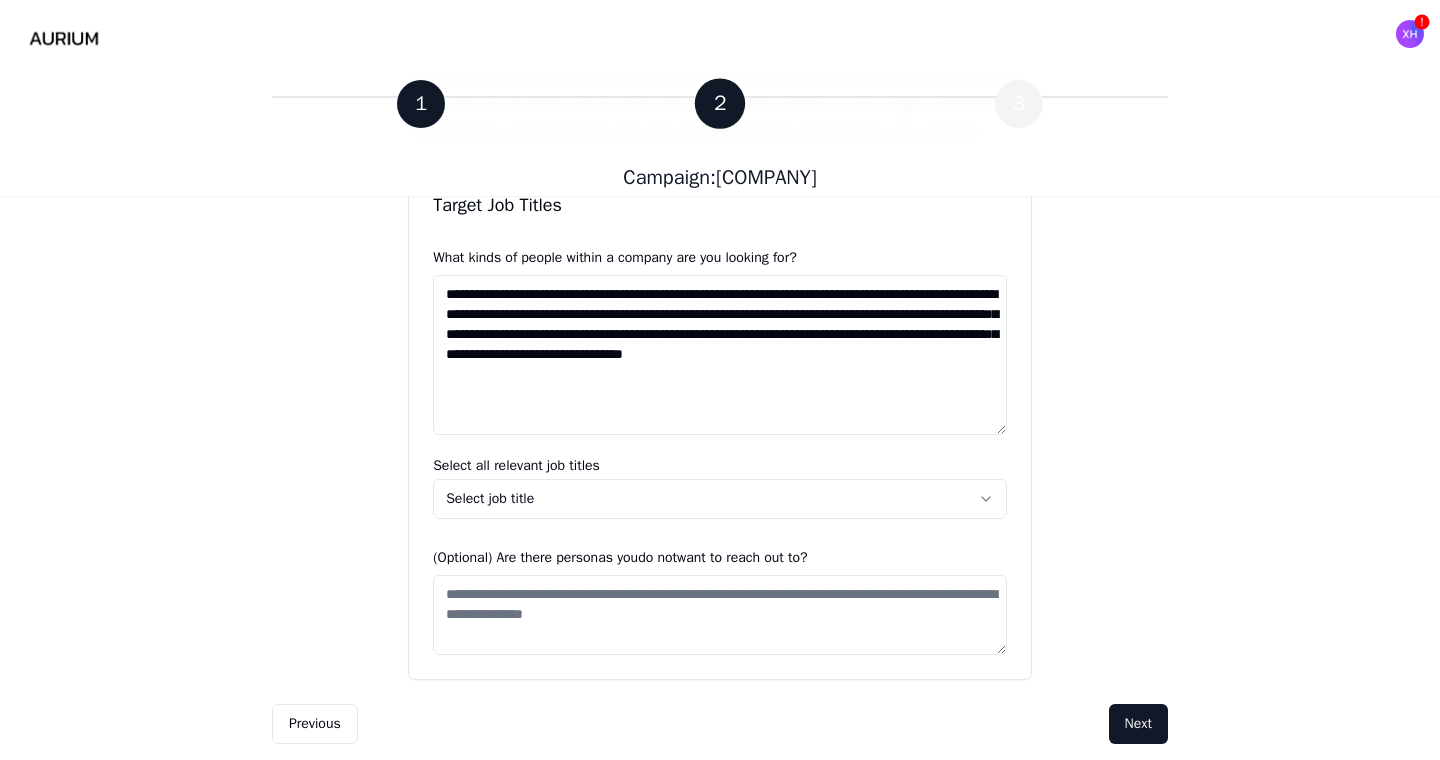 click on "**********" at bounding box center (720, 355) 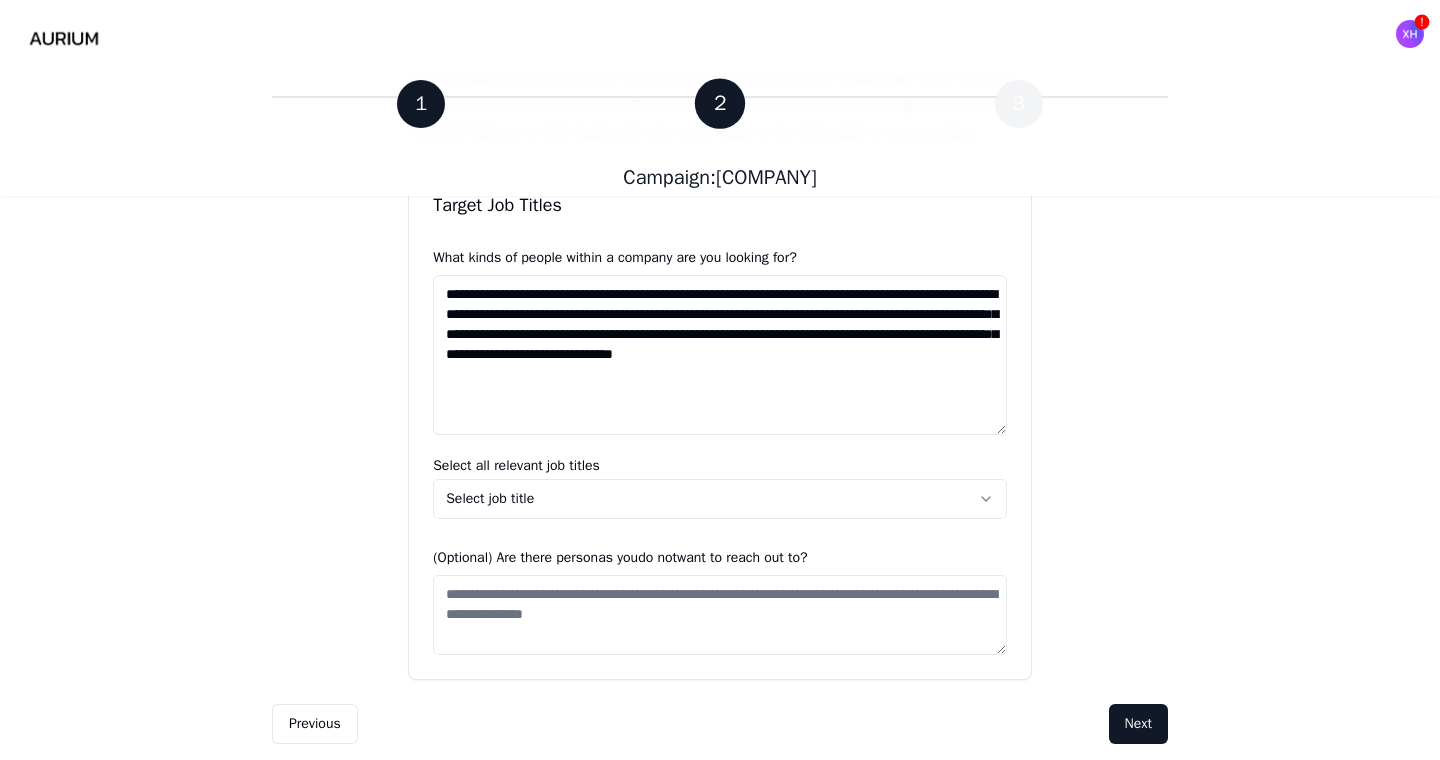 drag, startPoint x: 998, startPoint y: 354, endPoint x: 1028, endPoint y: 376, distance: 37.202152 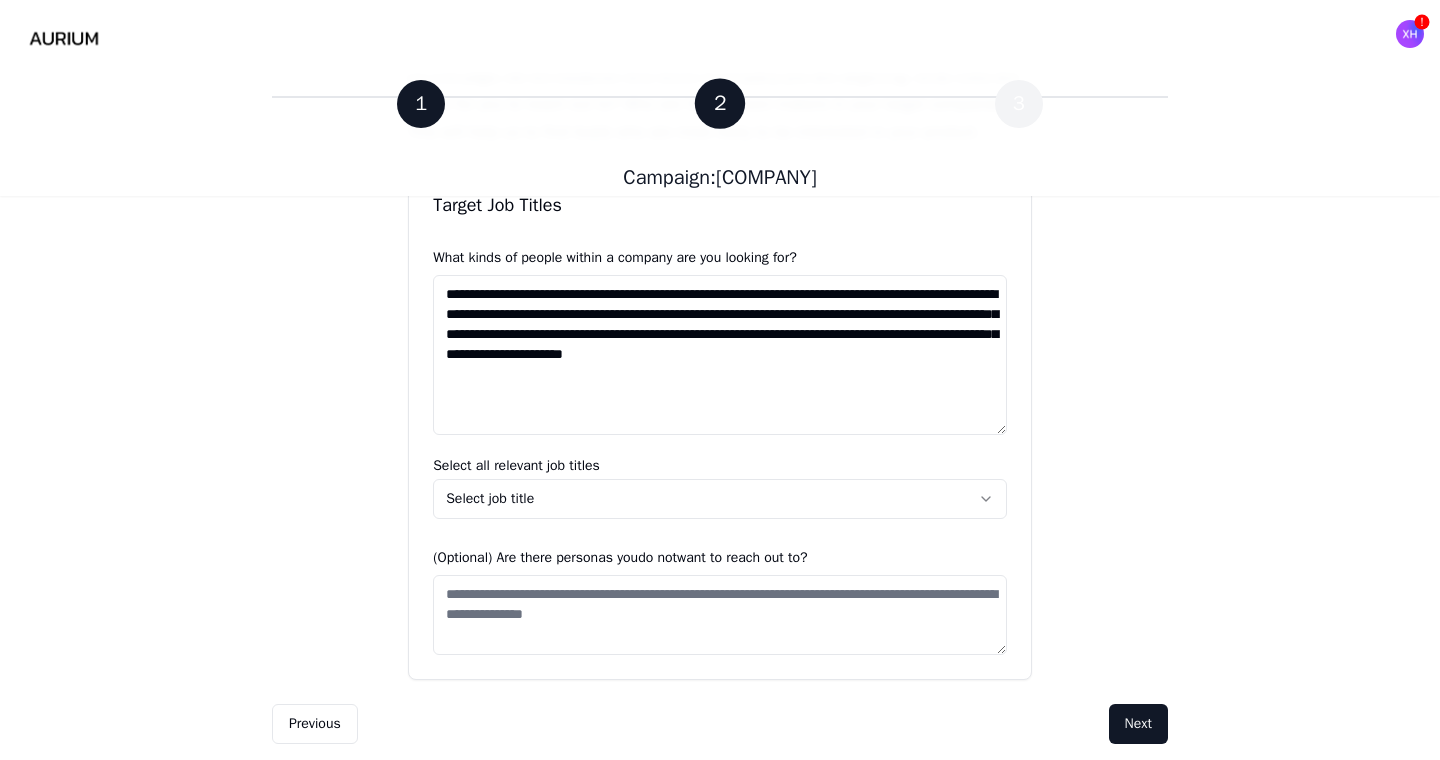 type on "**********" 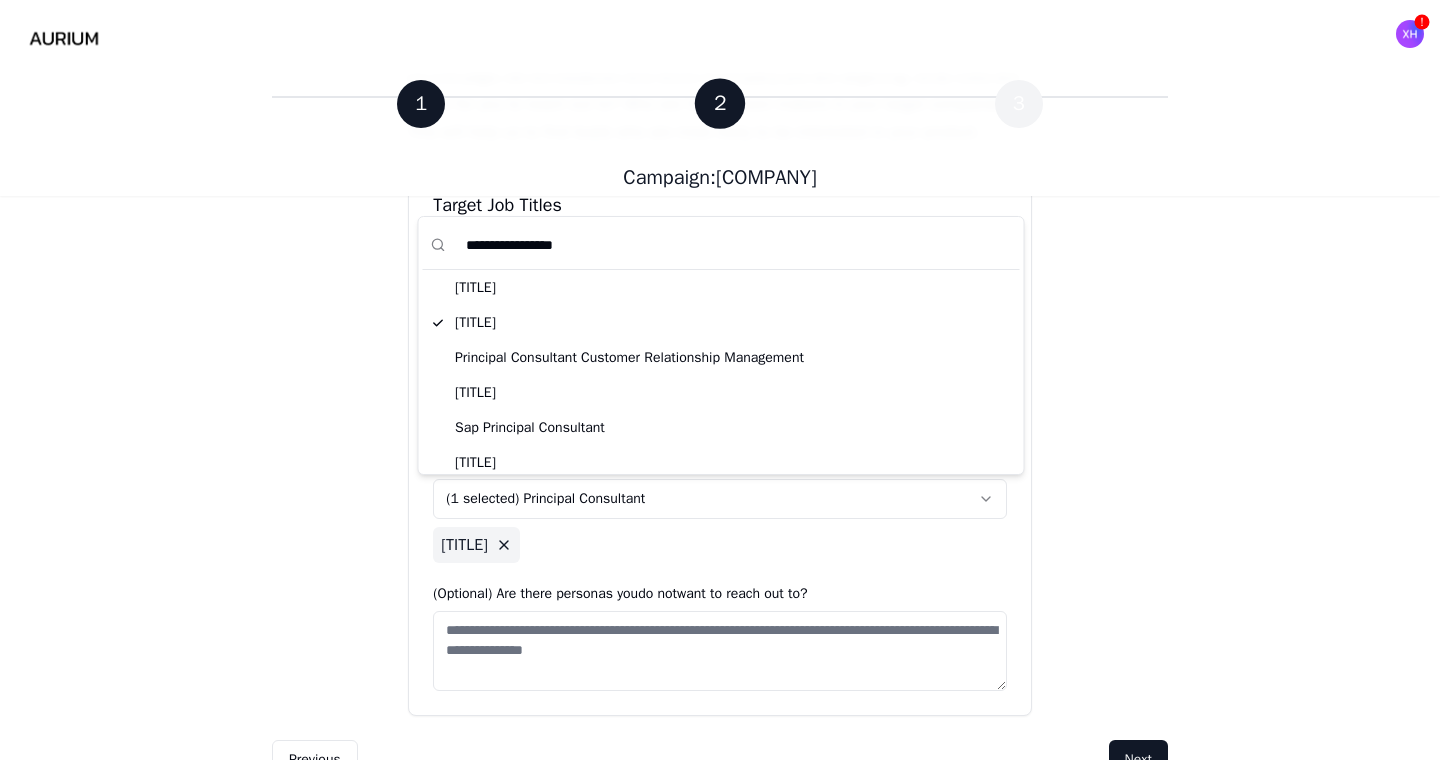 click on "**********" at bounding box center [733, 245] 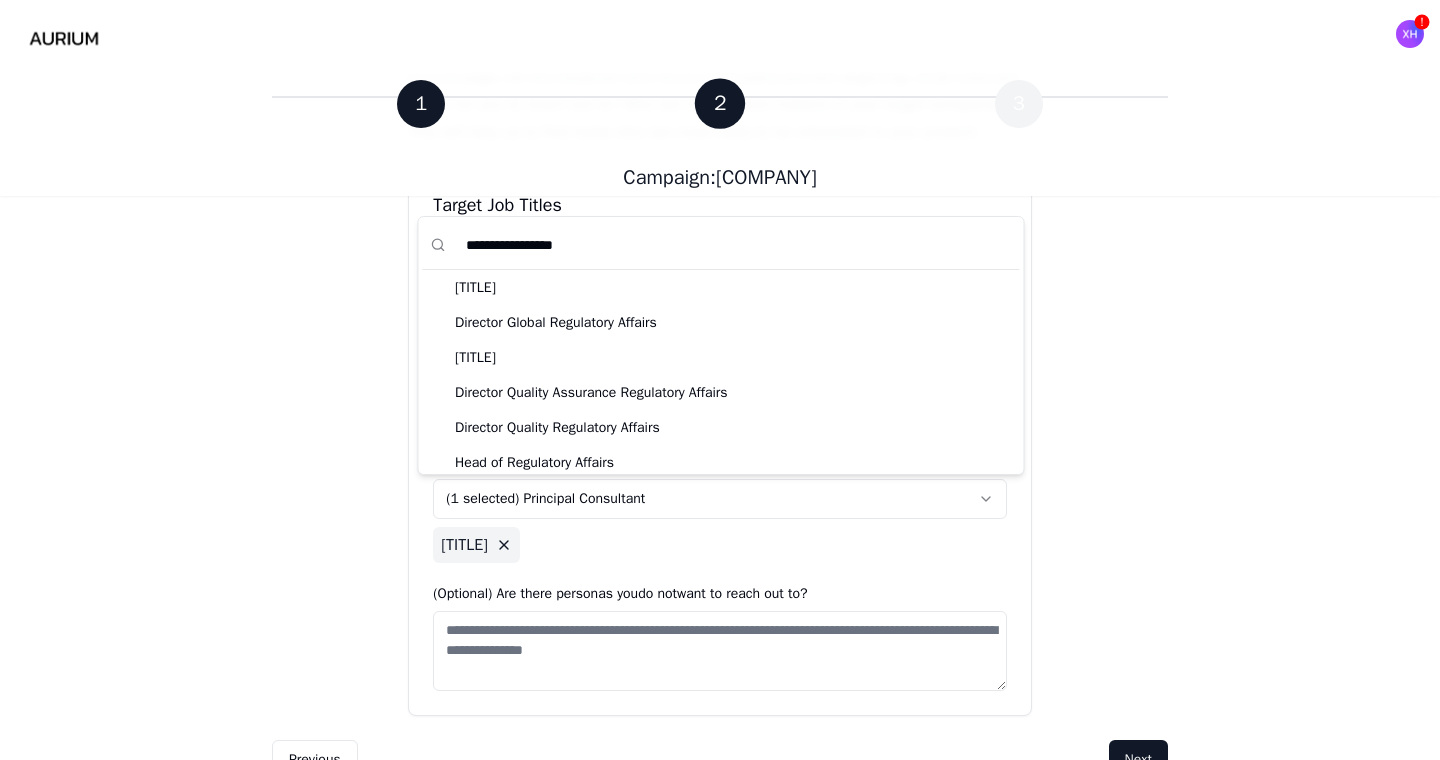 type on "**********" 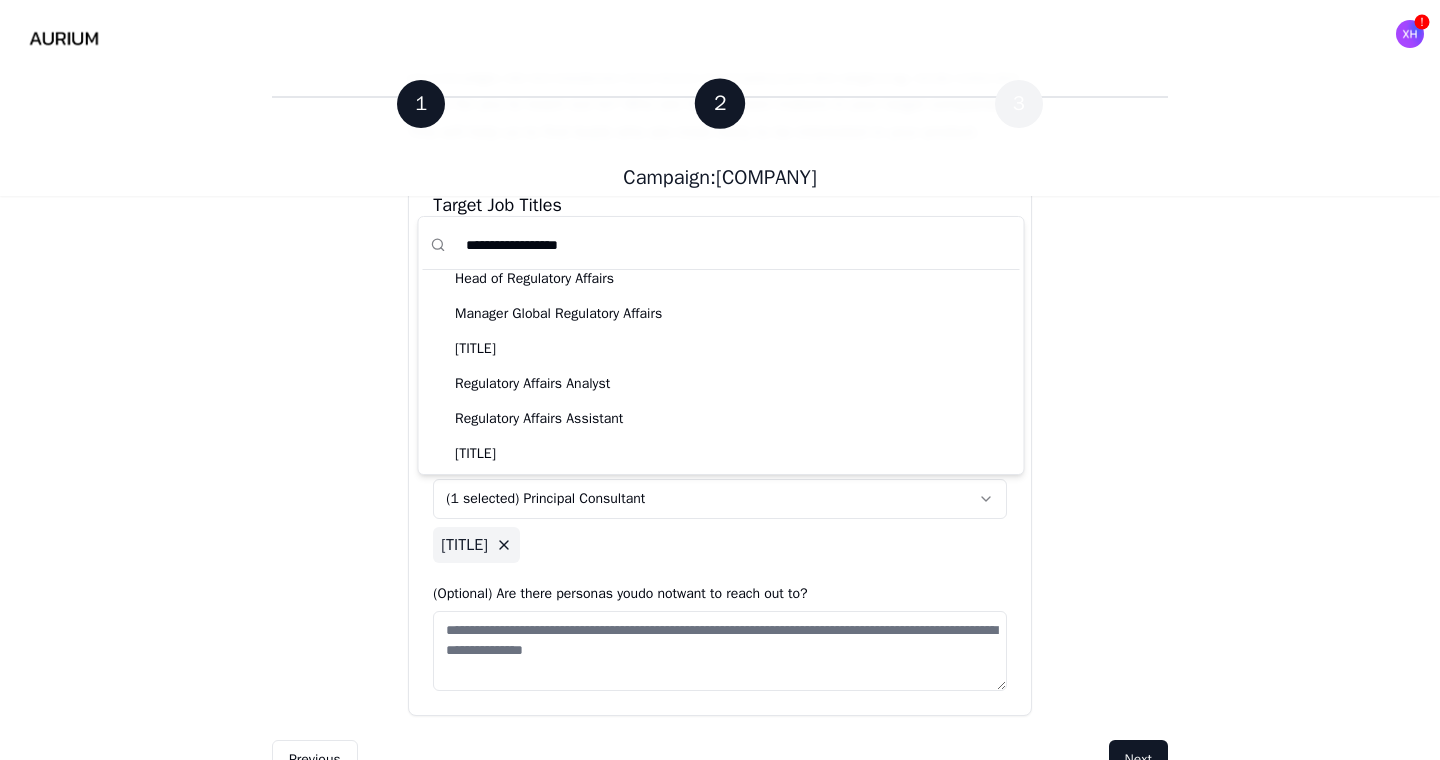 scroll, scrollTop: 250, scrollLeft: 0, axis: vertical 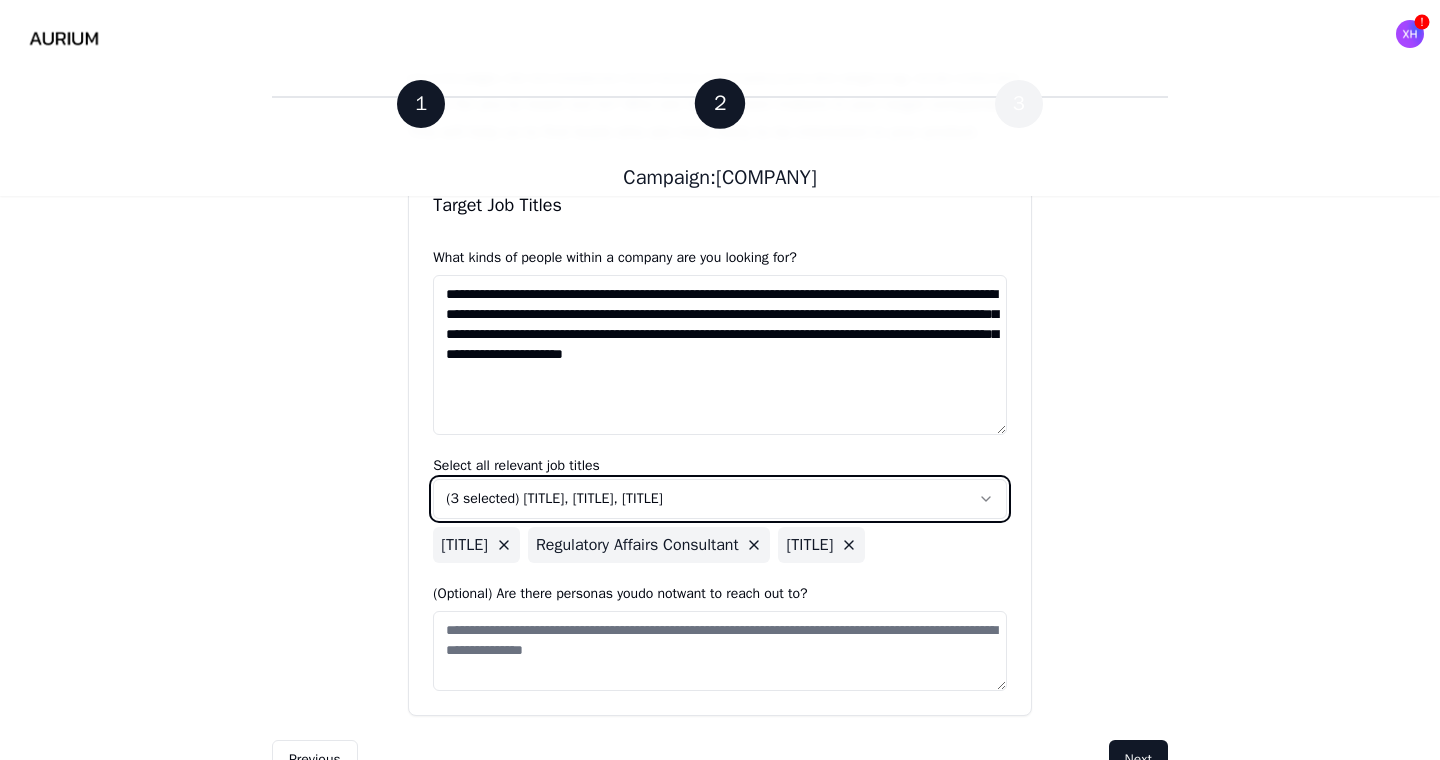 click on "**********" at bounding box center (720, 275) 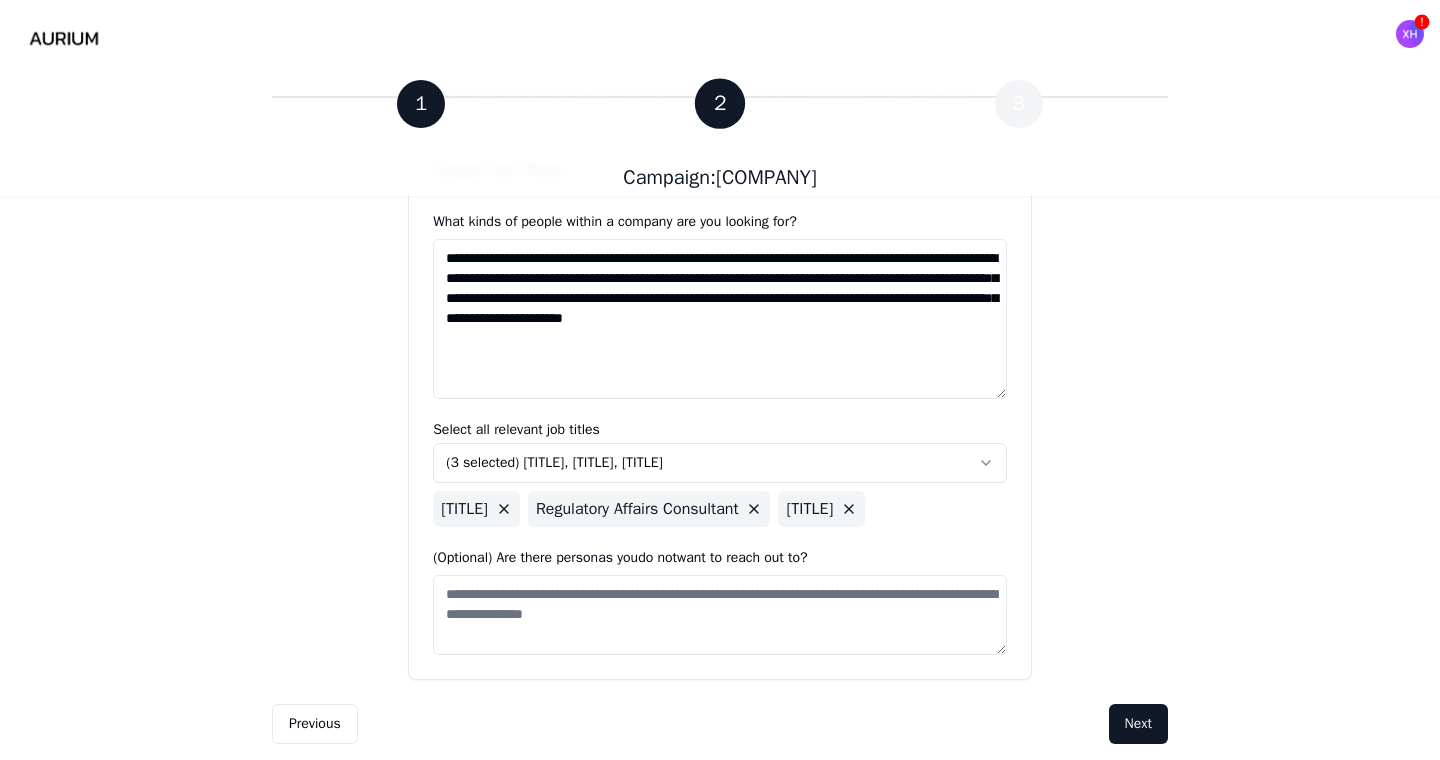 click on "**********" at bounding box center (720, 317) 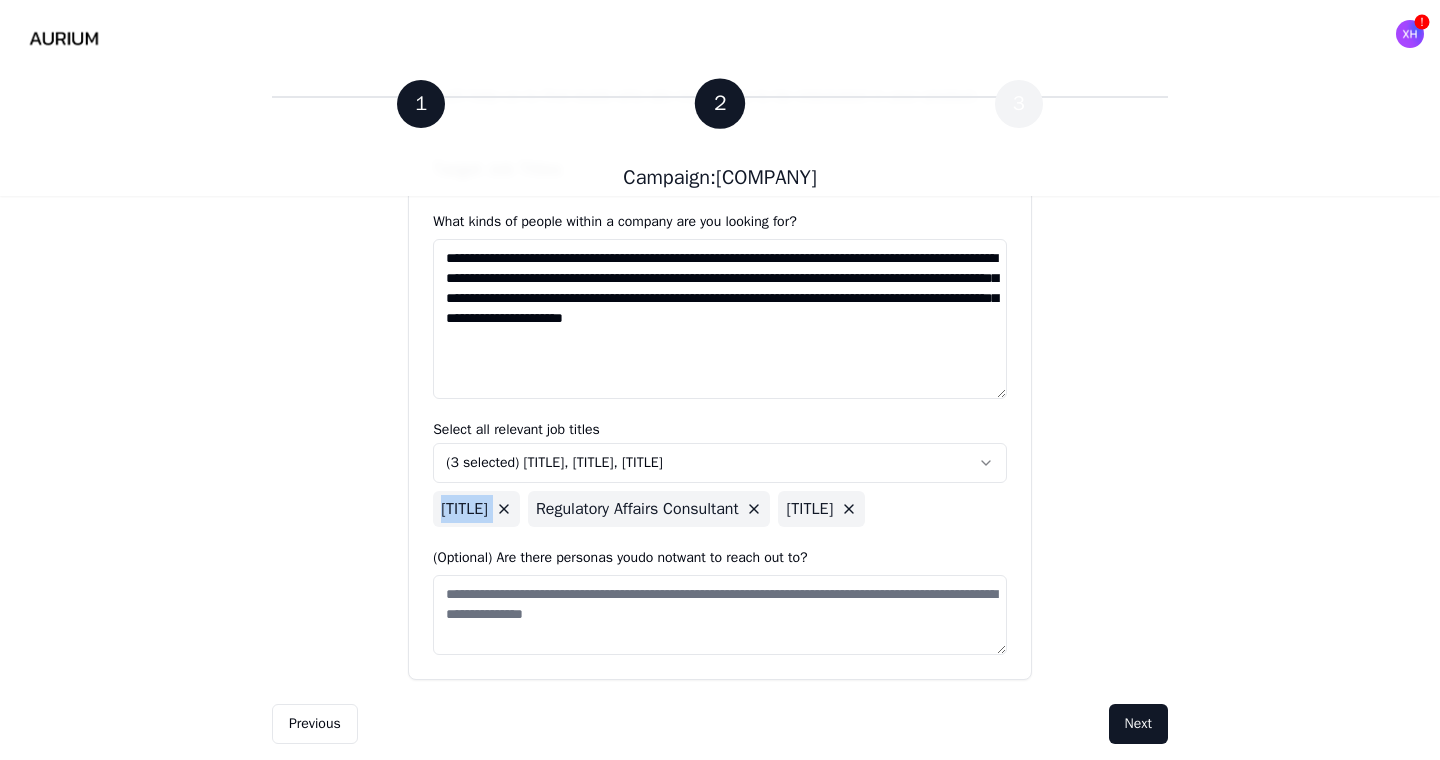 click on "[TITLE]" at bounding box center (476, 509) 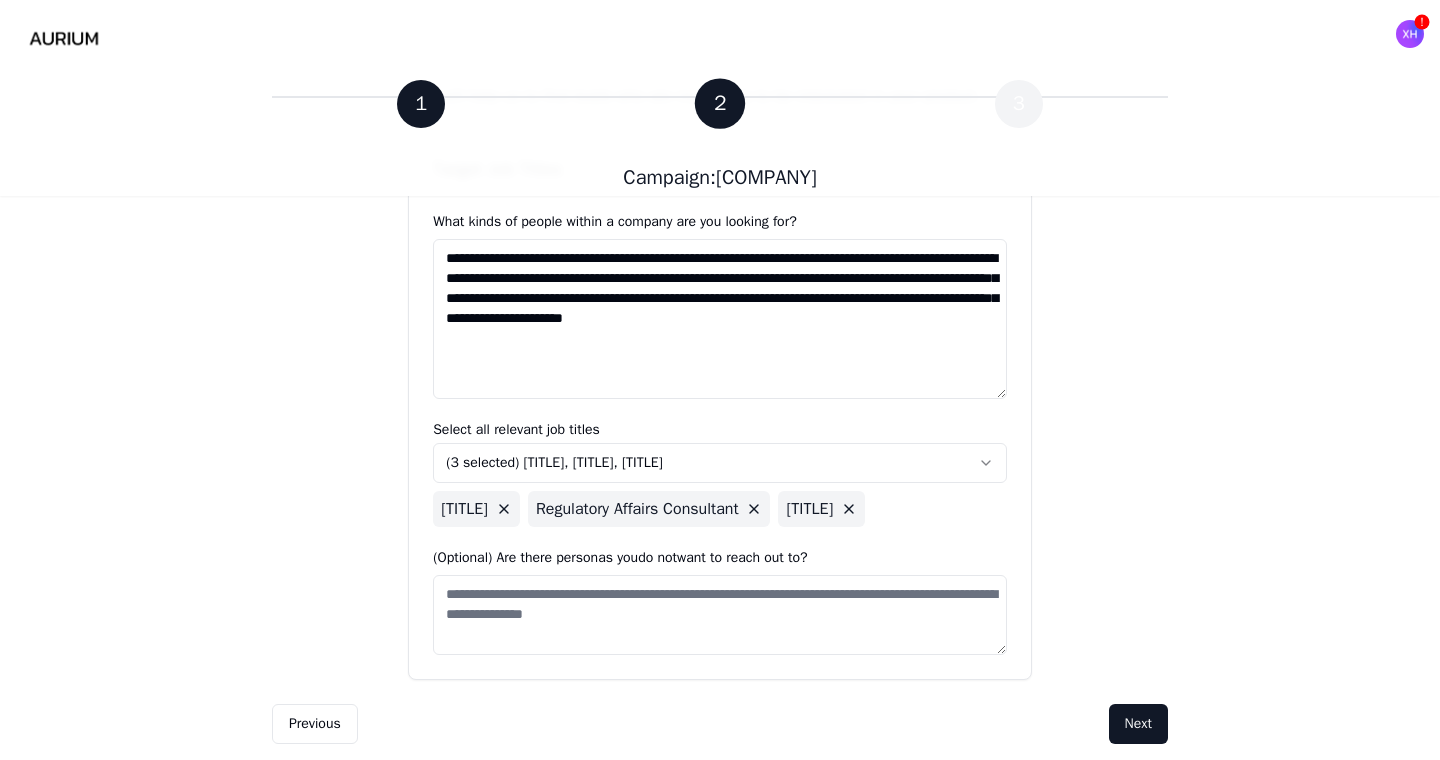 click on "**********" at bounding box center [720, 317] 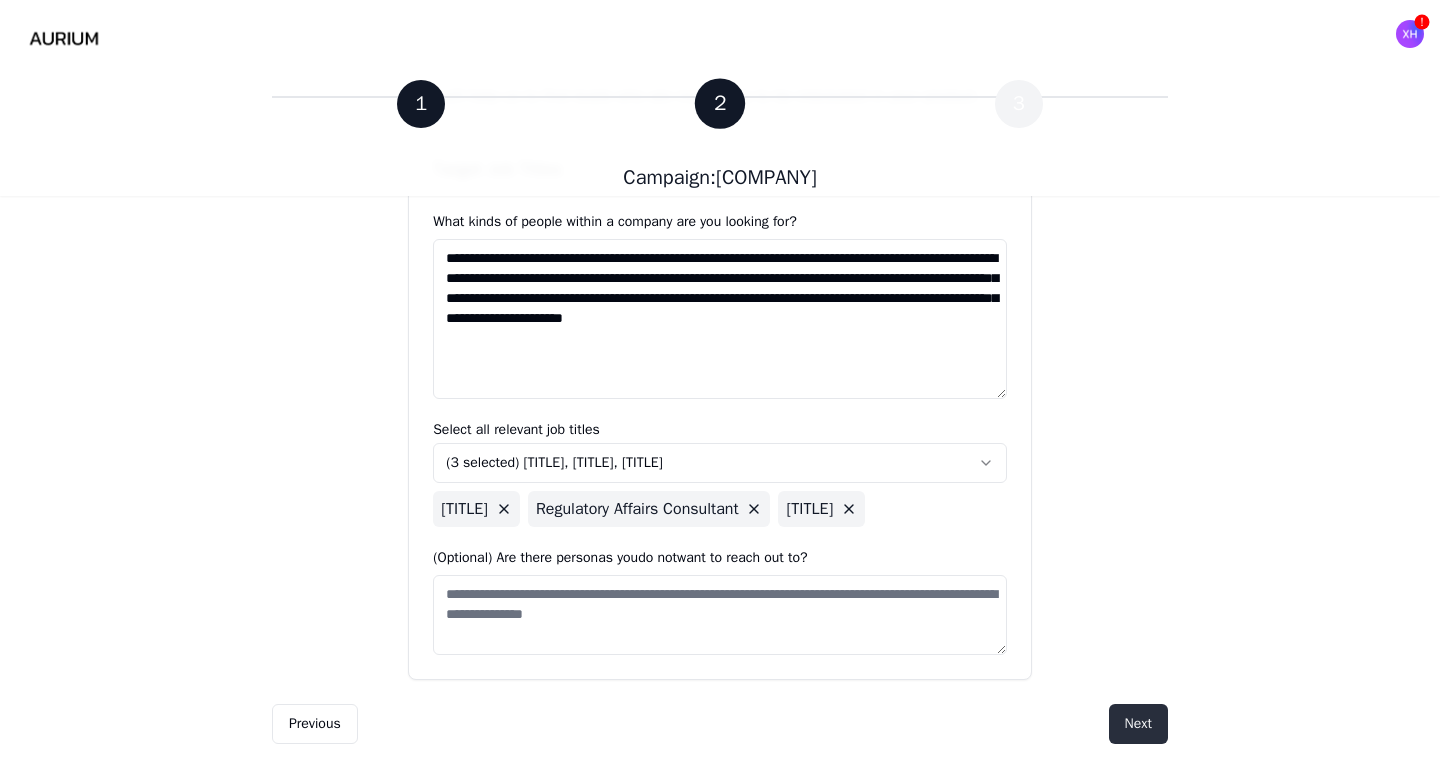 click on "Next" at bounding box center (1138, 724) 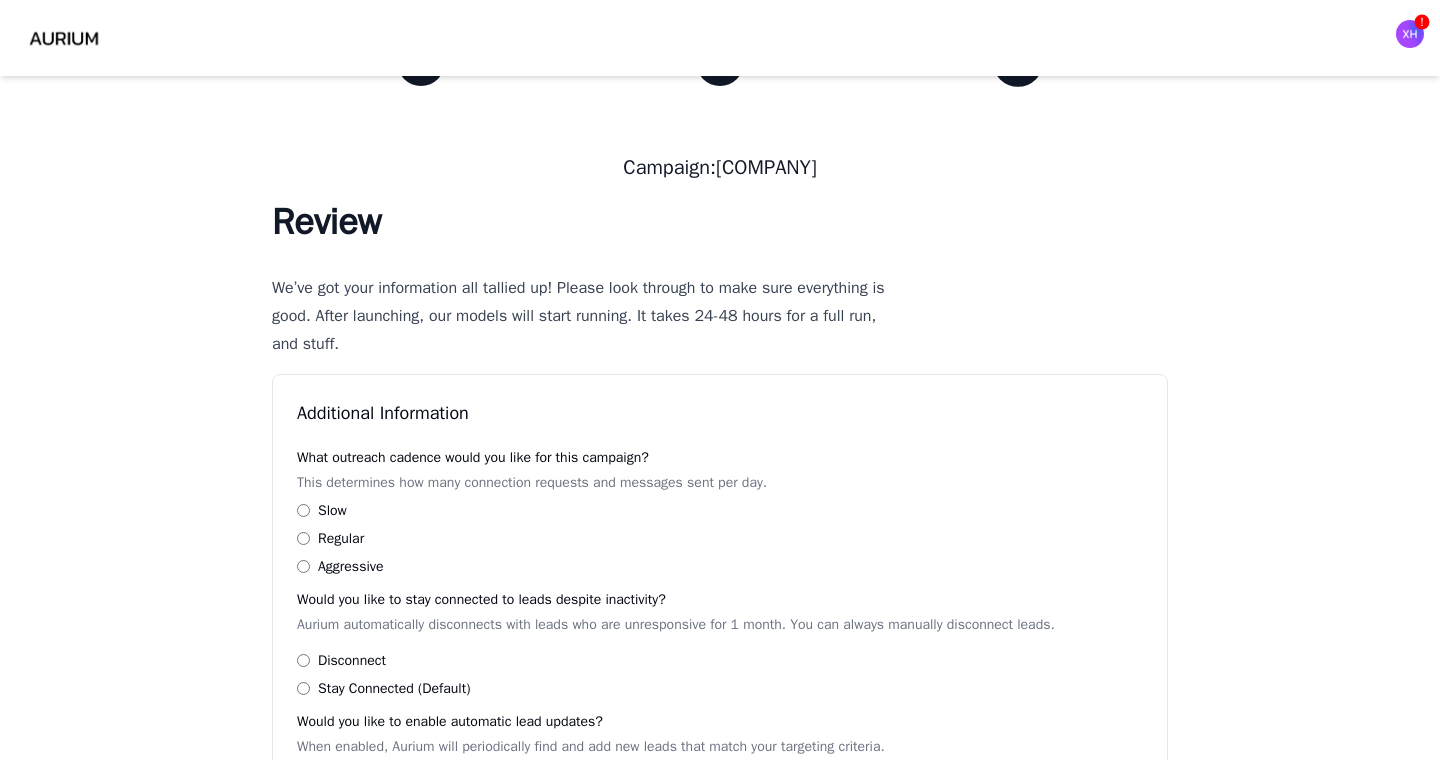 scroll, scrollTop: 52, scrollLeft: 0, axis: vertical 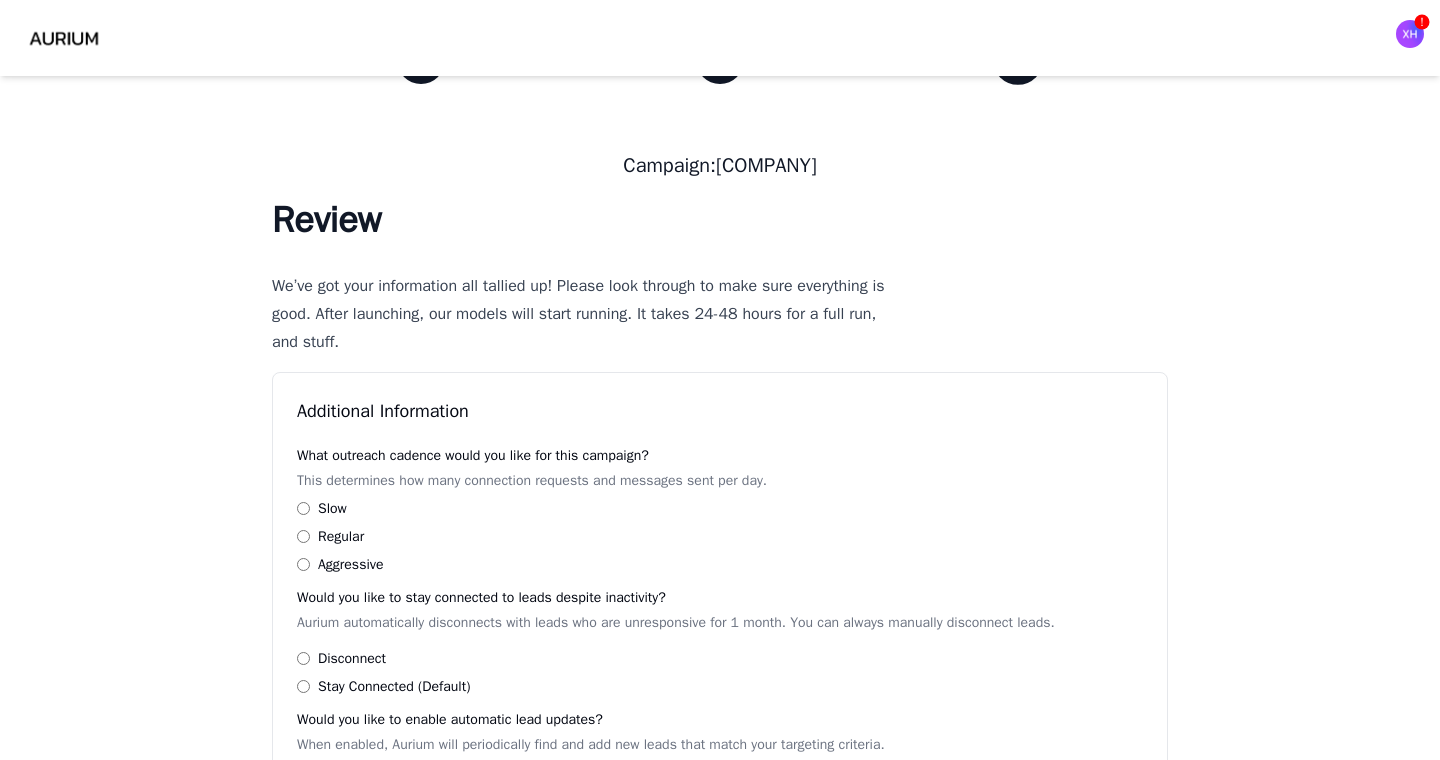 click on "This determines how many connection requests and messages sent per day." at bounding box center (720, 481) 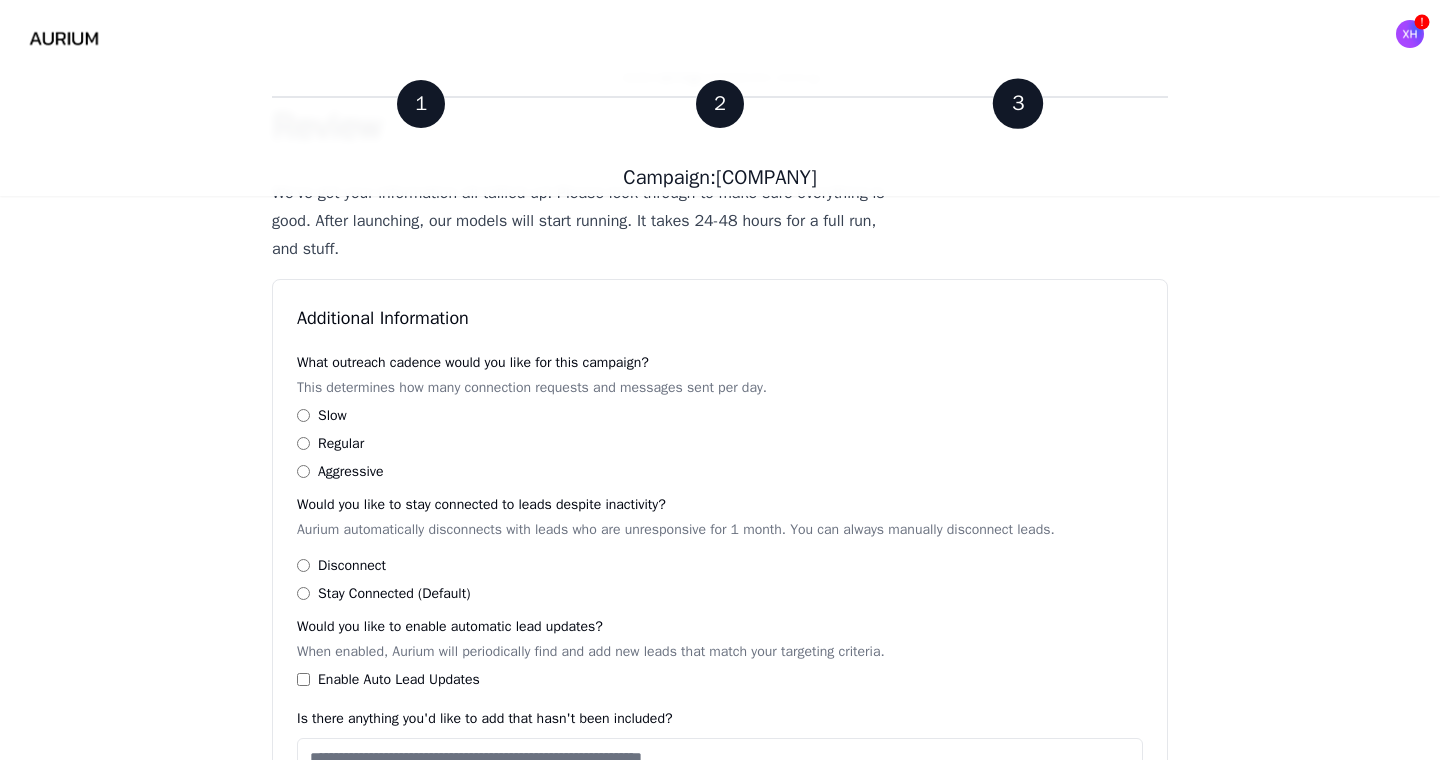 scroll, scrollTop: 171, scrollLeft: 0, axis: vertical 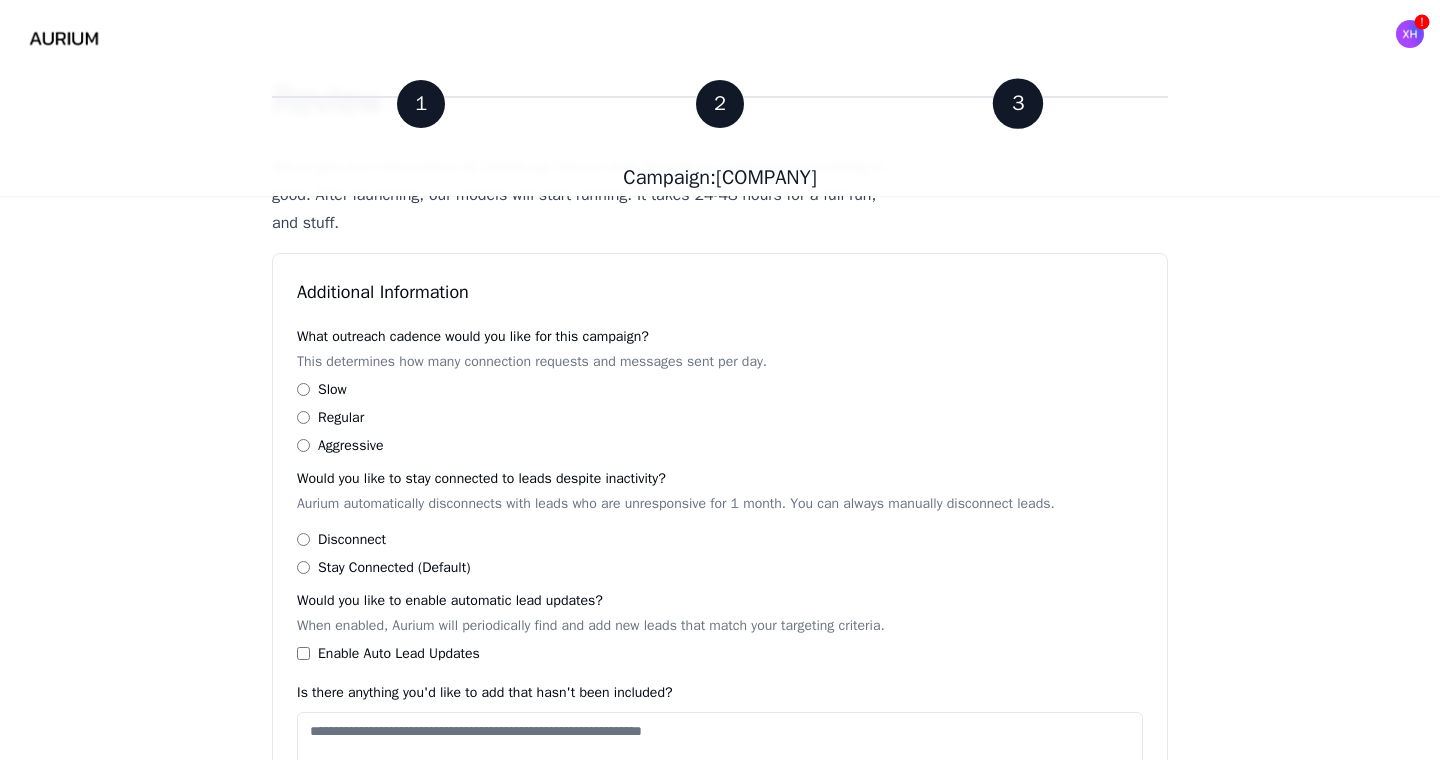 click on "1 2 3 Campaign:  US Regulatory Affairs Consultancy Group (Small) 1 2 3 Campaign:  US Regulatory Affairs Consultancy Group (Small) Review We’ve got your information all tallied up! Please look through to make sure everything is good. After launching, our models will start running. It takes 24-48 hours for a full run, and stuff. Additional Information What outreach cadence would you like for this campaign? This determines how many connection requests and messages sent per day. Slow Regular Aggressive Would you like to stay connected to leads despite inactivity? Aurium automatically disconnects with leads who are unresponsive for 1 month. You can always manually disconnect leads. Disconnect Stay Connected (Default) Would you like to enable automatic lead updates? When enabled, Aurium will periodically find and add new leads that match your targeting criteria. Enable Auto Lead Updates Is there anything you'd like to add that hasn't been included? Click to upload  or drag and drop 10 GB About You Target Industry" at bounding box center (720, 633) 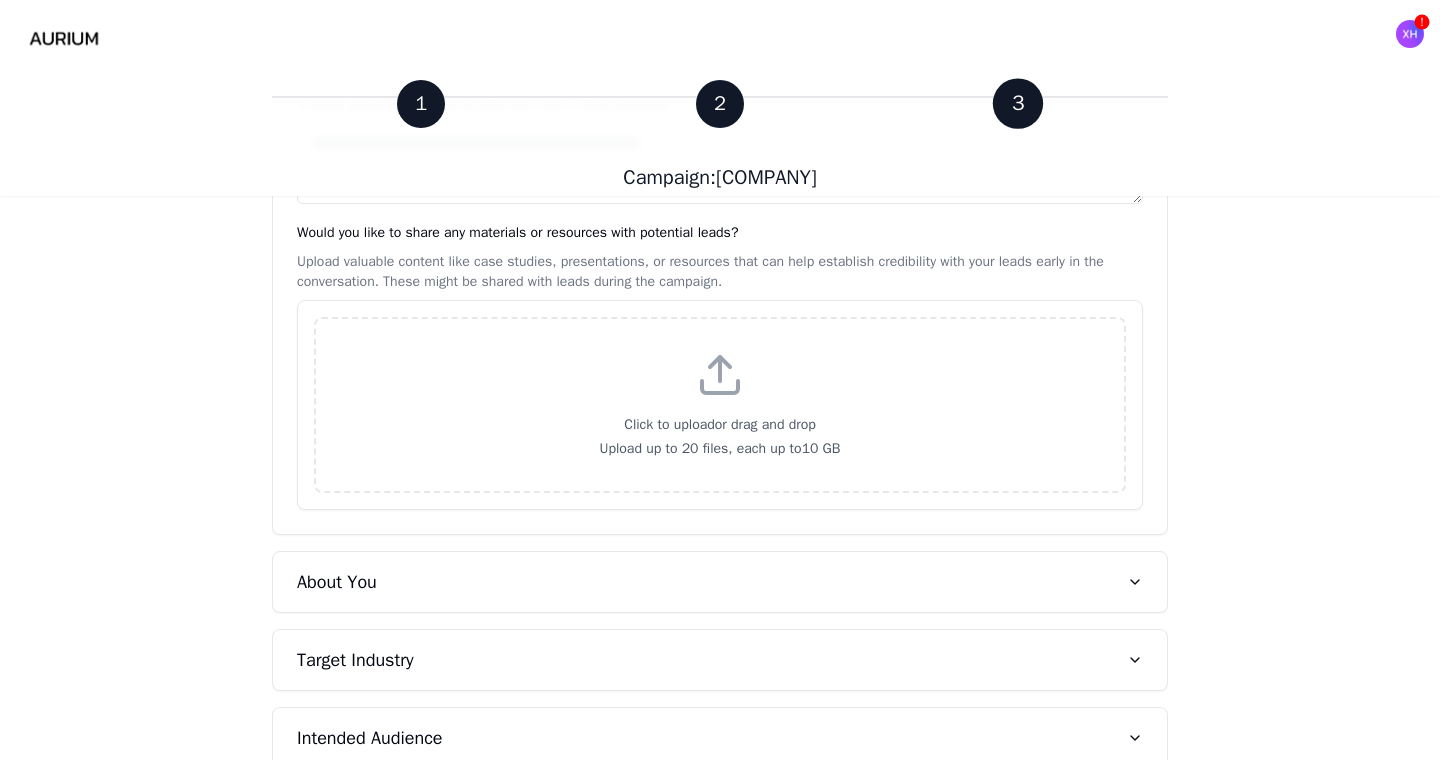 scroll, scrollTop: 848, scrollLeft: 0, axis: vertical 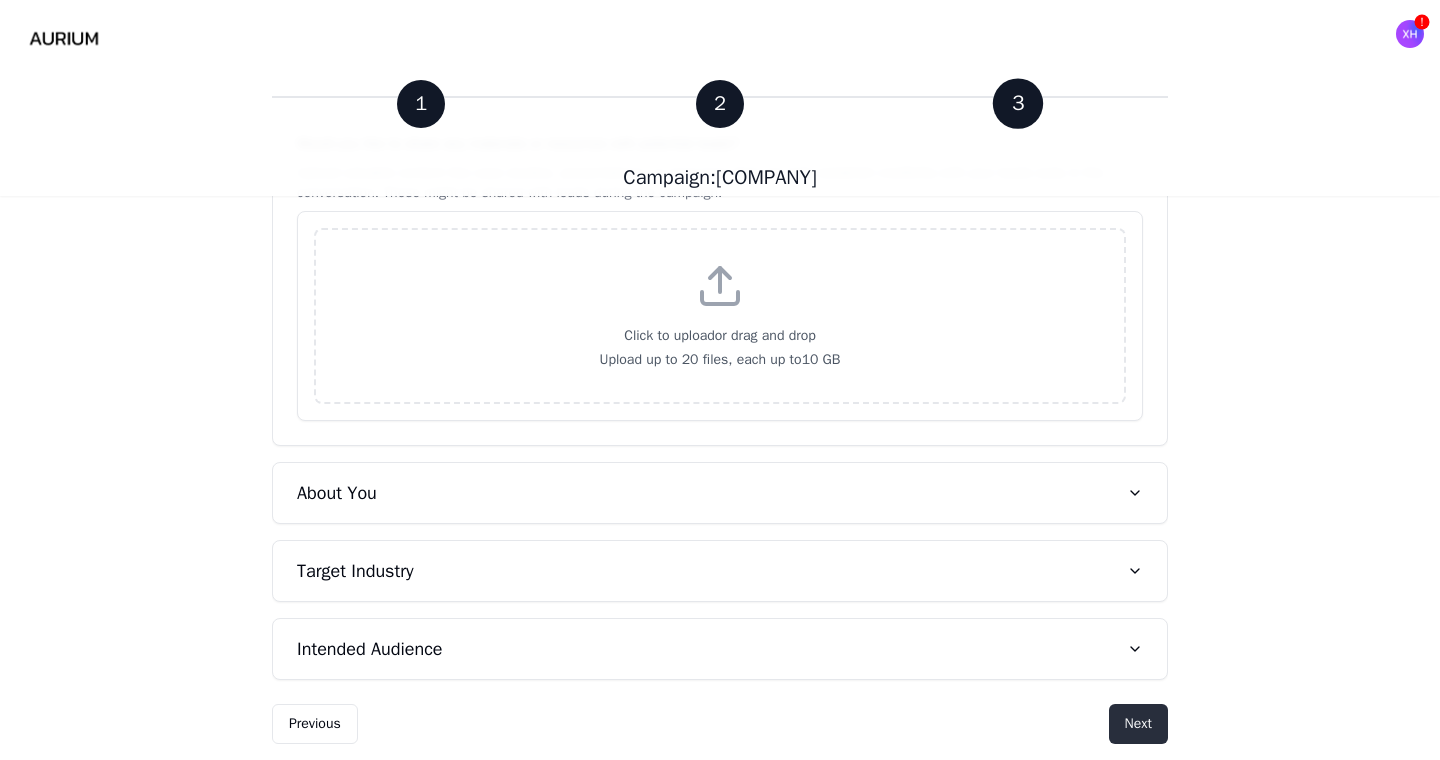 click on "Next" at bounding box center [1138, 724] 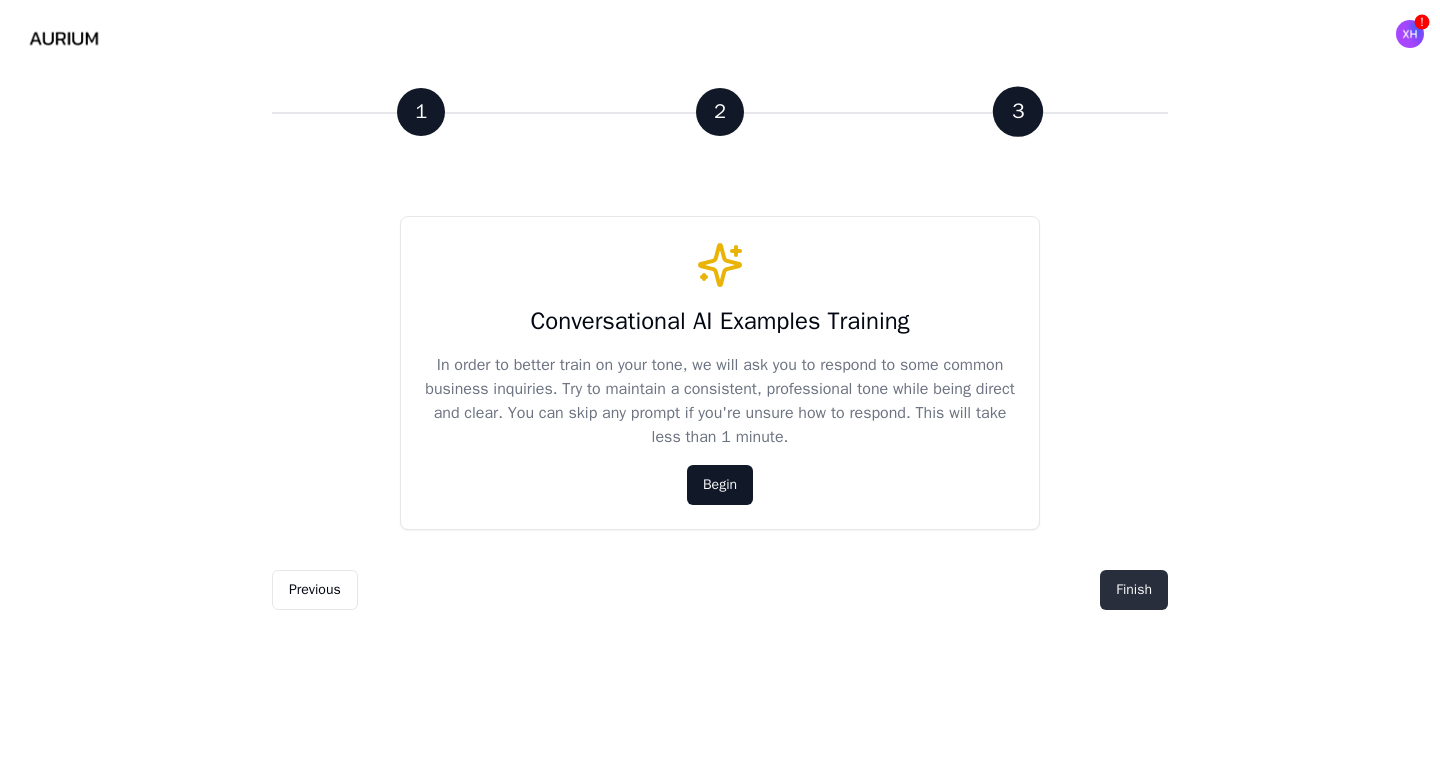 scroll, scrollTop: 0, scrollLeft: 0, axis: both 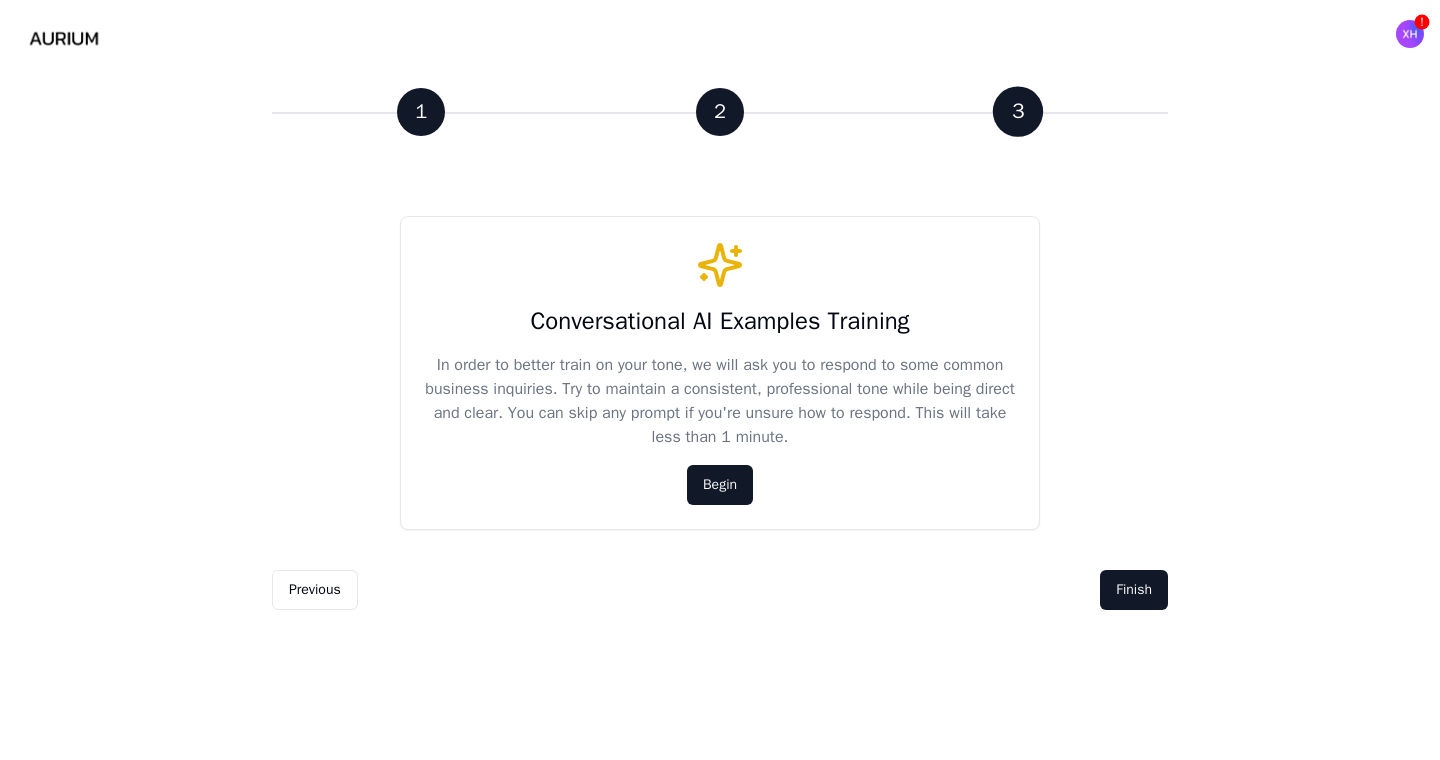 click on "In order to better train on your tone, we will ask you to respond to some common business inquiries. Try to maintain a consistent, professional tone while being direct and clear. You can skip any prompt if you're unsure how to respond. This will take less than 1 minute." at bounding box center [720, 401] 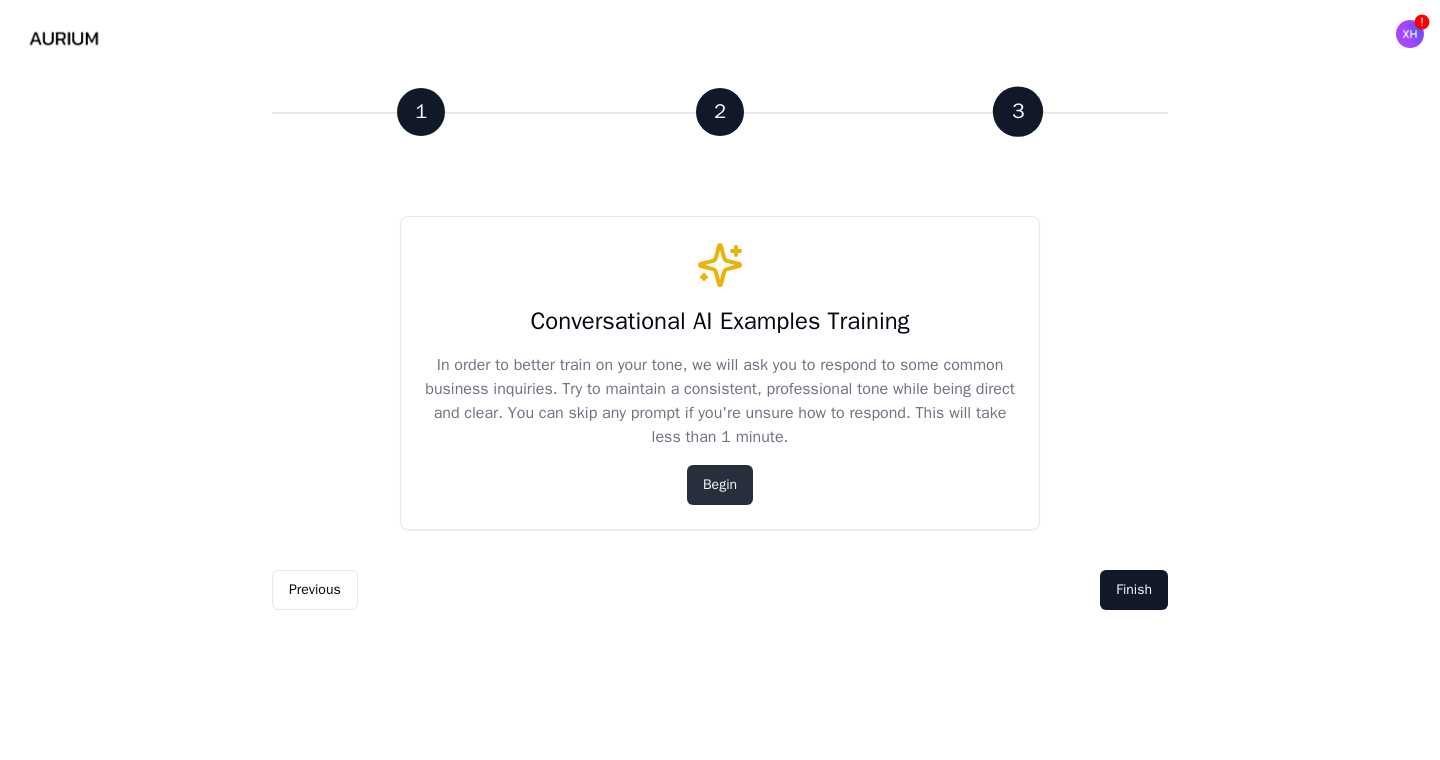 click on "Begin" at bounding box center [720, 485] 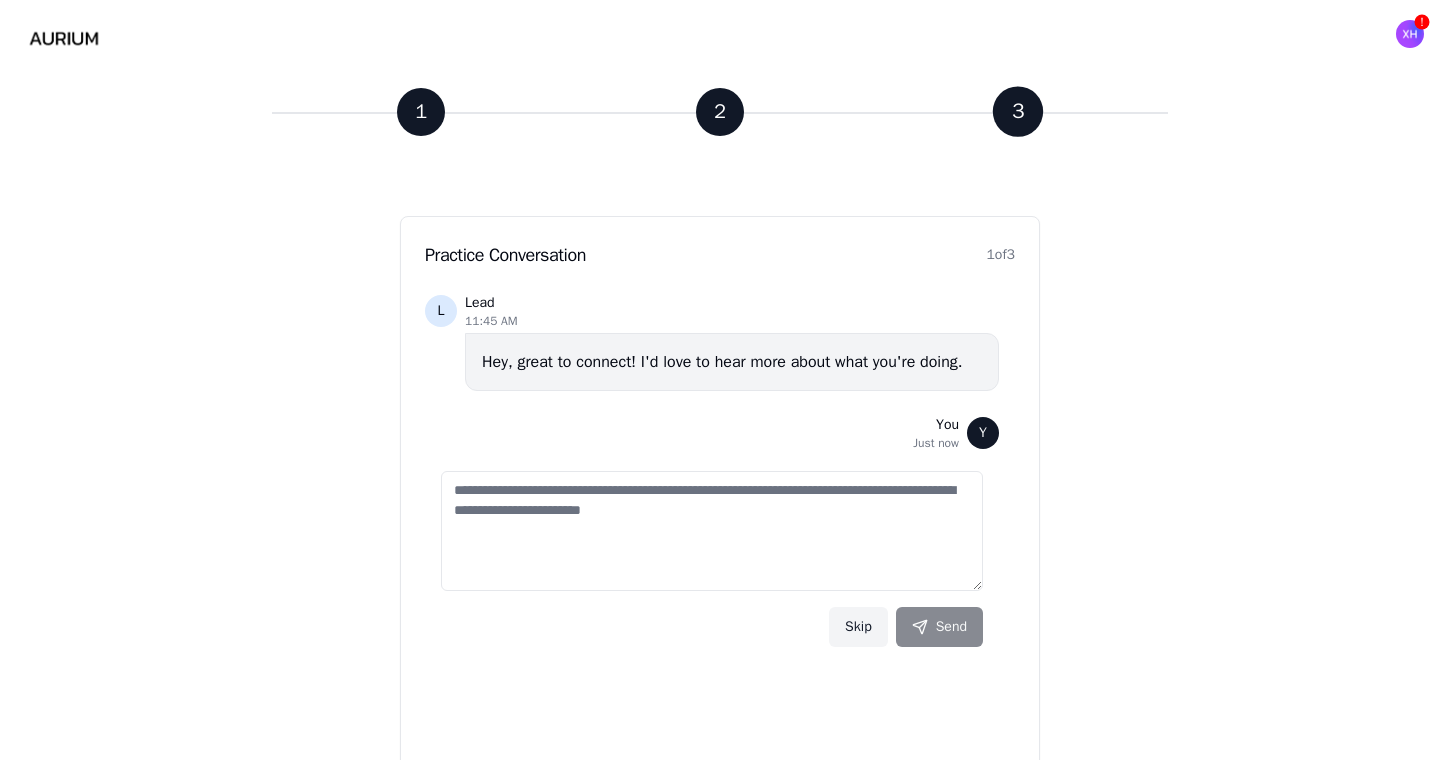 click at bounding box center (712, 531) 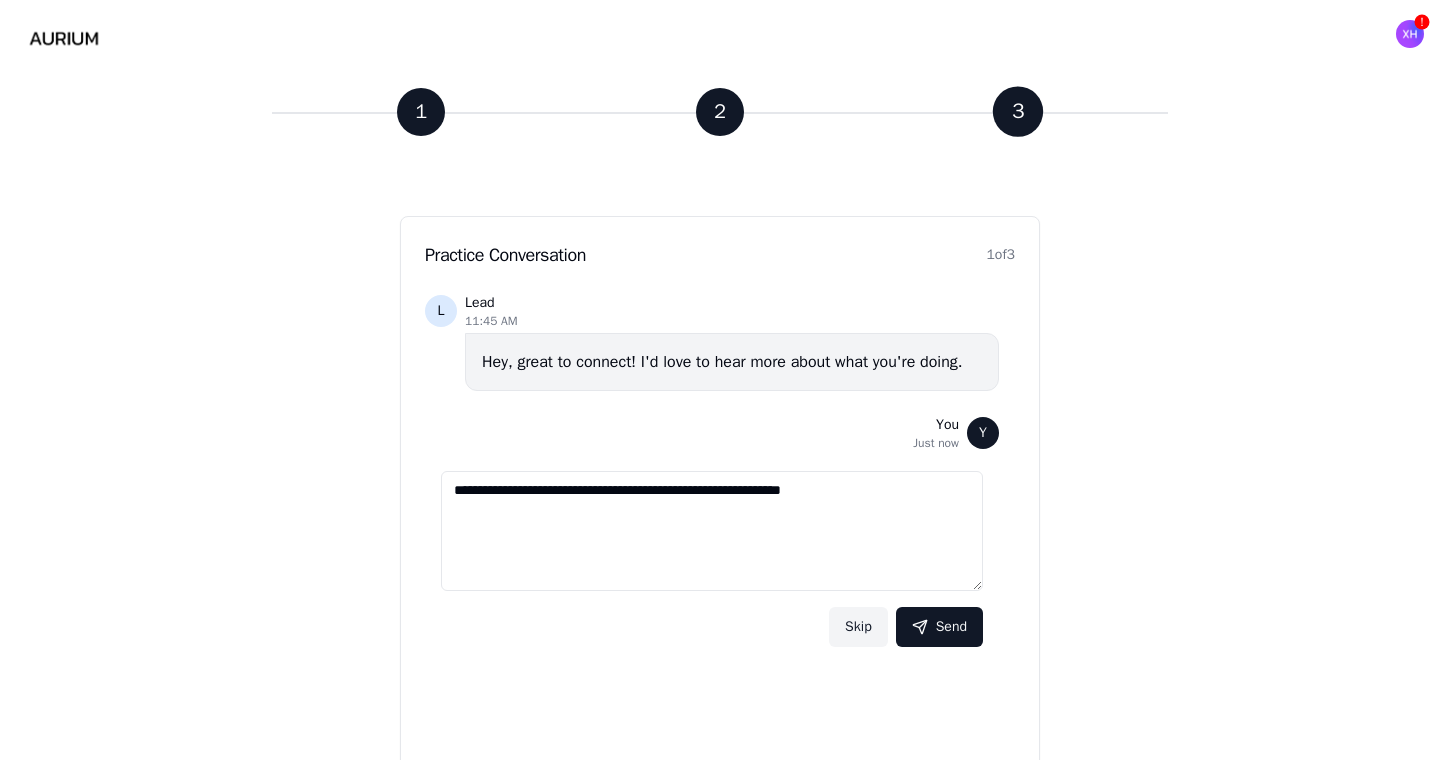 type on "**********" 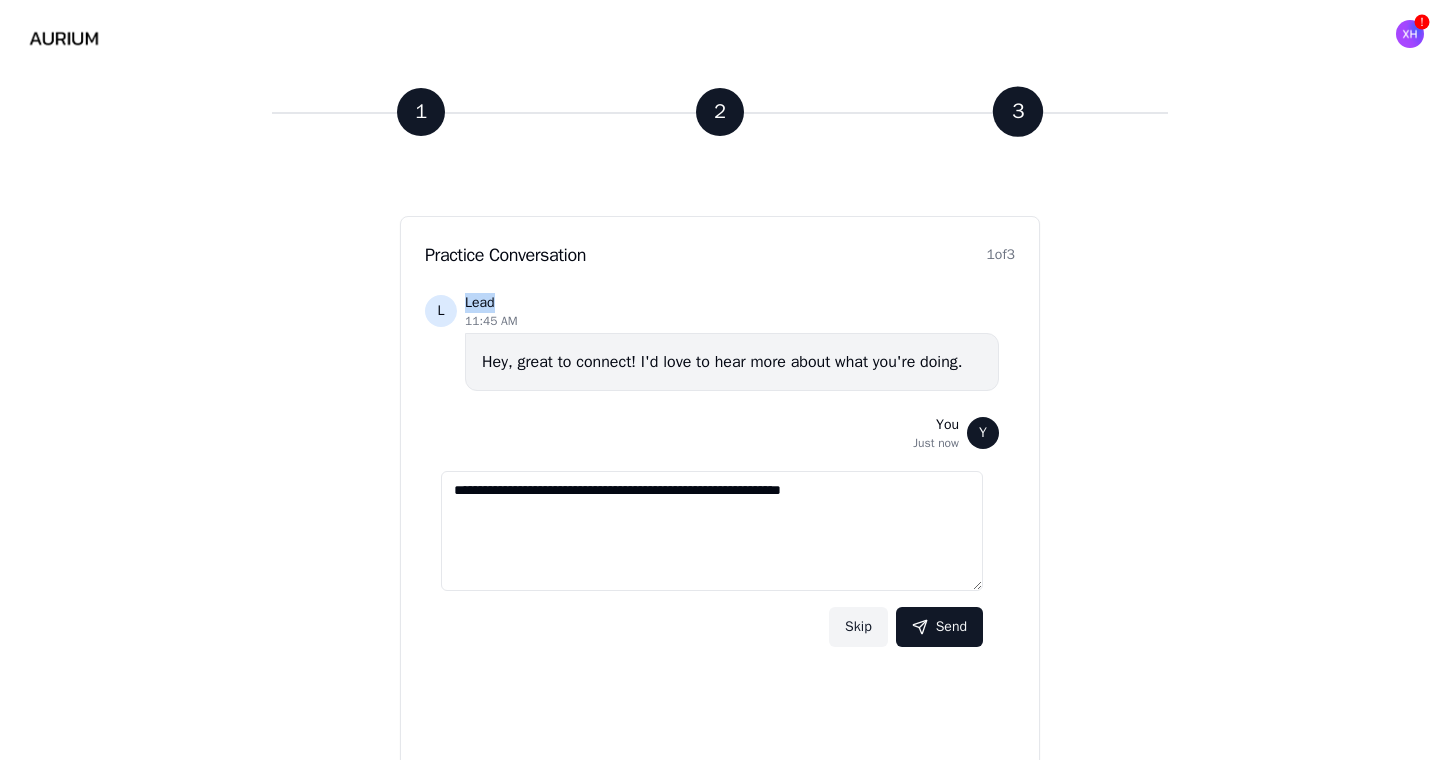 click on "Lead" at bounding box center (491, 303) 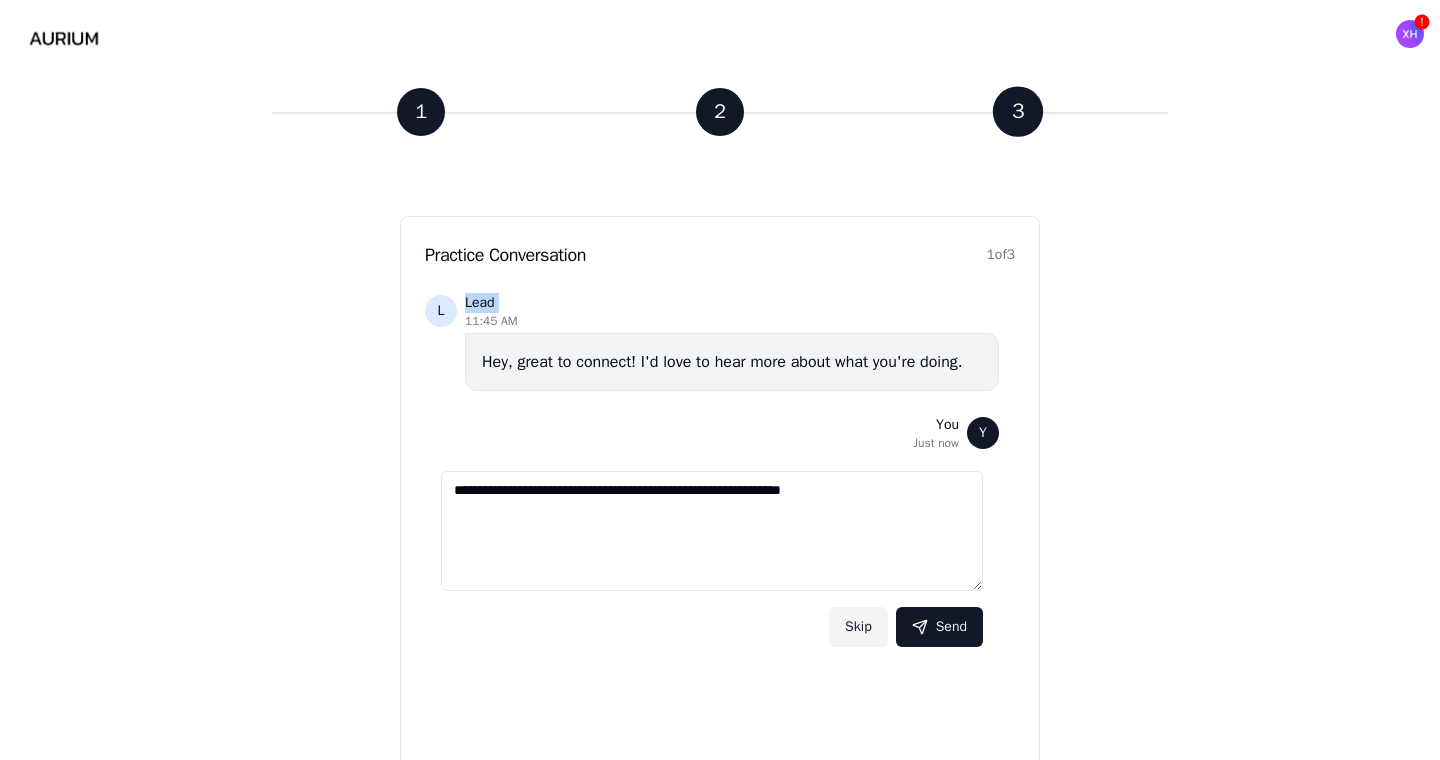 click on "Lead" at bounding box center [491, 303] 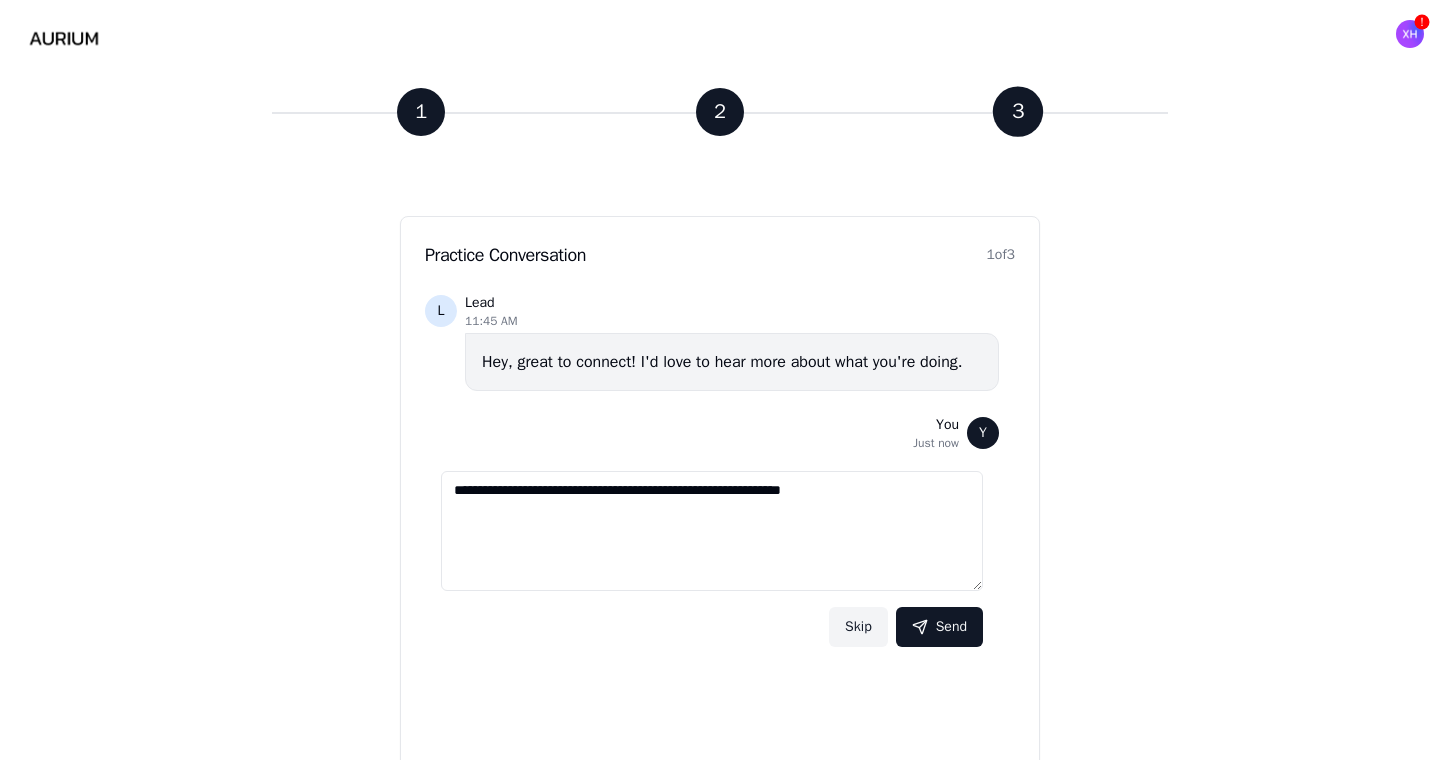 click on "**********" at bounding box center (712, 531) 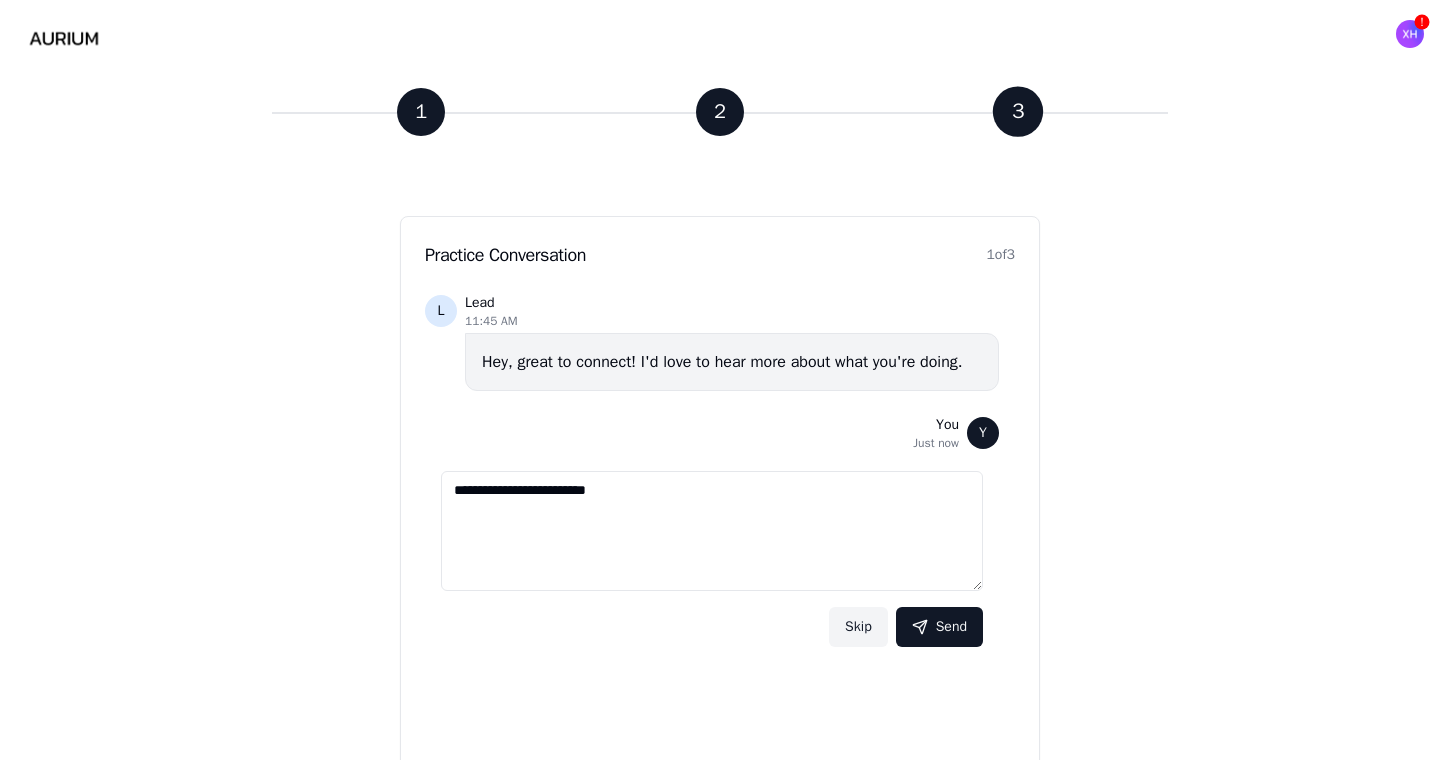 click on "**********" at bounding box center (712, 531) 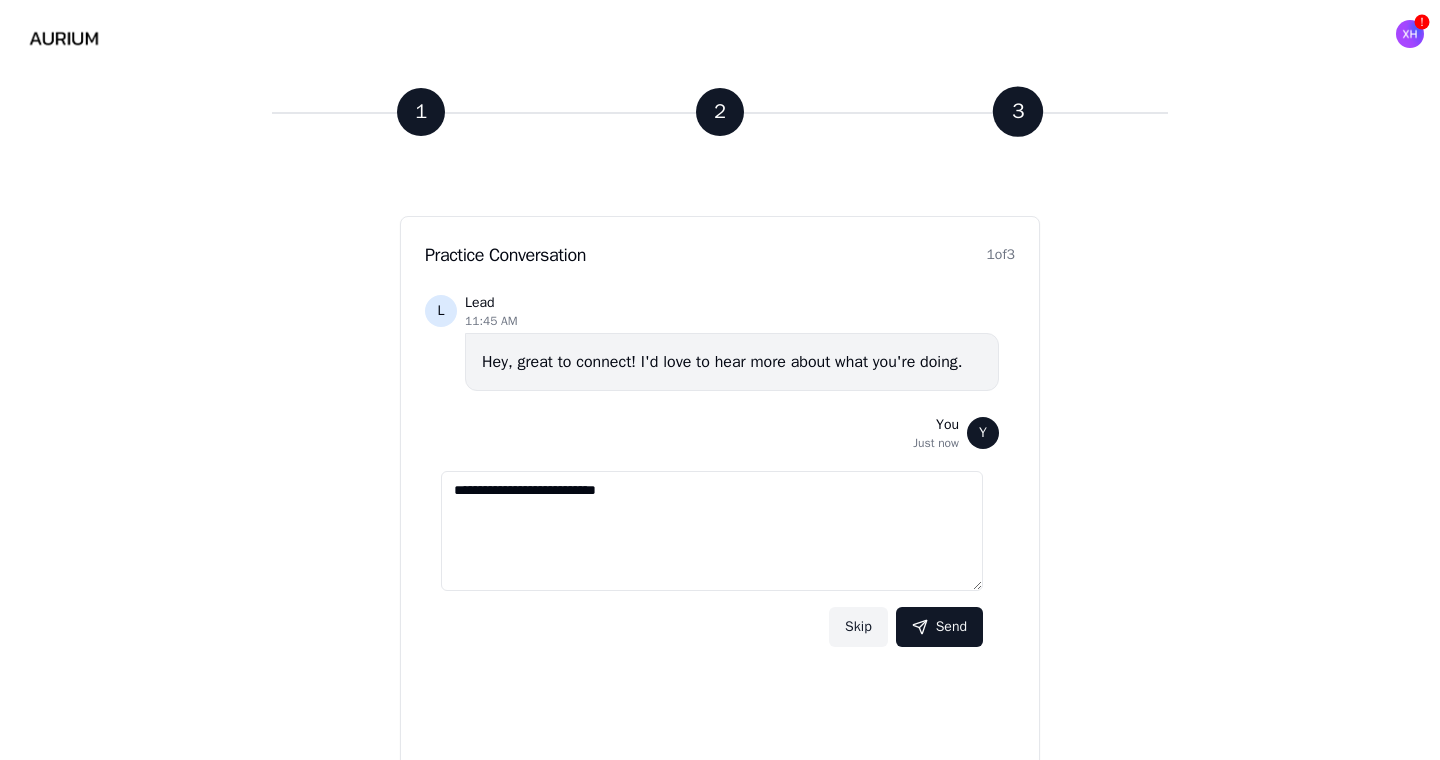click on "**********" at bounding box center (712, 531) 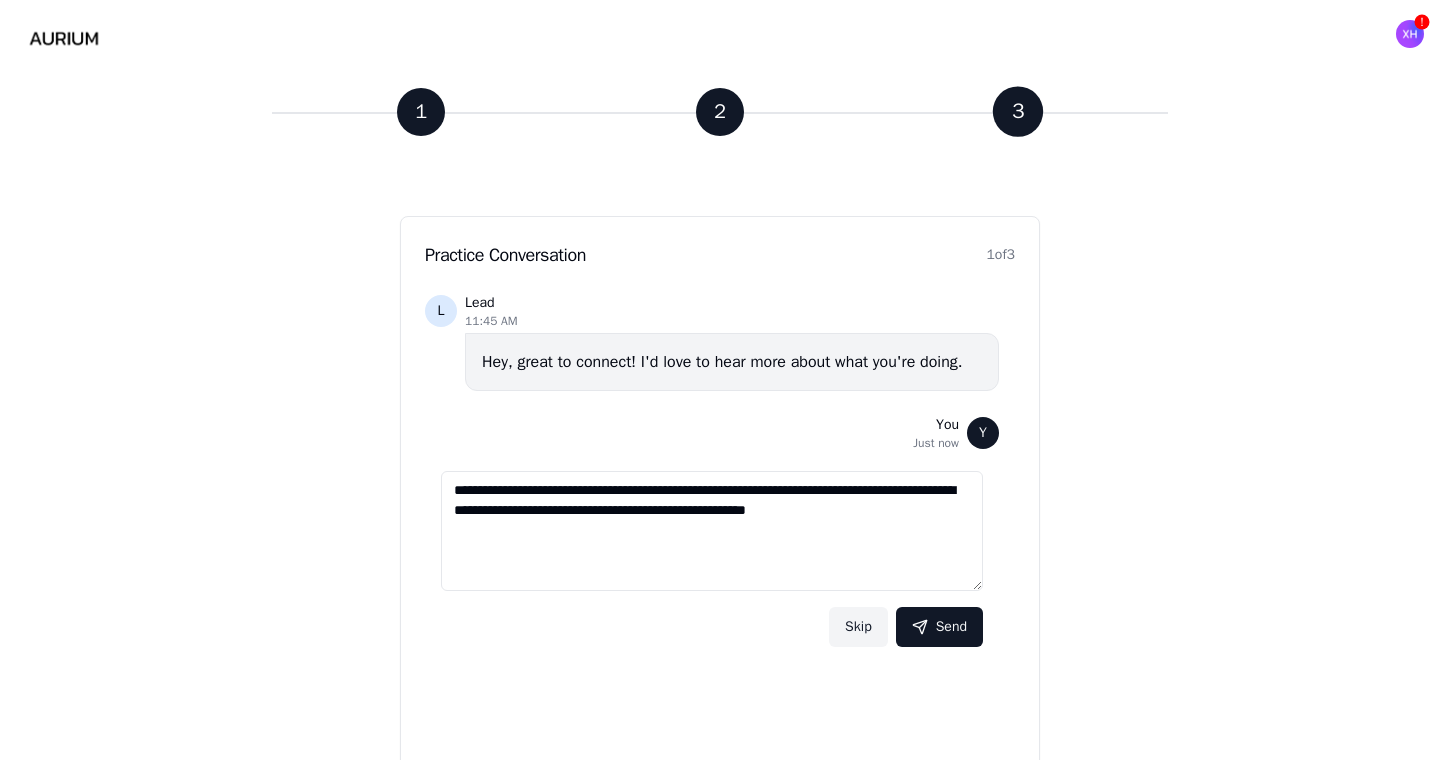 drag, startPoint x: 815, startPoint y: 510, endPoint x: 985, endPoint y: 510, distance: 170 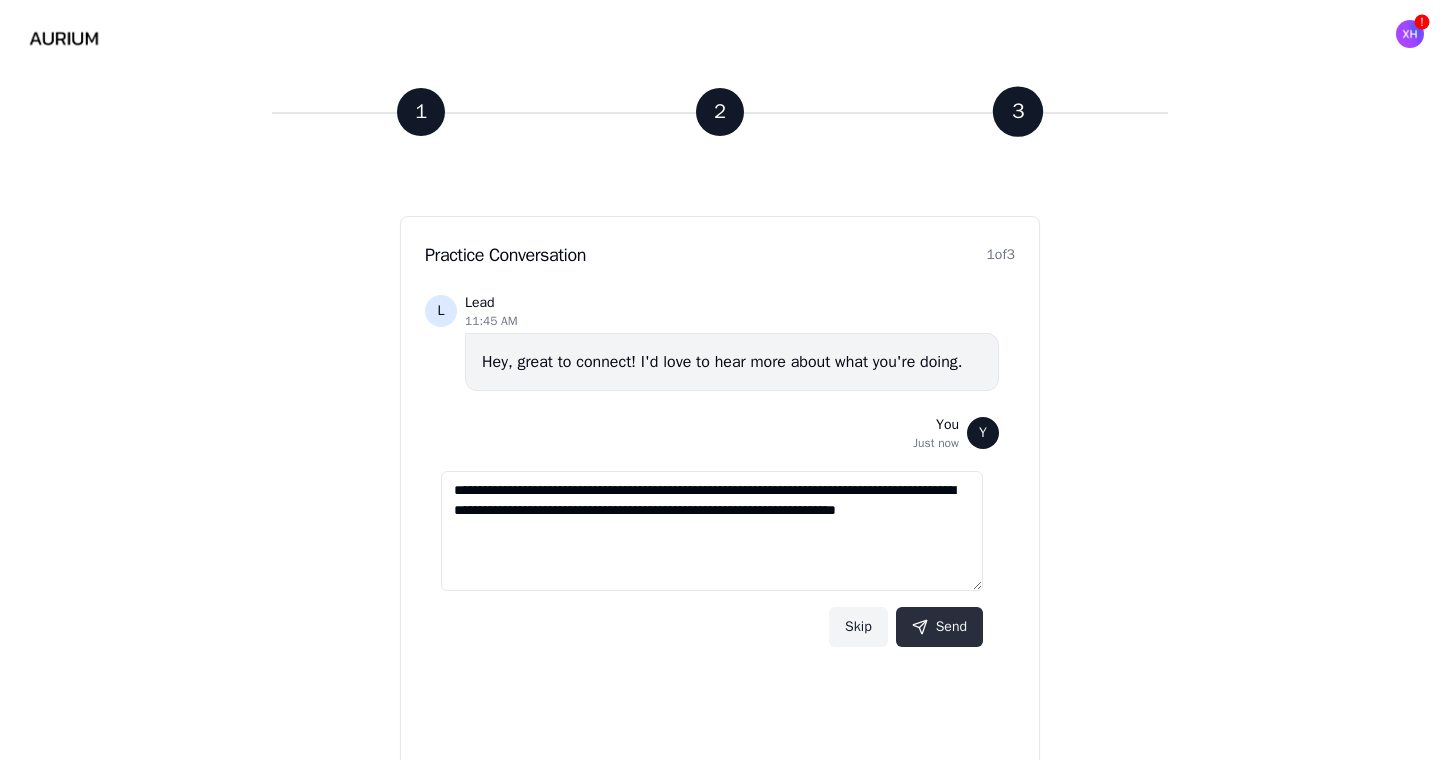 type on "**********" 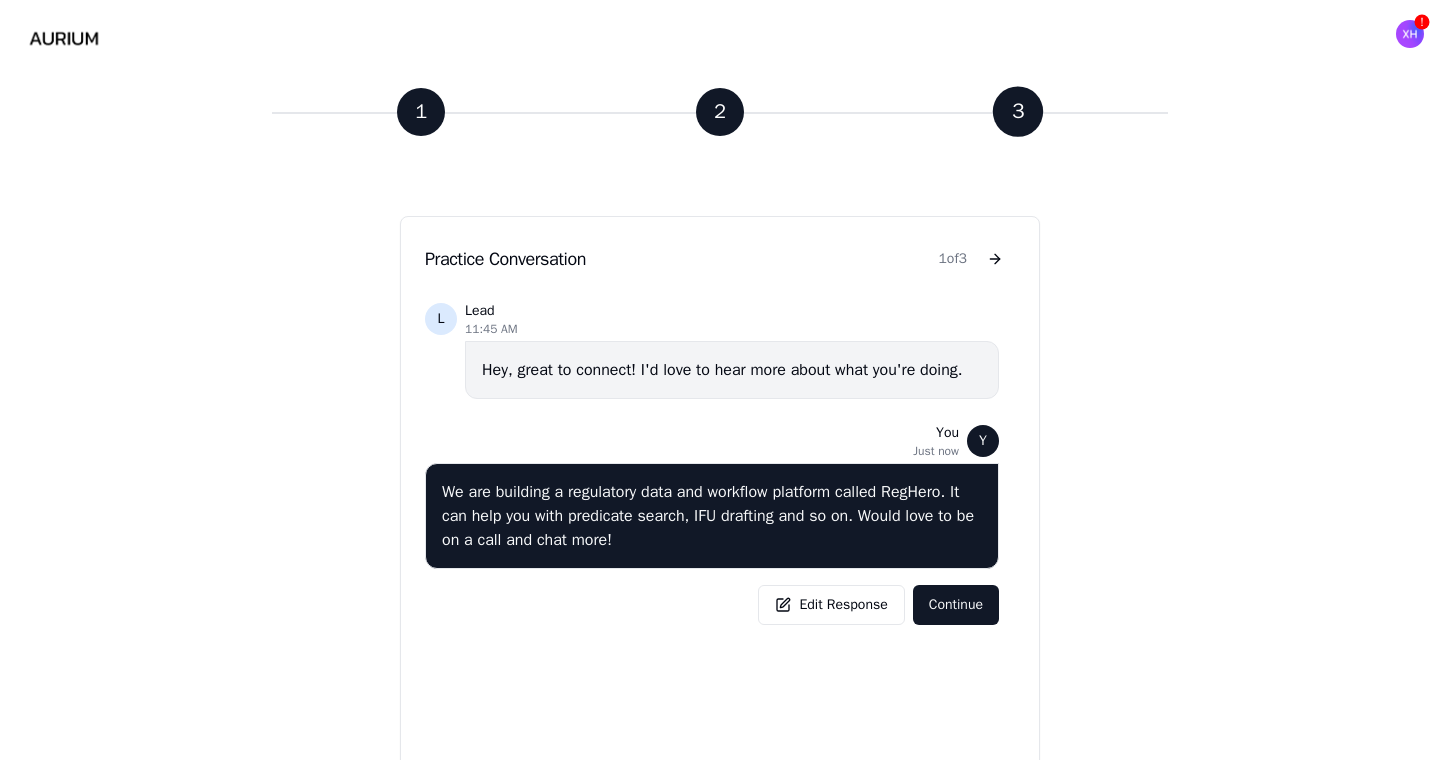 scroll, scrollTop: 162, scrollLeft: 0, axis: vertical 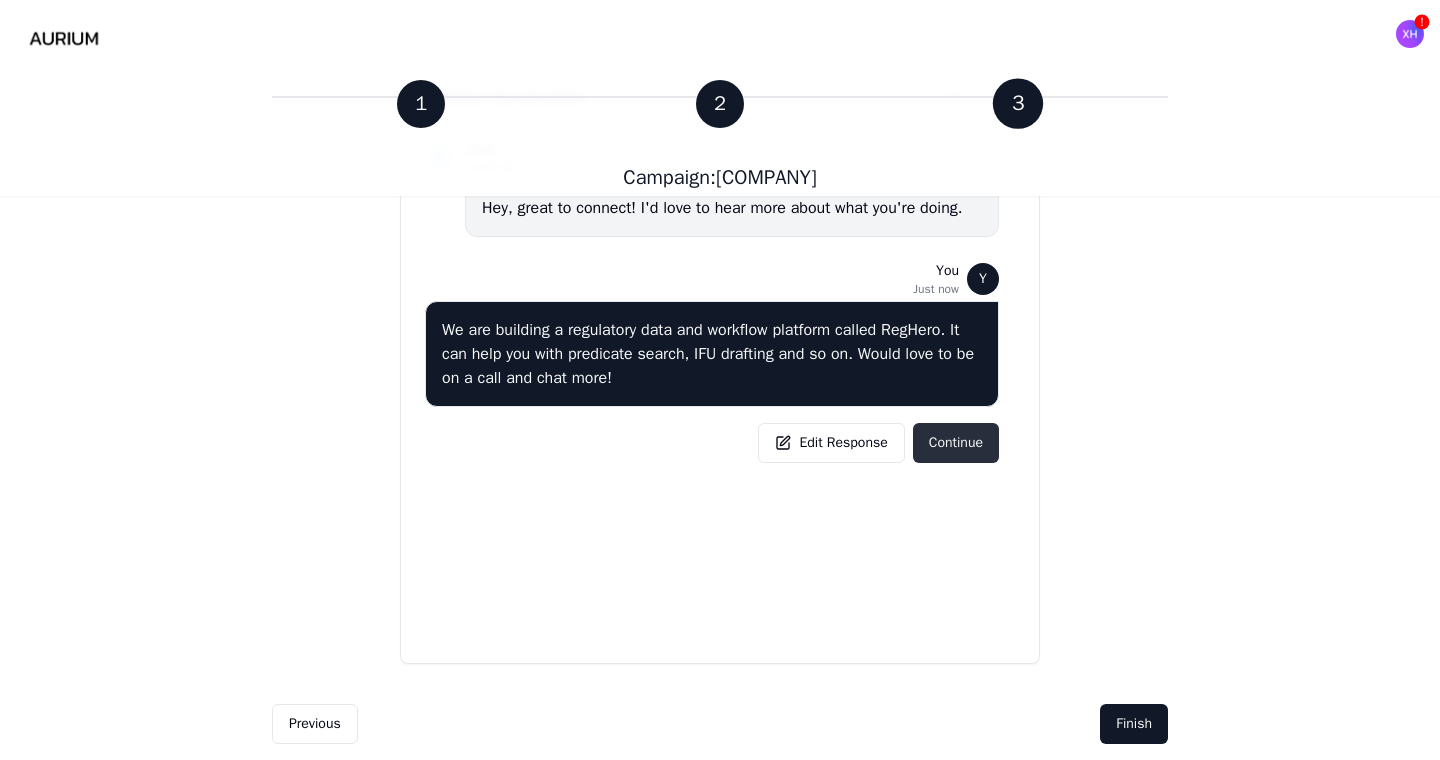 click on "Continue" at bounding box center (956, 443) 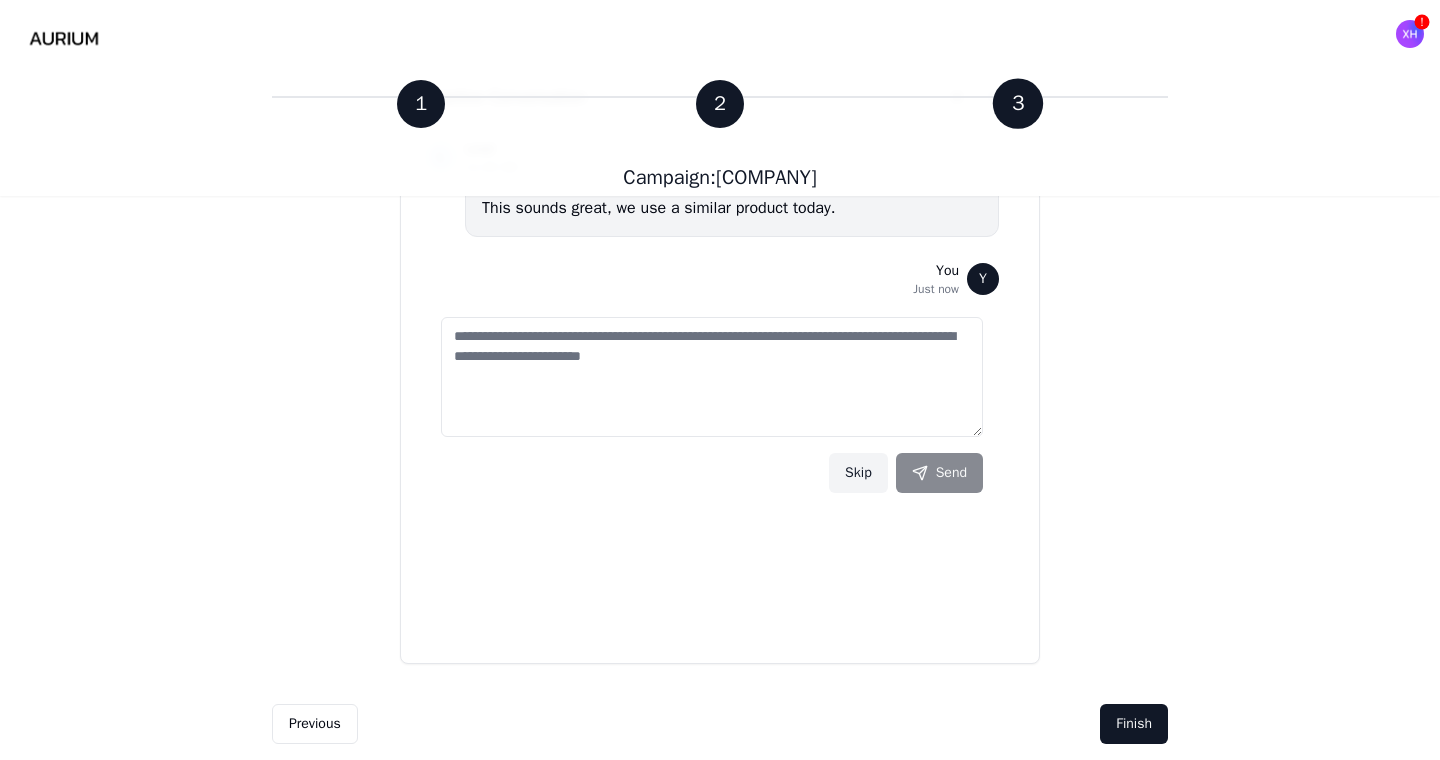 scroll, scrollTop: 65, scrollLeft: 0, axis: vertical 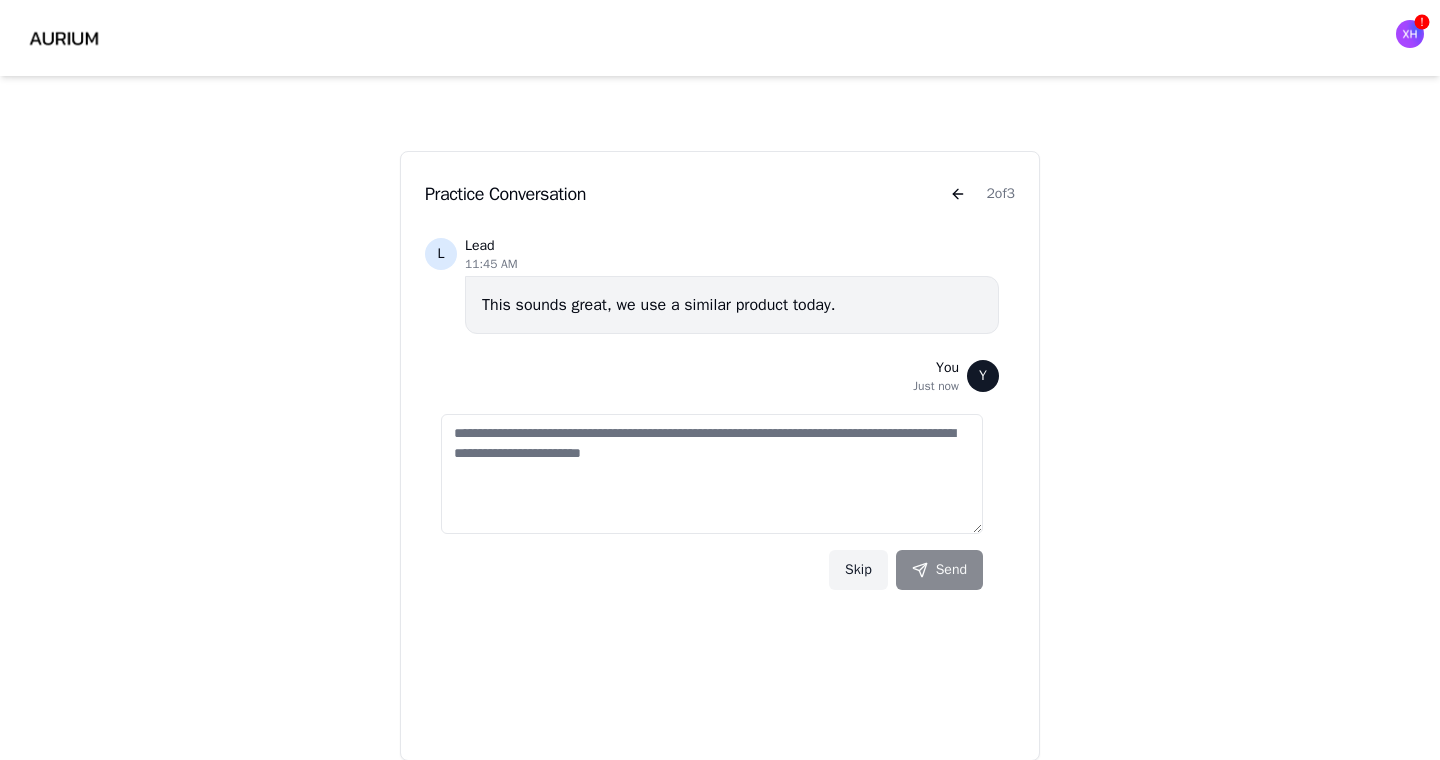 click at bounding box center (712, 474) 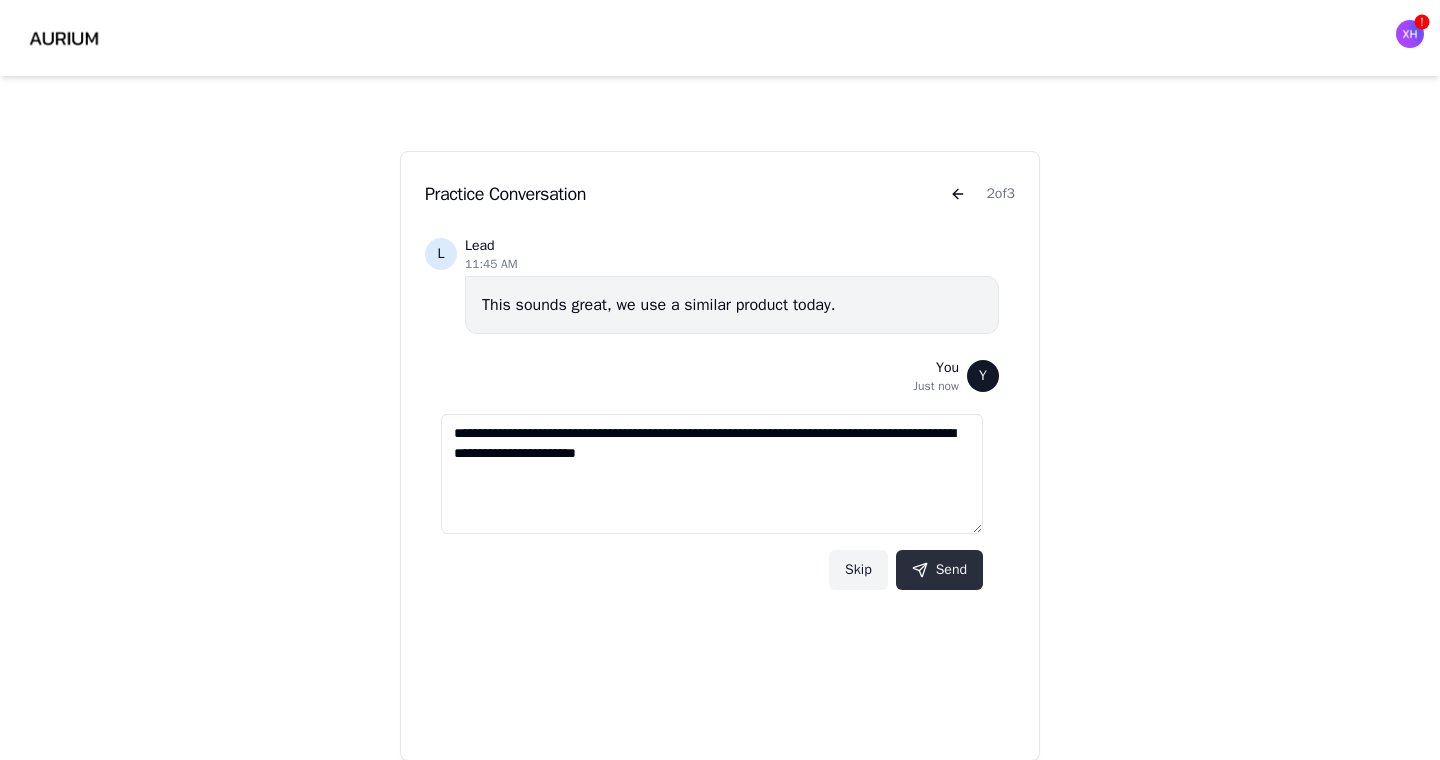 type on "**********" 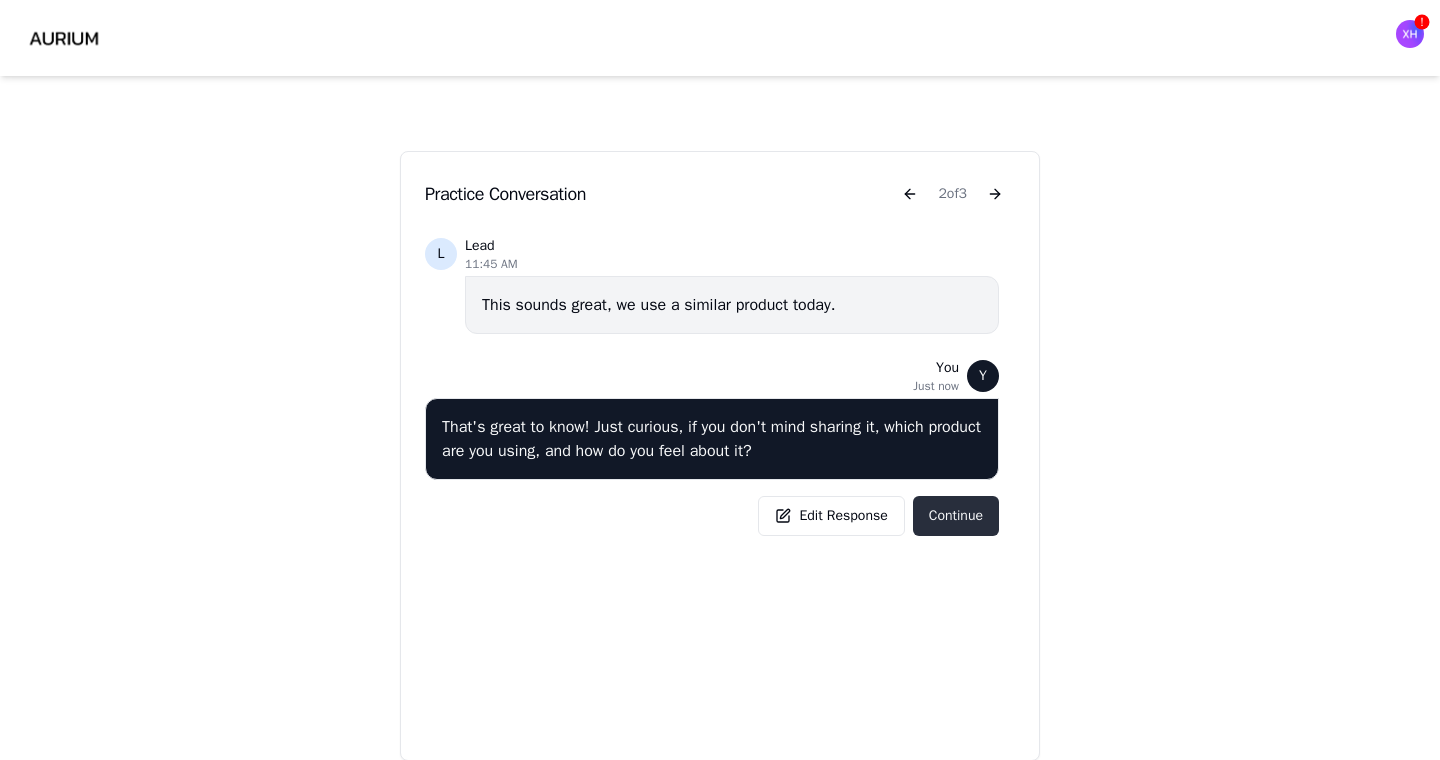 click on "Continue" at bounding box center [956, 516] 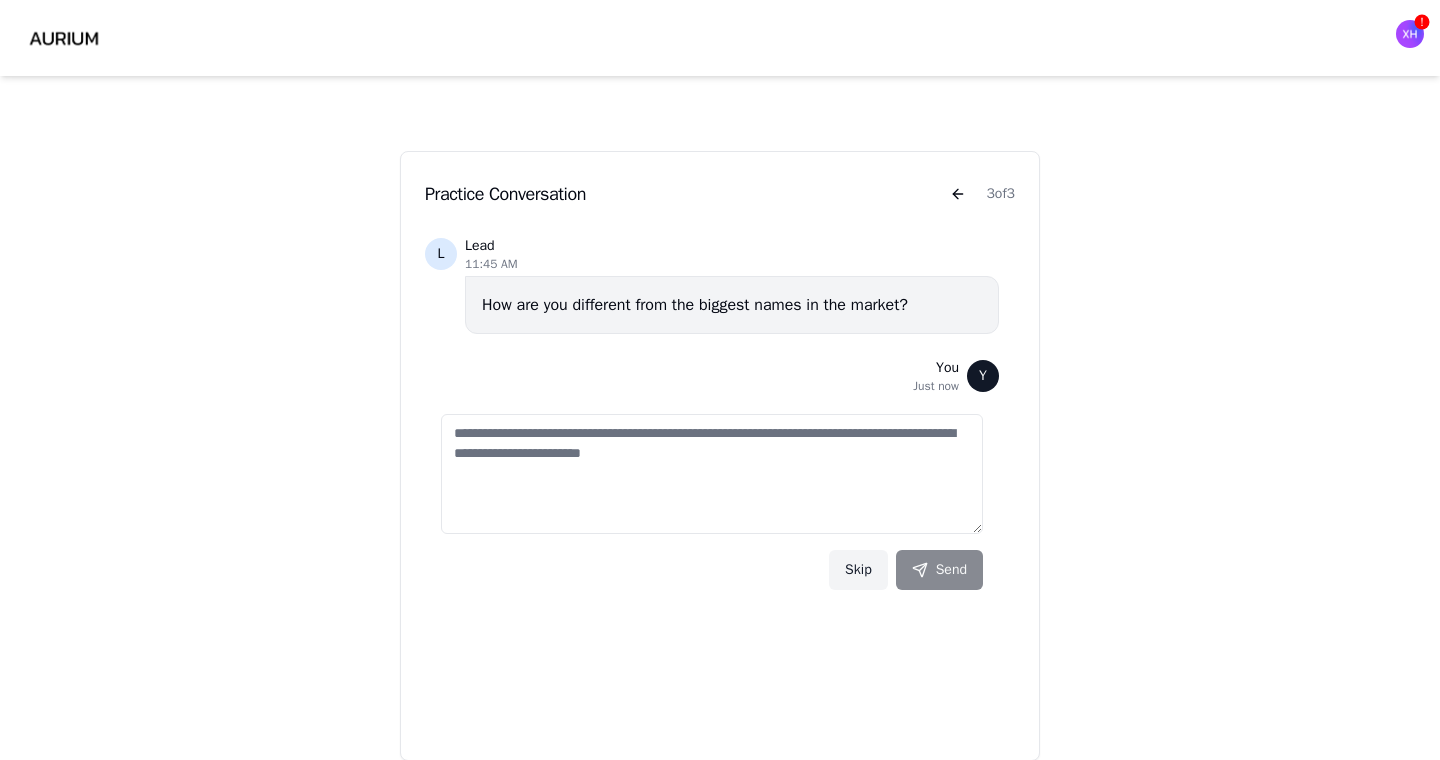 click at bounding box center (712, 474) 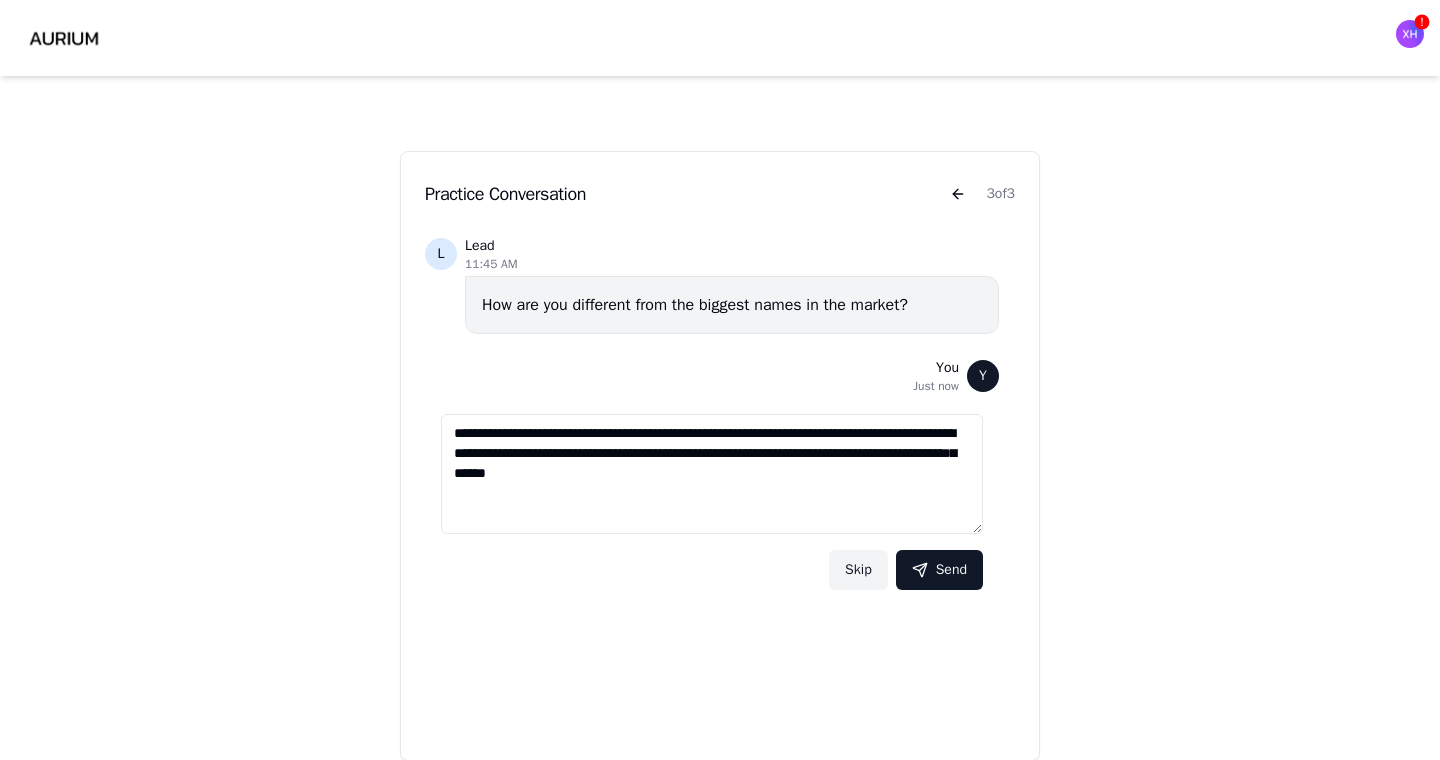 click on "**********" at bounding box center (712, 474) 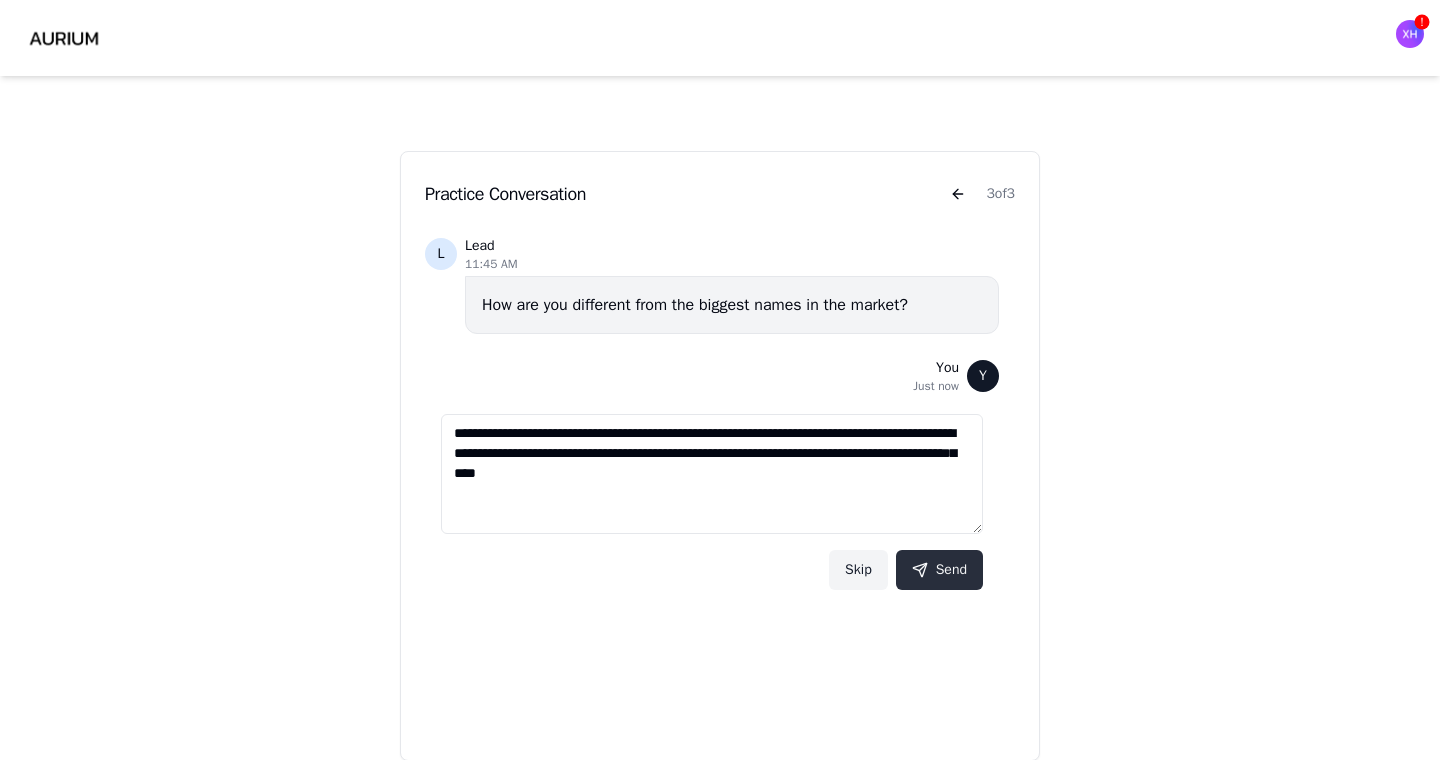 type on "**********" 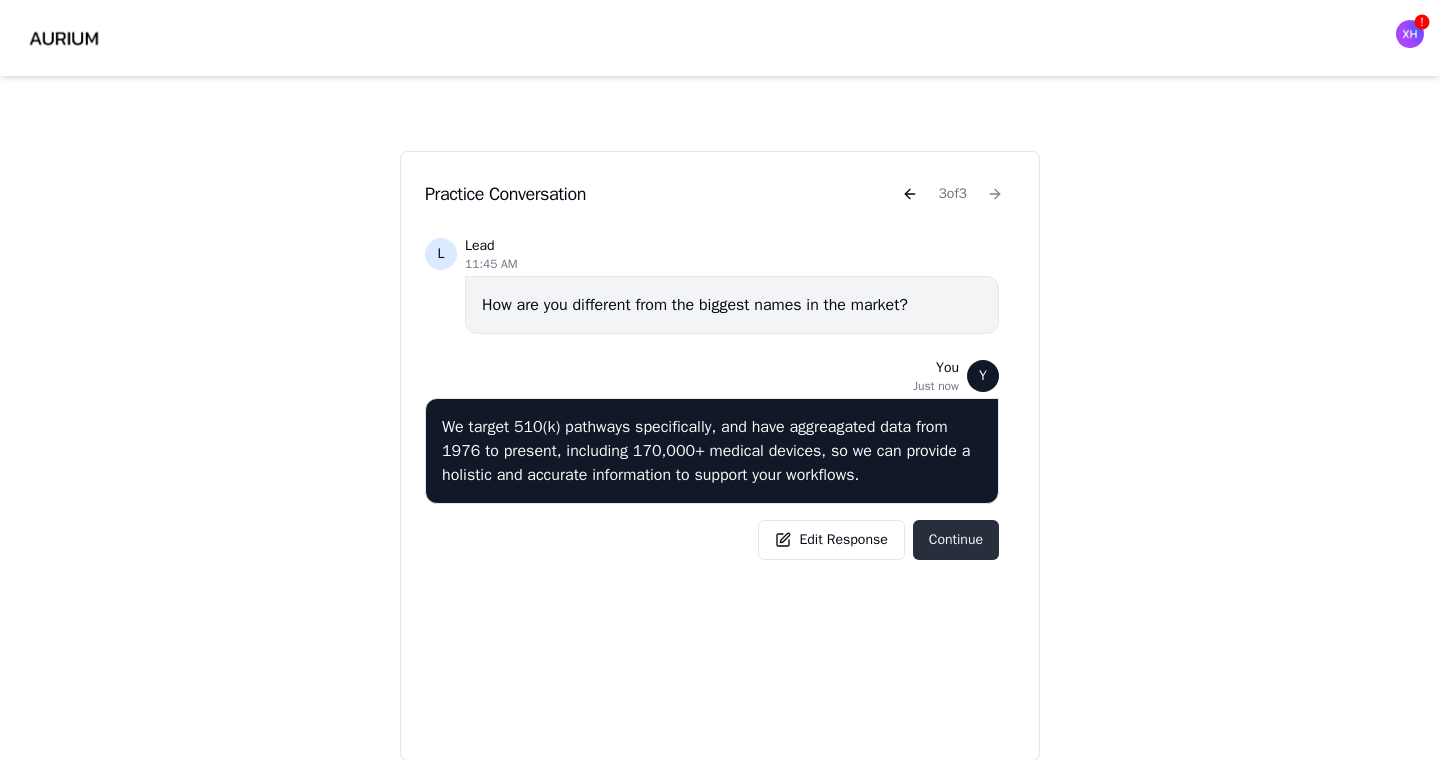 click on "Continue" at bounding box center (956, 540) 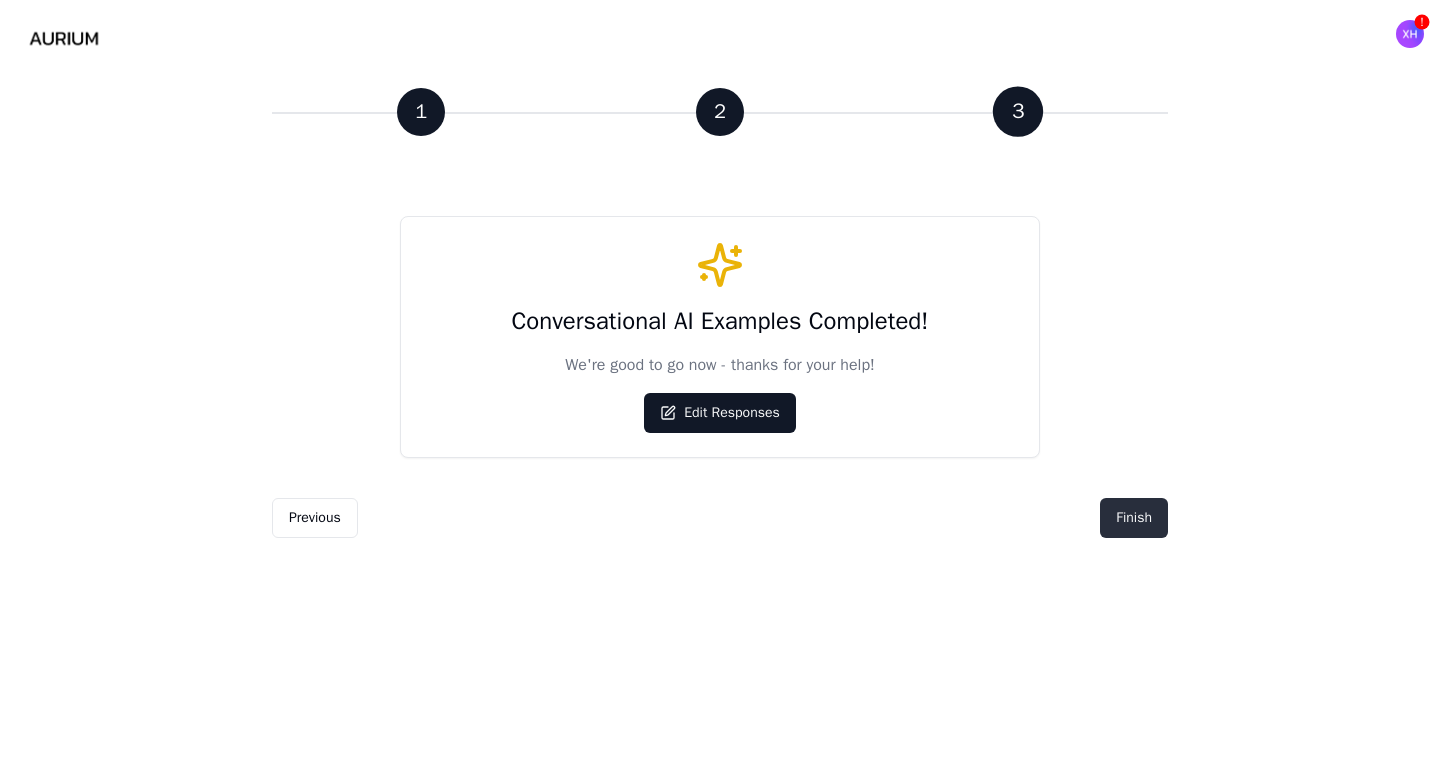 click on "Finish" at bounding box center (1134, 518) 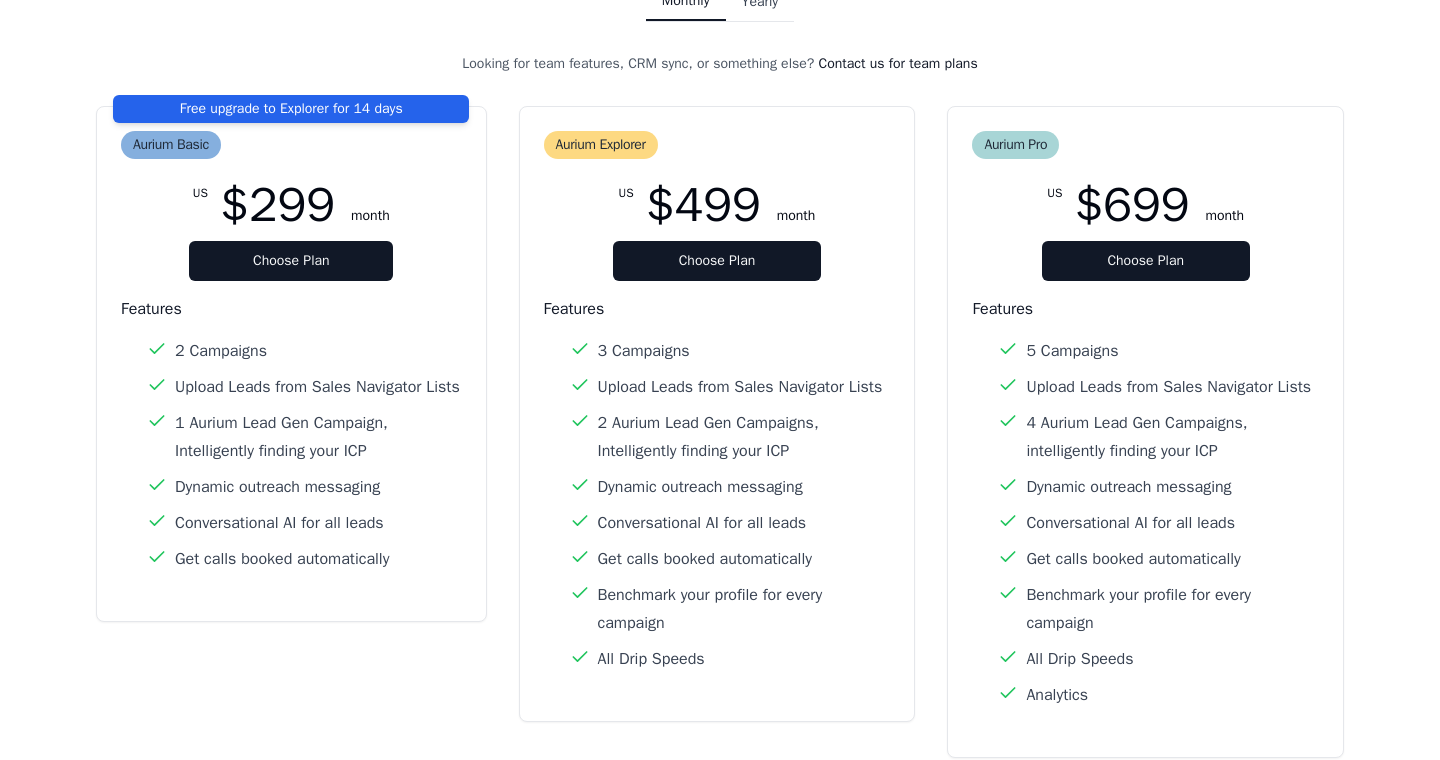 scroll, scrollTop: 285, scrollLeft: 0, axis: vertical 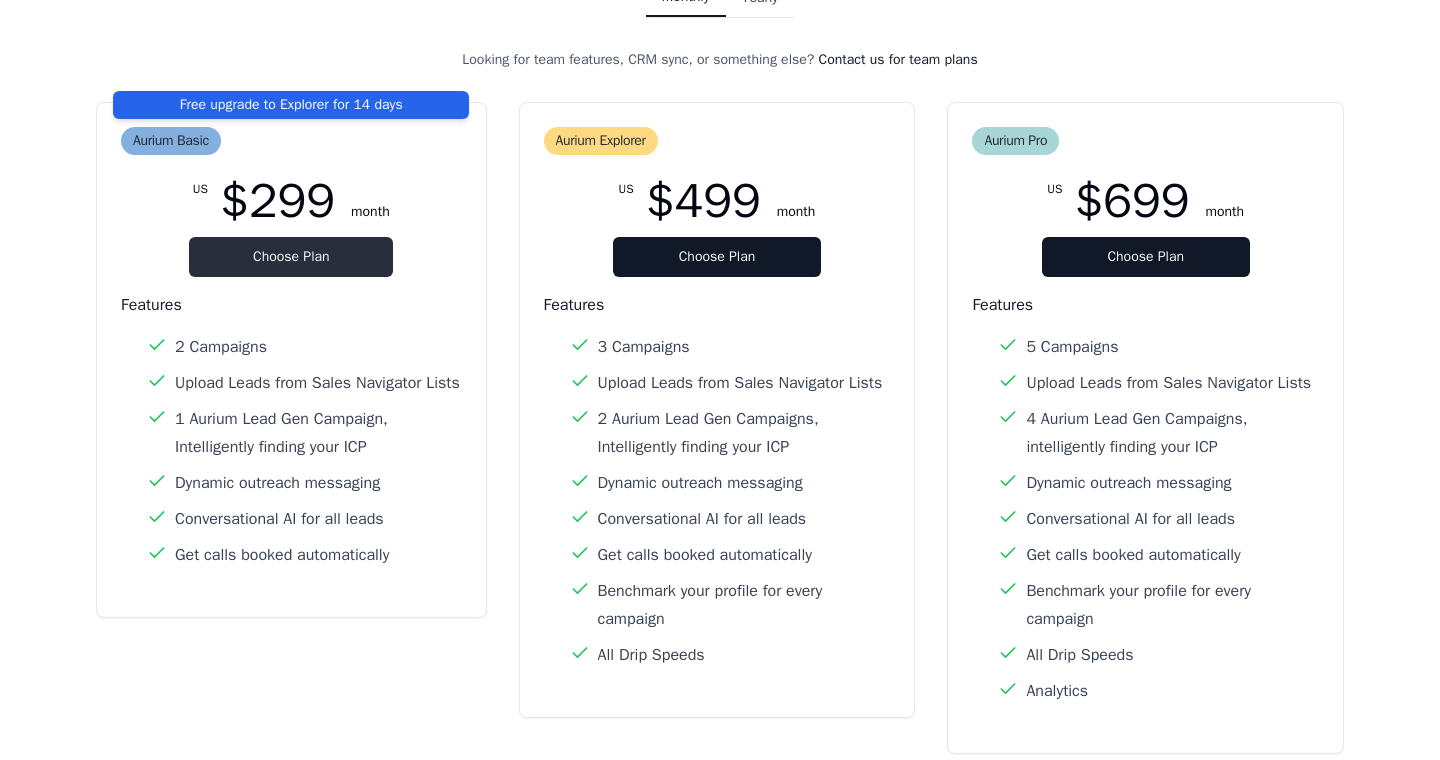 click on "Choose Plan" at bounding box center [291, 257] 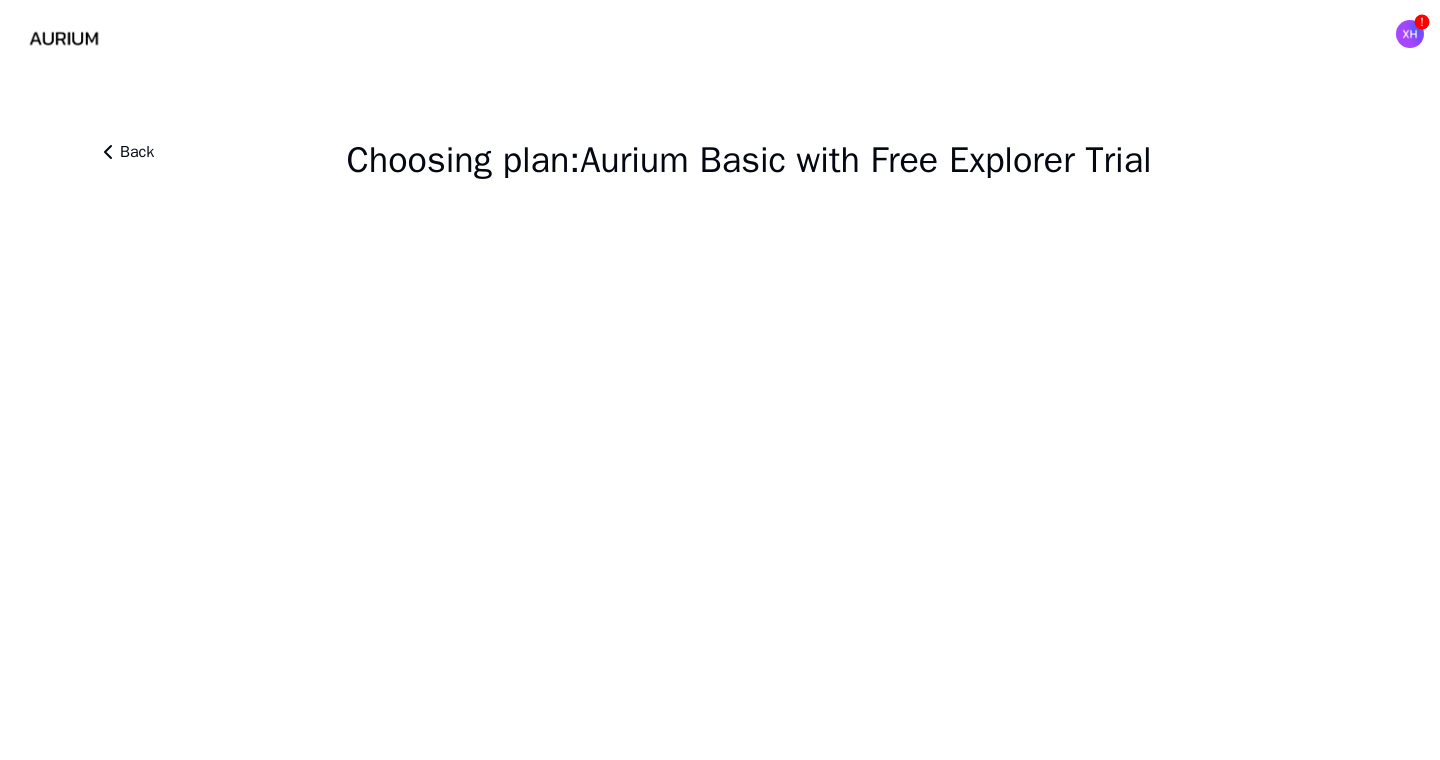 scroll, scrollTop: 37, scrollLeft: 0, axis: vertical 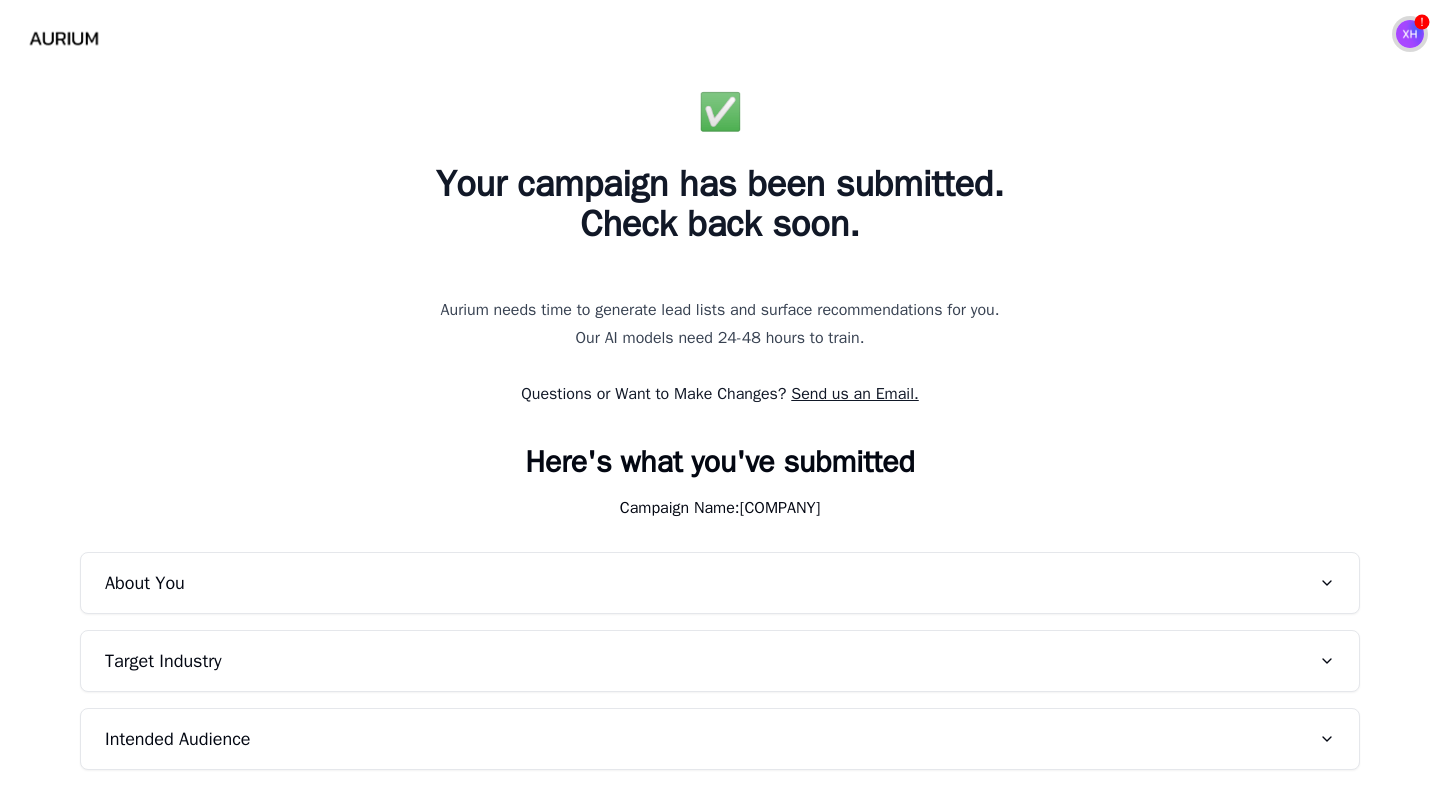 click at bounding box center (1410, 34) 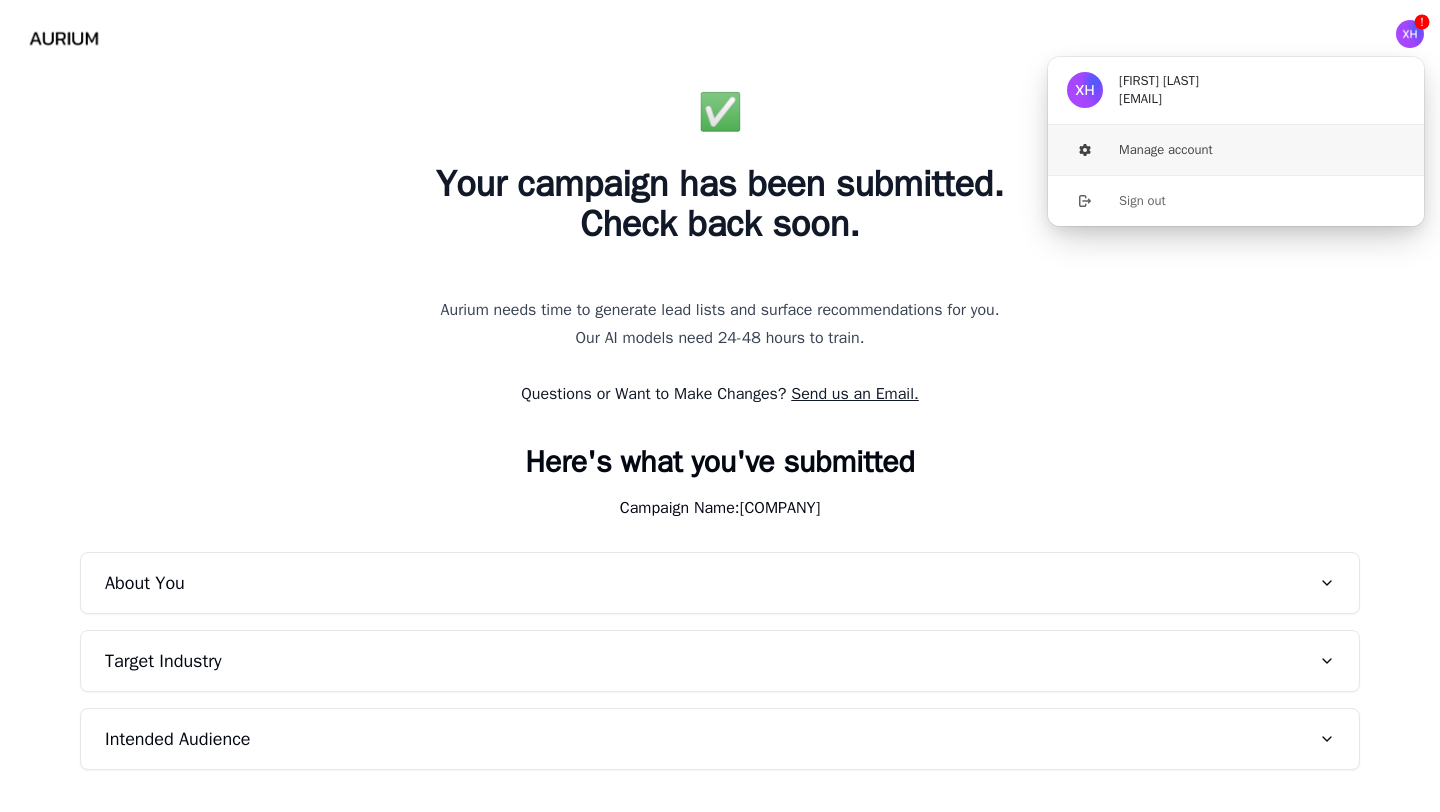 click on "Manage account" at bounding box center [1236, 150] 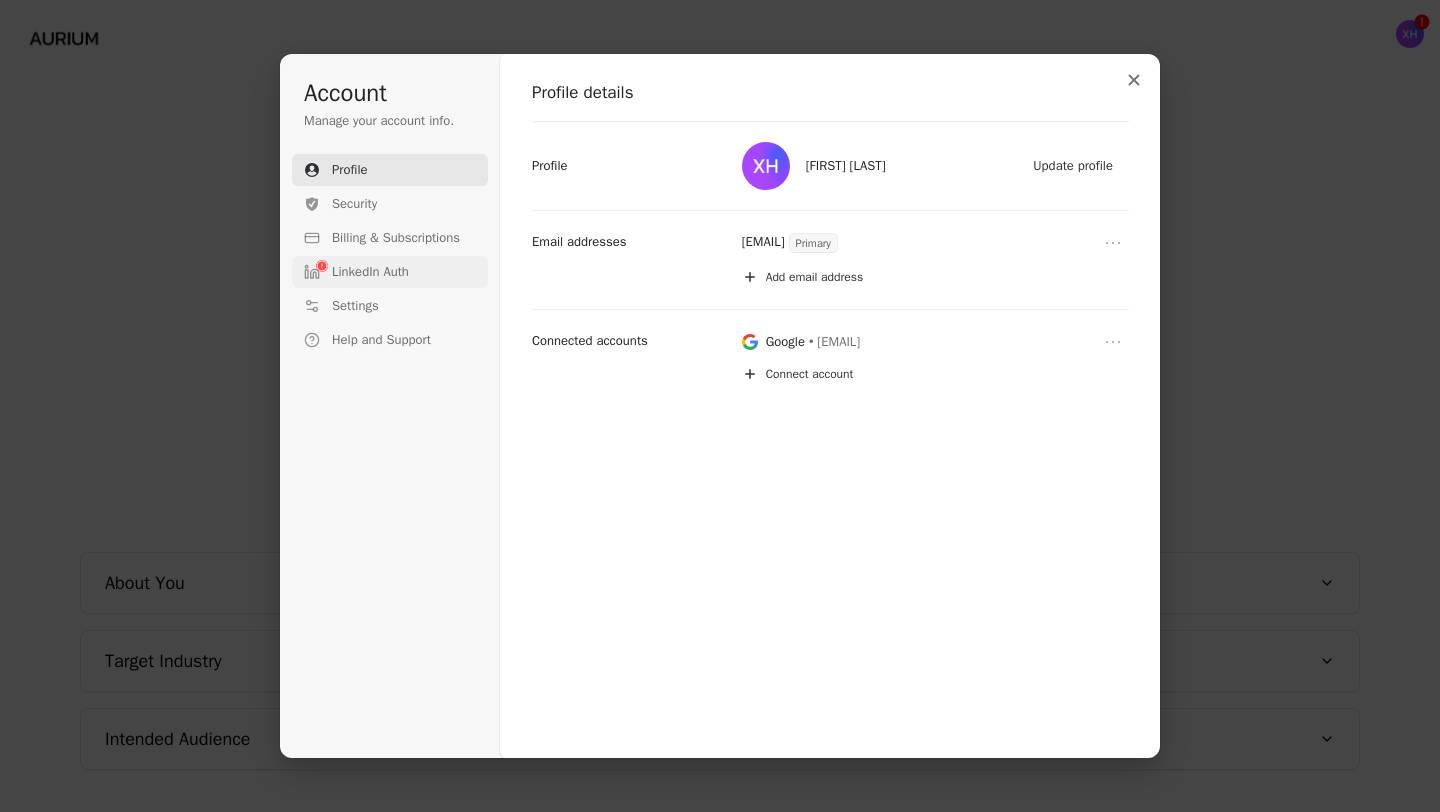 click on "LinkedIn Auth" at bounding box center (390, 272) 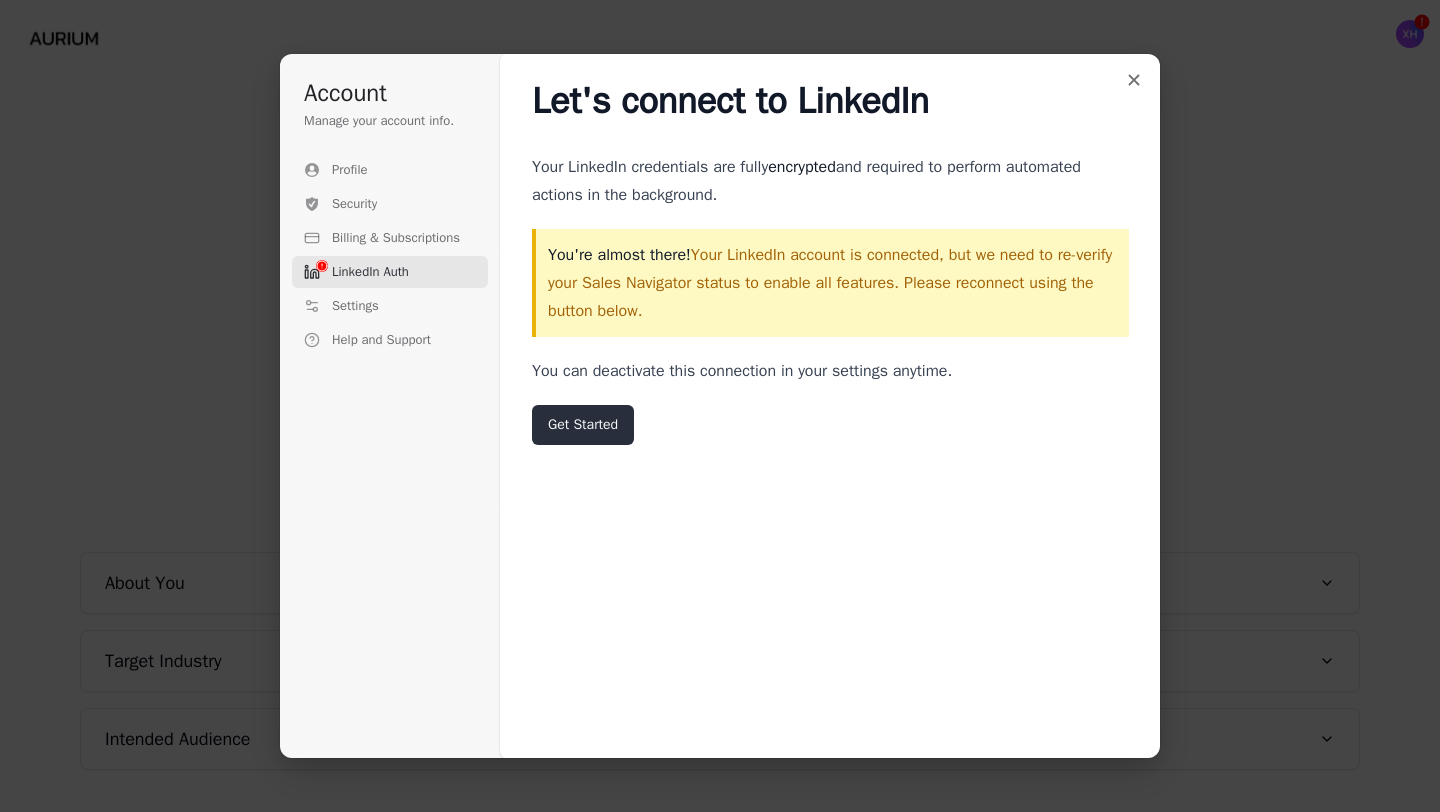 click on "Get Started" at bounding box center [583, 425] 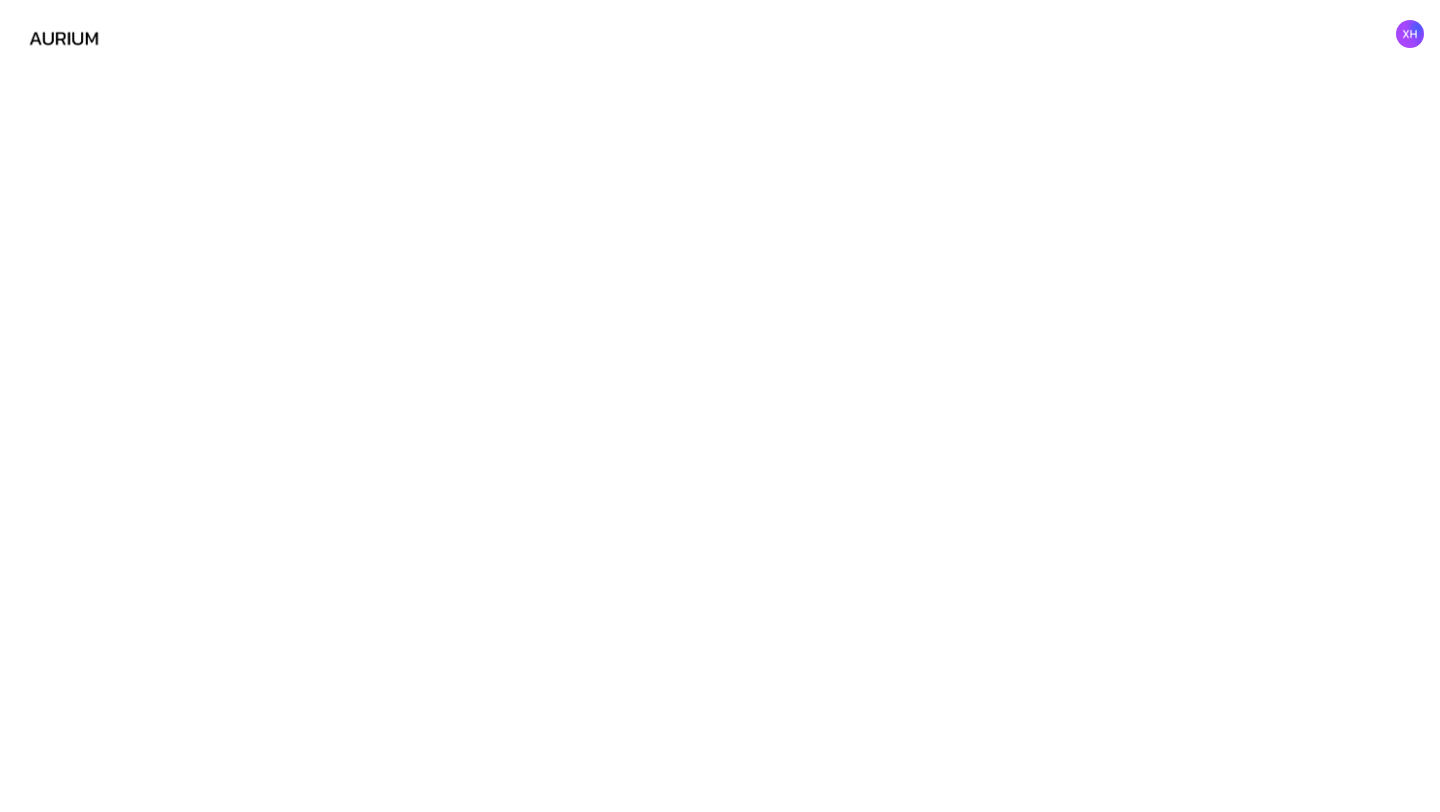 scroll, scrollTop: 0, scrollLeft: 0, axis: both 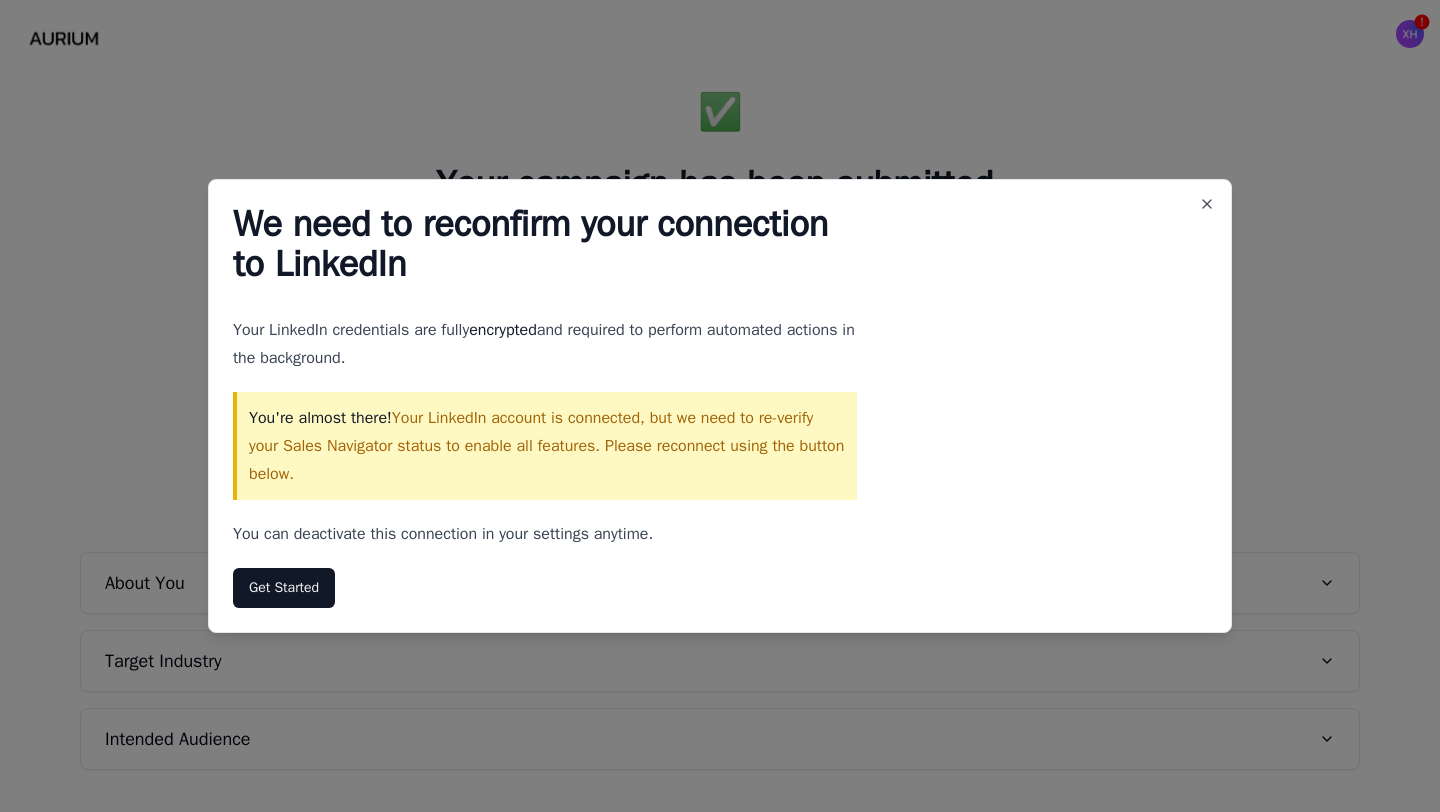 click on "We need to reconfirm your connection to LinkedIn Your LinkedIn credentials are fully  encrypted  and required to perform automated actions in the background. You're almost there!  Your LinkedIn account is connected, but we need to re-verify your Sales Navigator status to enable all features. Please reconnect using the button below. You can deactivate this connection in your settings anytime. Get Started" at bounding box center [545, 406] 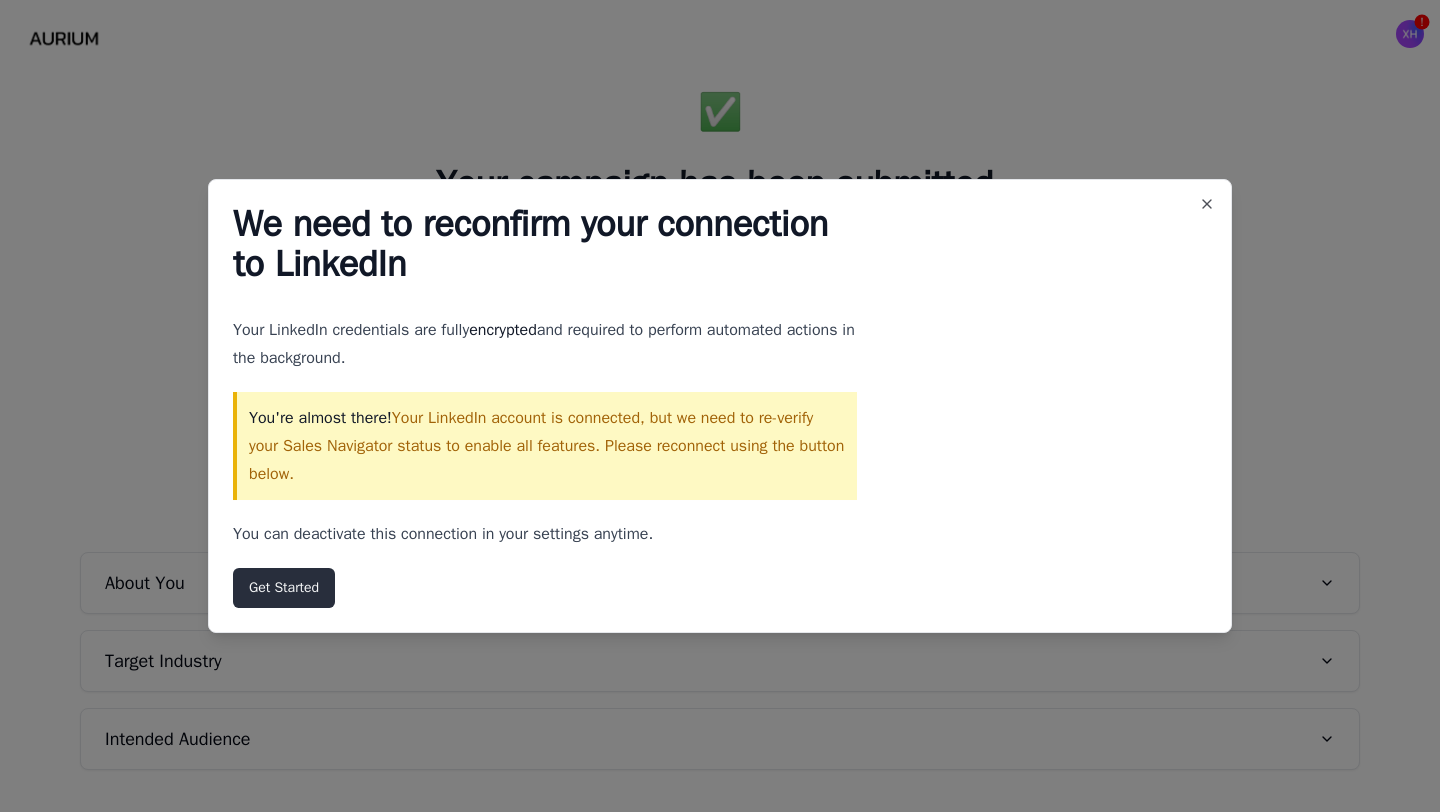 click on "Get Started" at bounding box center [284, 588] 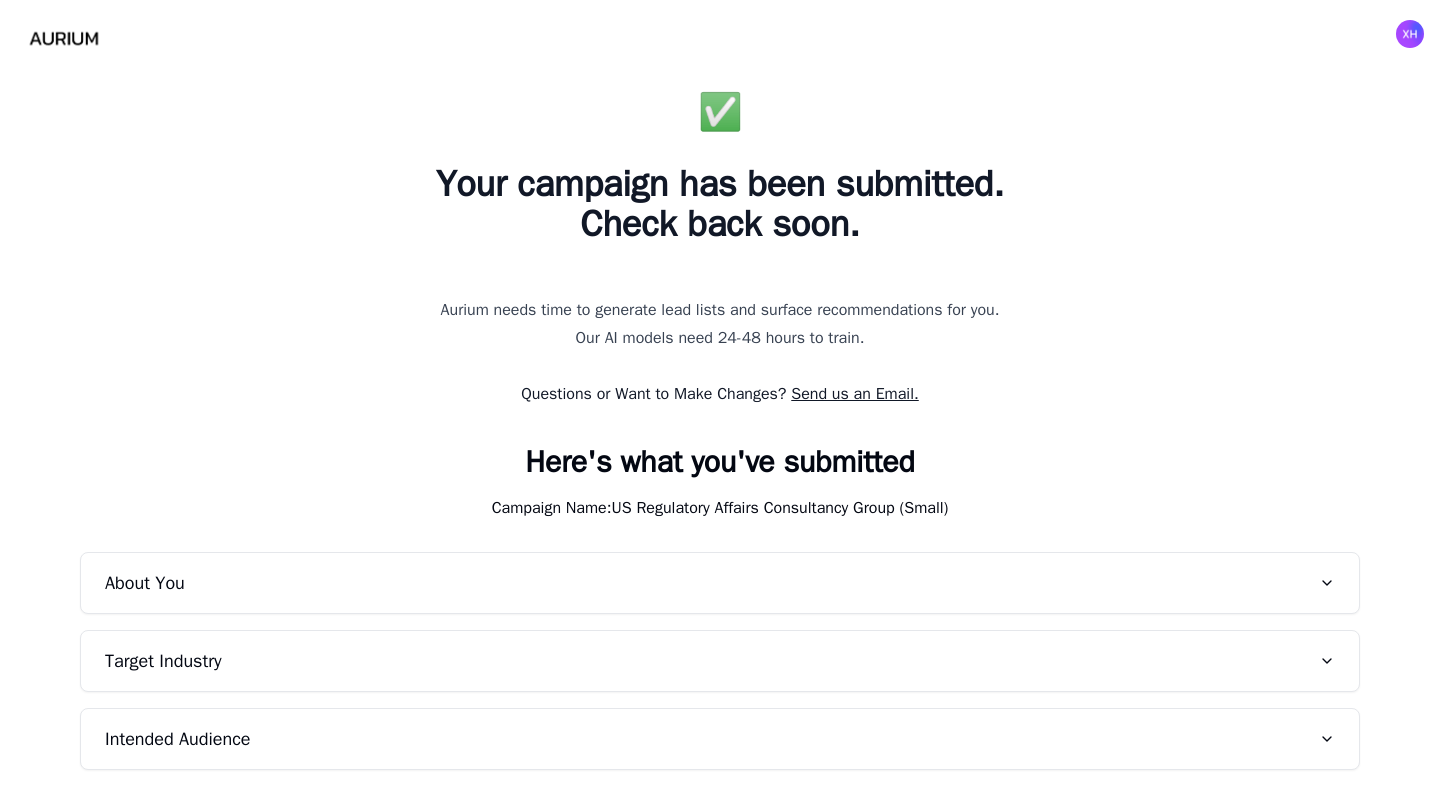 scroll, scrollTop: 0, scrollLeft: 0, axis: both 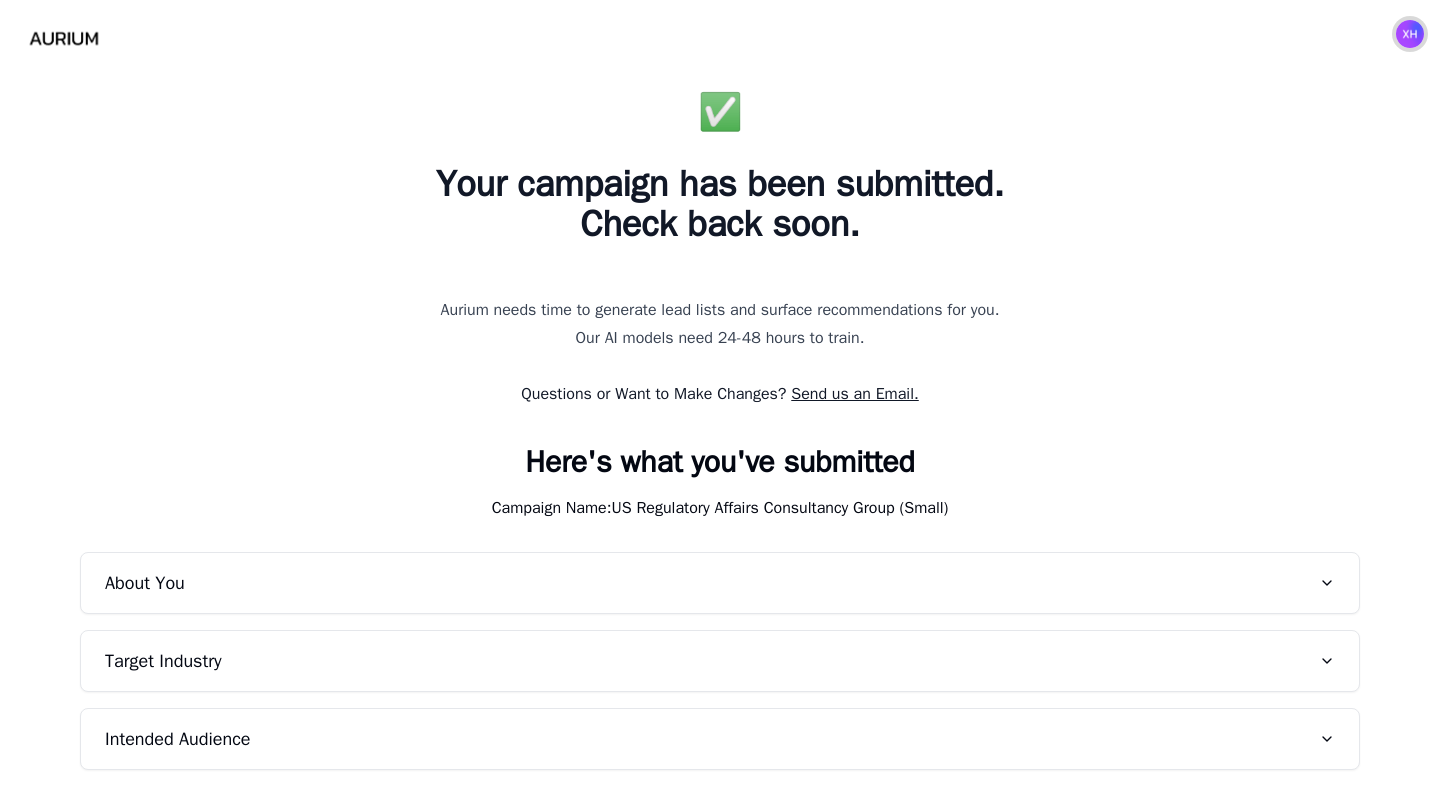 click at bounding box center (1410, 34) 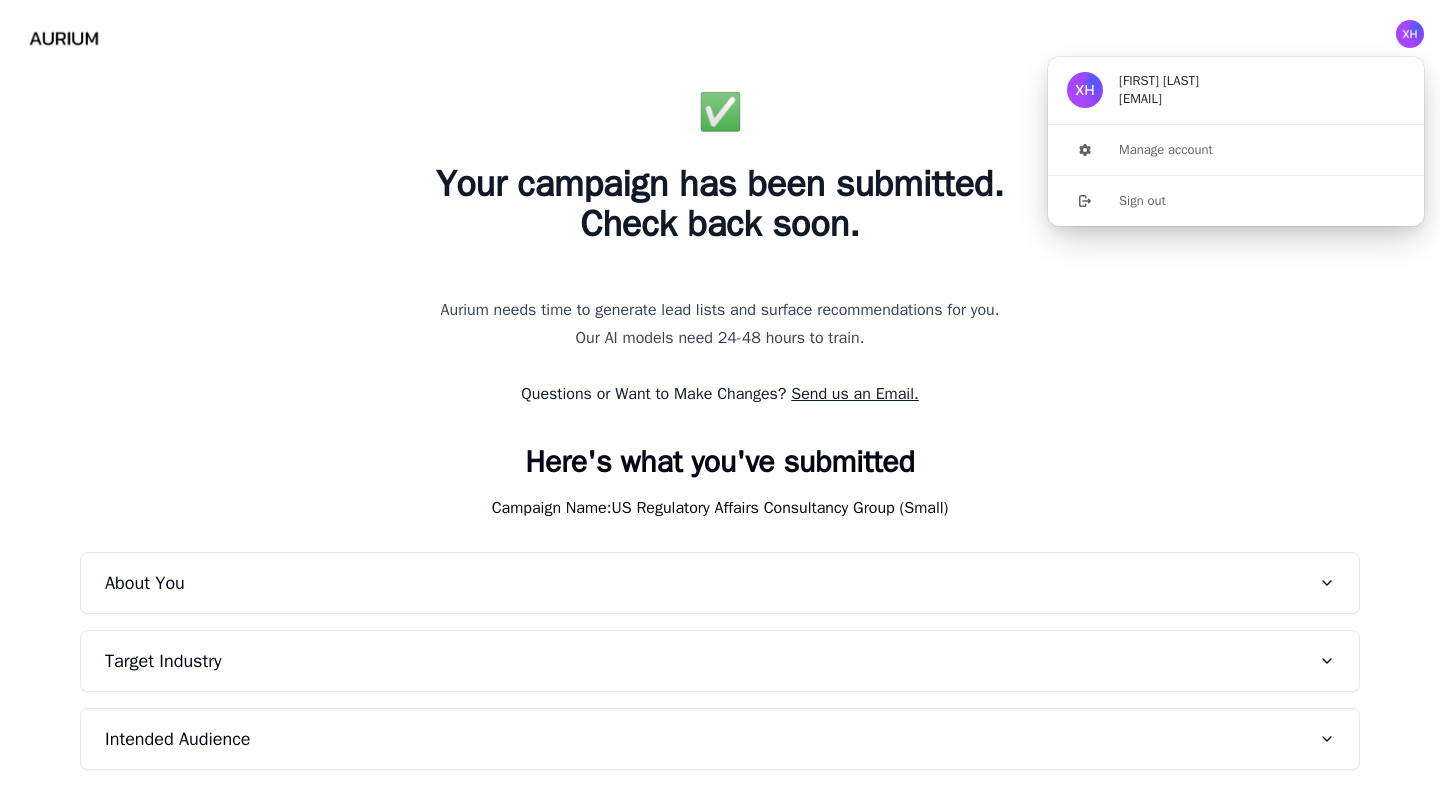 click on "✅ Your campaign has been submitted. Check back soon. Aurium needs time to generate lead lists and surface recommendations for you.   Our AI models need 24-48 hours to train. Questions or Want to Make Changes?   Send us an Email. Here's what you've submitted Campaign Name:  US Regulatory Affairs Consultancy Group (Small) About You Target Industry Intended Audience" at bounding box center (720, 423) 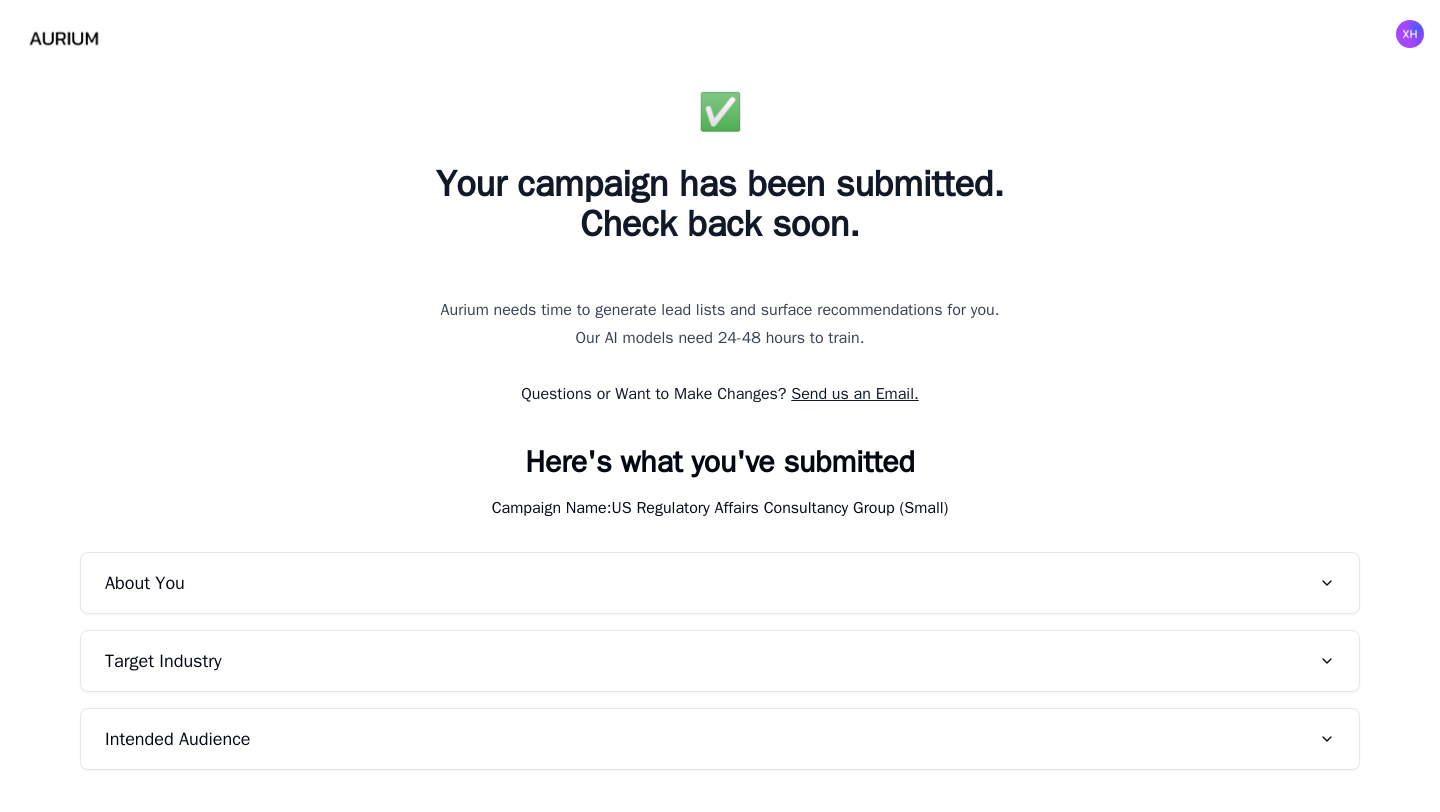 click on "✅ Your campaign has been submitted. Check back soon. Aurium needs time to generate lead lists and surface recommendations for you.   Our AI models need 24-48 hours to train. Questions or Want to Make Changes?   Send us an Email. Here's what you've submitted Campaign Name:  US Regulatory Affairs Consultancy Group (Small) About You Target Industry Intended Audience" at bounding box center [720, 423] 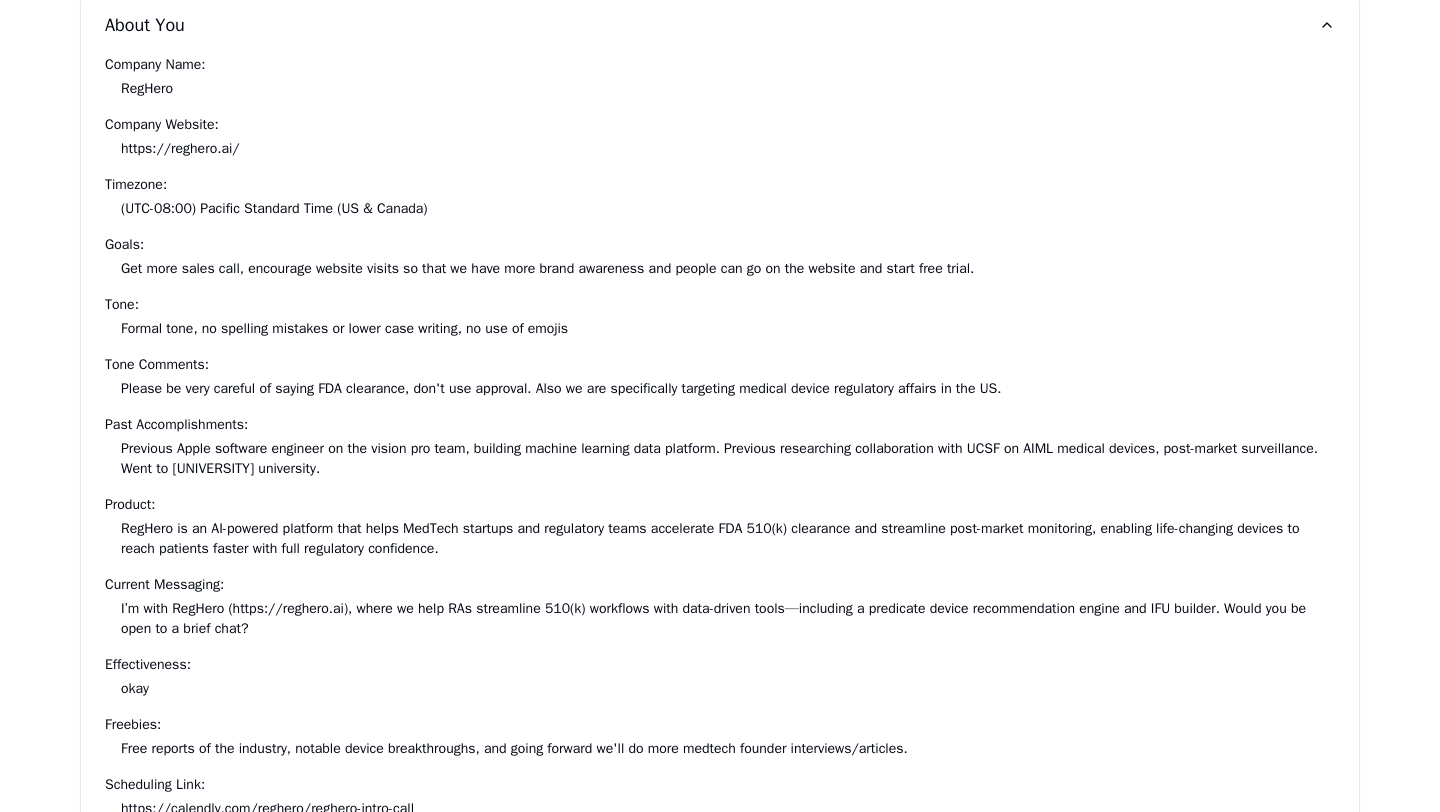 scroll, scrollTop: 890, scrollLeft: 0, axis: vertical 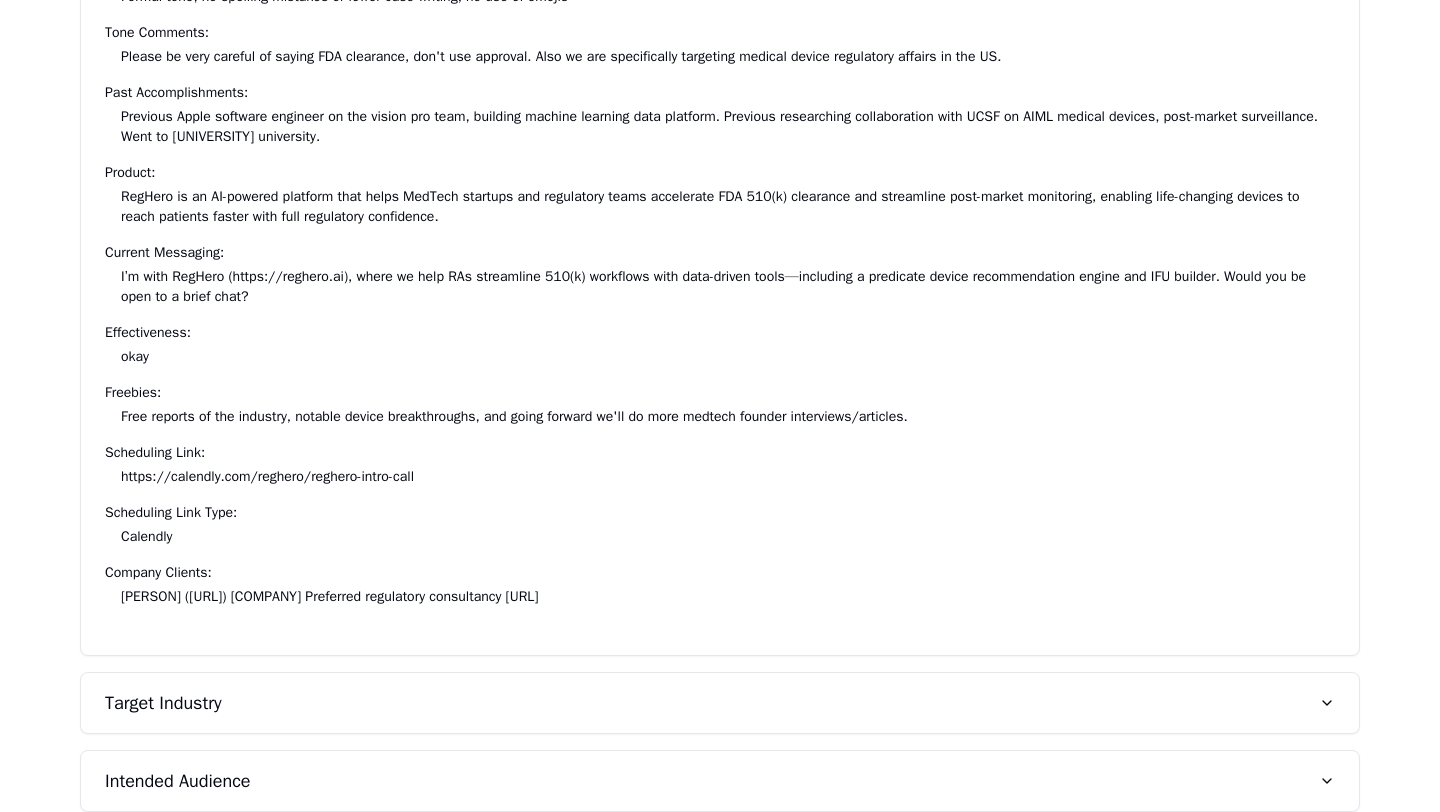 click on "Target Industry" at bounding box center [720, 703] 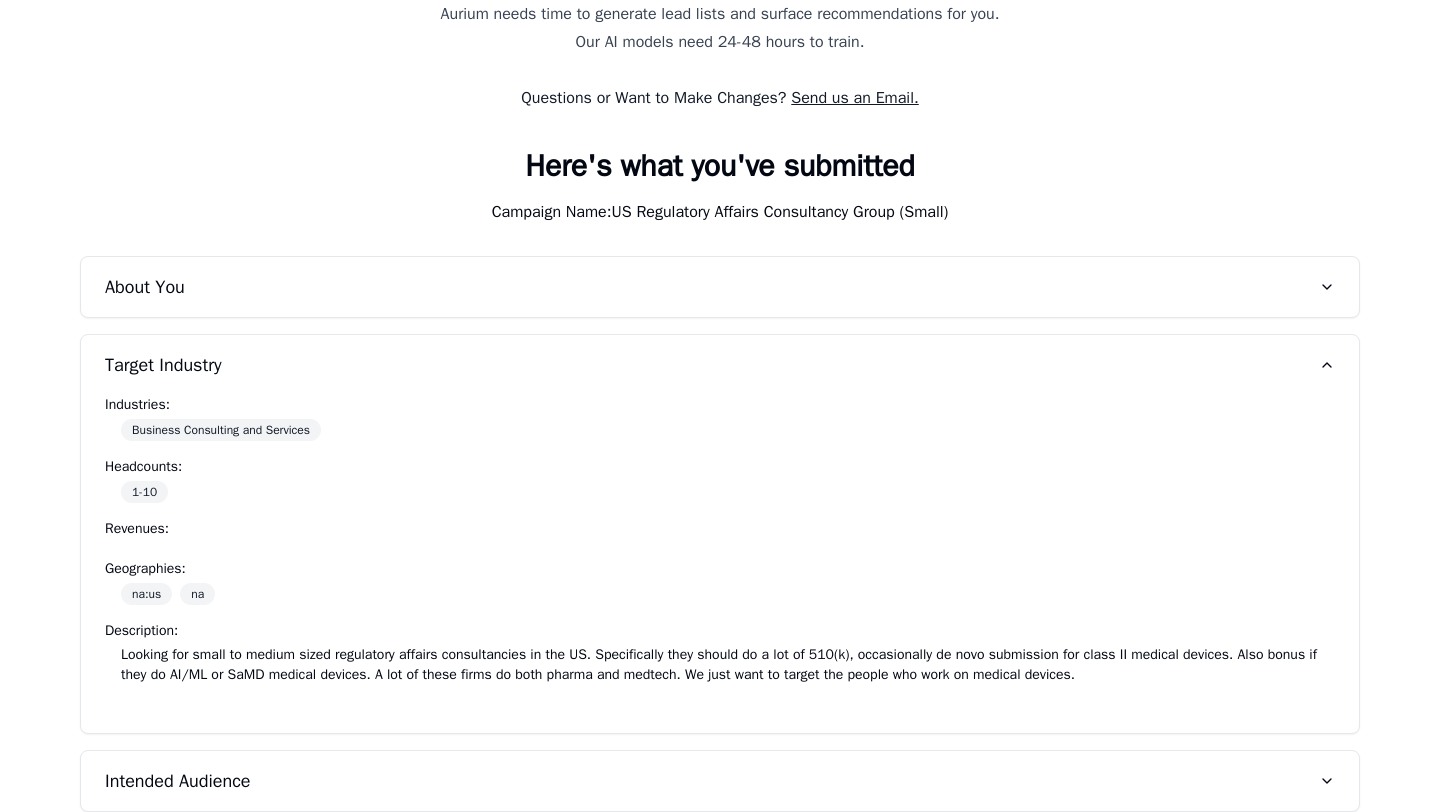 scroll, scrollTop: 296, scrollLeft: 0, axis: vertical 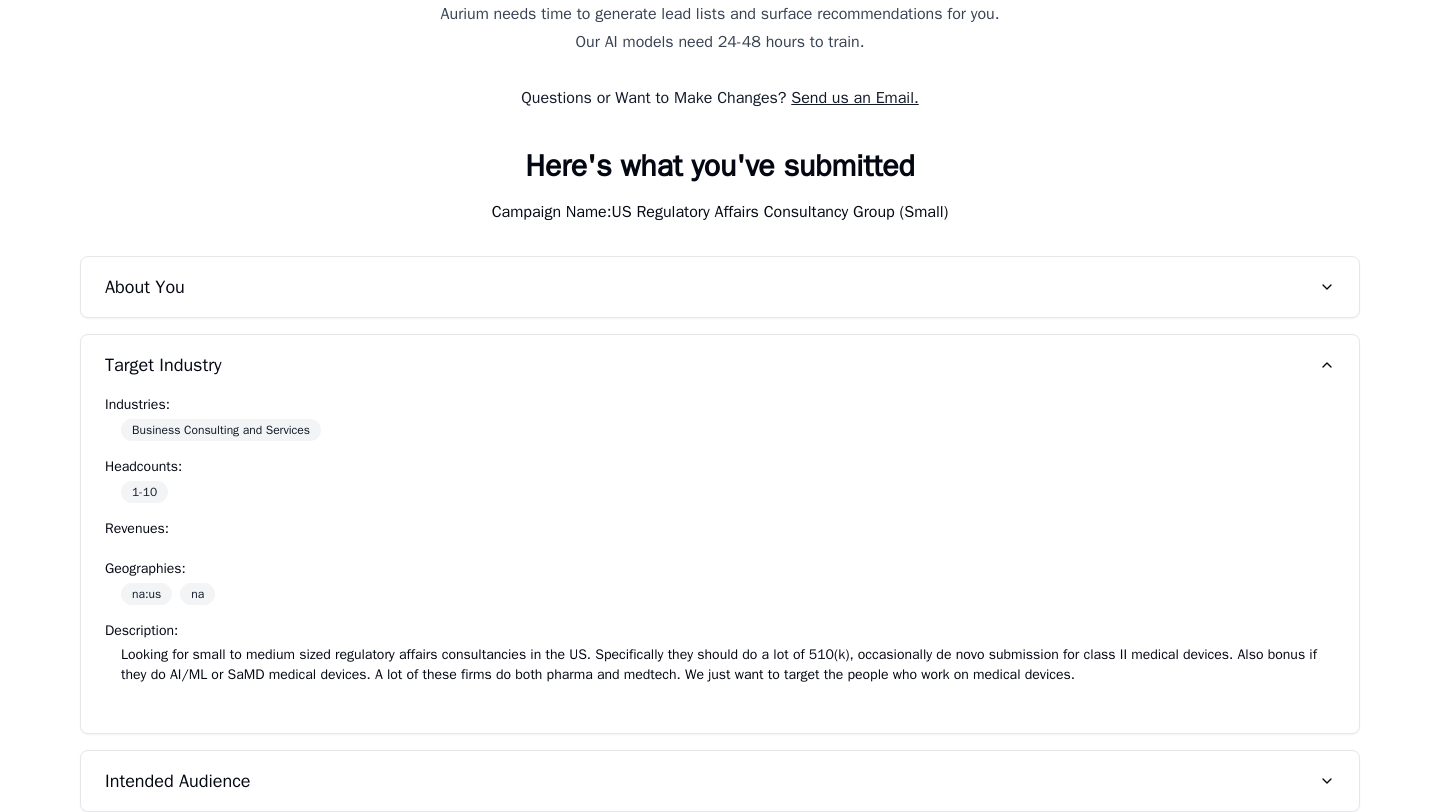 click on "Intended Audience" at bounding box center (720, 781) 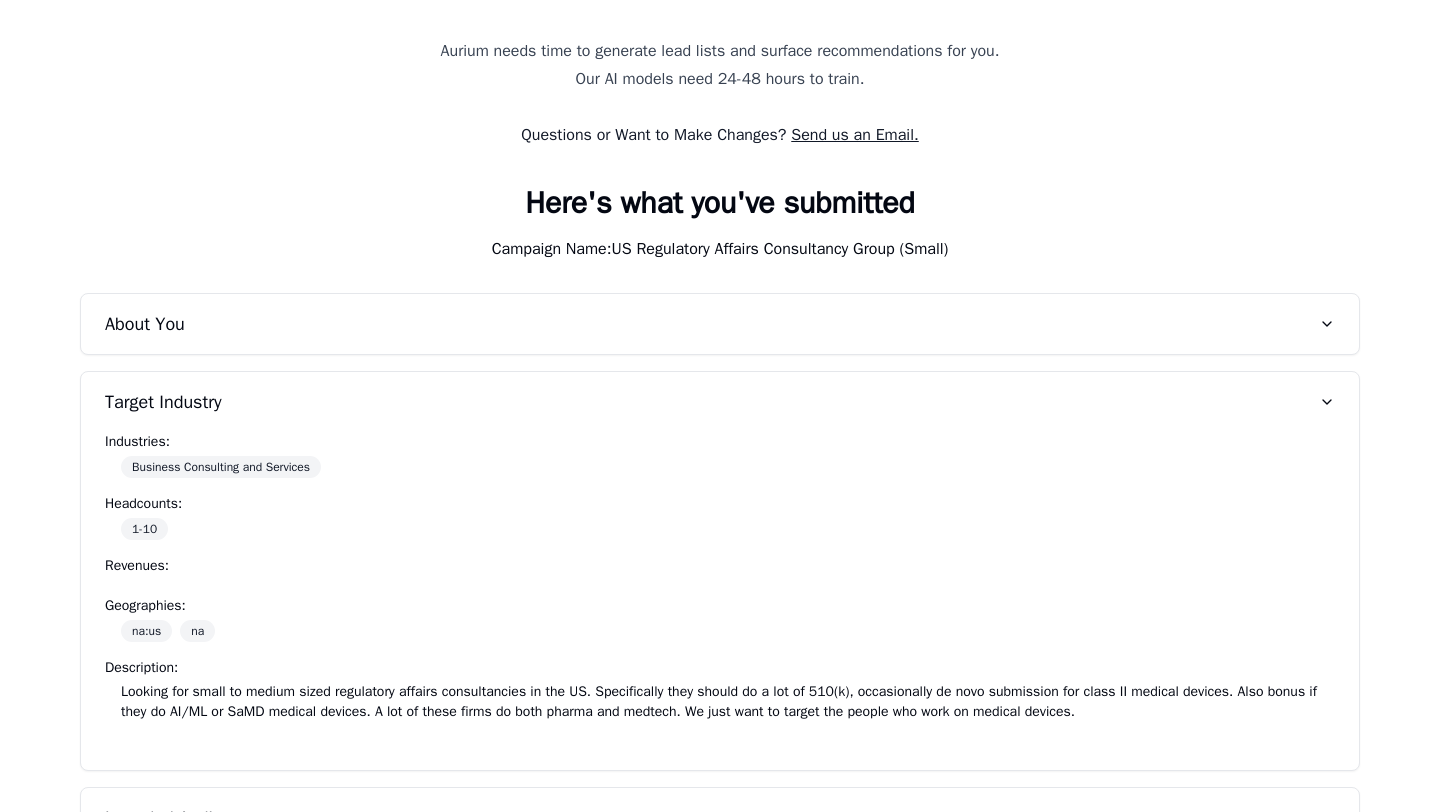 scroll, scrollTop: 248, scrollLeft: 0, axis: vertical 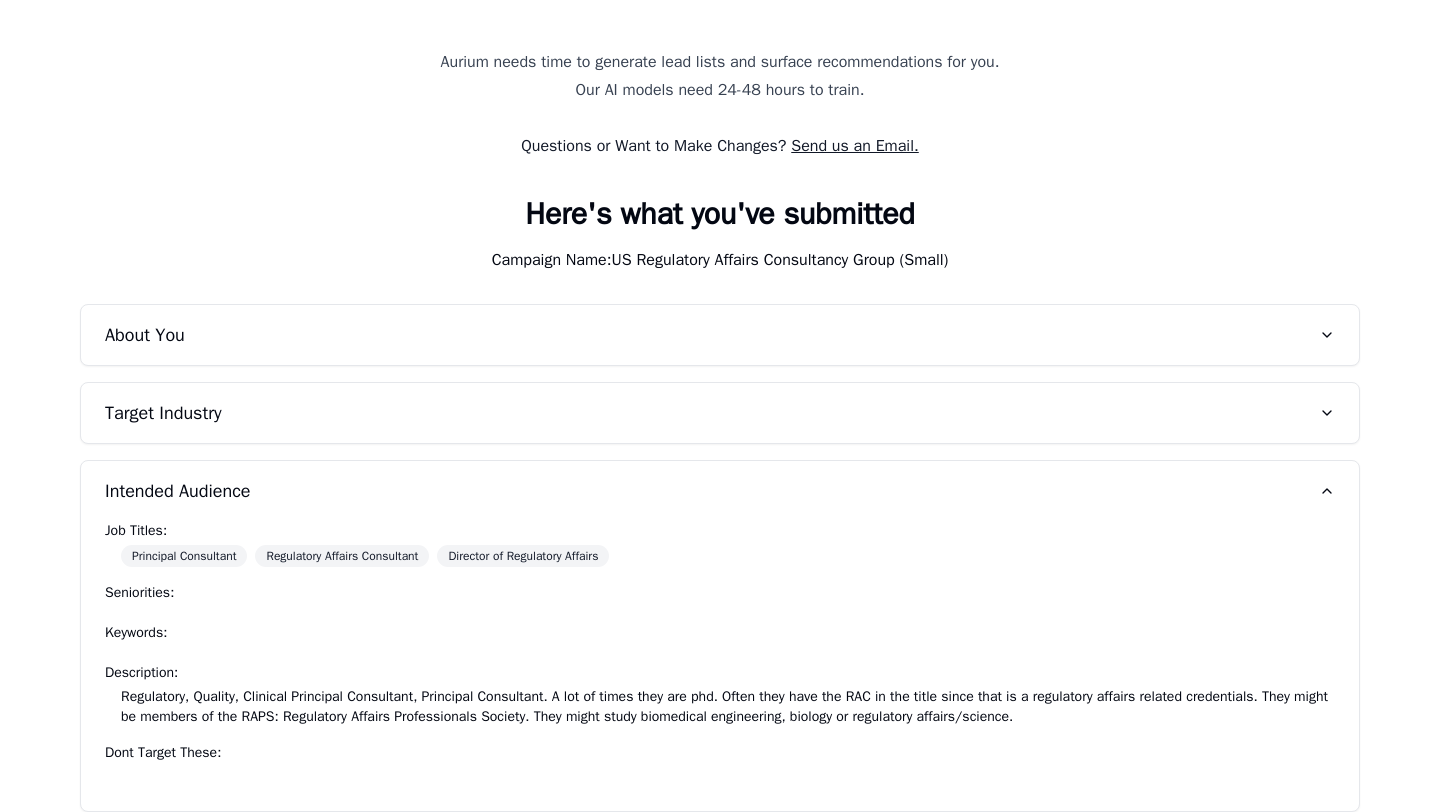 click on "Intended Audience" at bounding box center (720, 491) 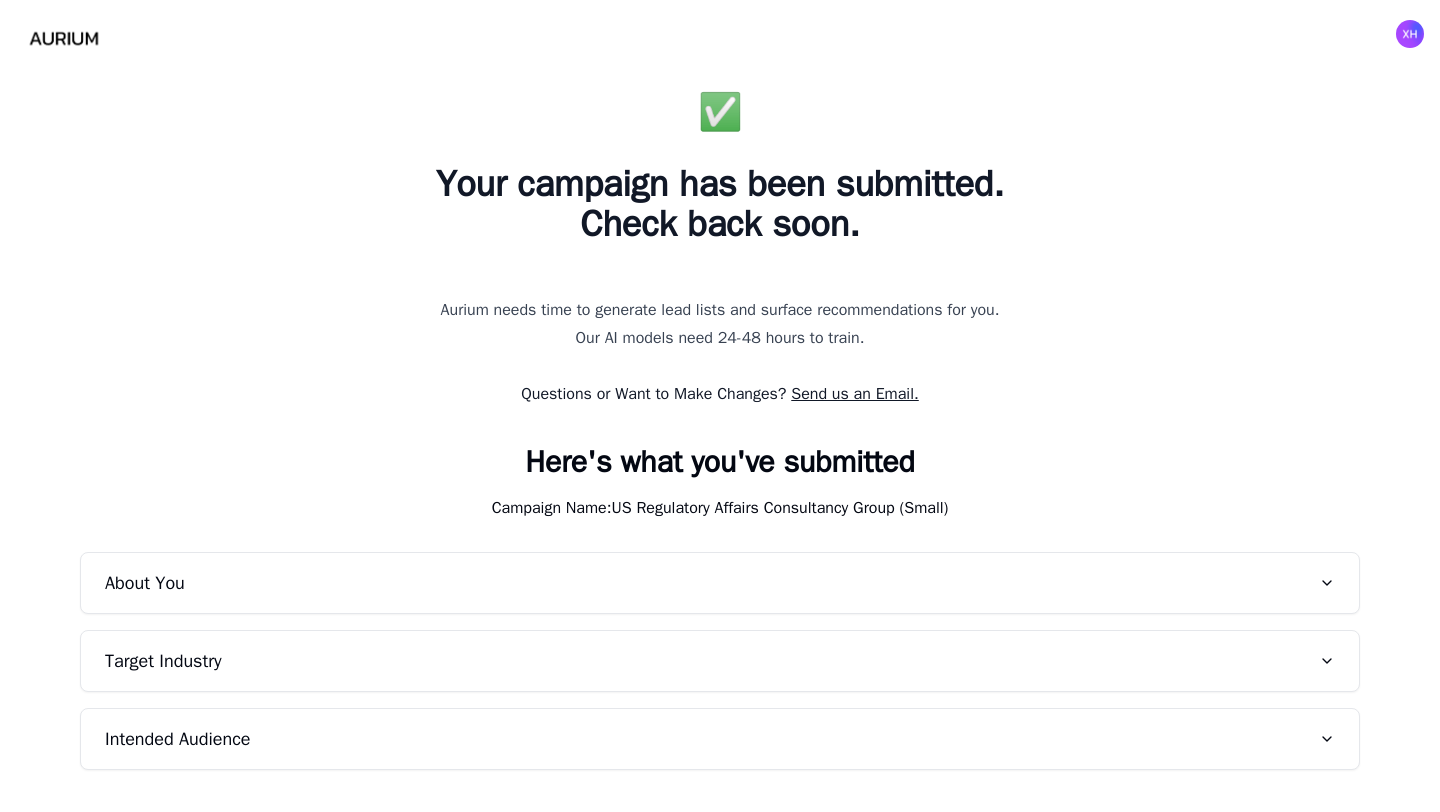 scroll, scrollTop: 0, scrollLeft: 0, axis: both 